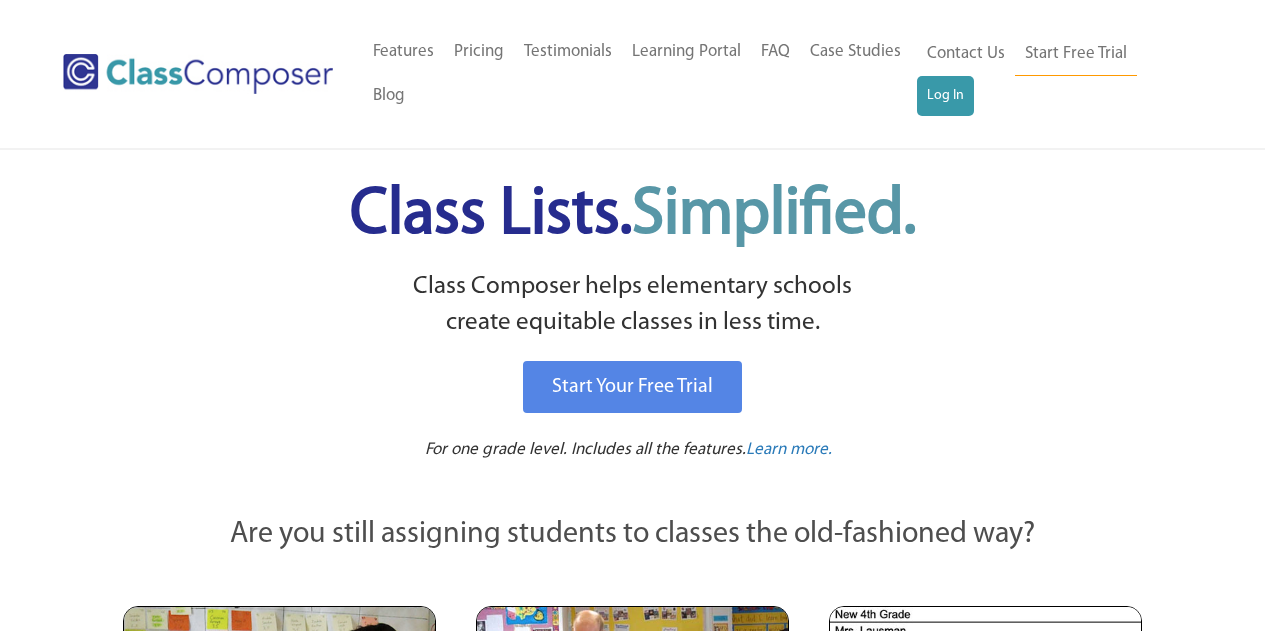 scroll, scrollTop: 0, scrollLeft: 0, axis: both 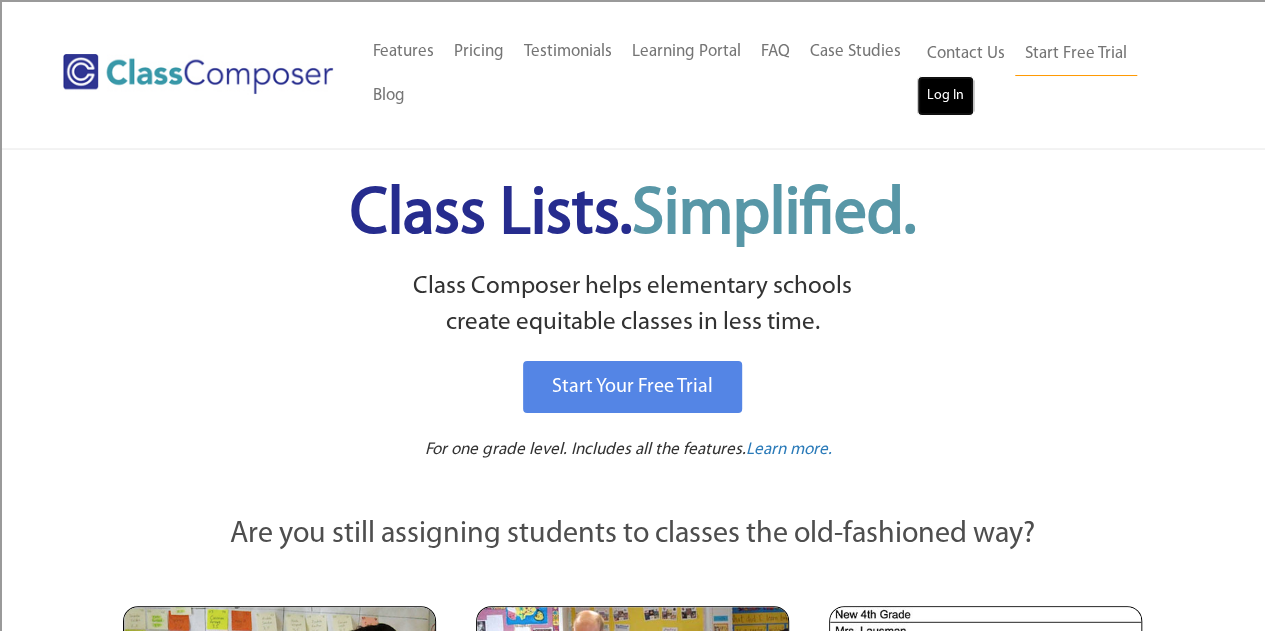 click on "Log In" at bounding box center [945, 96] 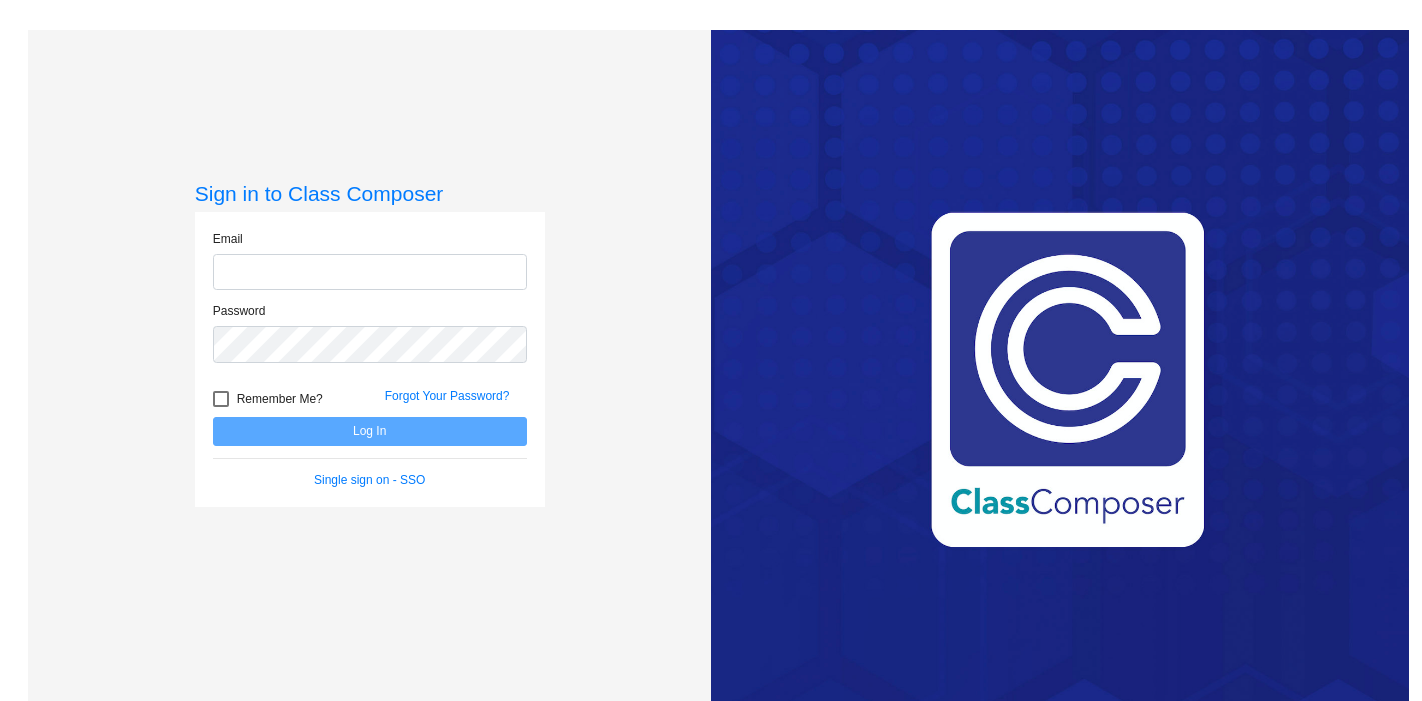 scroll, scrollTop: 0, scrollLeft: 0, axis: both 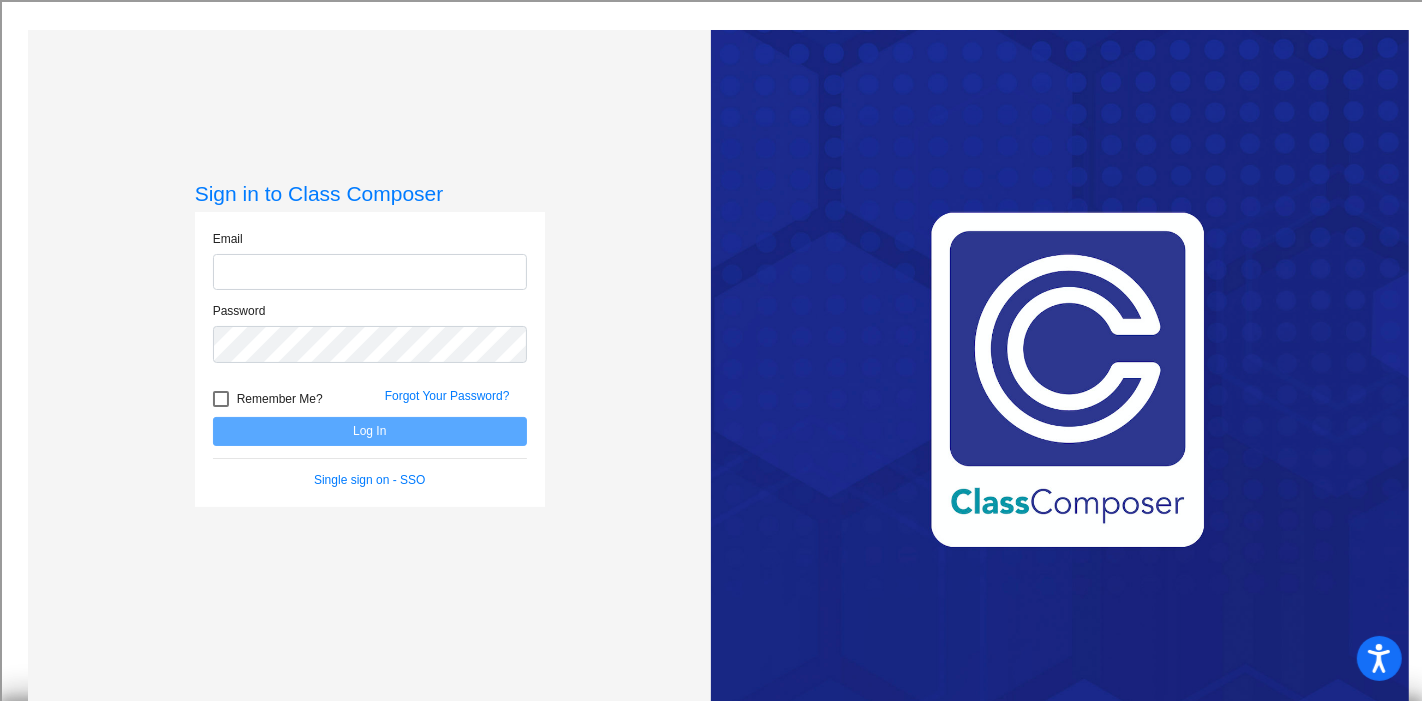 type on "[FIRST]@[DOMAIN]" 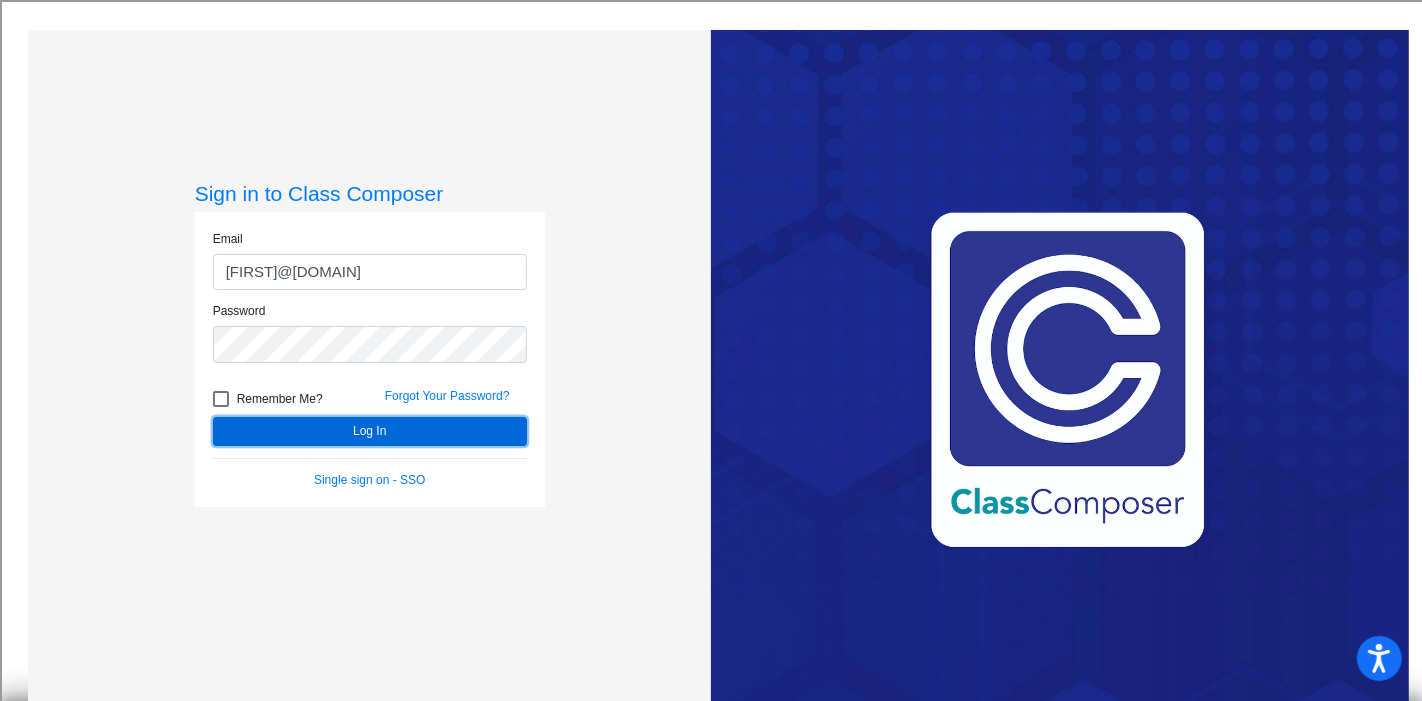 click on "Log In" 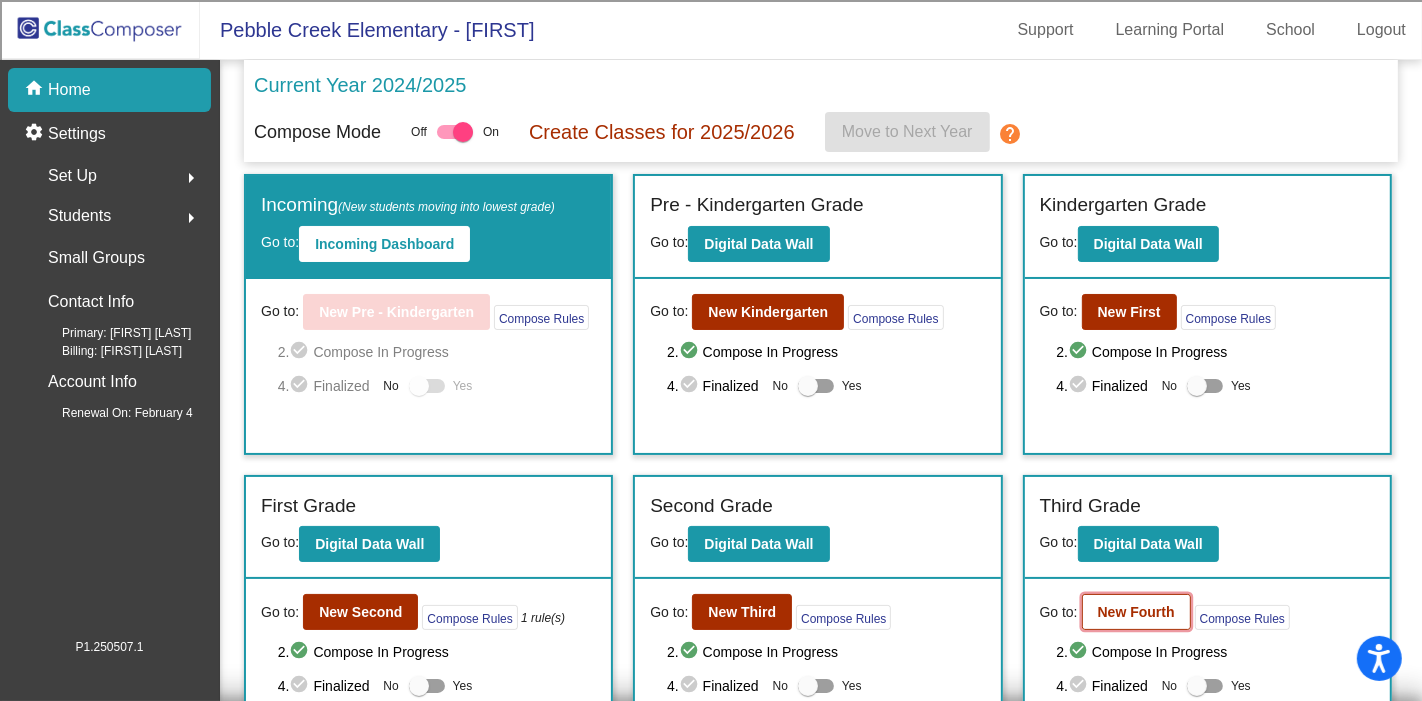 click on "New Fourth" 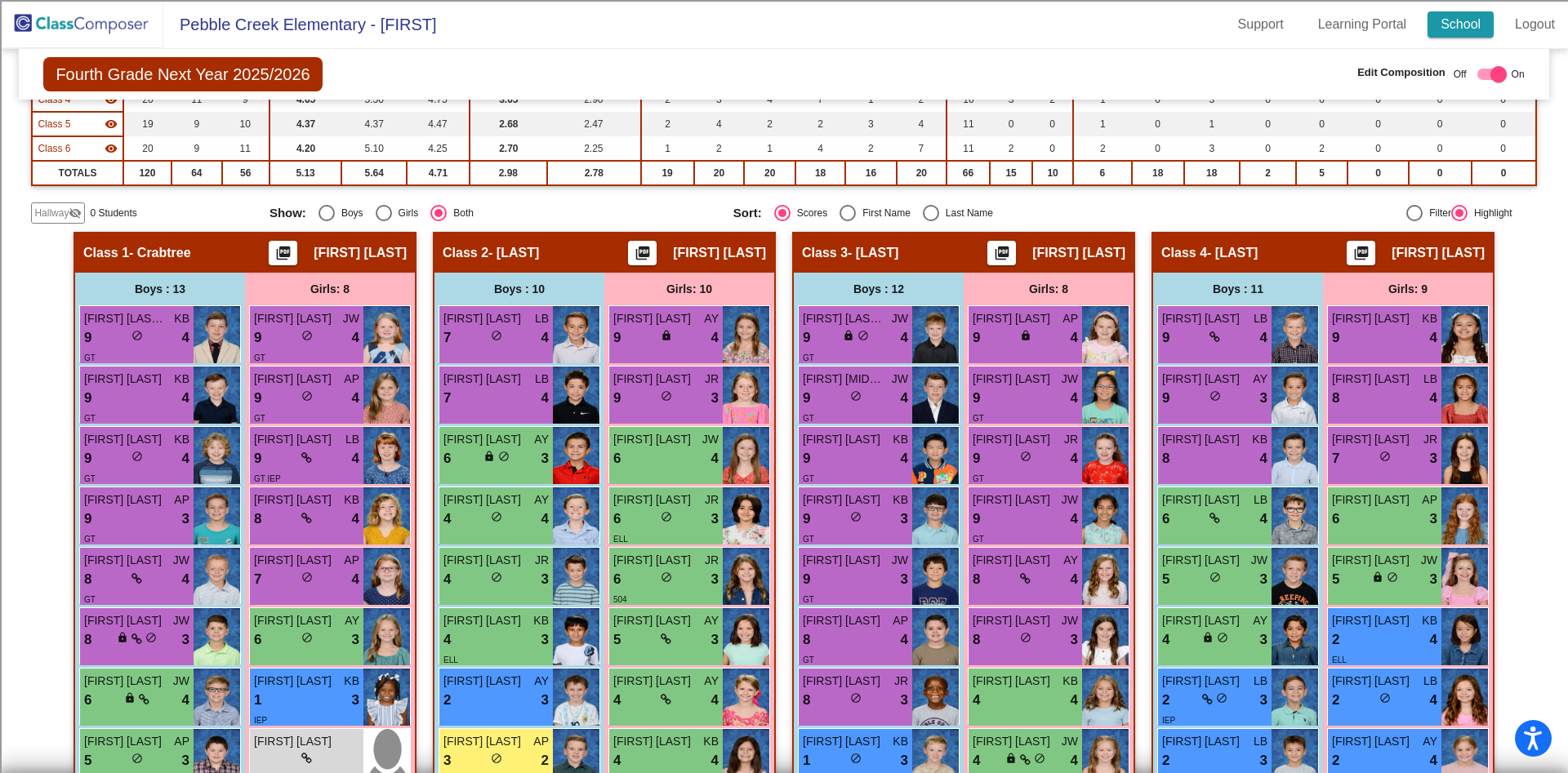 scroll, scrollTop: 275, scrollLeft: 0, axis: vertical 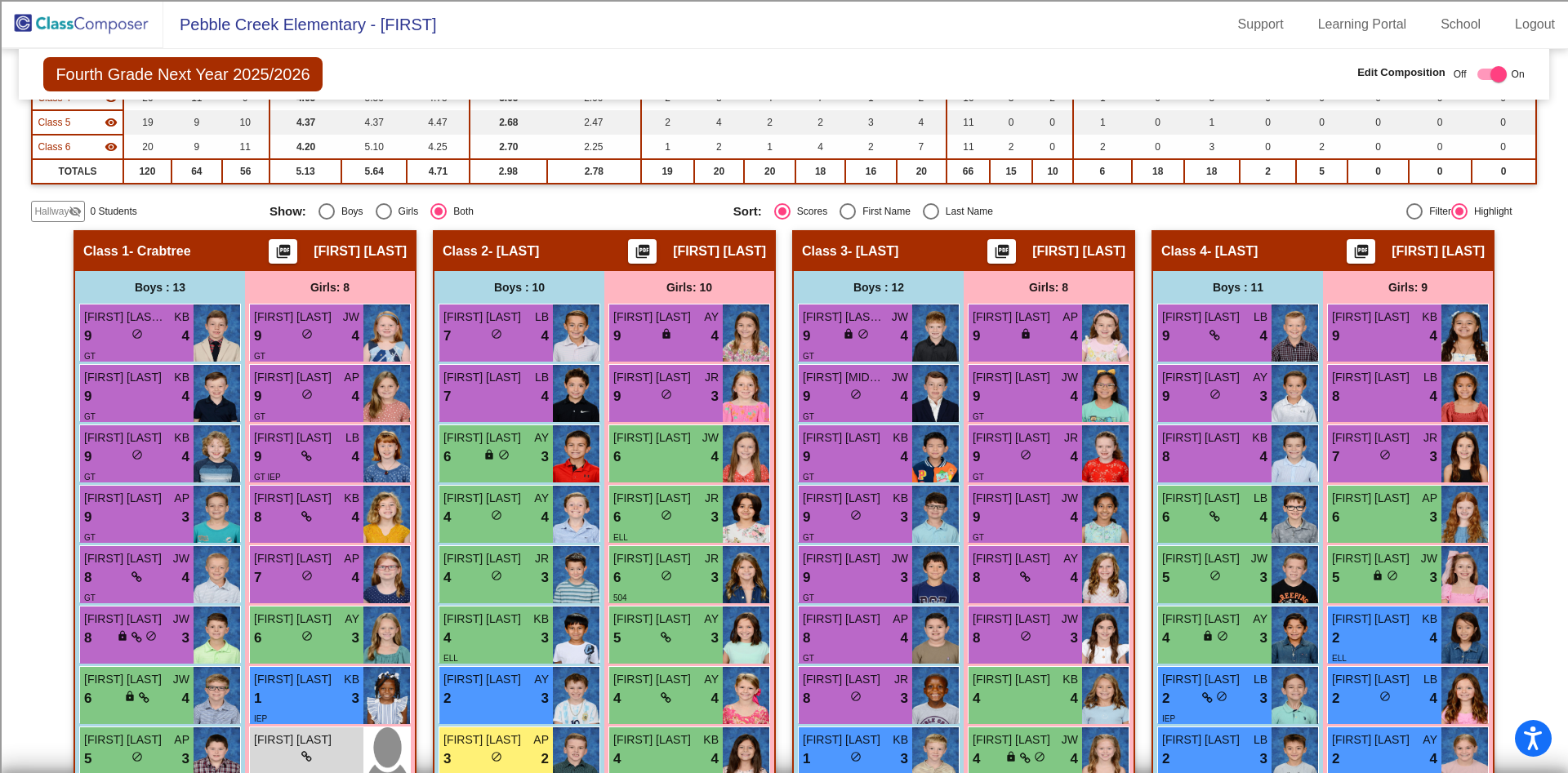 drag, startPoint x: 1076, startPoint y: 16, endPoint x: 0, endPoint y: 317, distance: 1117.3079 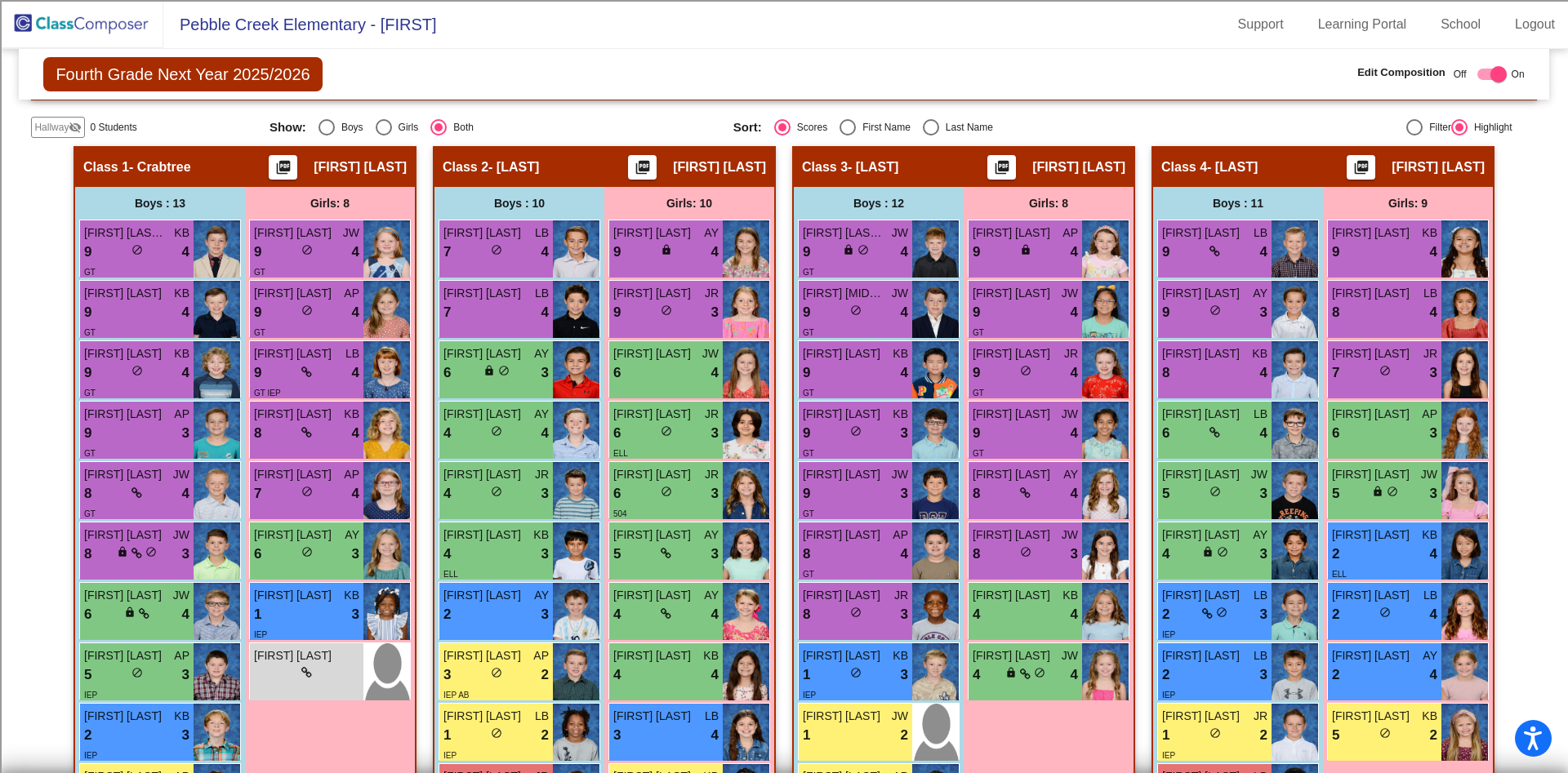 scroll, scrollTop: 398, scrollLeft: 0, axis: vertical 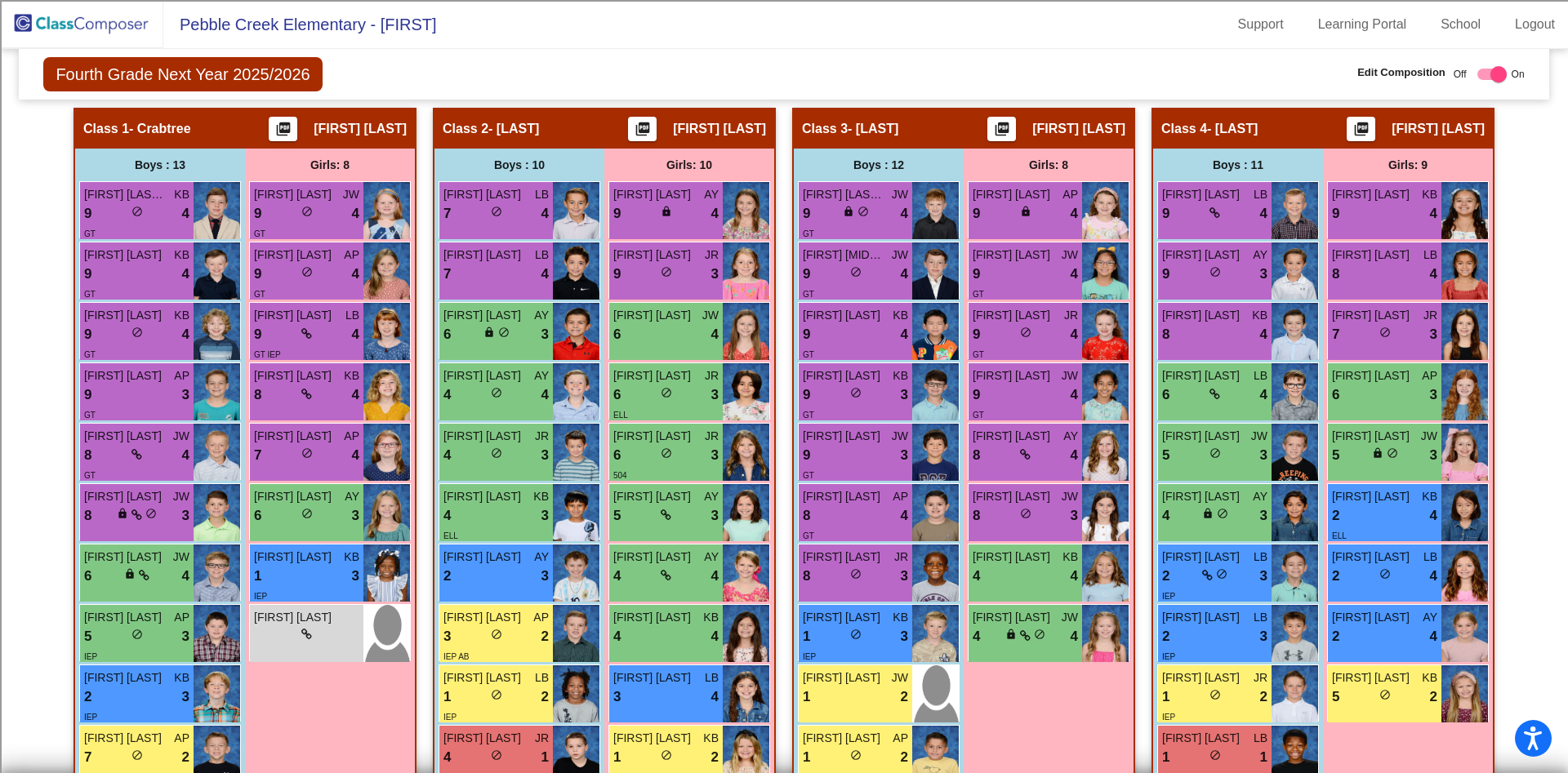 click on "Boys : 12" at bounding box center [0, 0] 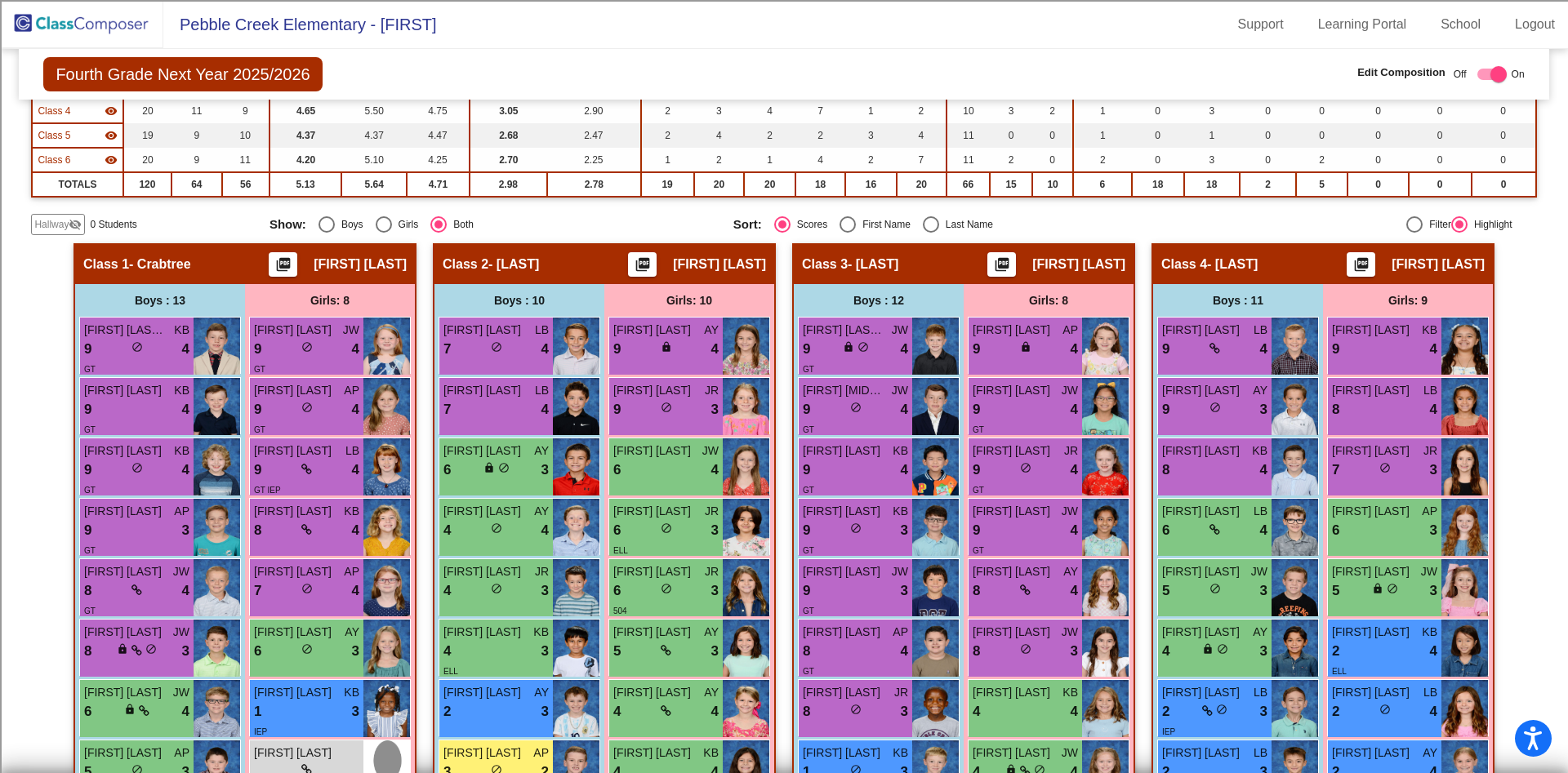 scroll, scrollTop: 254, scrollLeft: 0, axis: vertical 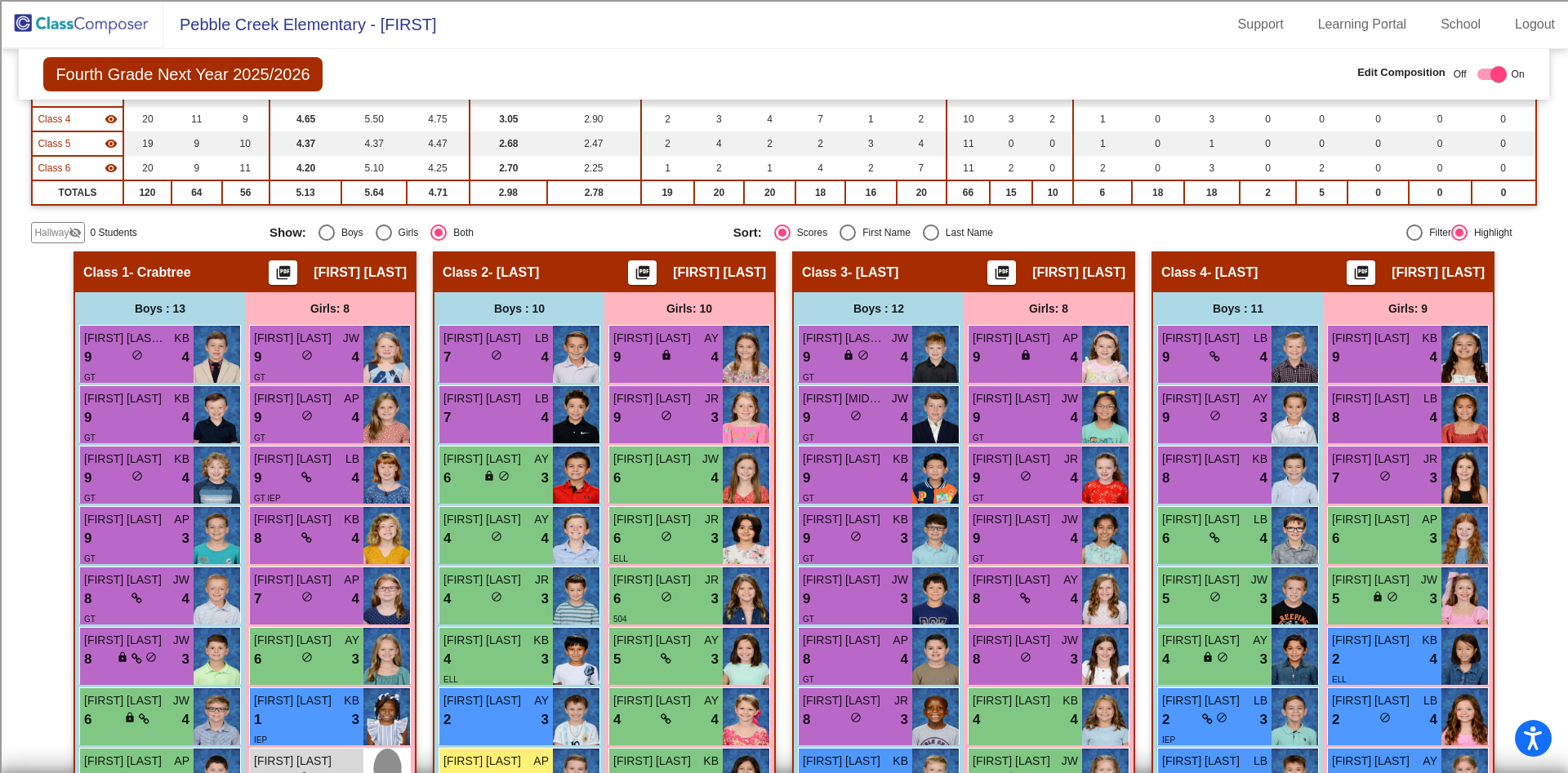 click at bounding box center [931, 233] 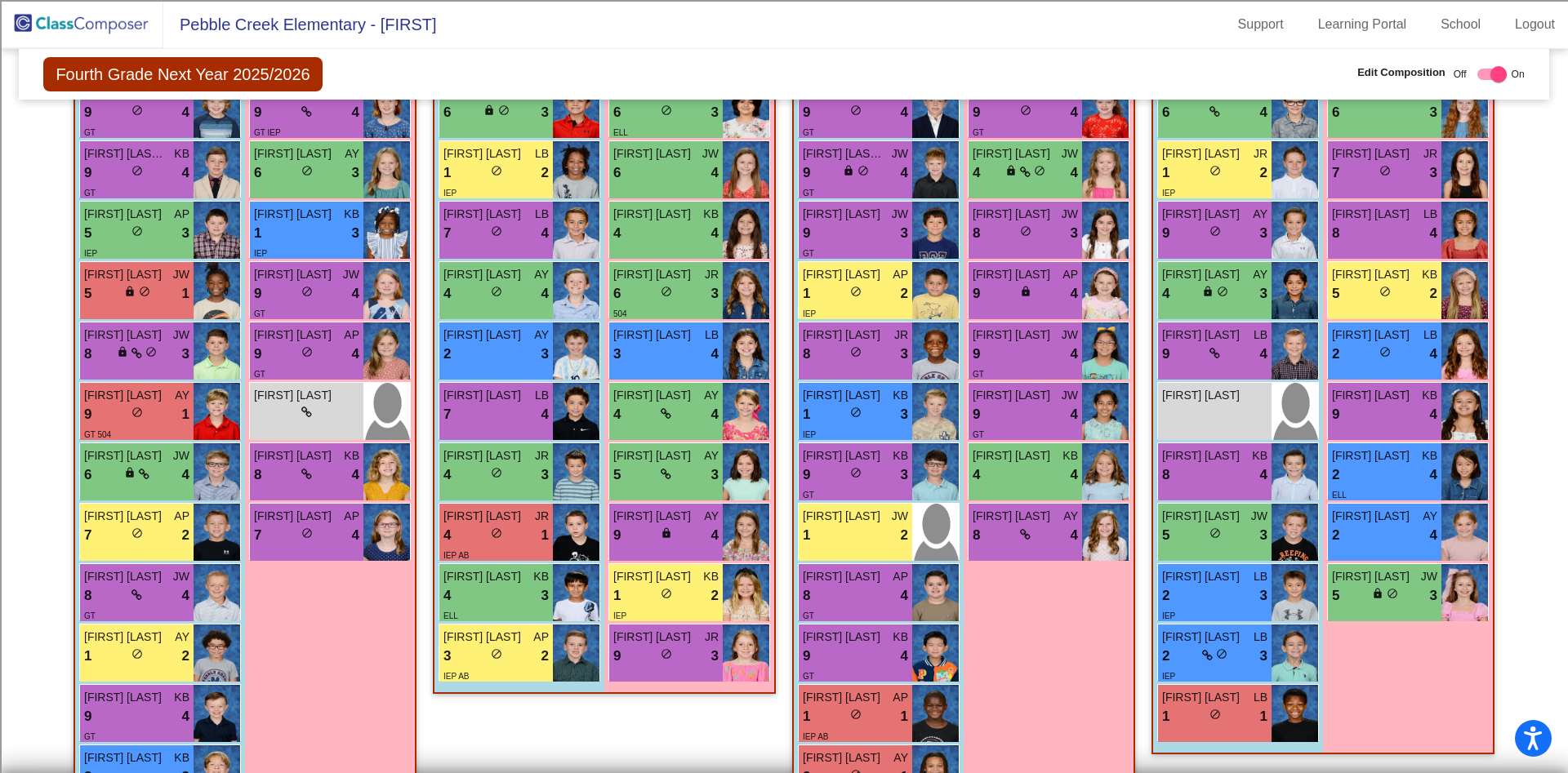 scroll, scrollTop: 501, scrollLeft: 0, axis: vertical 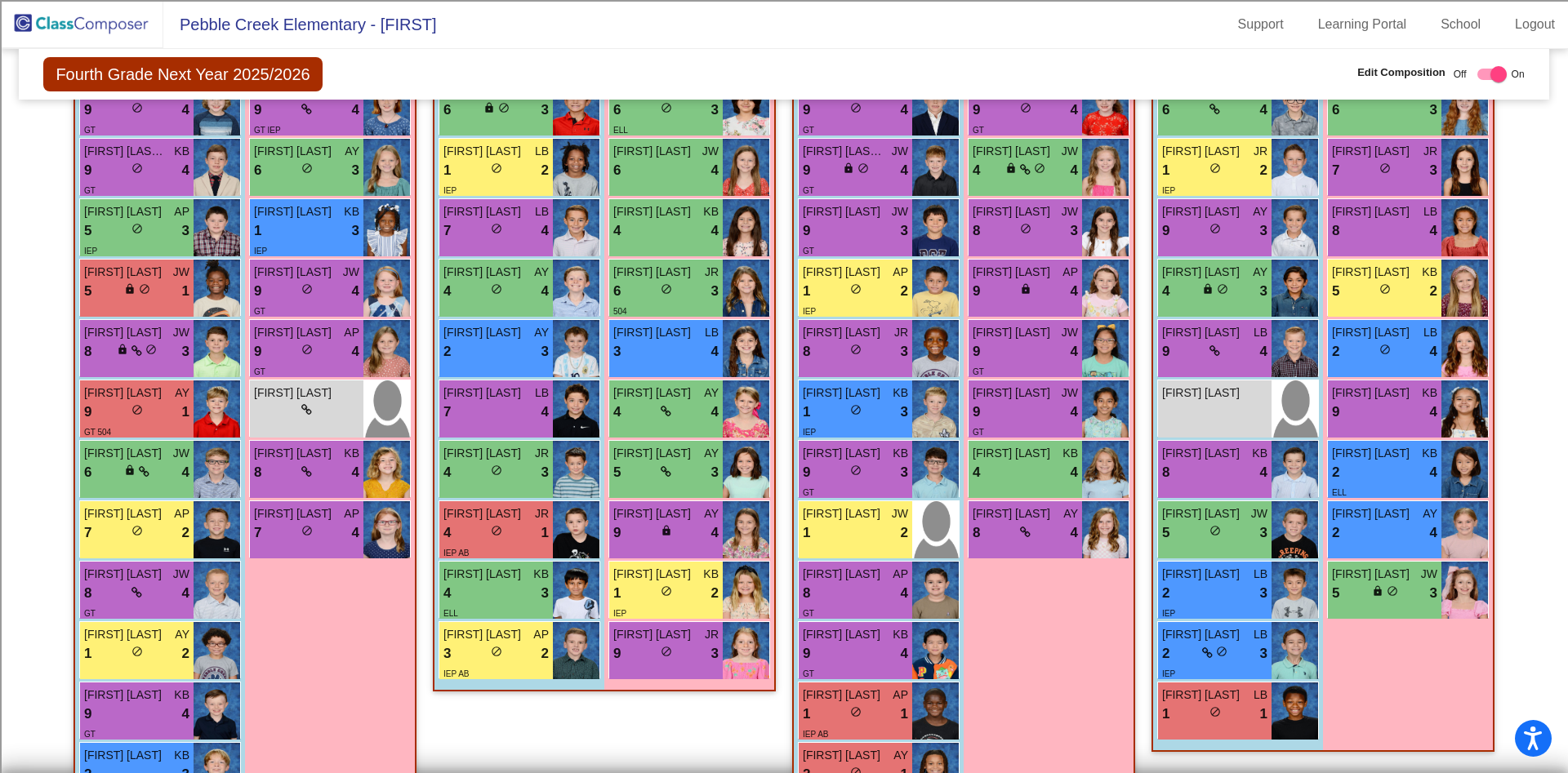 click on "Fourth Grade Next Year 2025/2026  Edit Composition Off   On  Incoming   Digital Data Wall    Display Scores for Years:   2023 - 2024   2024 - 2025  Grade/Archive Students in Table View   Download   New Small Group   Saved Small Group   Compose   Start Over   Submit Classes  Compose has been submitted  Check for Incomplete Scores  View Compose Rules   View Placement Violations  Notes   Download Class List   Import Students   Grade/Archive Students in Table View   New Small Group   Saved Small Group  Display Scores for Years:   2023 - 2024   2024 - 2025 Display Assessments: RMP MMP Display Student Picture:    Yes     No  Students Academics Life Skills  Last Teacher  Placement  Identified  Total Boys Girls  Read.   Math   Writ.   Behav.   Work Sk.   JW   AY   KB   LB   AP   JR   ELL   GT   IEP   504   AB   CSL   DYS   ECO  Hallway  visibility_off  0 0 0                 0   0   0   0   0   0   0   0   0   0   0   0   0   0   0   0   0  Class 1  visibility  21 13 8  6.48   7.05   4.76   3.05   2.86   5  20" 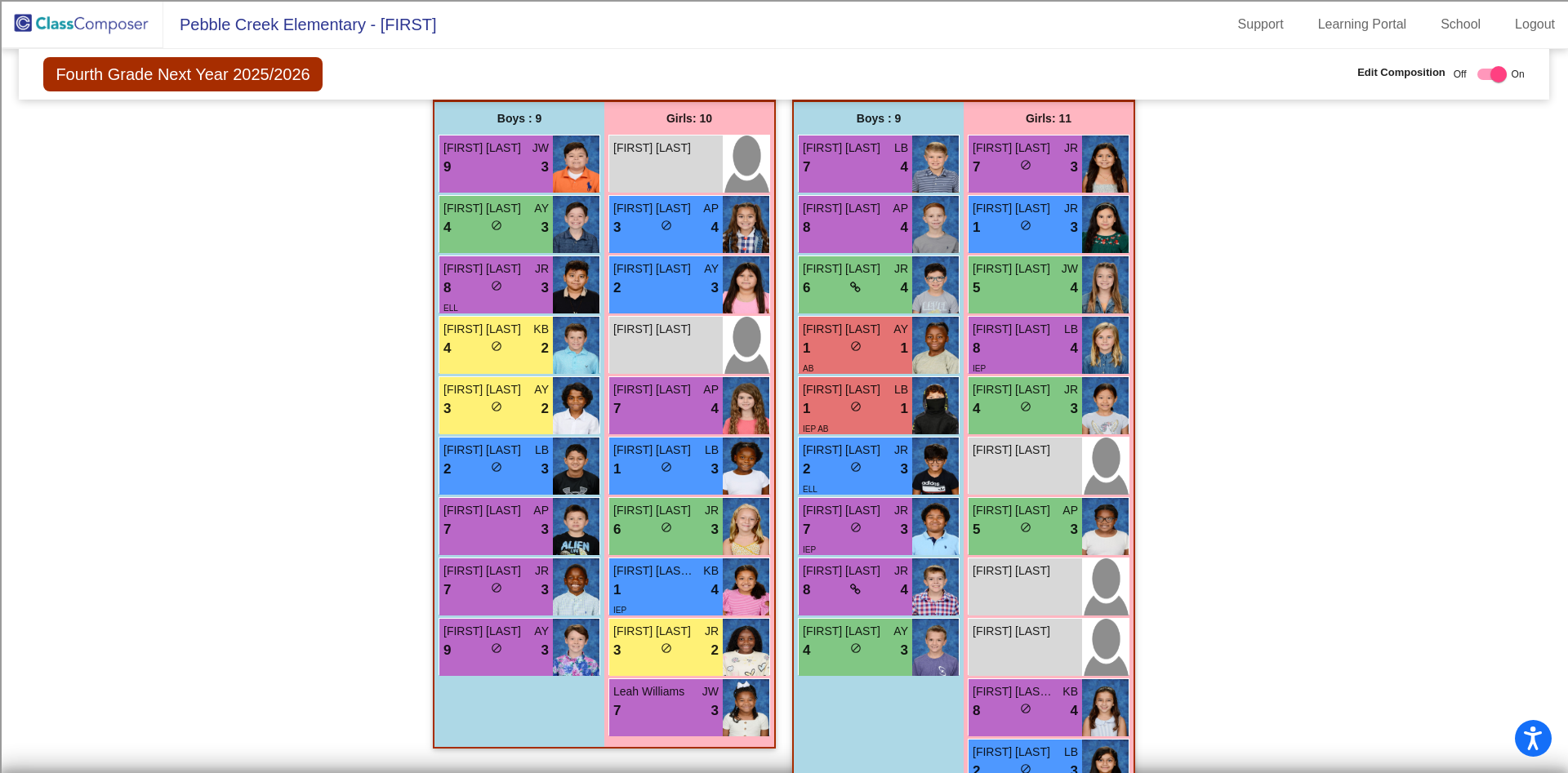 scroll, scrollTop: 1356, scrollLeft: 0, axis: vertical 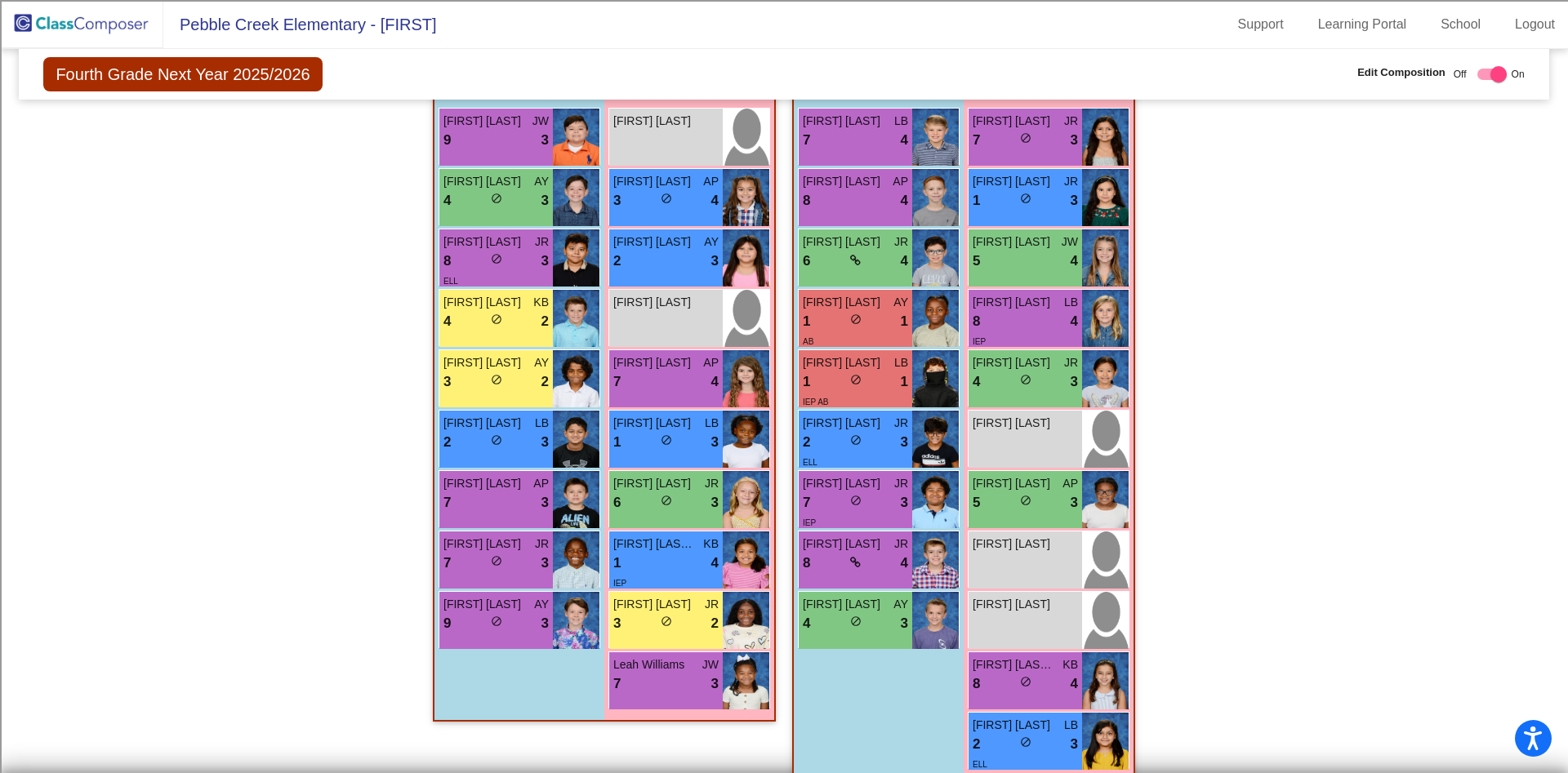 click on "Hallway   - Hallway Class  picture_as_pdf  Add Student  First Name Last Name Student Id  (Recommended)   Boy   Girl   Non Binary Add Close  Boys : 0    No Students   Girls: 0   No Students   Class 1   - [LAST]  picture_as_pdf [FIRST] [LAST]  Add Student  First Name Last Name Student Id  (Recommended)   Boy   Girl   Non Binary Add Close  Boys : 13  [FIRST] [LAST] KB 9 lock do_not_disturb_alt 4 GT [FIRST] [LAST] KB 9 lock do_not_disturb_alt 4 GT [FIRST] [LAST] AP 5 lock do_not_disturb_alt 3 IEP [FIRST] [LAST] JW 5 lock do_not_disturb_alt 1 [FIRST] [LAST] JW 8 lock do_not_disturb_alt 3 [FIRST] [LAST] AY 9 lock do_not_disturb_alt 1 GT 504 [FIRST] [LAST] JW 6 lock do_not_disturb_alt 4 [FIRST] [LAST] AP 7 lock do_not_disturb_alt 2 [FIRST] [LAST] JW 8 lock do_not_disturb_alt 4 GT [FIRST] [LAST] AY 1 lock do_not_disturb_alt 2 [FIRST] [LAST] KB 9 lock do_not_disturb_alt 4 GT [FIRST] [LAST] KB 2 lock do_not_disturb_alt 3 IEP [FIRST] [LAST] AP 9 lock do_not_disturb_alt 3 GT Girls: 8 [FIRST] [LAST] LB 9 lock do_not_disturb_alt 4 AY" 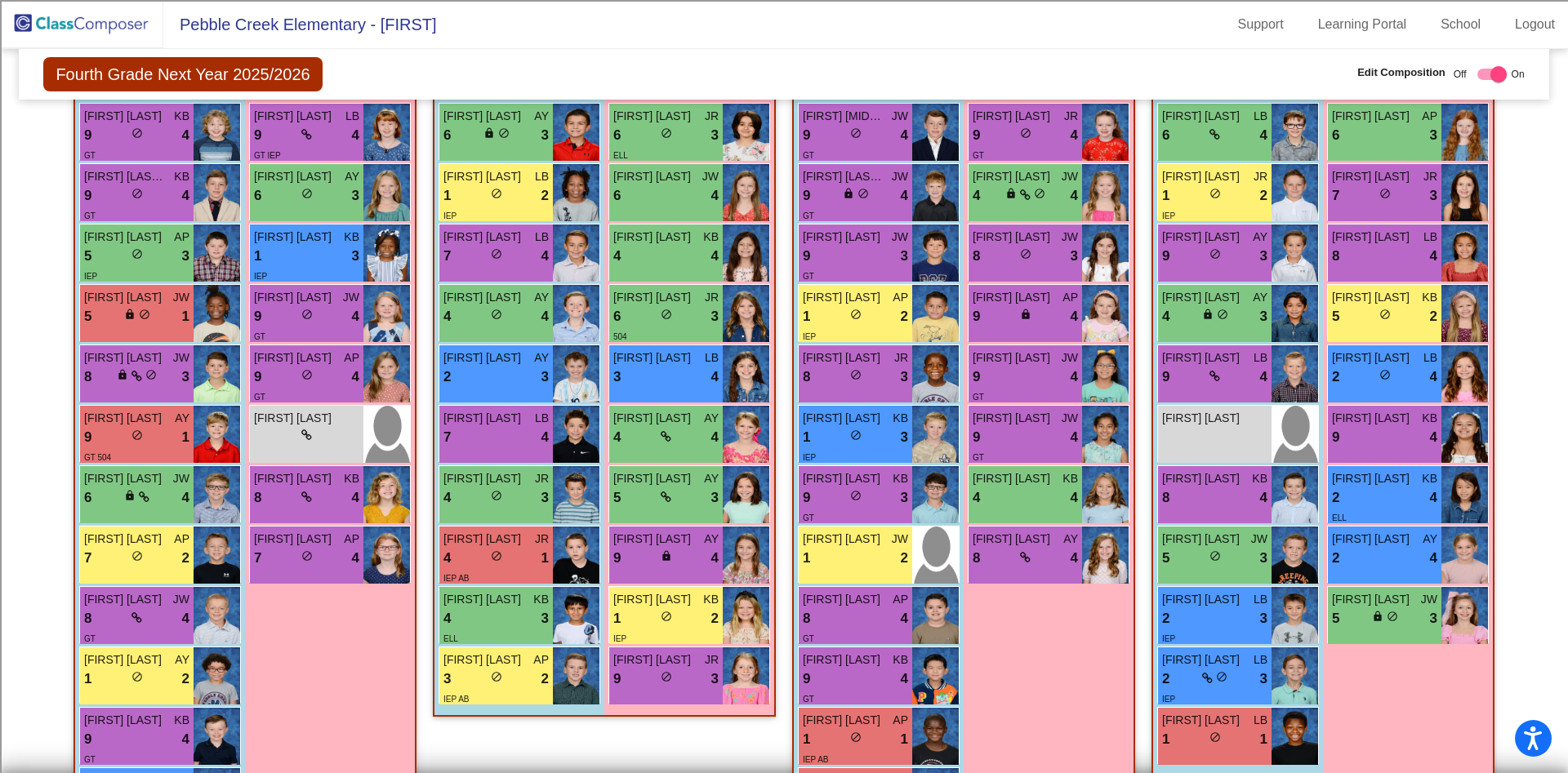 scroll, scrollTop: 475, scrollLeft: 0, axis: vertical 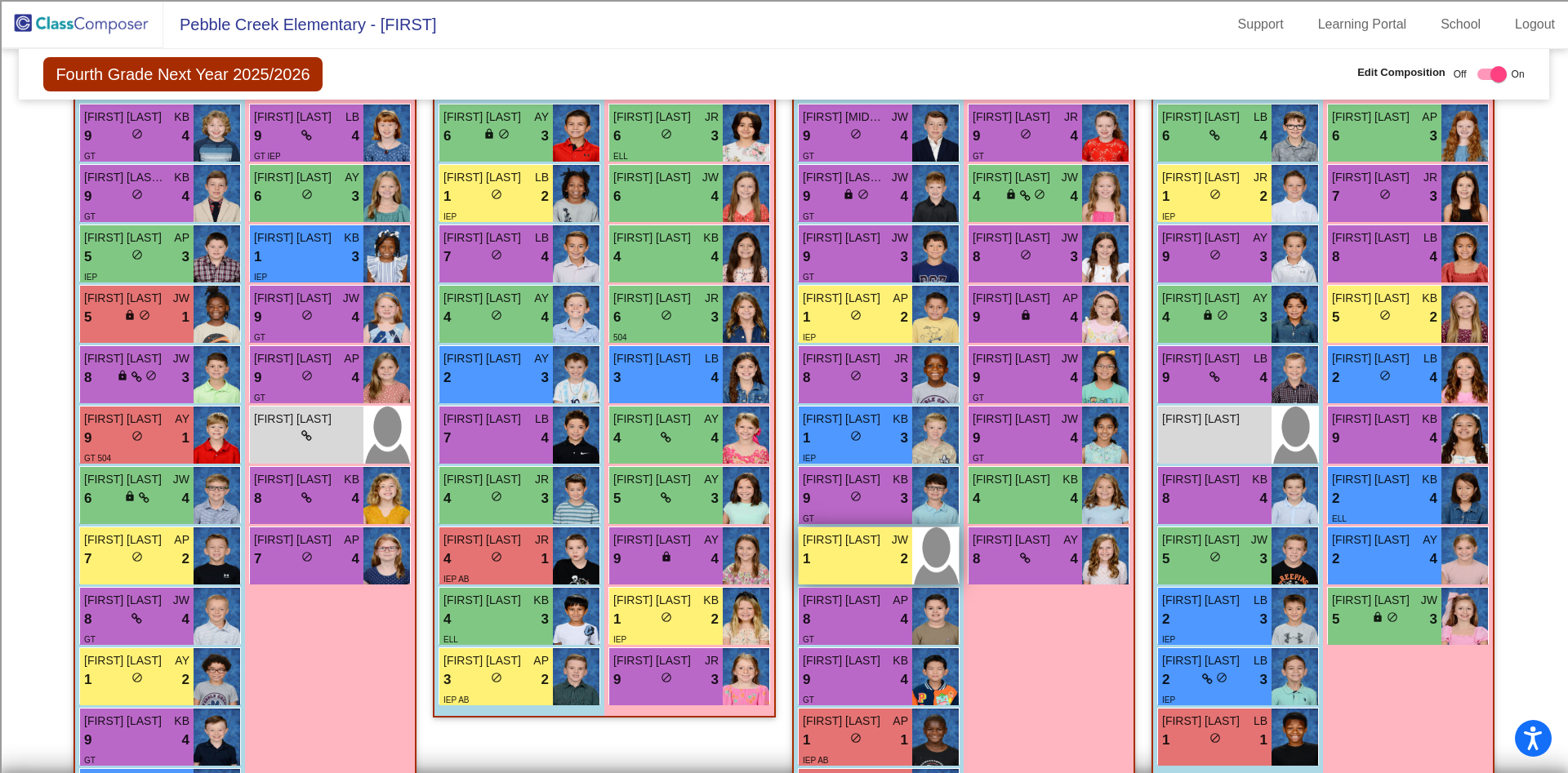 drag, startPoint x: 1031, startPoint y: 565, endPoint x: 815, endPoint y: 542, distance: 217.22109 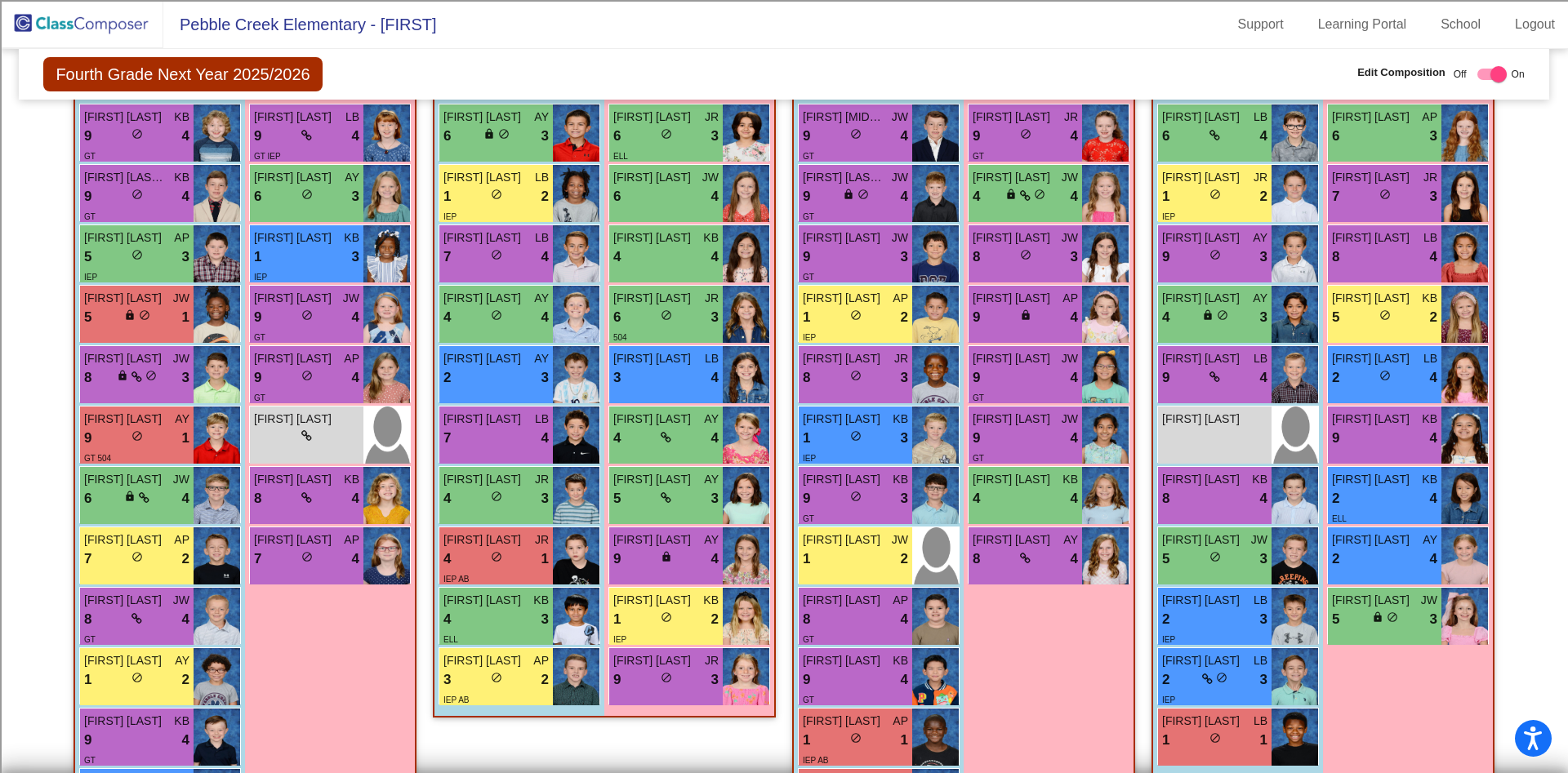 drag, startPoint x: 815, startPoint y: 542, endPoint x: 1520, endPoint y: 275, distance: 753.866 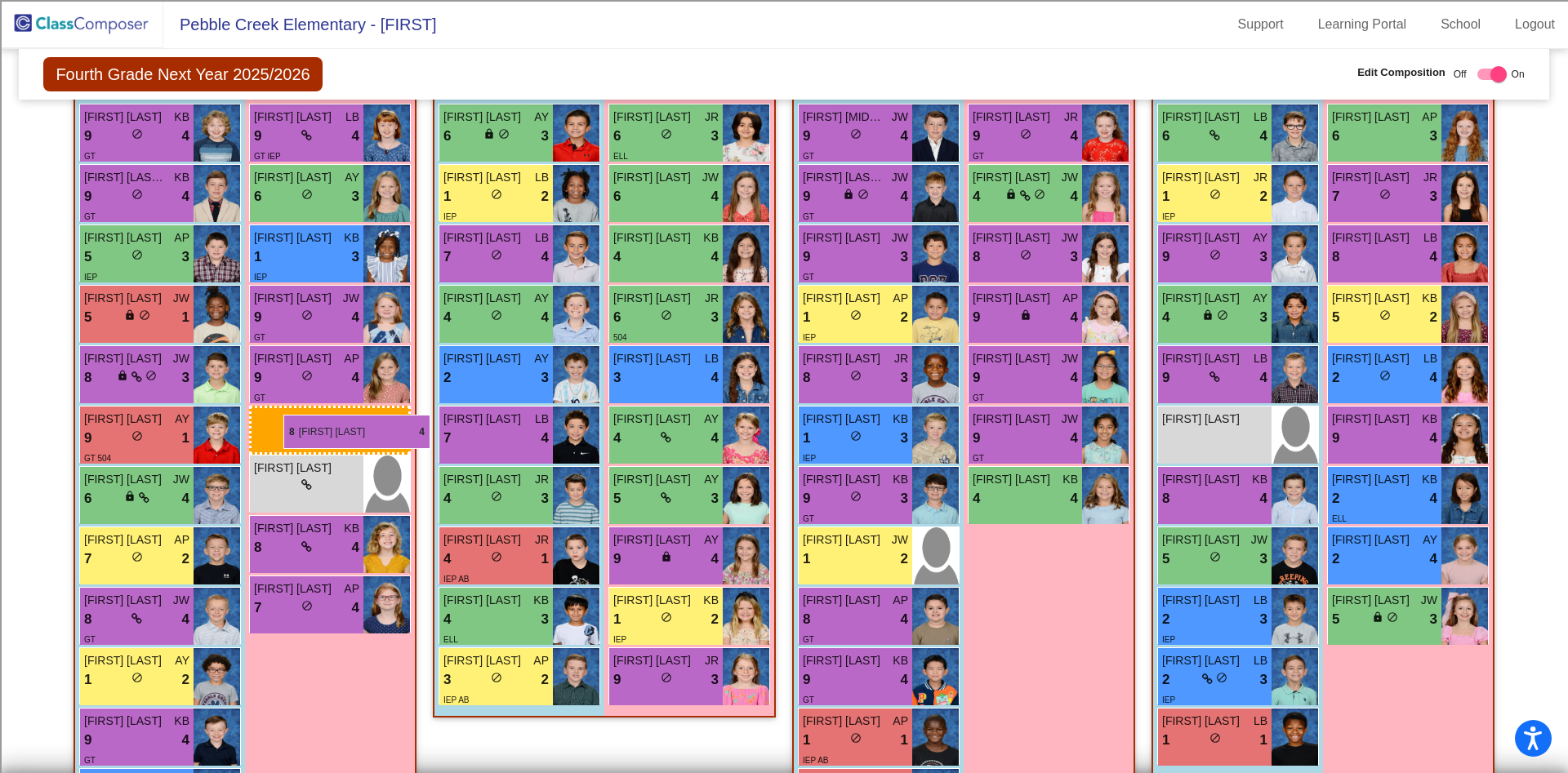 drag, startPoint x: 1016, startPoint y: 554, endPoint x: 274, endPoint y: 408, distance: 756.22748 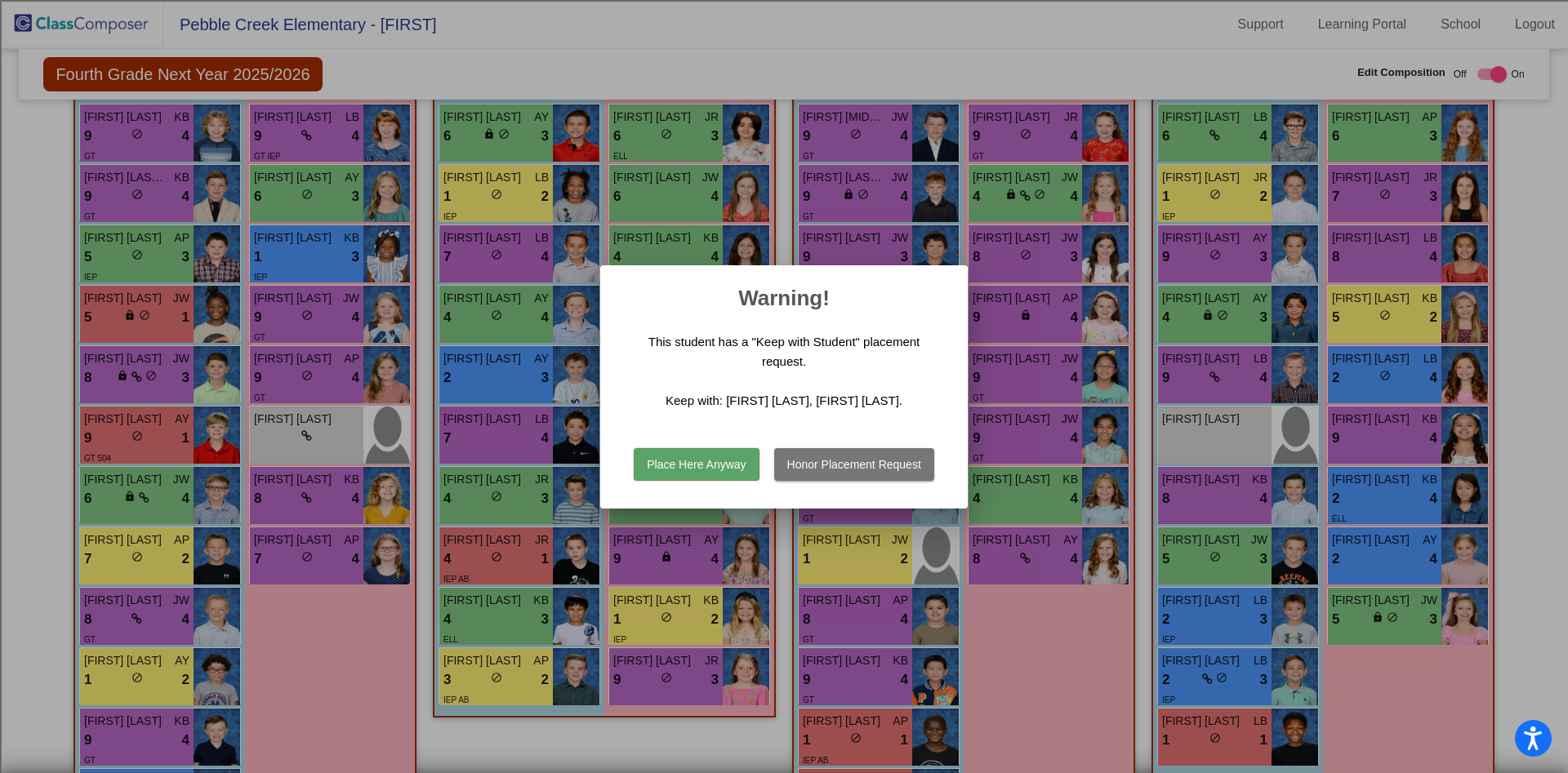 click on "Place Here Anyway" at bounding box center (696, 464) 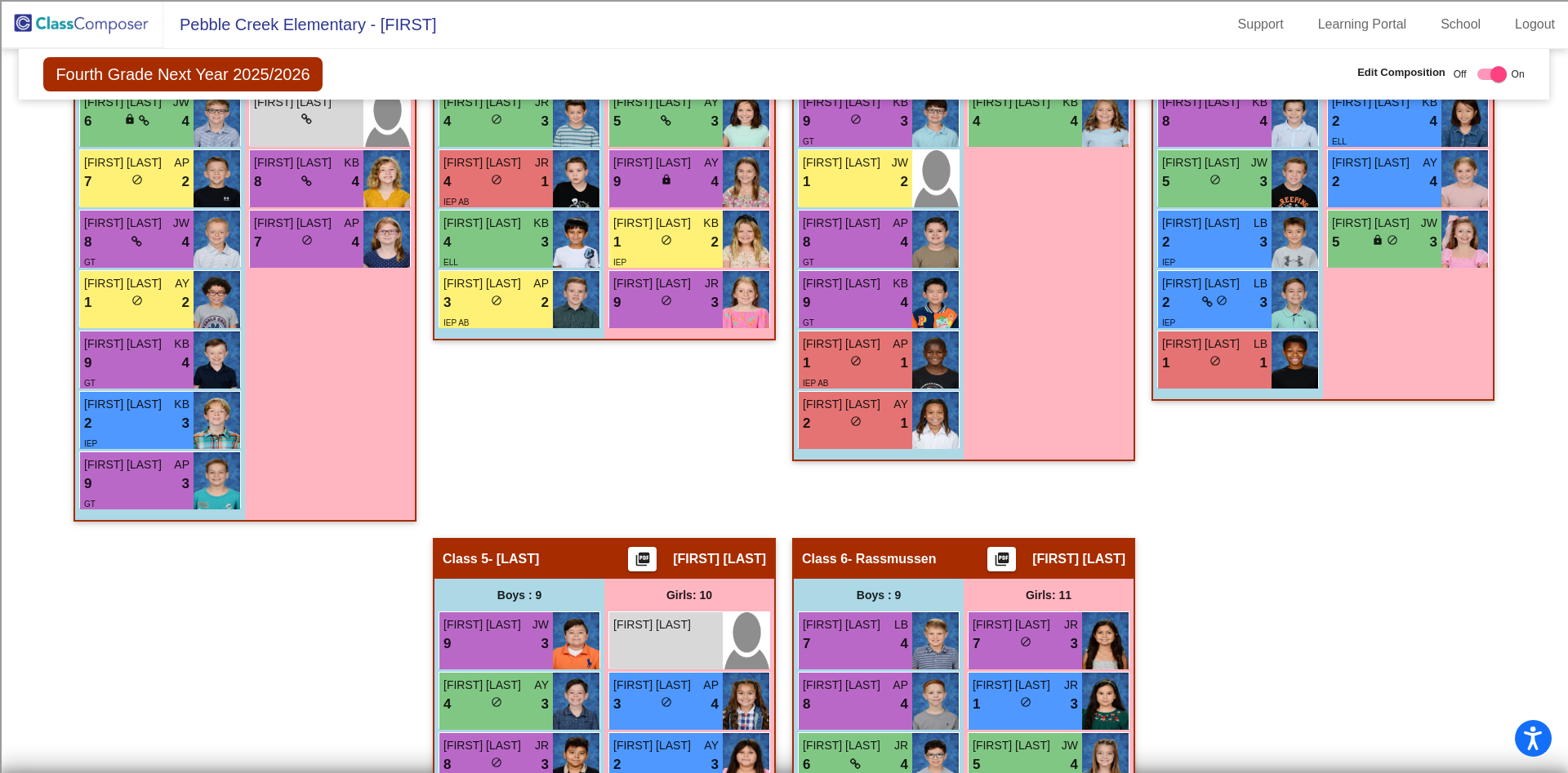 scroll, scrollTop: 873, scrollLeft: 0, axis: vertical 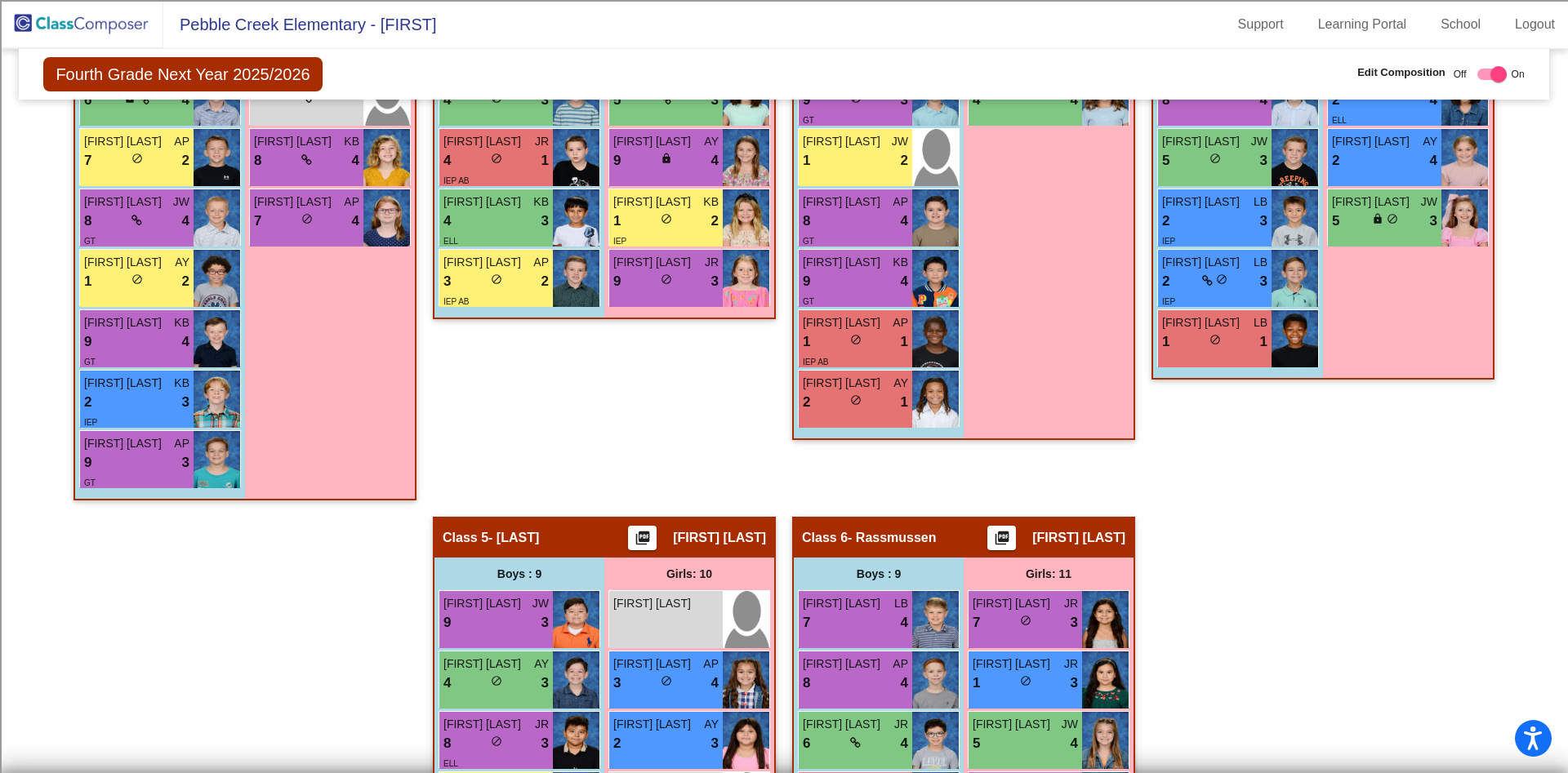 drag, startPoint x: 874, startPoint y: 615, endPoint x: 886, endPoint y: 585, distance: 32 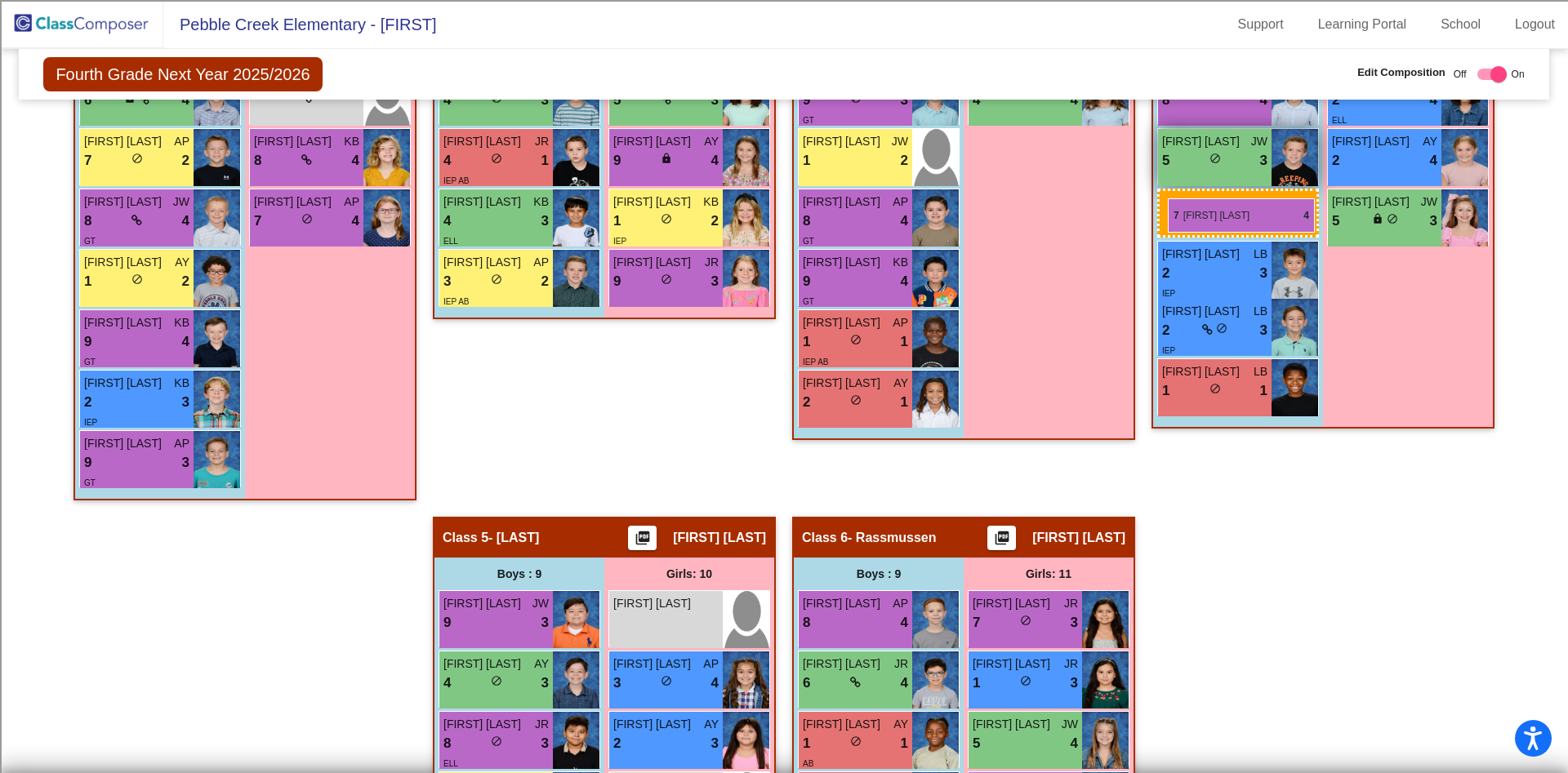 drag, startPoint x: 886, startPoint y: 585, endPoint x: 1160, endPoint y: 191, distance: 479.9083 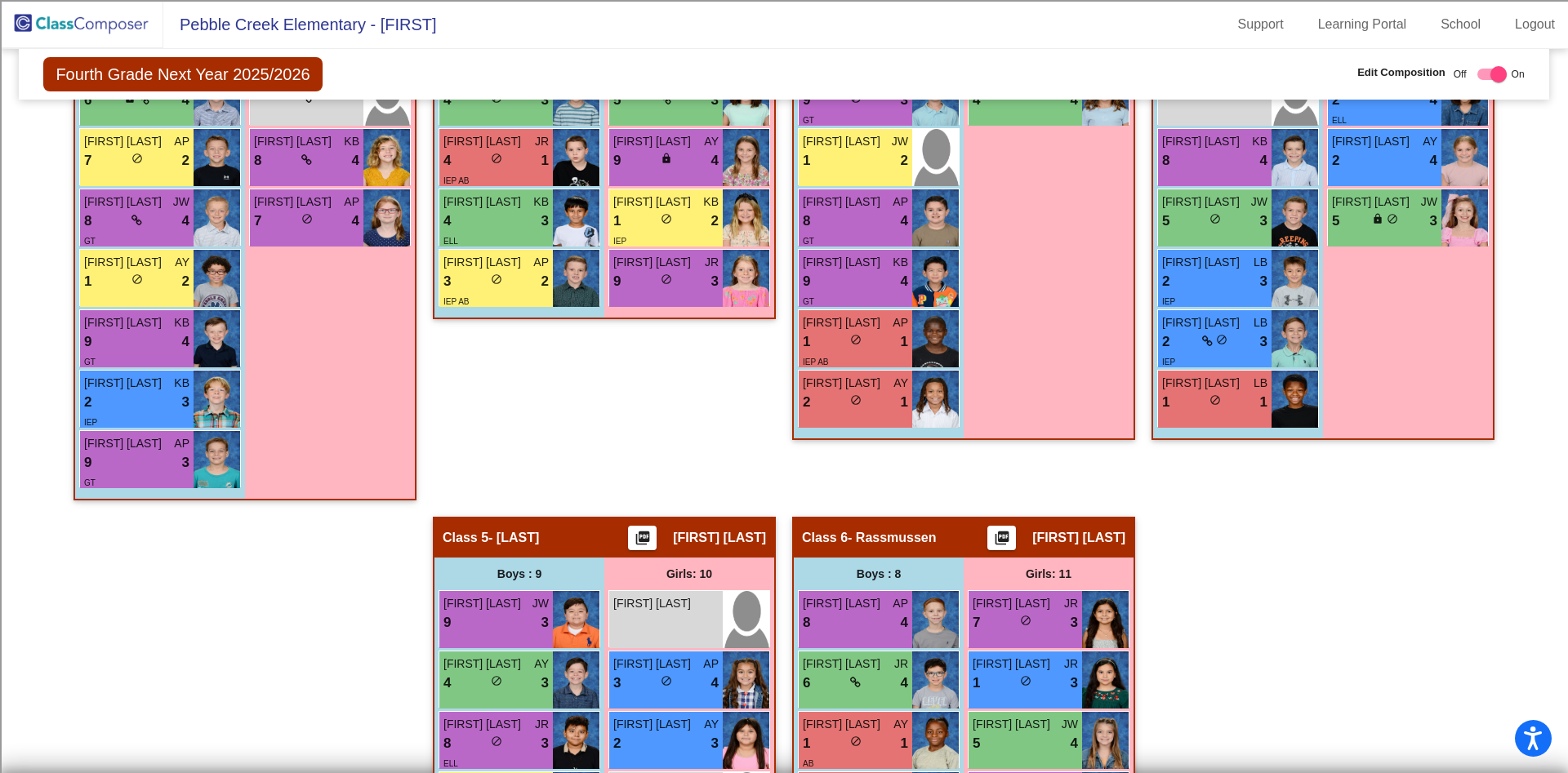 scroll, scrollTop: 240, scrollLeft: 0, axis: vertical 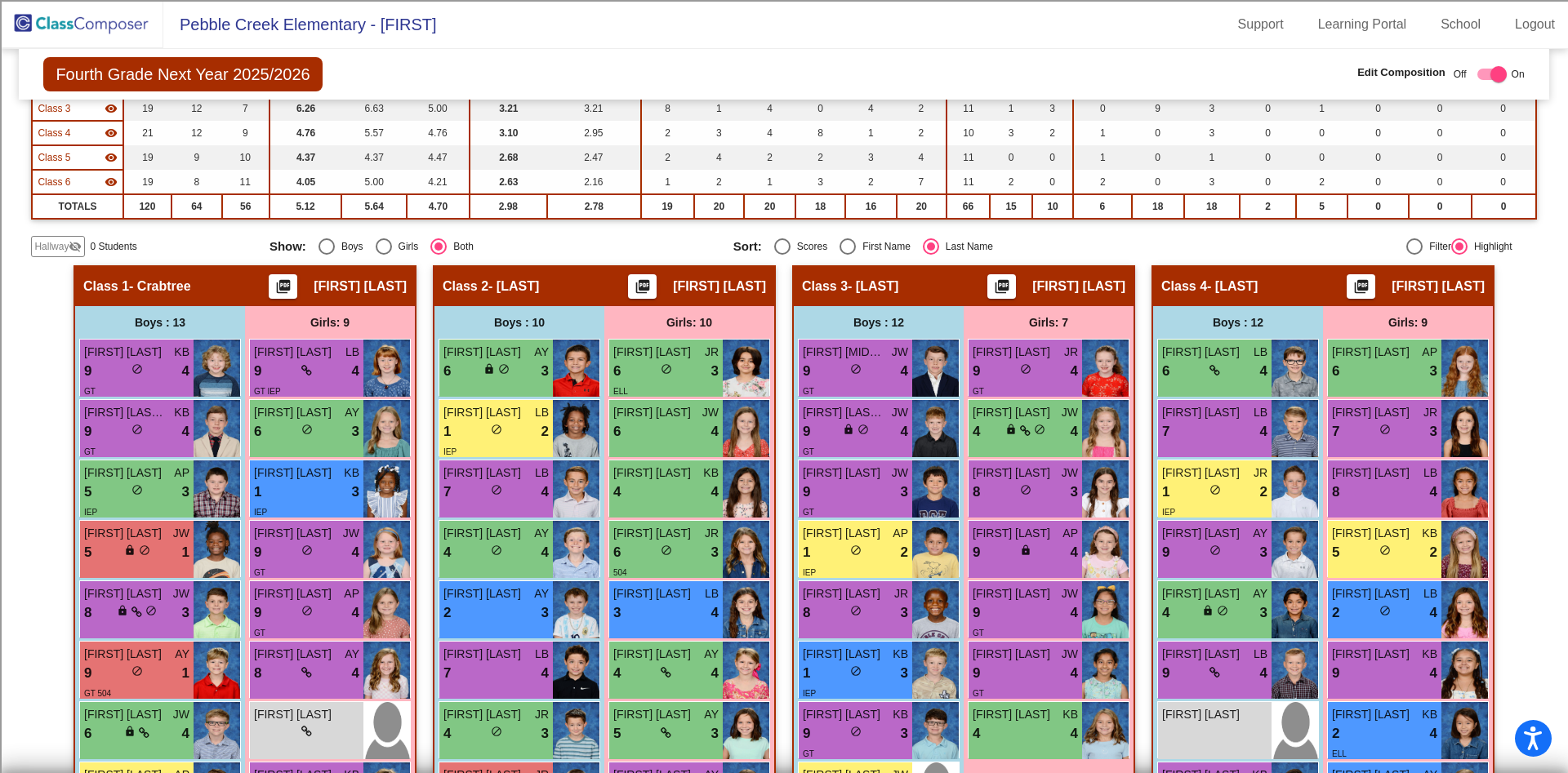 click on "Sort:   Scores   First Name   Last Name" 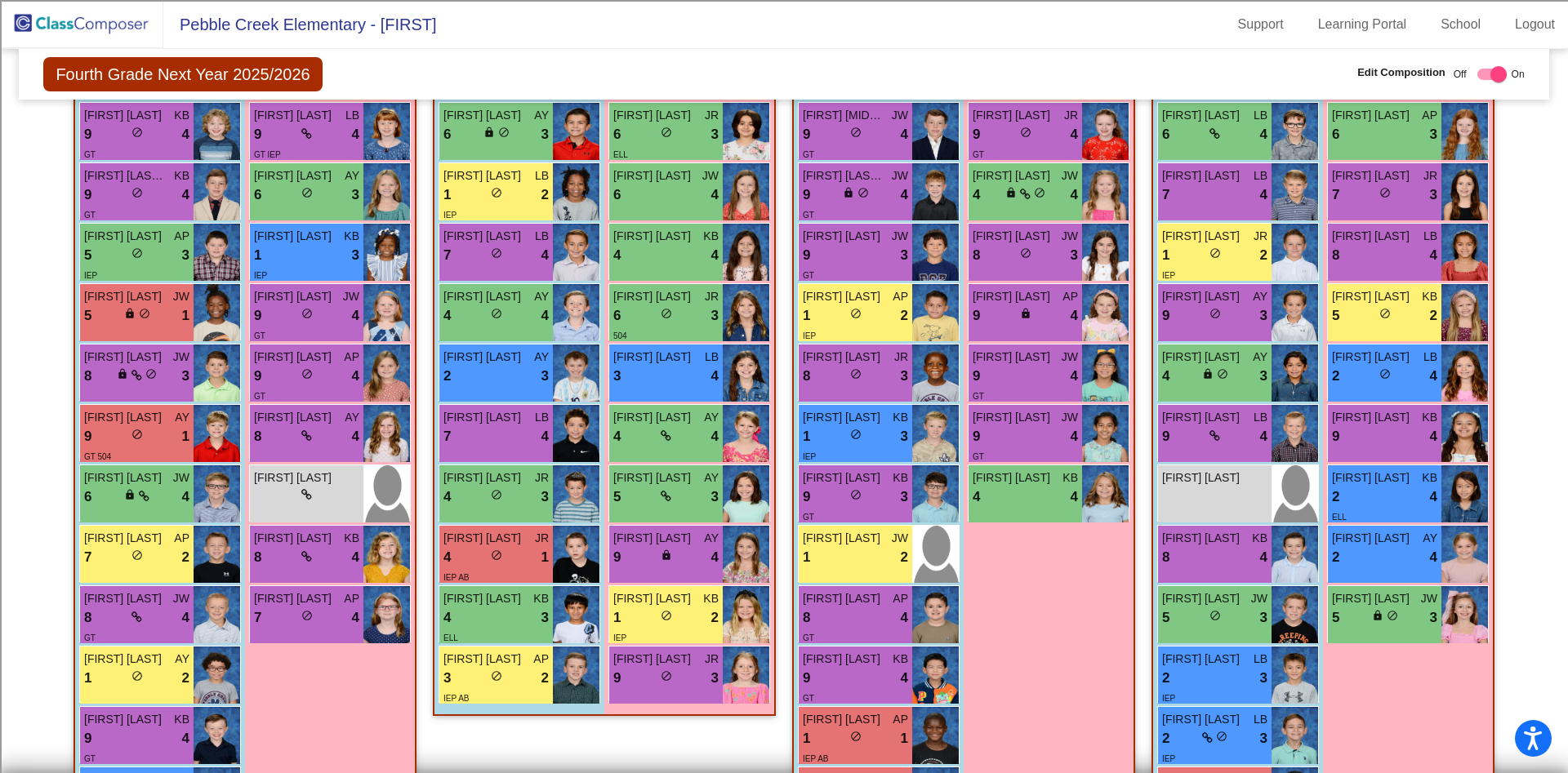 scroll, scrollTop: 482, scrollLeft: 0, axis: vertical 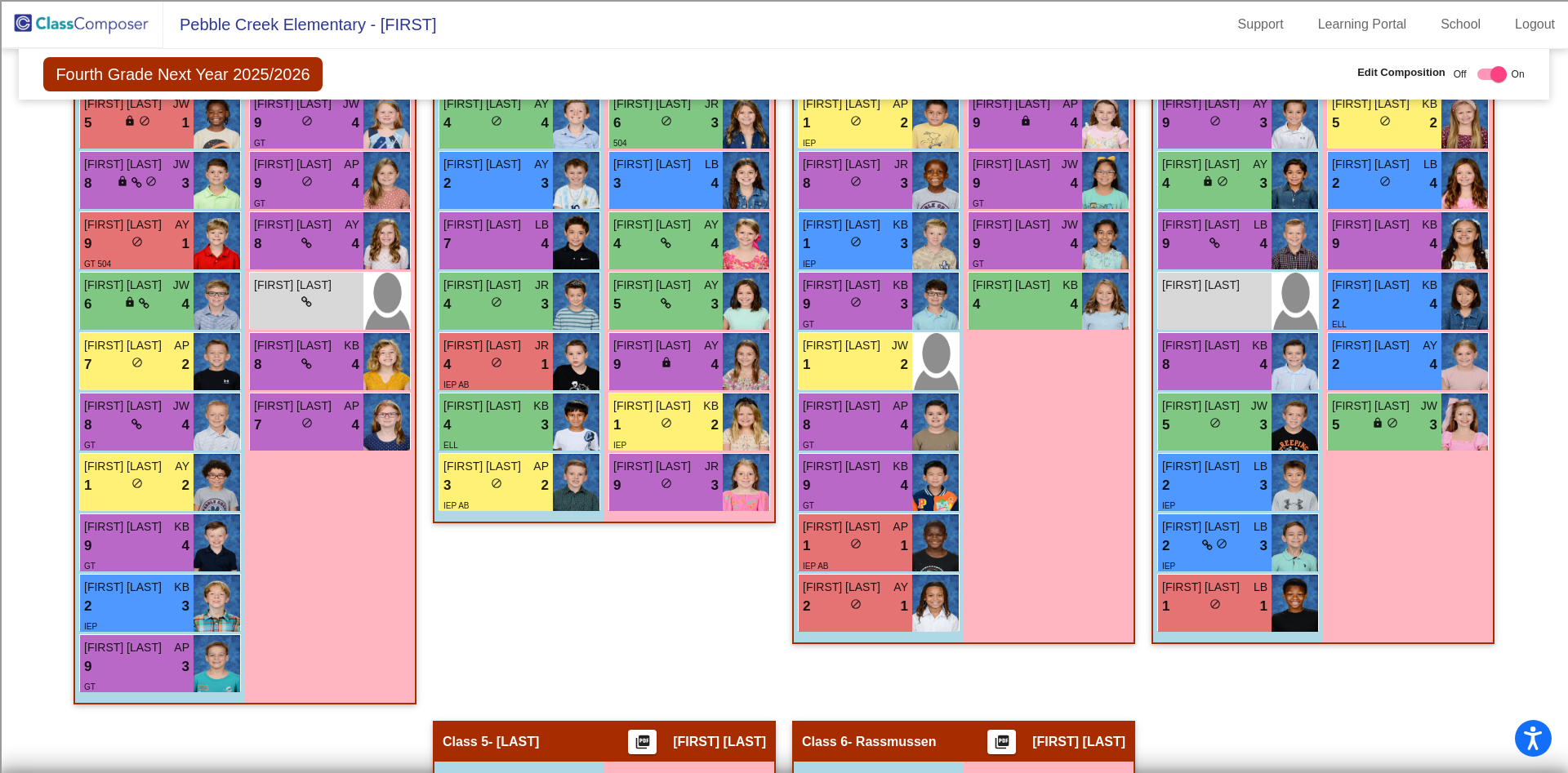drag, startPoint x: 1559, startPoint y: 297, endPoint x: 1552, endPoint y: 246, distance: 51.47815 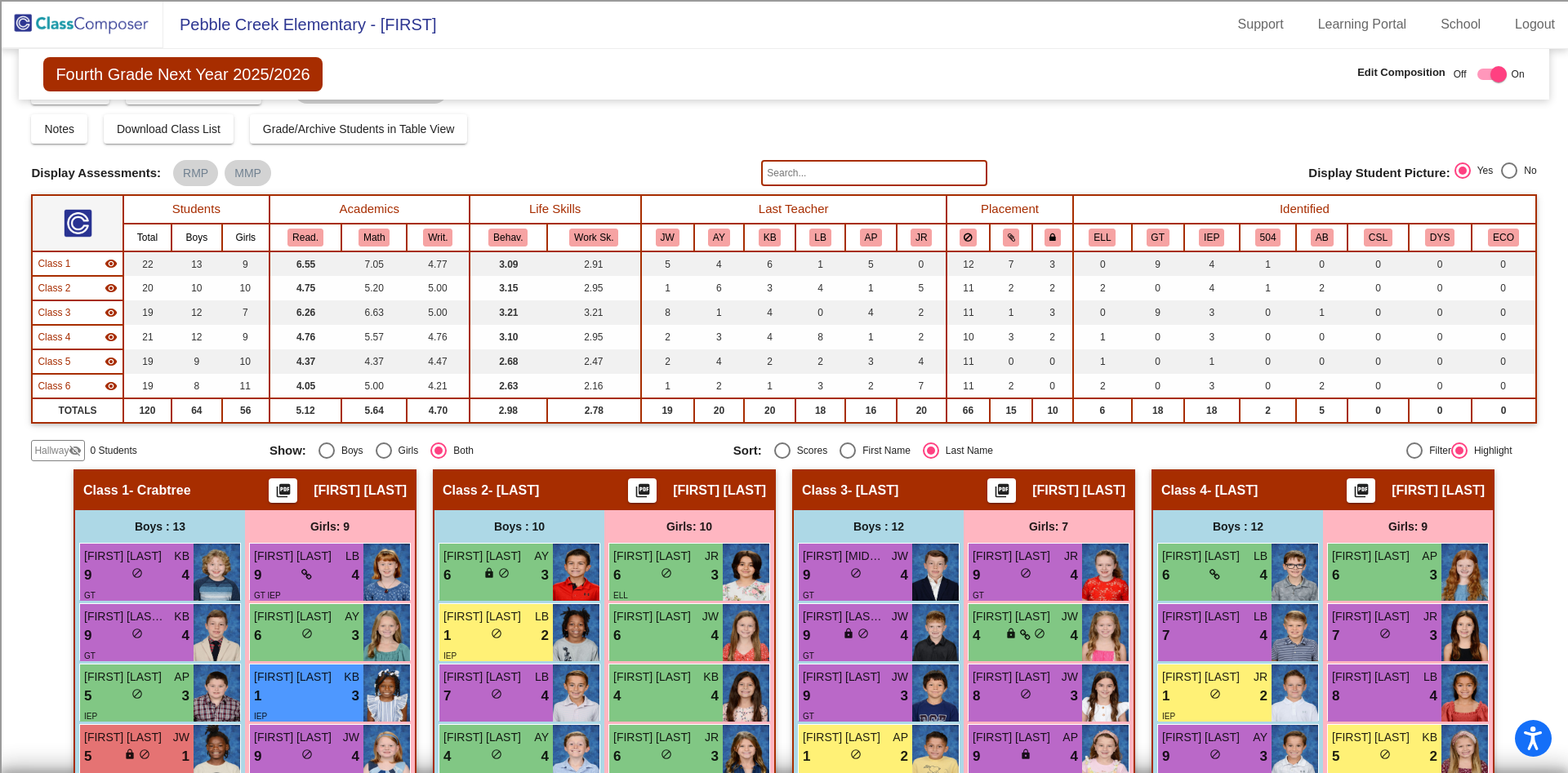drag, startPoint x: 1561, startPoint y: 242, endPoint x: 1533, endPoint y: 122, distance: 123.22337 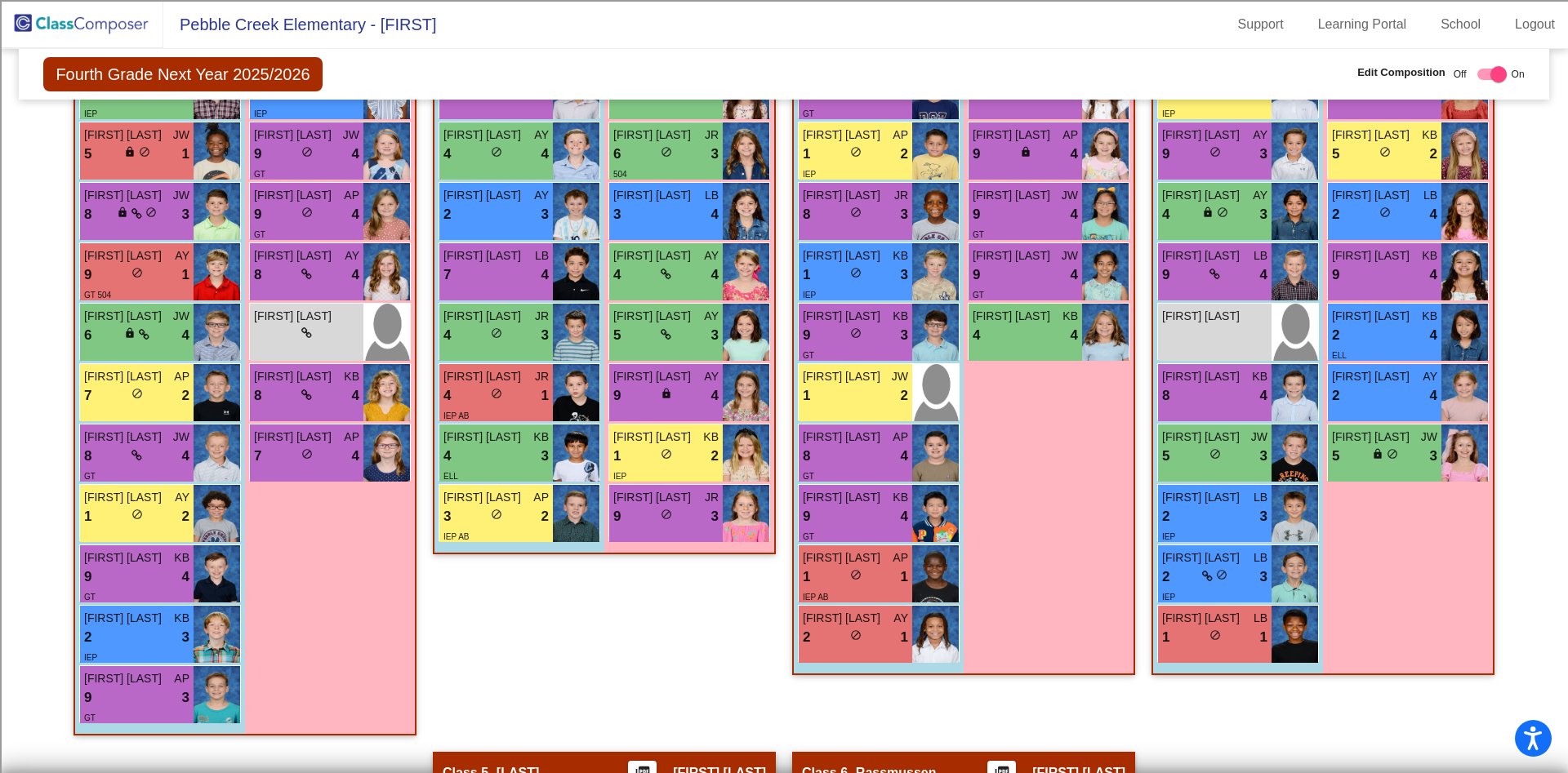 scroll, scrollTop: 662, scrollLeft: 0, axis: vertical 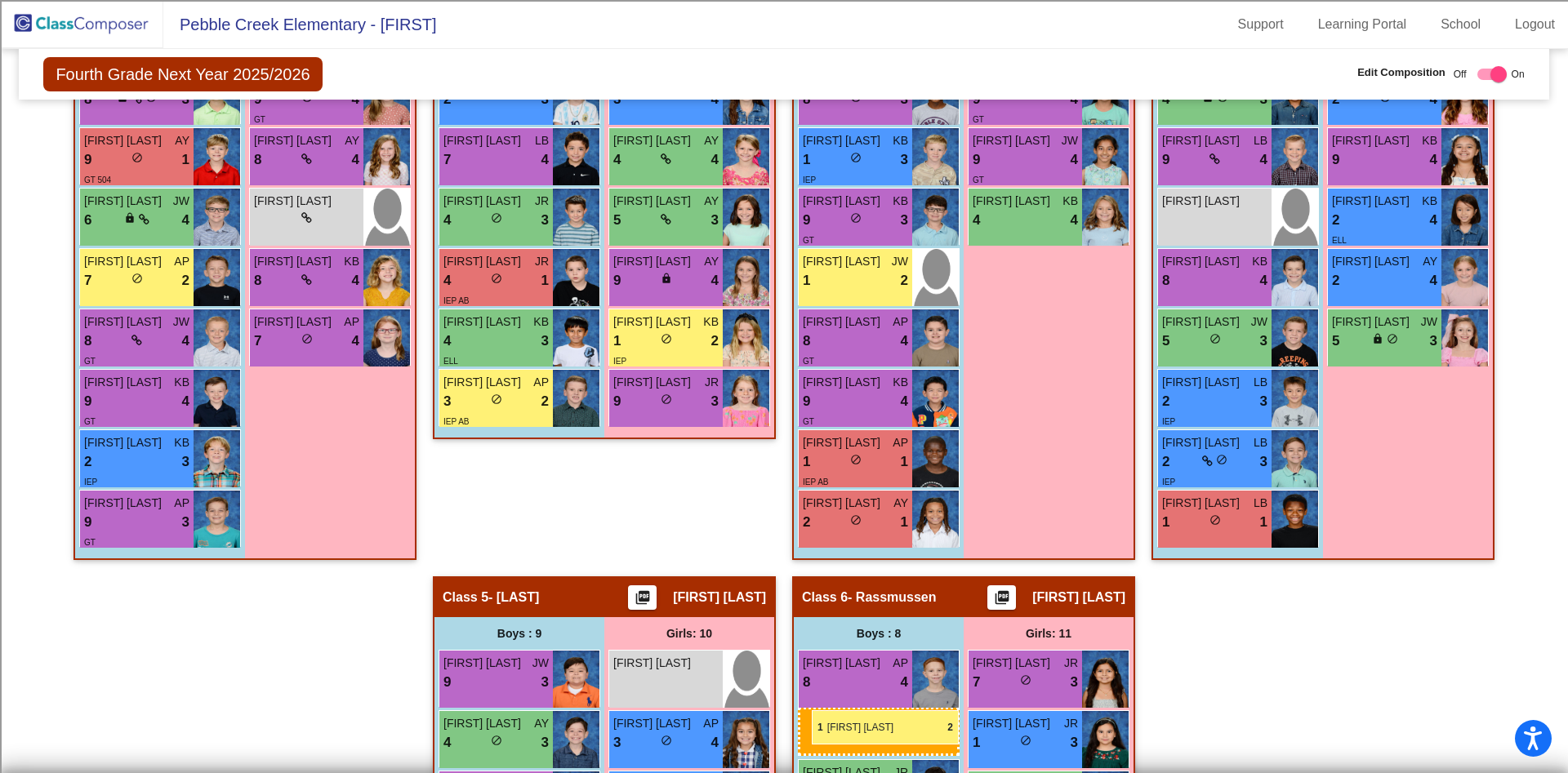 drag, startPoint x: 117, startPoint y: 473, endPoint x: 809, endPoint y: 709, distance: 731.1361 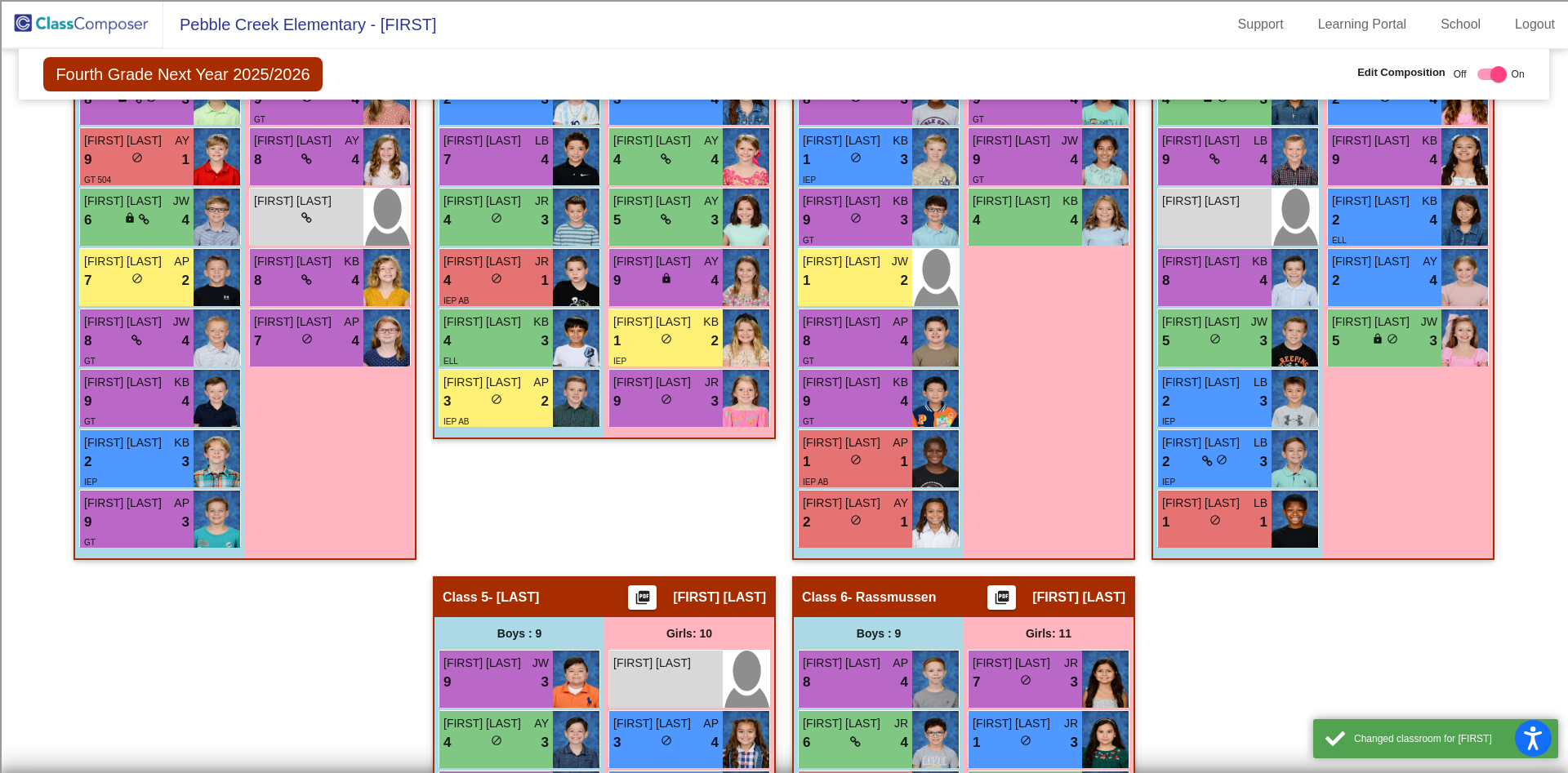 click on "Hallway   - Hallway Class  picture_as_pdf  Add Student  First Name Last Name Student Id  (Recommended)   Boy   Girl   Non Binary Add Close  Boys : 0    No Students   Girls: 0   No Students   Class 1   - [LAST]  picture_as_pdf [FIRST] [LAST]  Add Student  First Name Last Name Student Id  (Recommended)   Boy   Girl   Non Binary Add Close  Boys : 12  [FIRST] [LAST] KB 9 lock do_not_disturb_alt 4 GT [FIRST] [LAST] KB 9 lock do_not_disturb_alt 4 GT [FIRST] [LAST] AP 5 lock do_not_disturb_alt 3 IEP [FIRST] [LAST] JW 5 lock do_not_disturb_alt 1 [FIRST] [LAST] JW 8 lock do_not_disturb_alt 3 [FIRST] [LAST] AY 9 lock do_not_disturb_alt 1 GT 504 [FIRST] [LAST] JW 6 lock do_not_disturb_alt 4 [FIRST] [LAST] AP 7 lock do_not_disturb_alt 2 [FIRST] [LAST] JW 8 lock do_not_disturb_alt 4 GT [FIRST] [LAST] KB 9 lock do_not_disturb_alt 4 GT [FIRST] [LAST] KB 2 lock do_not_disturb_alt 3 IEP [FIRST] [LAST] AP 9 lock do_not_disturb_alt 3 GT Girls: 9 [FIRST] [LAST] LB 9 lock do_not_disturb_alt 4 GT IEP [FIRST] [LAST] AY 6 lock do_not_disturb_alt" 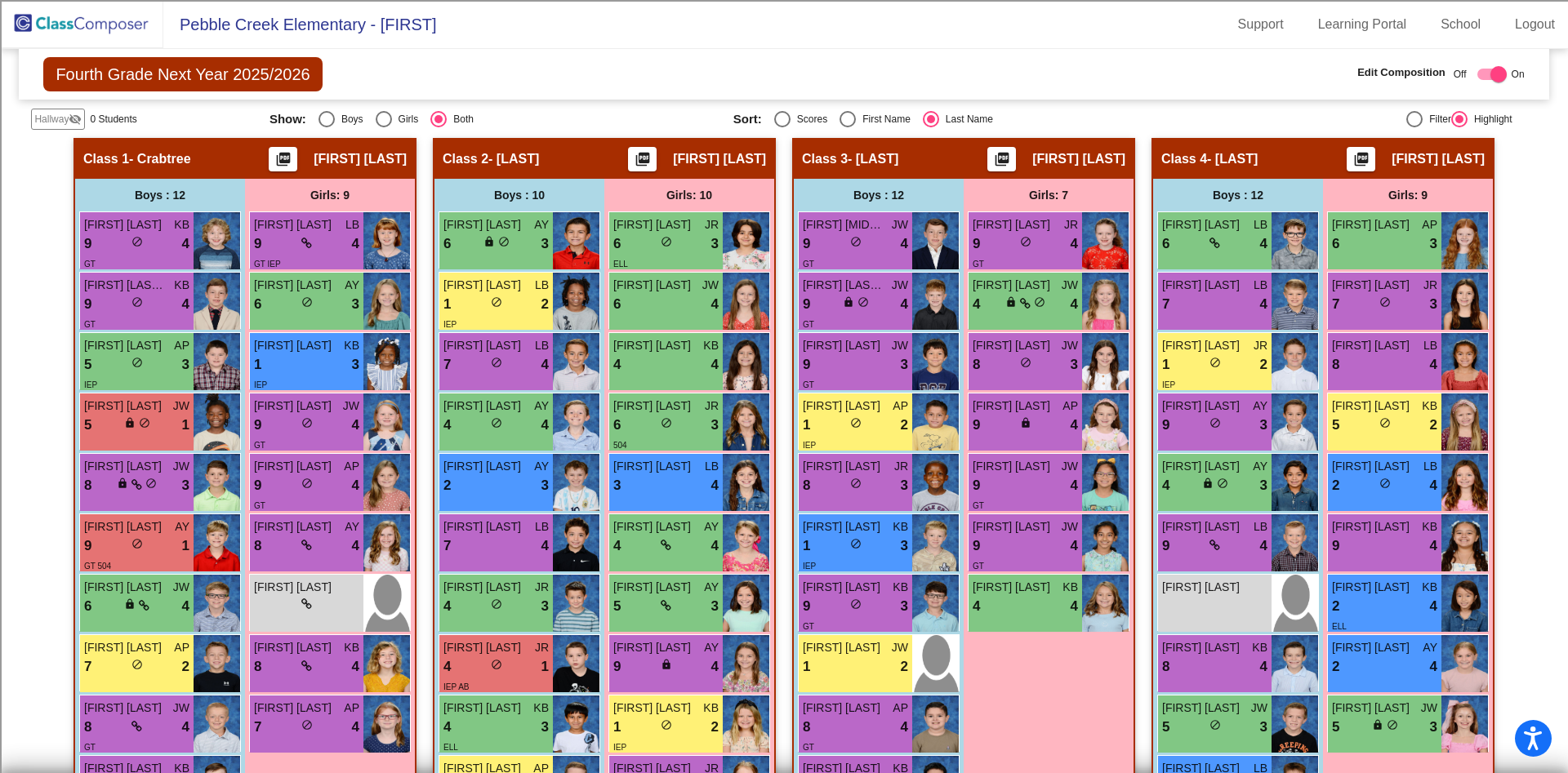 scroll, scrollTop: 375, scrollLeft: 0, axis: vertical 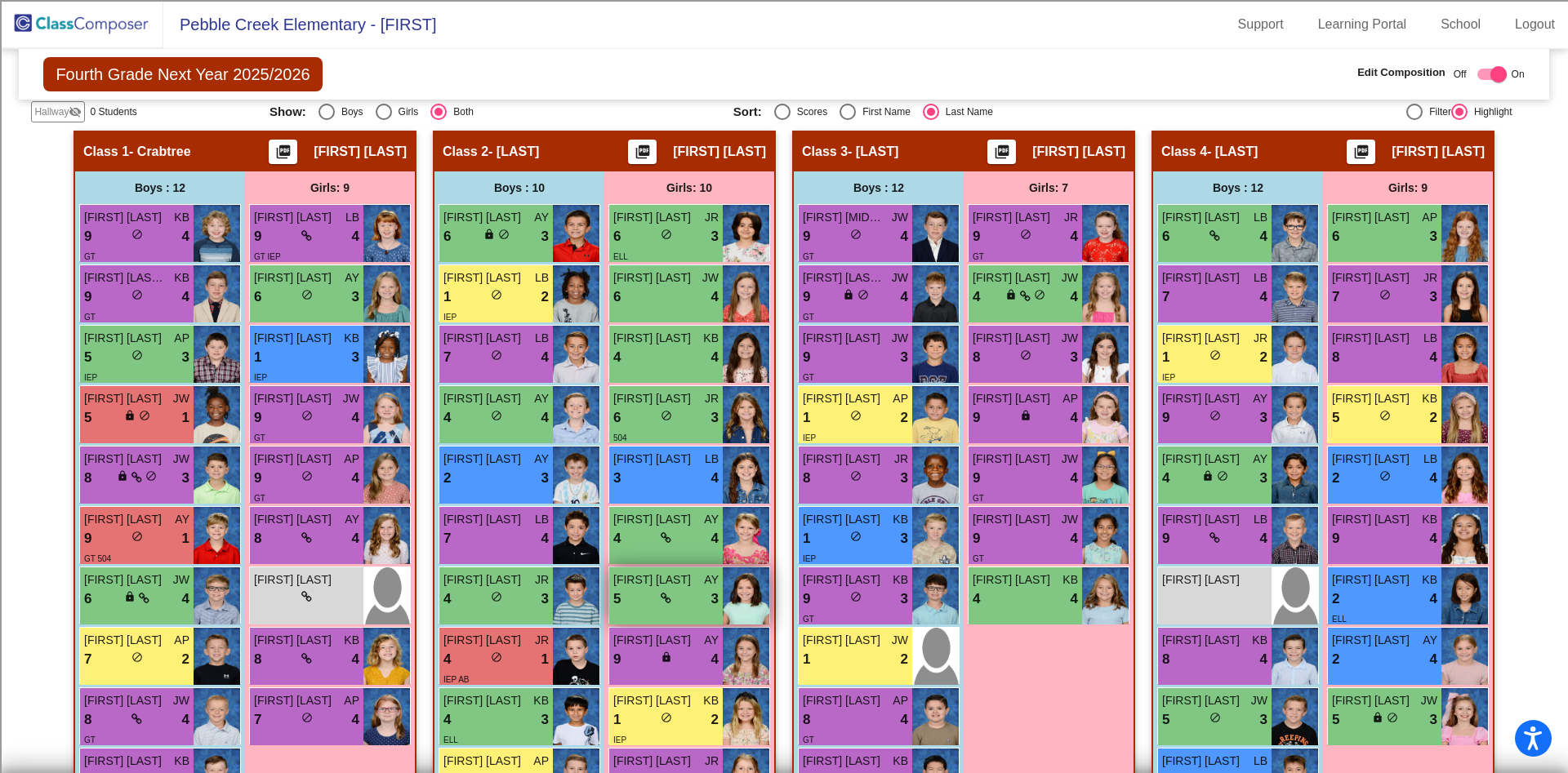 drag, startPoint x: 675, startPoint y: 651, endPoint x: 710, endPoint y: 619, distance: 47 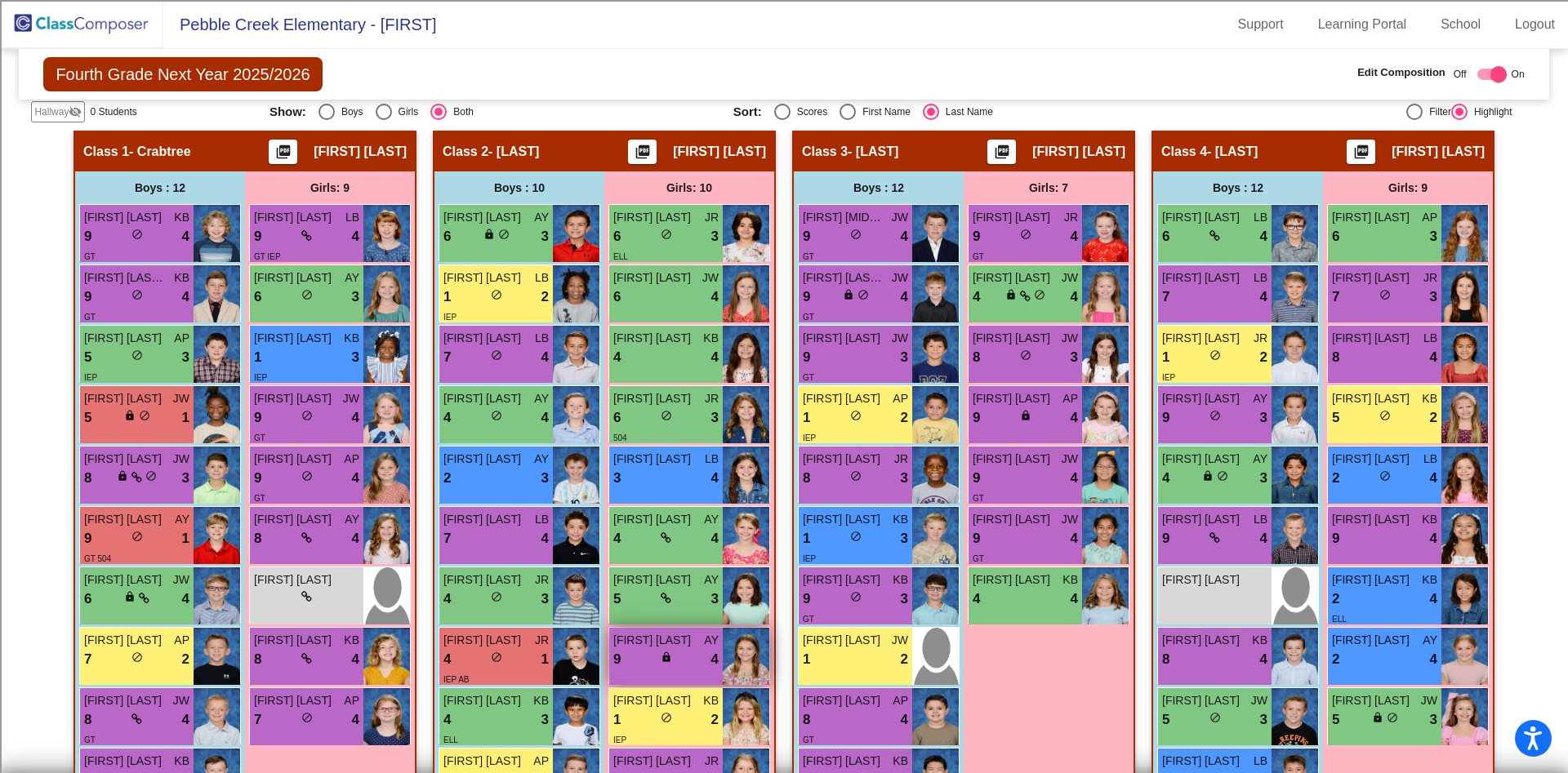 drag, startPoint x: 710, startPoint y: 619, endPoint x: 665, endPoint y: 647, distance: 53 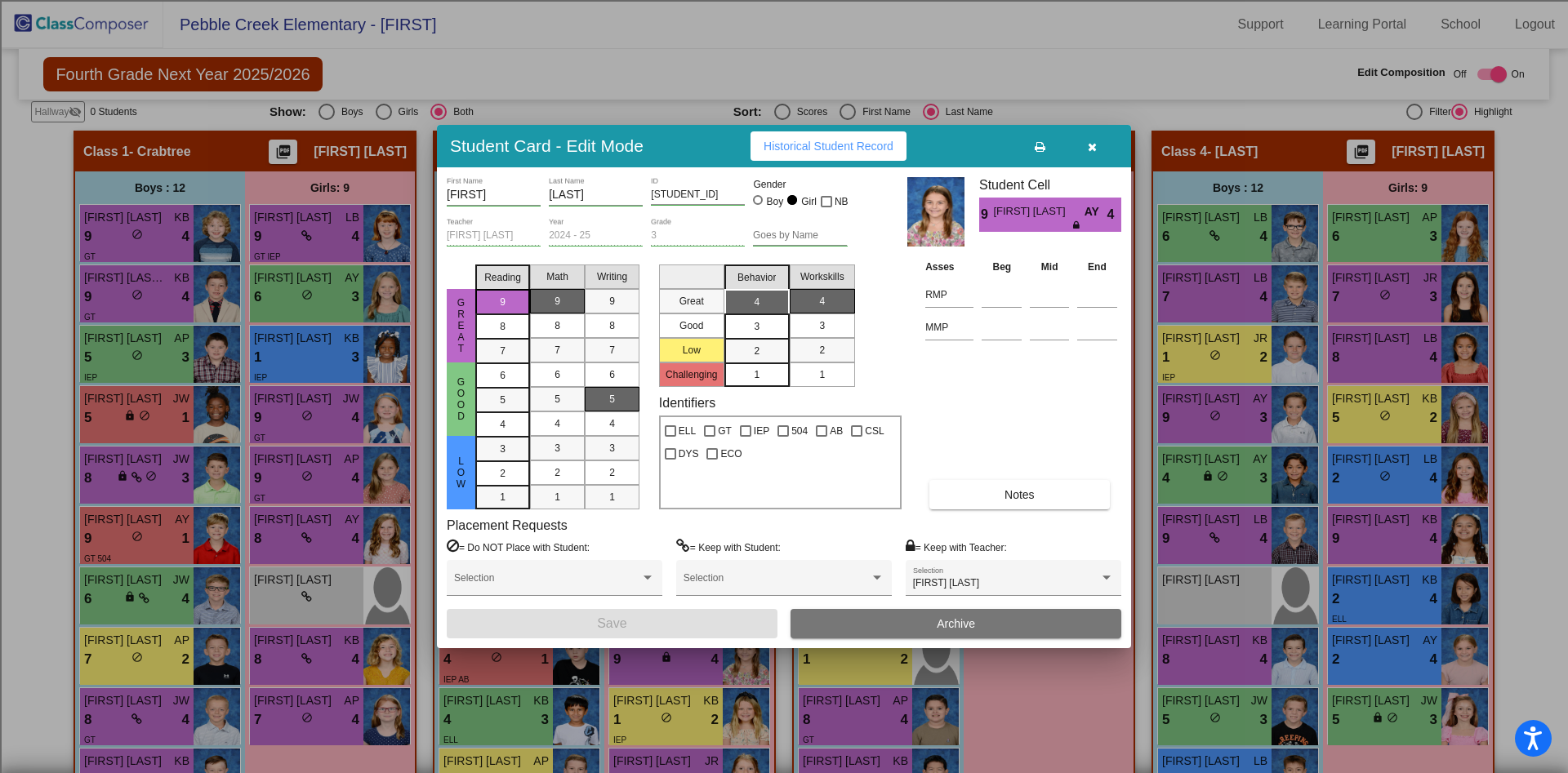 click at bounding box center [1092, 146] 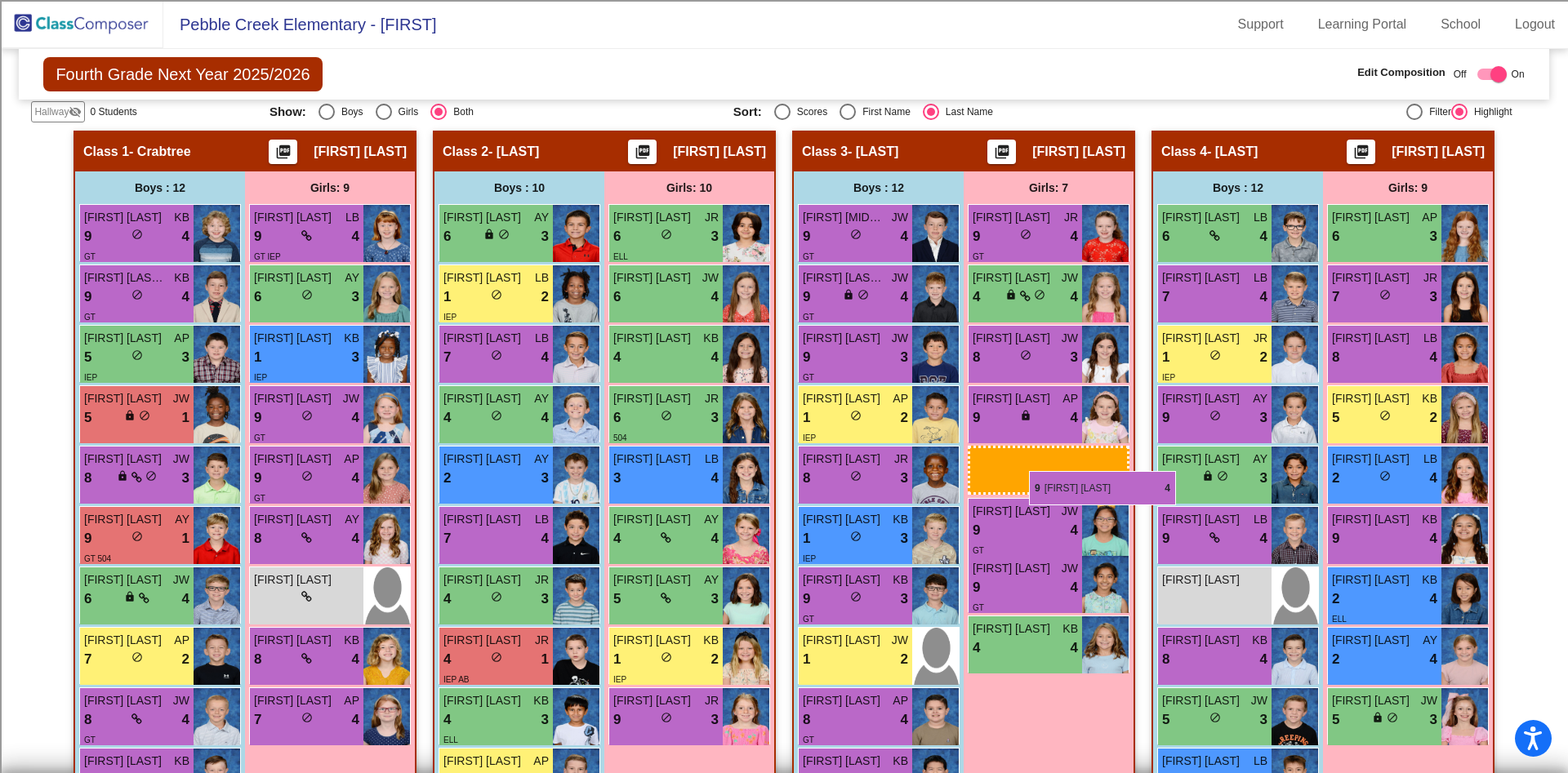 drag, startPoint x: 693, startPoint y: 645, endPoint x: 1029, endPoint y: 471, distance: 378.38076 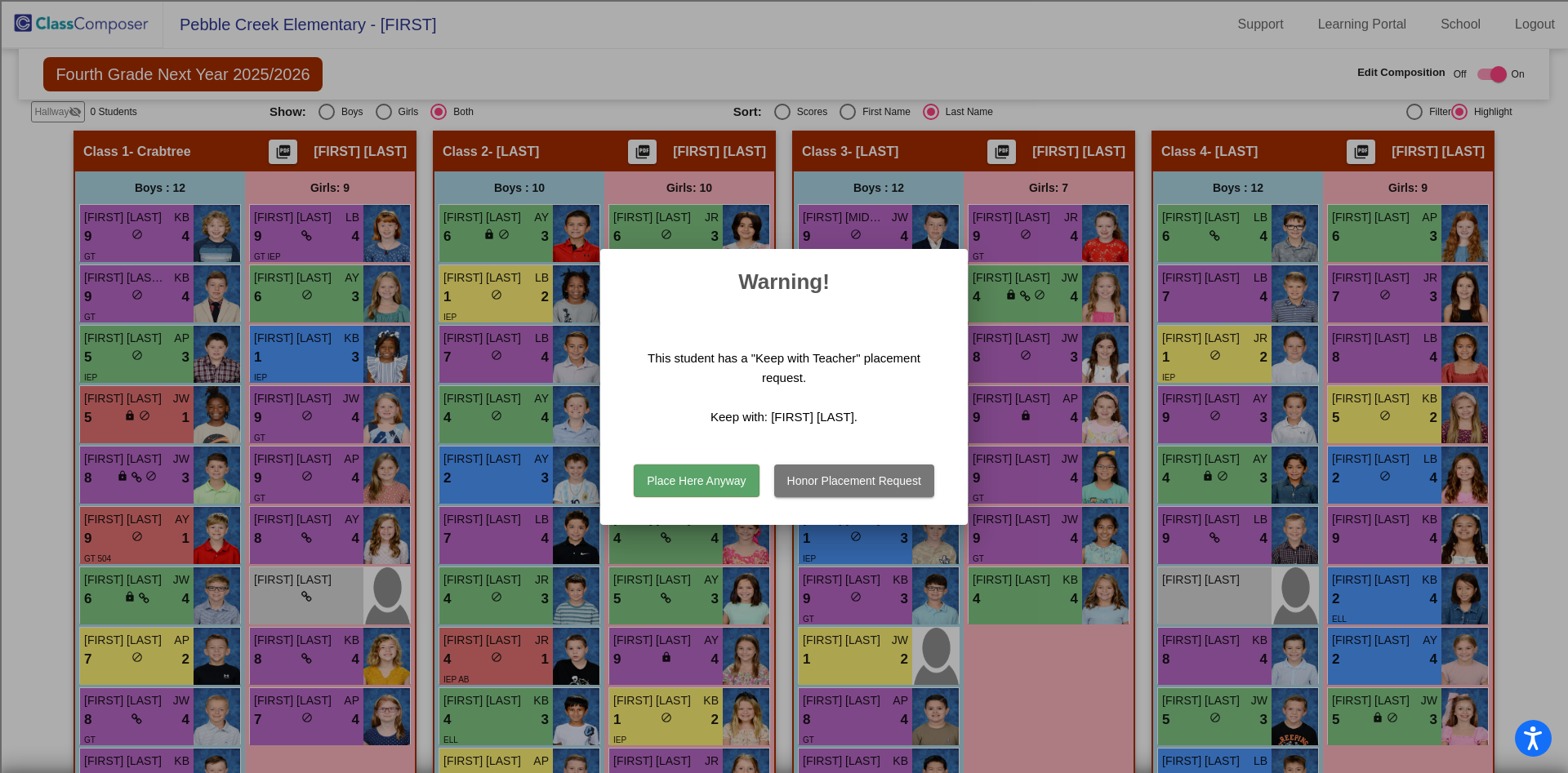 click on "Place Here Anyway" at bounding box center (696, 481) 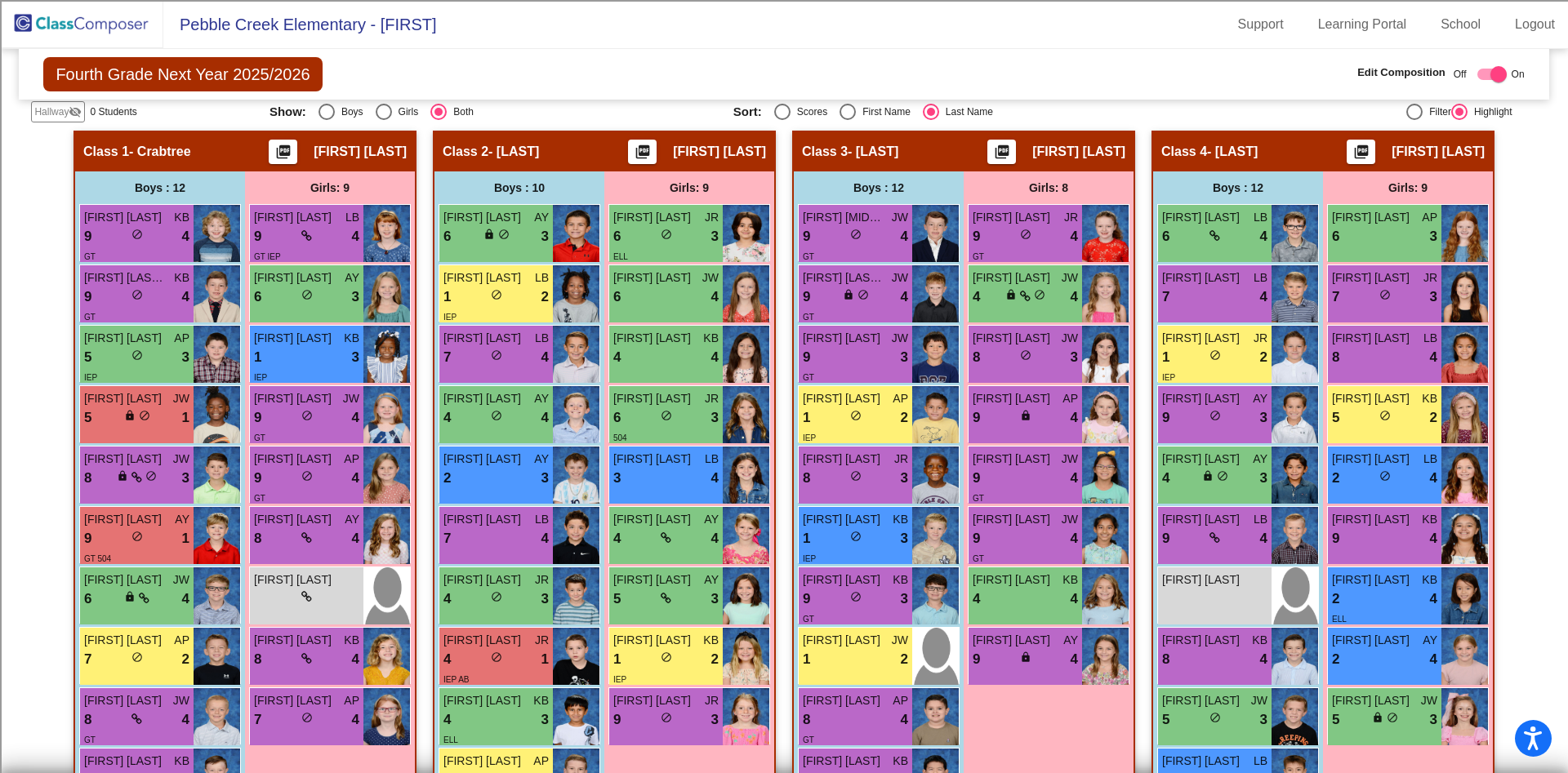 scroll, scrollTop: 0, scrollLeft: 0, axis: both 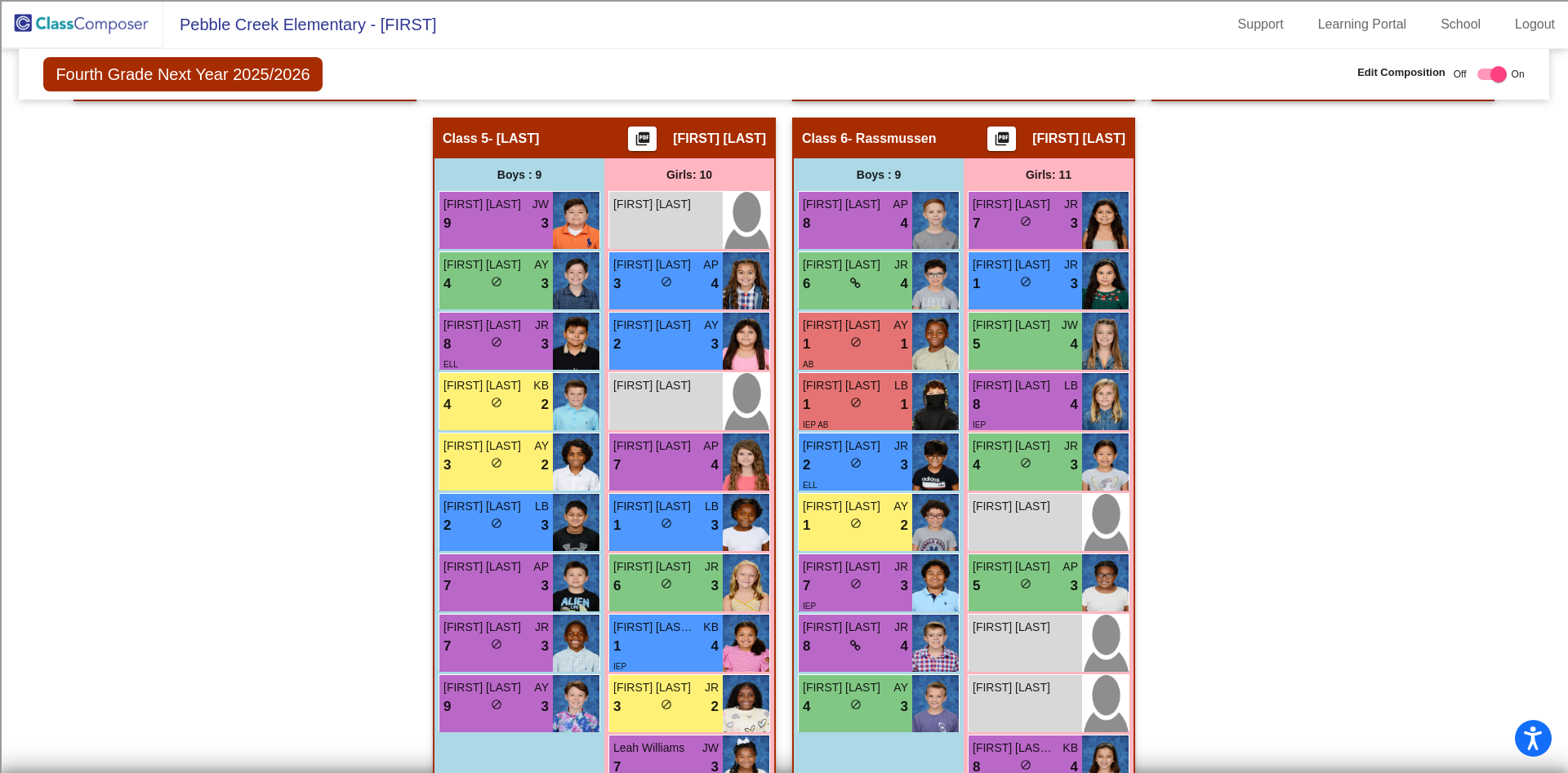 click on "Hallway   - Hallway Class  picture_as_pdf  Add Student  First Name Last Name Student Id  (Recommended)   Boy   Girl   Non Binary Add Close  Boys : 0    No Students   Girls: 0   No Students   Class 1   - [LAST]  picture_as_pdf [FIRST] [LAST]  Add Student  First Name Last Name Student Id  (Recommended)   Boy   Girl   Non Binary Add Close  Boys : 12  [FIRST] [LAST] KB 9 lock do_not_disturb_alt 4 GT [FIRST] [LAST] KB 9 lock do_not_disturb_alt 4 GT [FIRST] [LAST] AP 5 lock do_not_disturb_alt 3 IEP [FIRST] [LAST] JW 5 lock do_not_disturb_alt 1 [FIRST] [LAST] JW 8 lock do_not_disturb_alt 3 [FIRST] [LAST] AY 9 lock do_not_disturb_alt 1 GT 504 [FIRST] [LAST] JW 6 lock do_not_disturb_alt 4 [FIRST] [LAST] AP 7 lock do_not_disturb_alt 2 [FIRST] [LAST] JW 8 lock do_not_disturb_alt 4 GT [FIRST] [LAST] KB 9 lock do_not_disturb_alt 4 GT [FIRST] [LAST] KB 2 lock do_not_disturb_alt 3 IEP [FIRST] [LAST] AP 9 lock do_not_disturb_alt 3 GT Girls: 9 [FIRST] [LAST] LB 9 lock do_not_disturb_alt 4 GT IEP [FIRST] [LAST] AY 6 lock do_not_disturb_alt" 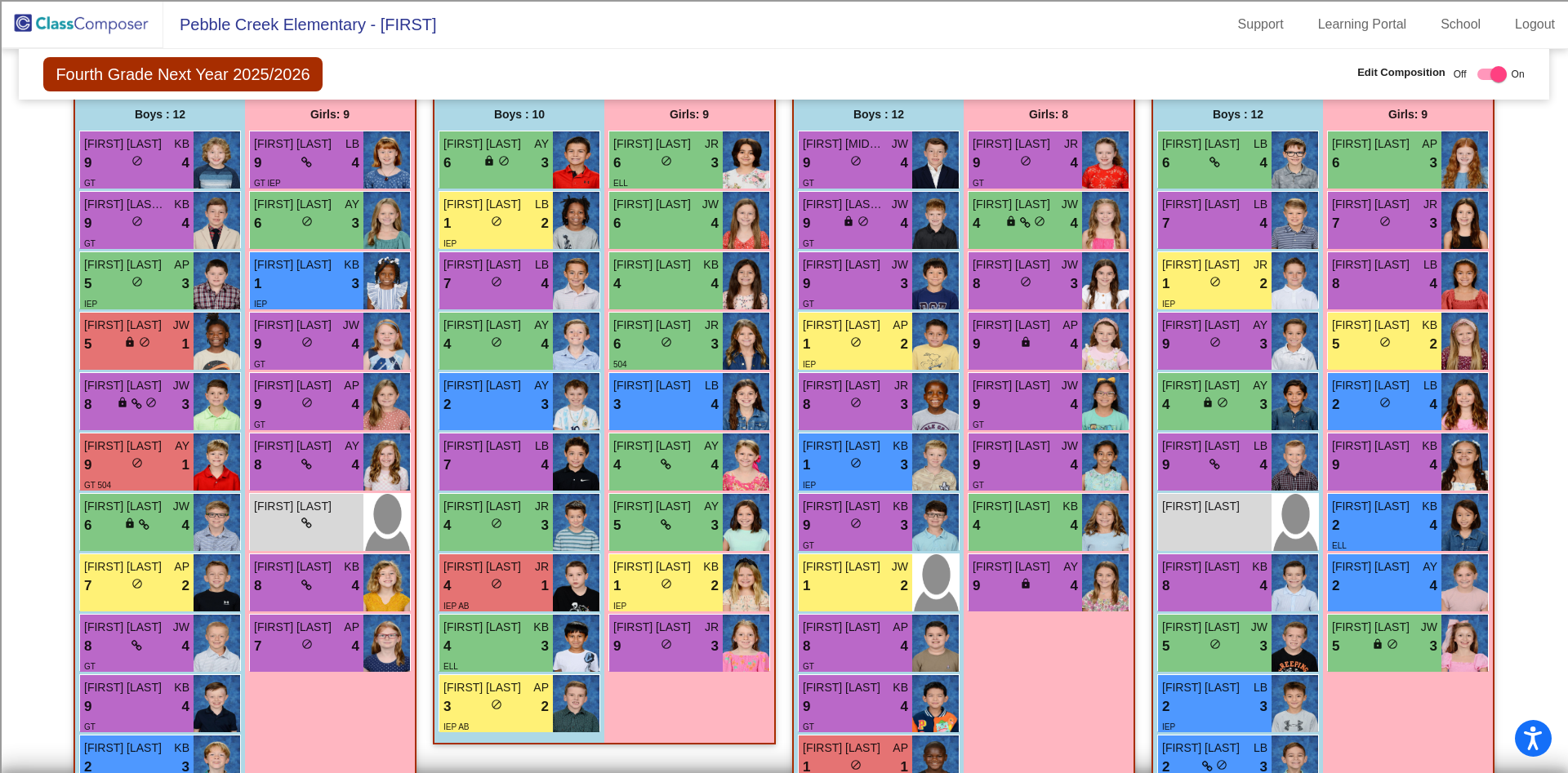 scroll, scrollTop: 449, scrollLeft: 0, axis: vertical 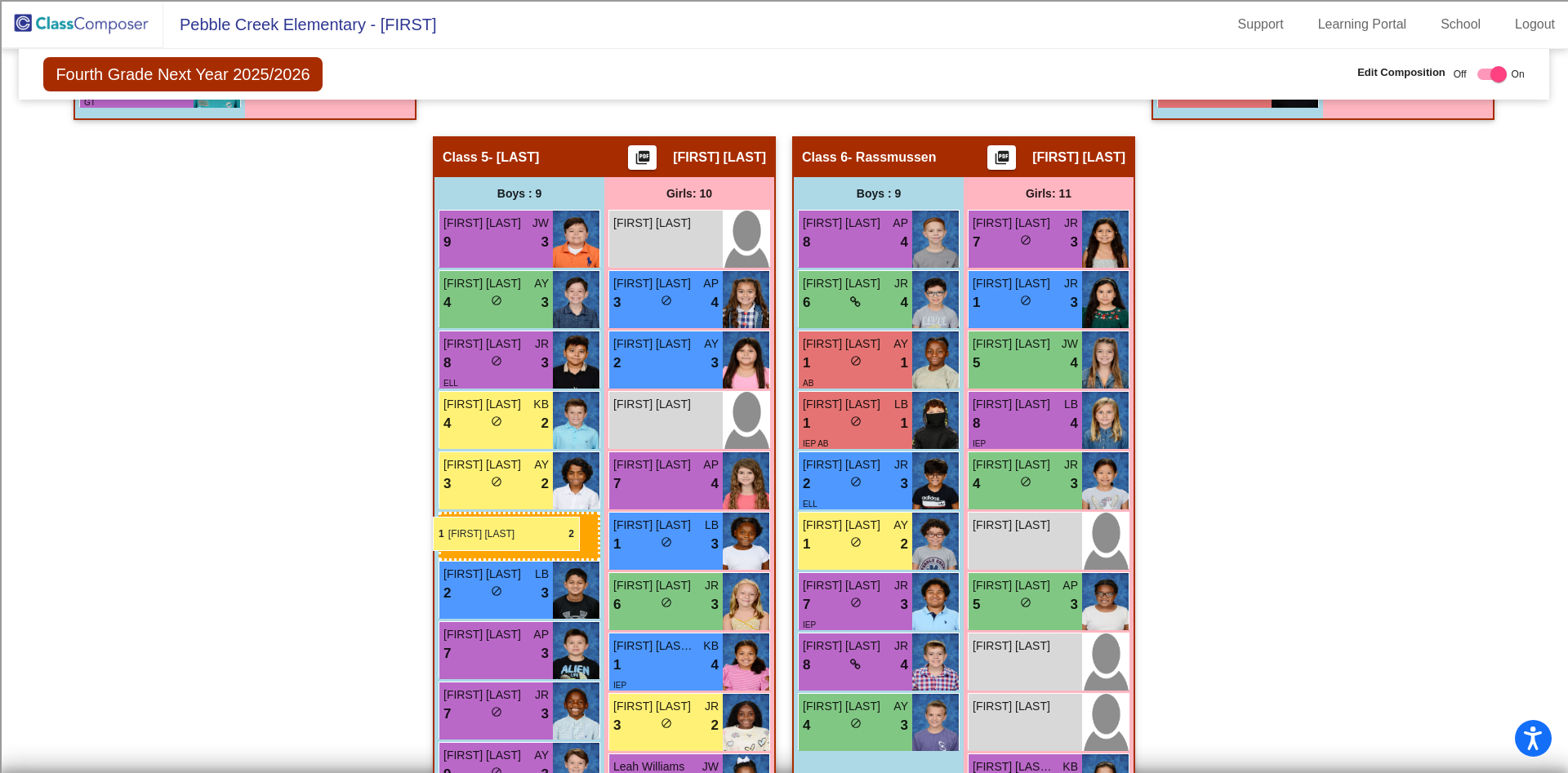 drag, startPoint x: 879, startPoint y: 352, endPoint x: 426, endPoint y: 517, distance: 482.11409 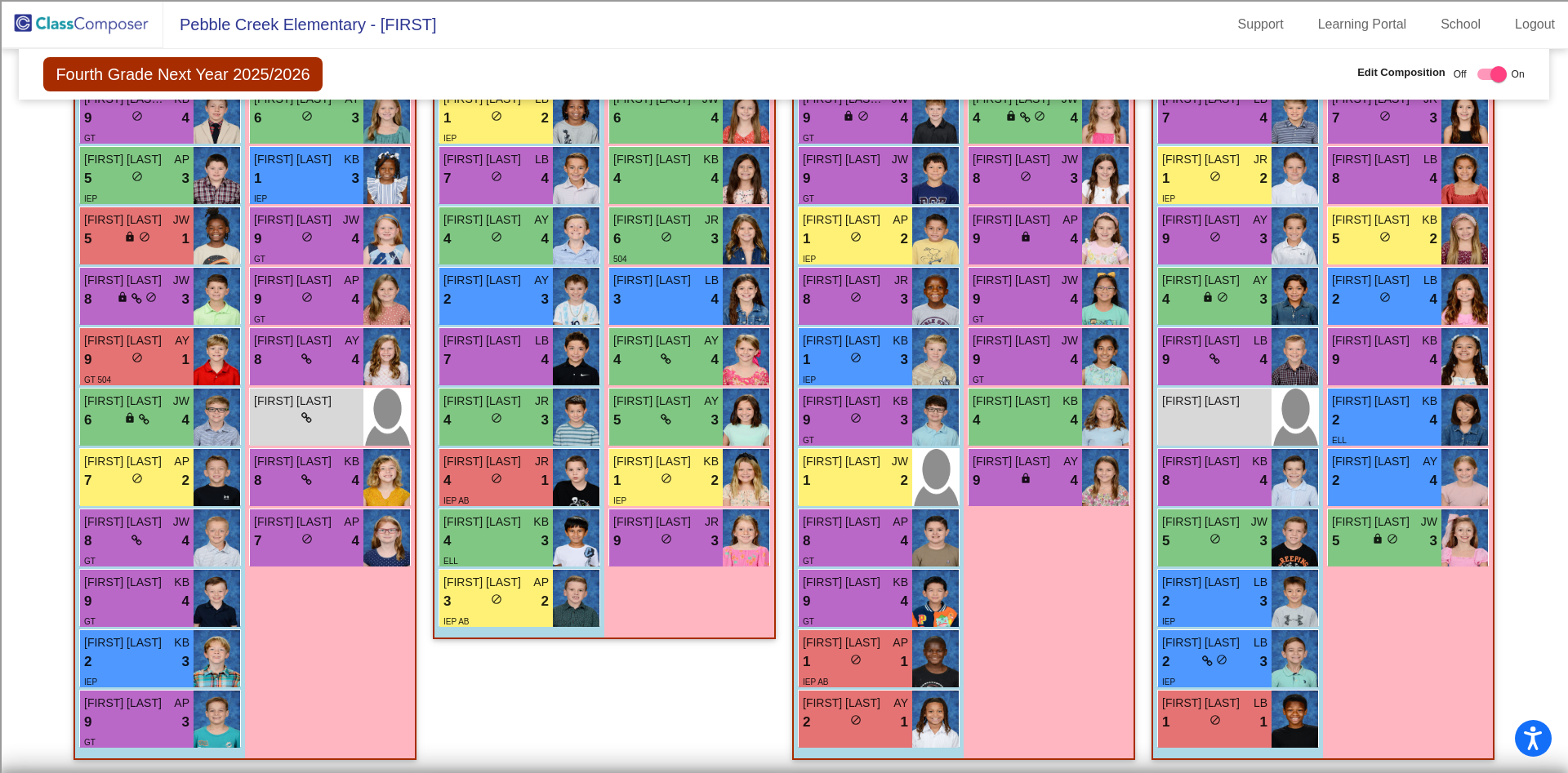 scroll, scrollTop: 552, scrollLeft: 0, axis: vertical 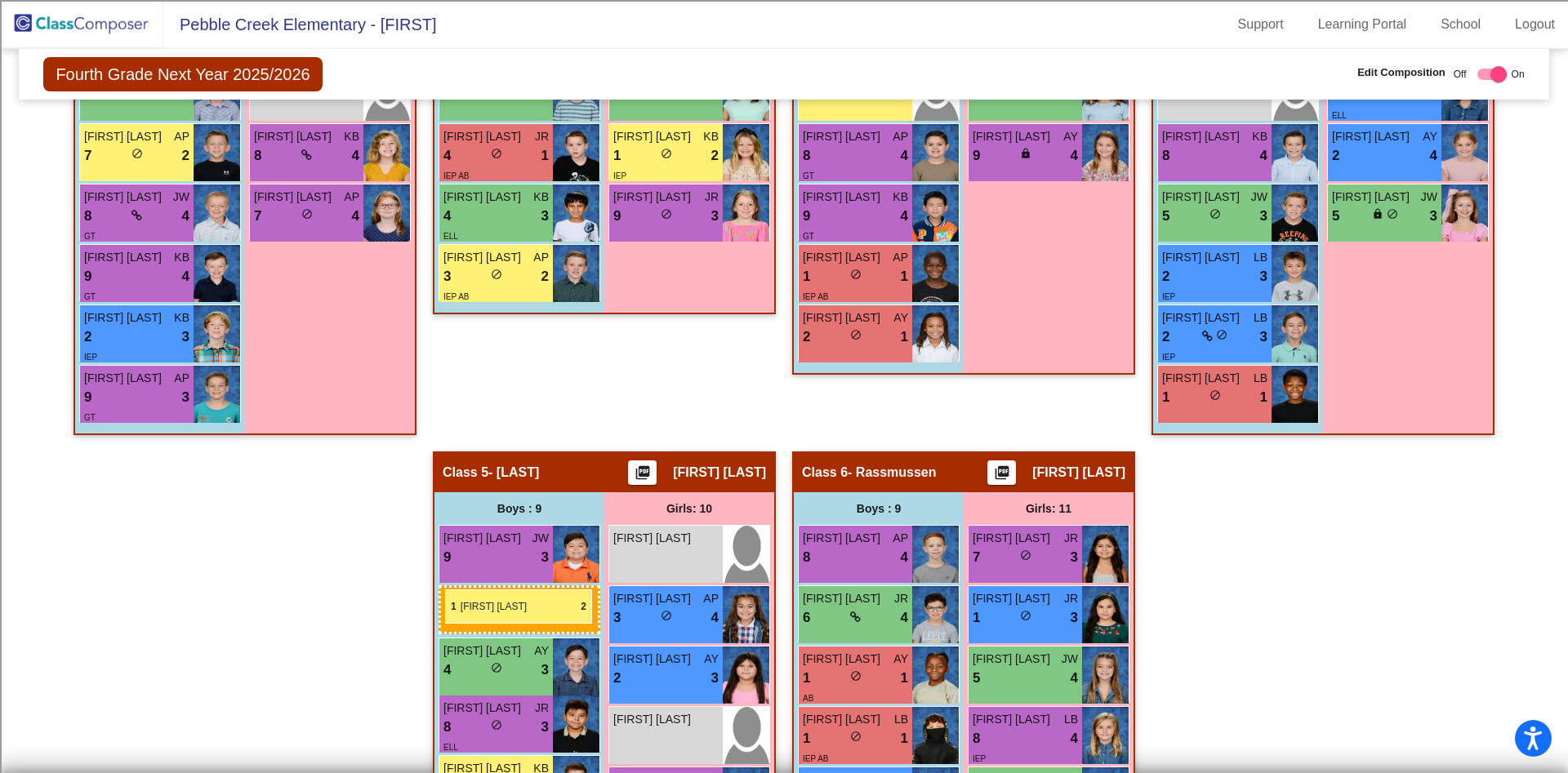 drag, startPoint x: 838, startPoint y: 234, endPoint x: 434, endPoint y: 586, distance: 535.8358 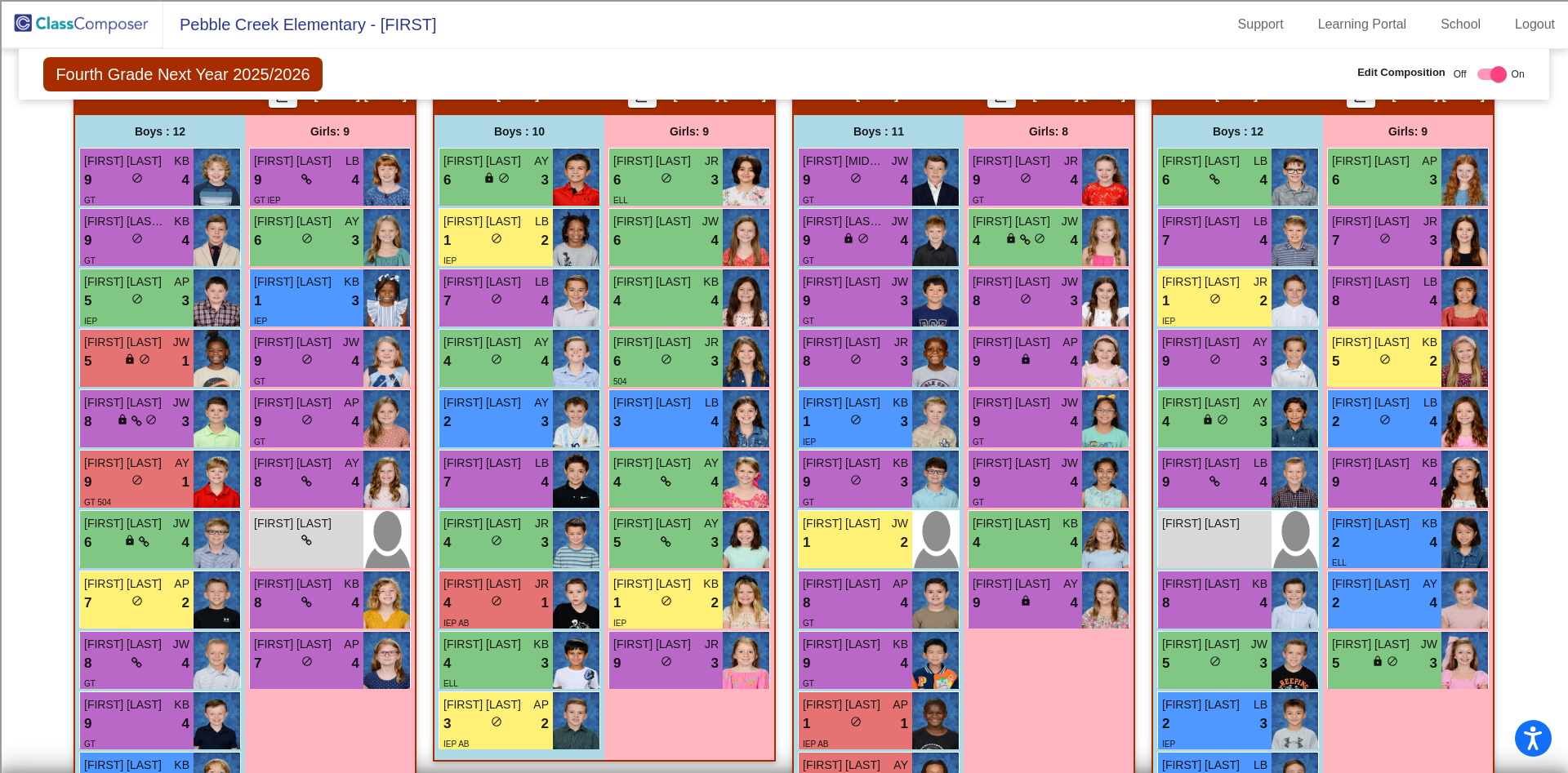scroll, scrollTop: 0, scrollLeft: 0, axis: both 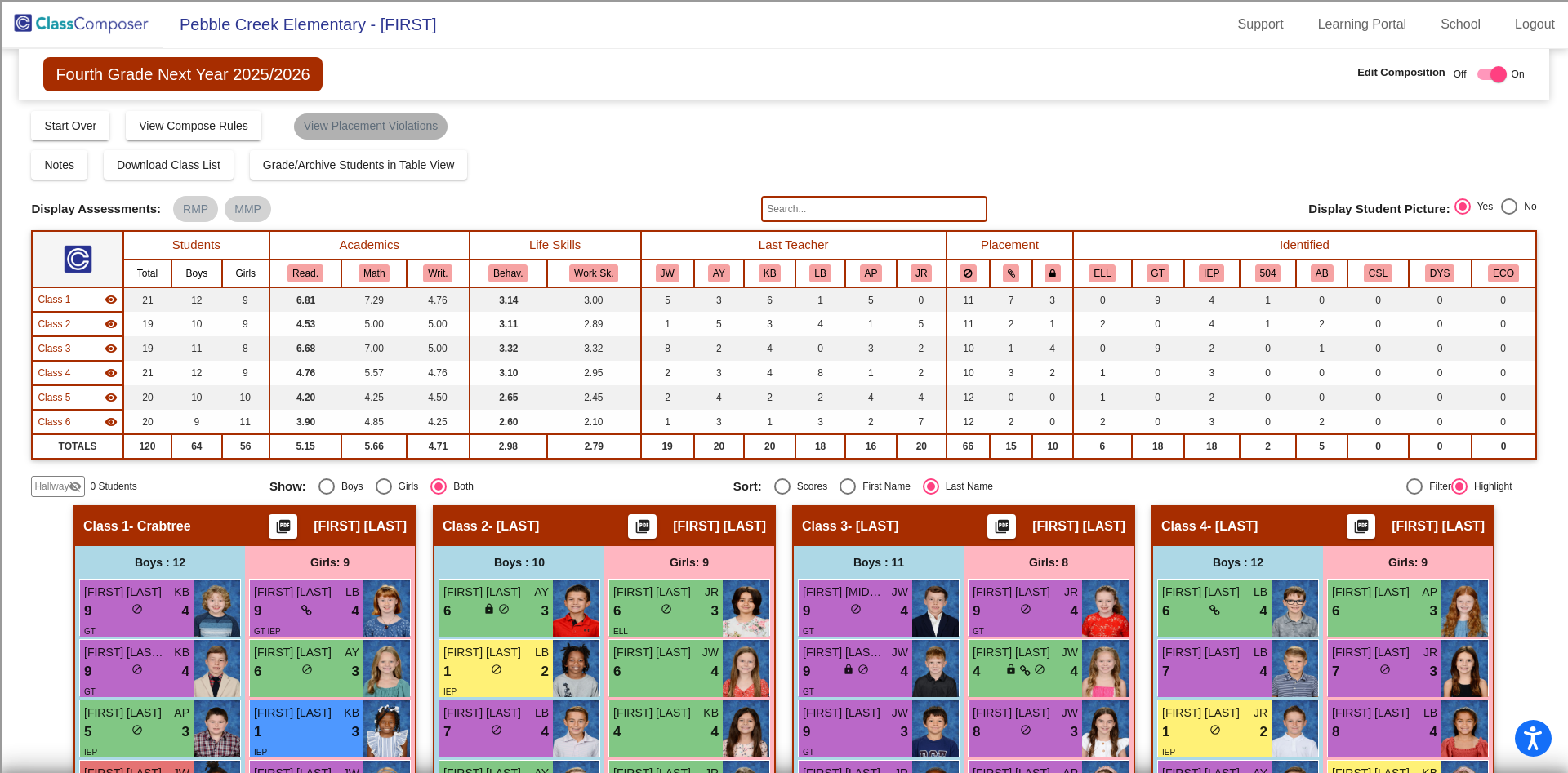 click on "View Placement Violations" 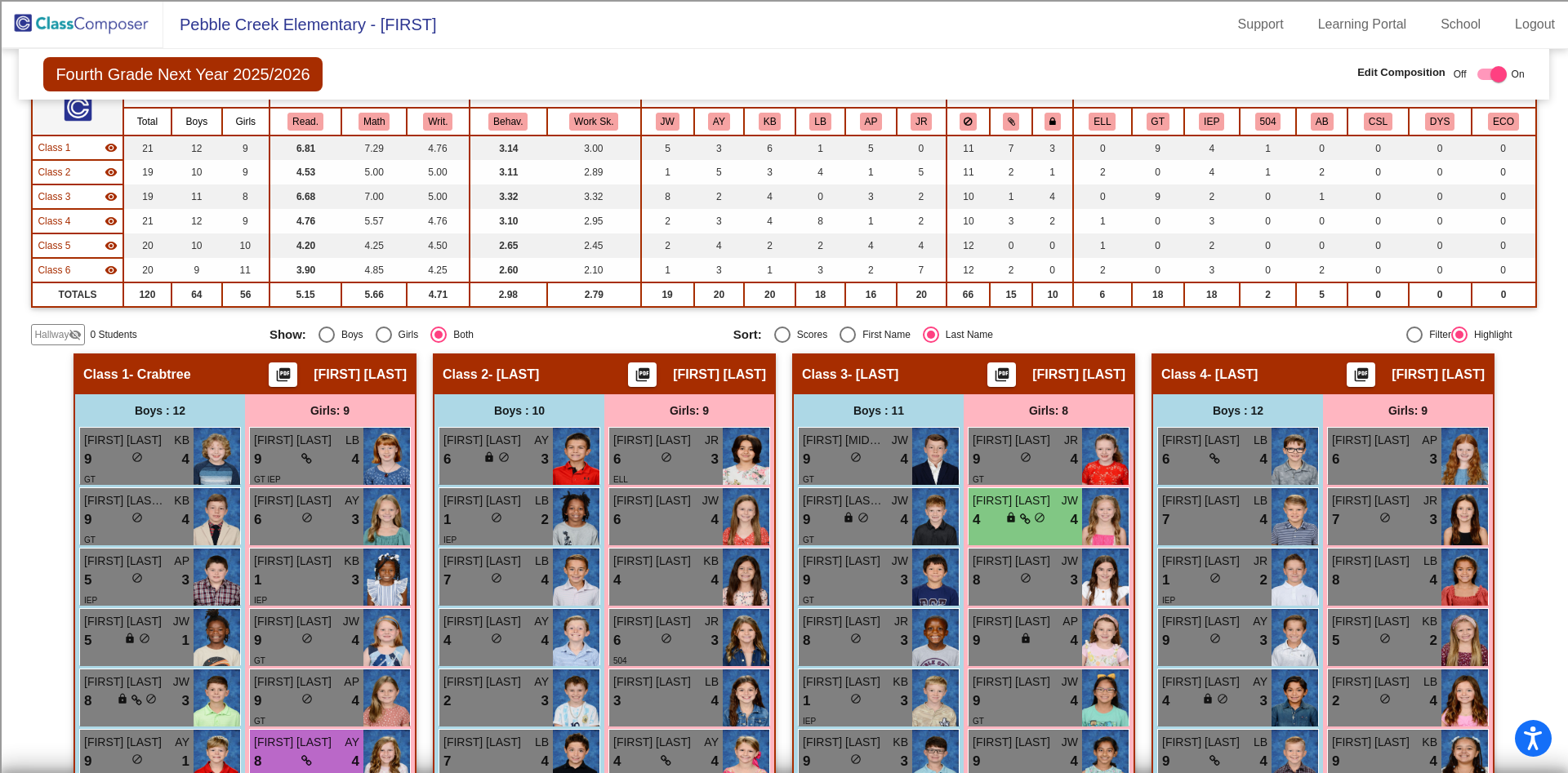 scroll, scrollTop: 154, scrollLeft: 0, axis: vertical 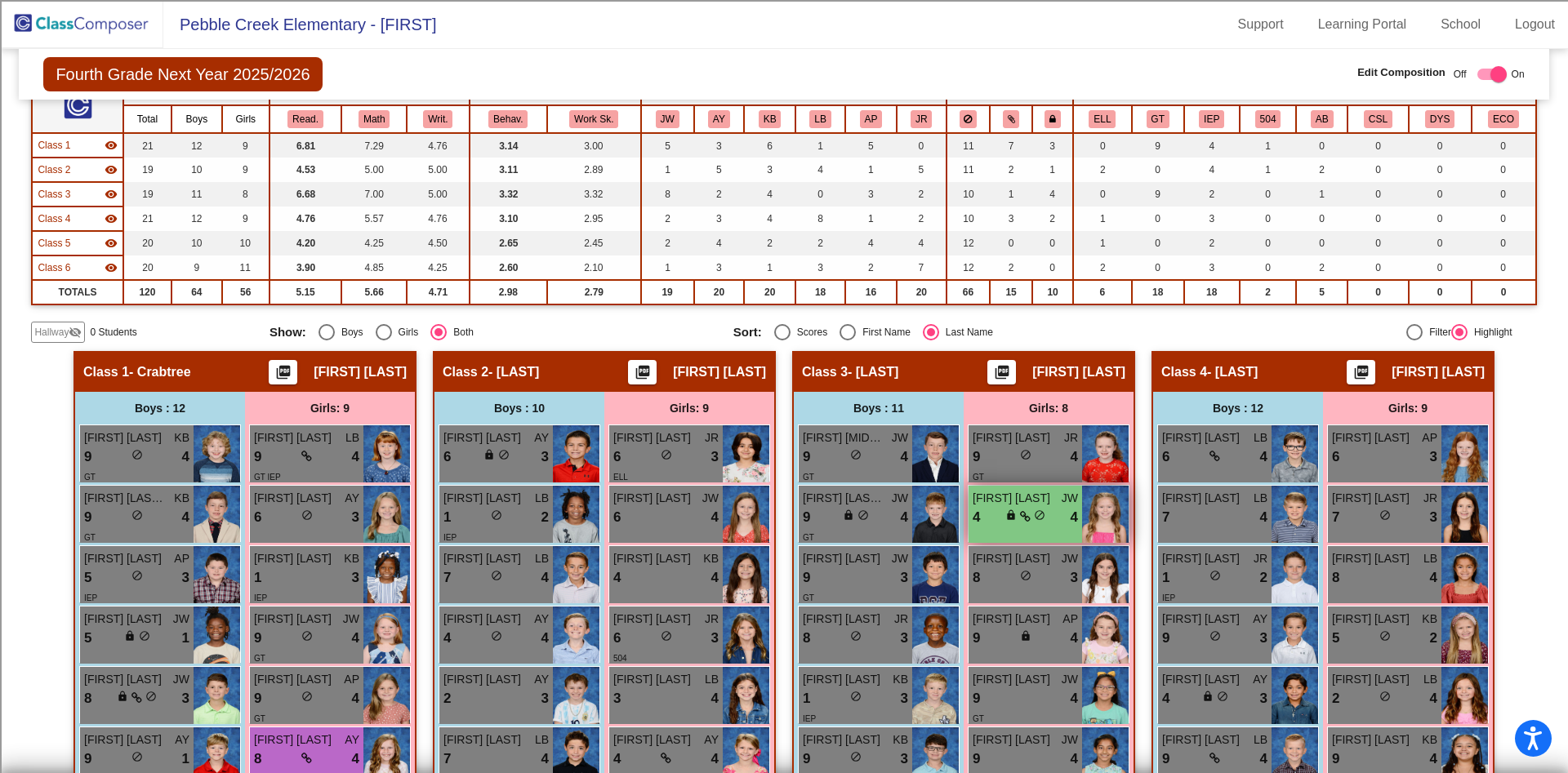 click on "4 lock do_not_disturb_alt 4" at bounding box center (1025, 518) 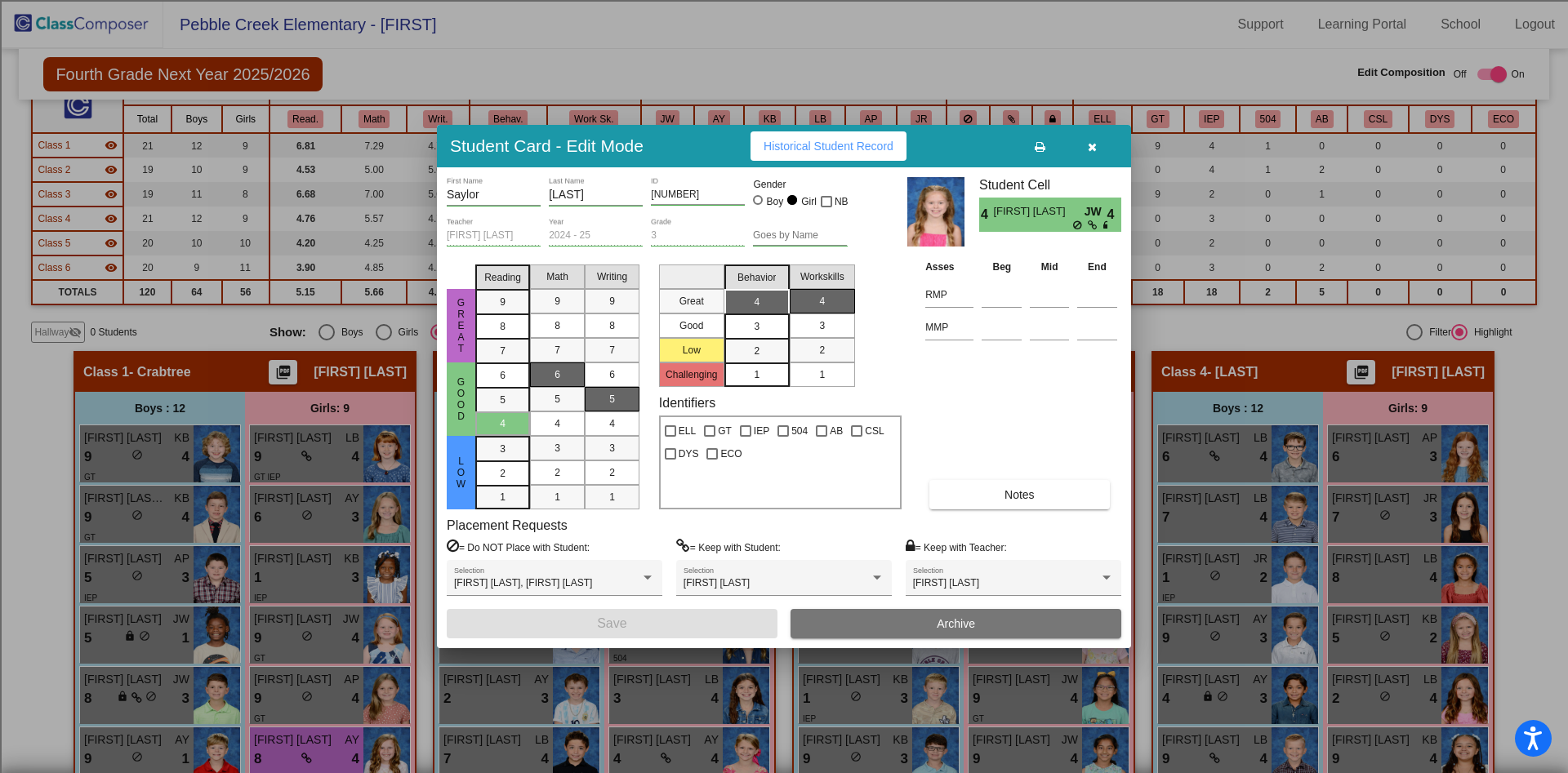 click at bounding box center [1092, 147] 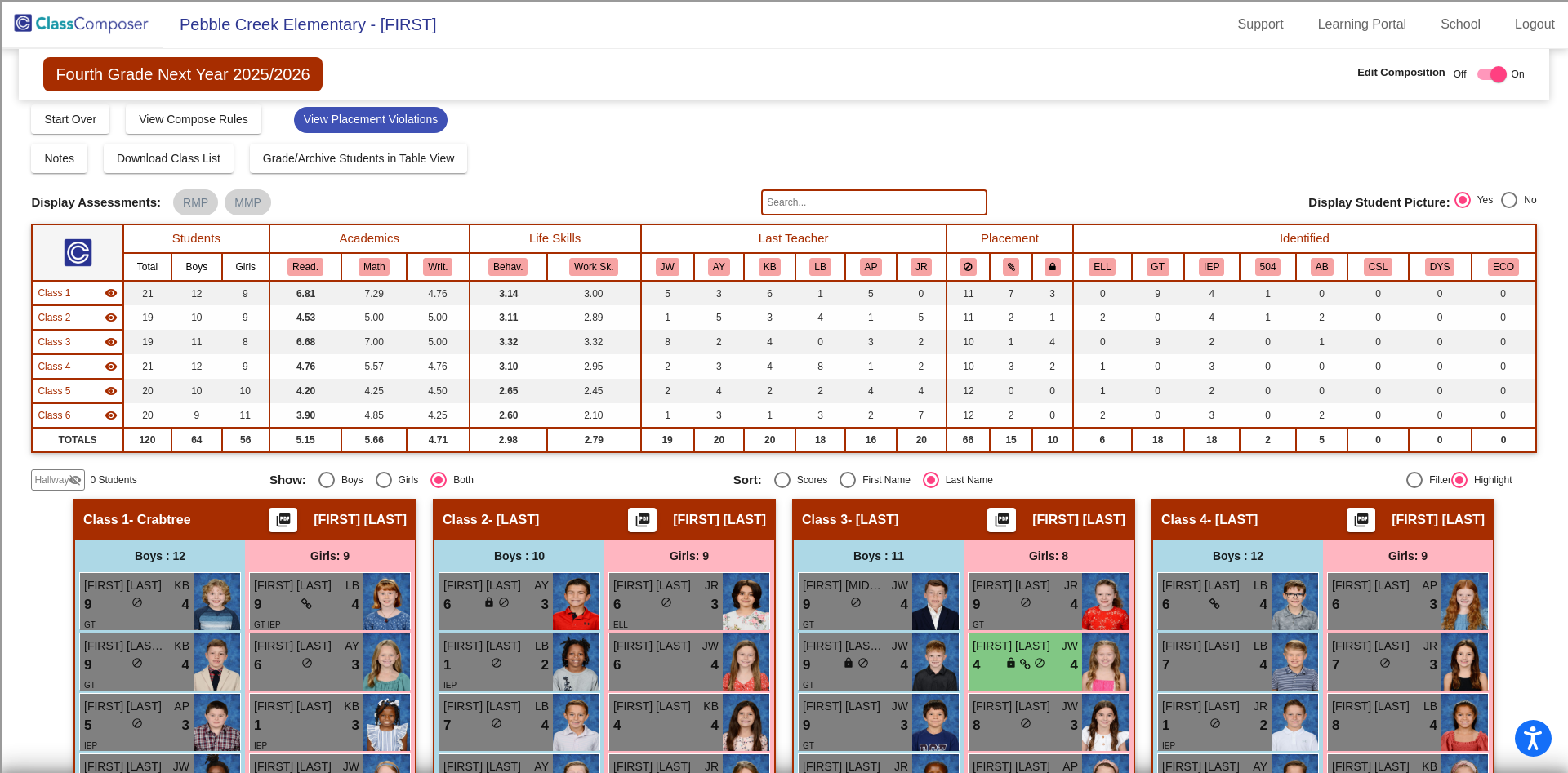 scroll, scrollTop: 0, scrollLeft: 0, axis: both 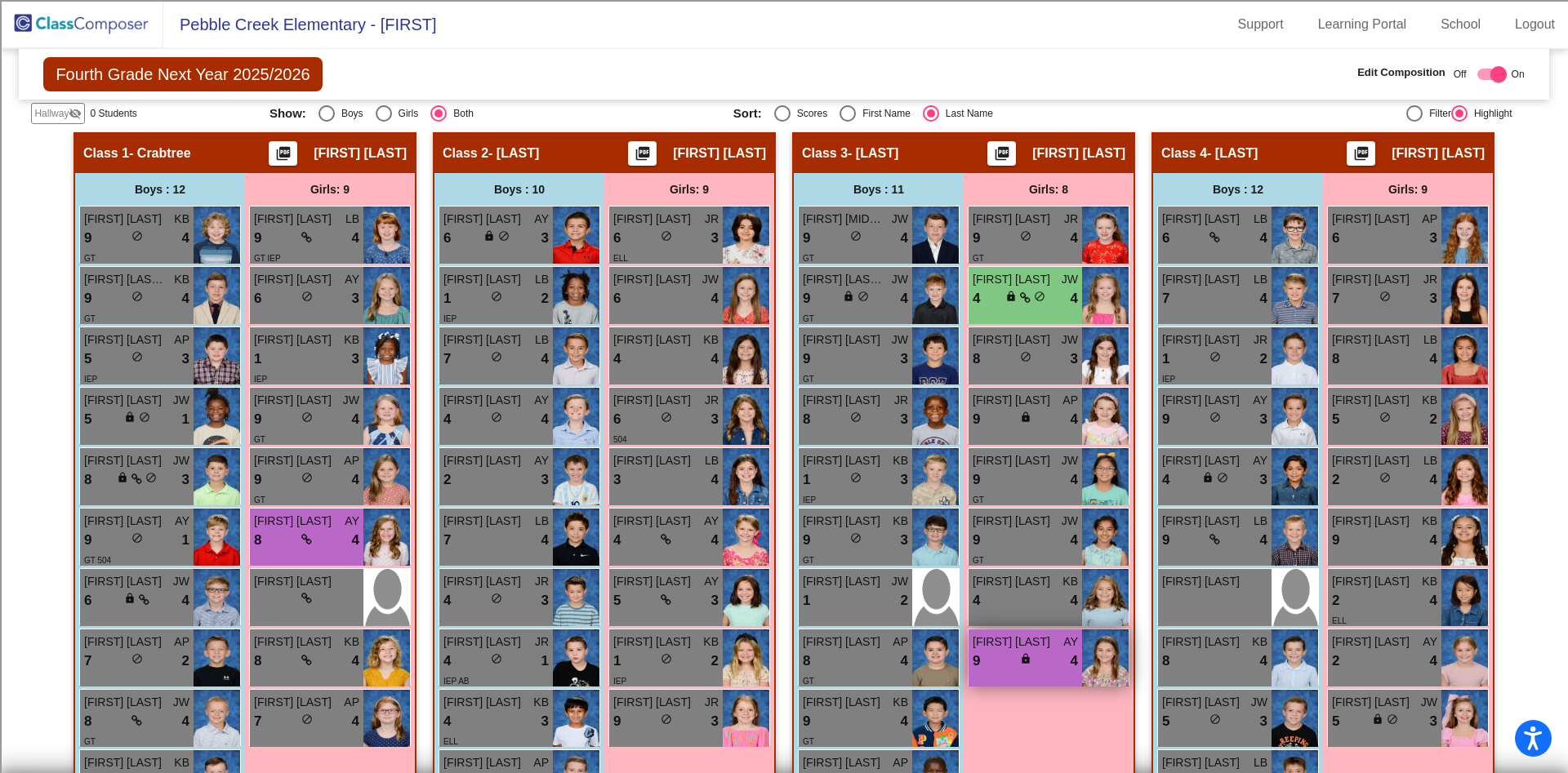 click on "9 lock do_not_disturb_alt 4" at bounding box center [1025, 661] 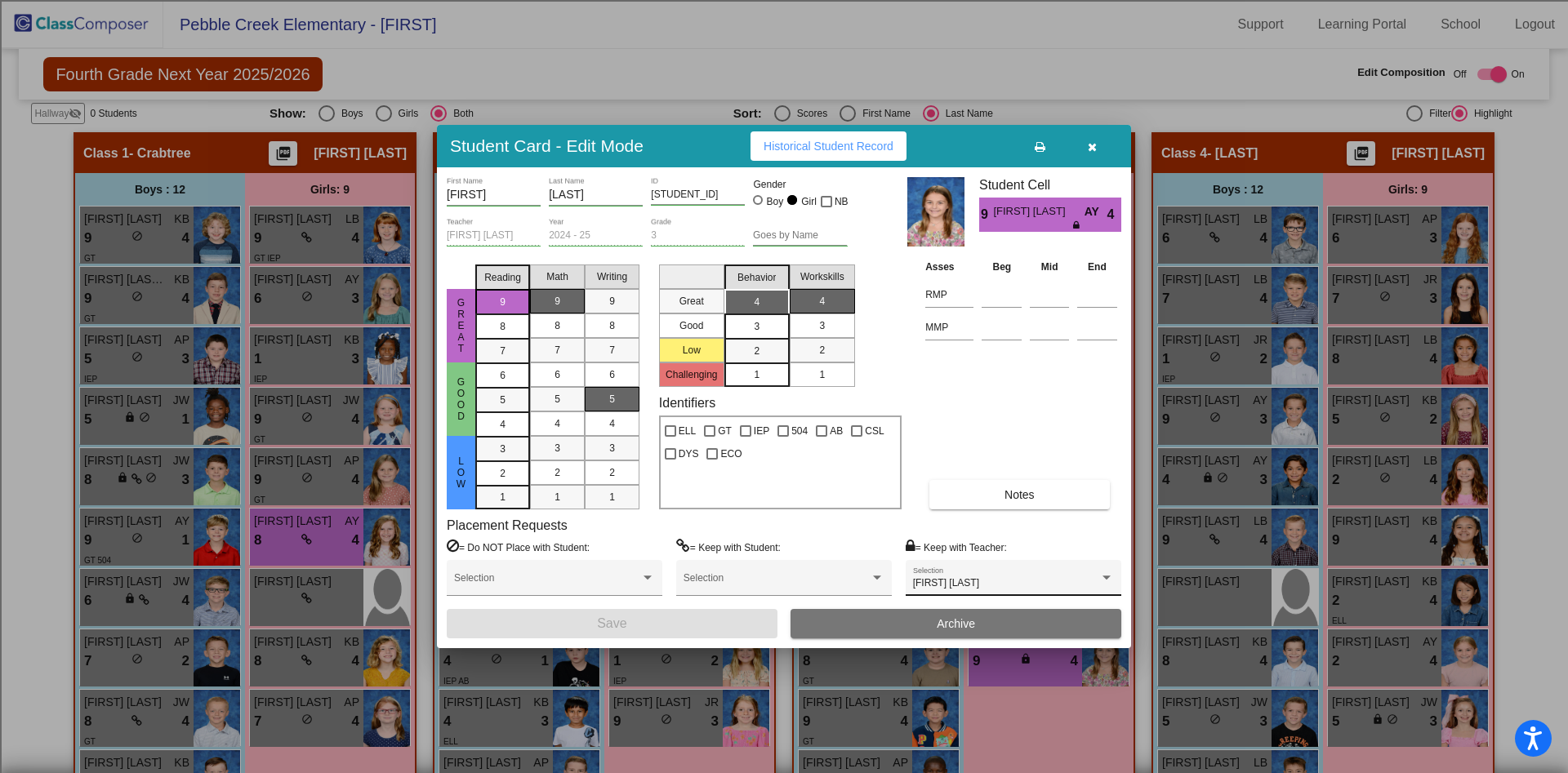 click on "[FIRST] [LAST] Selection" at bounding box center (1013, 582) 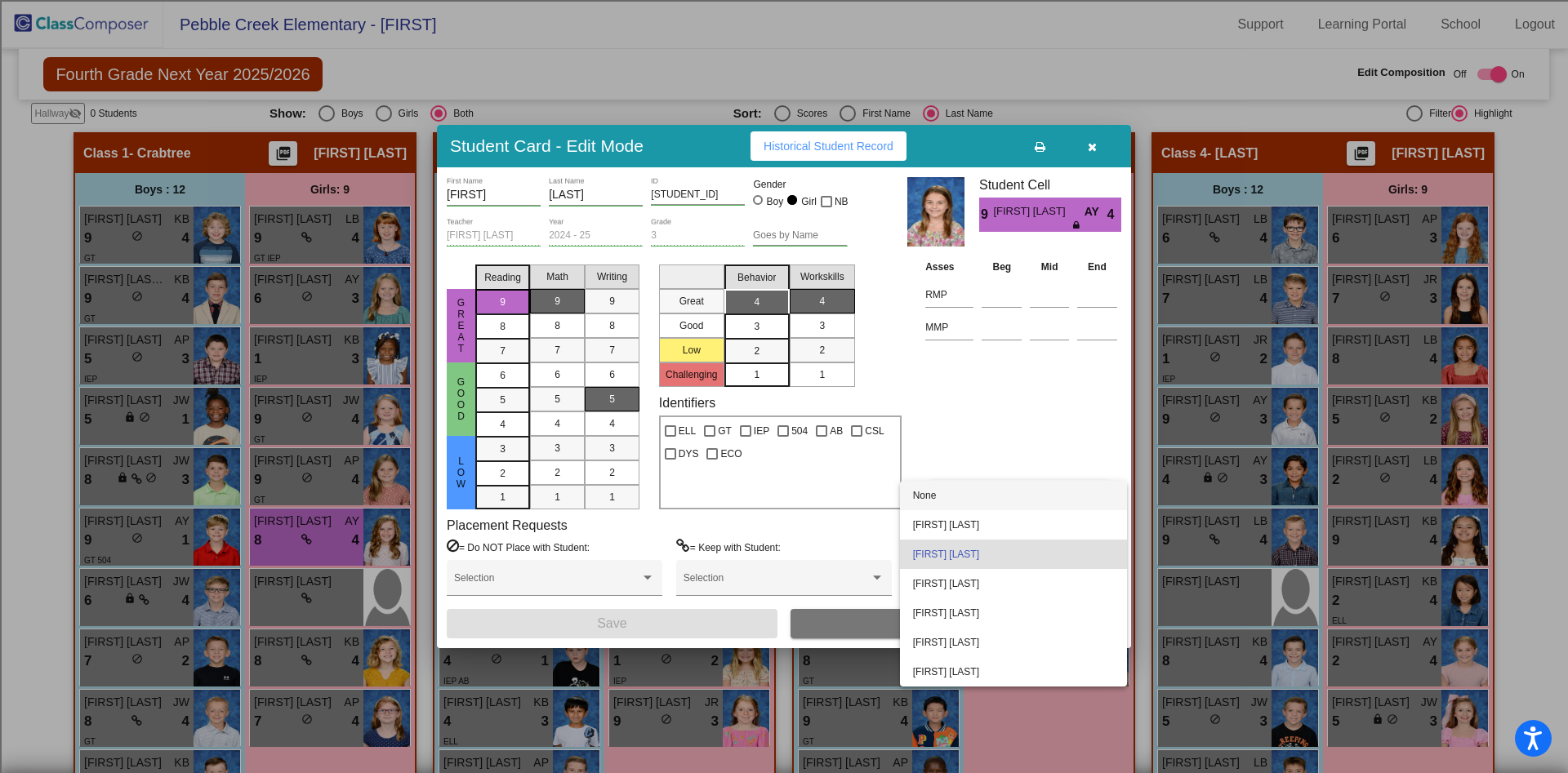 click on "None" at bounding box center [1013, 495] 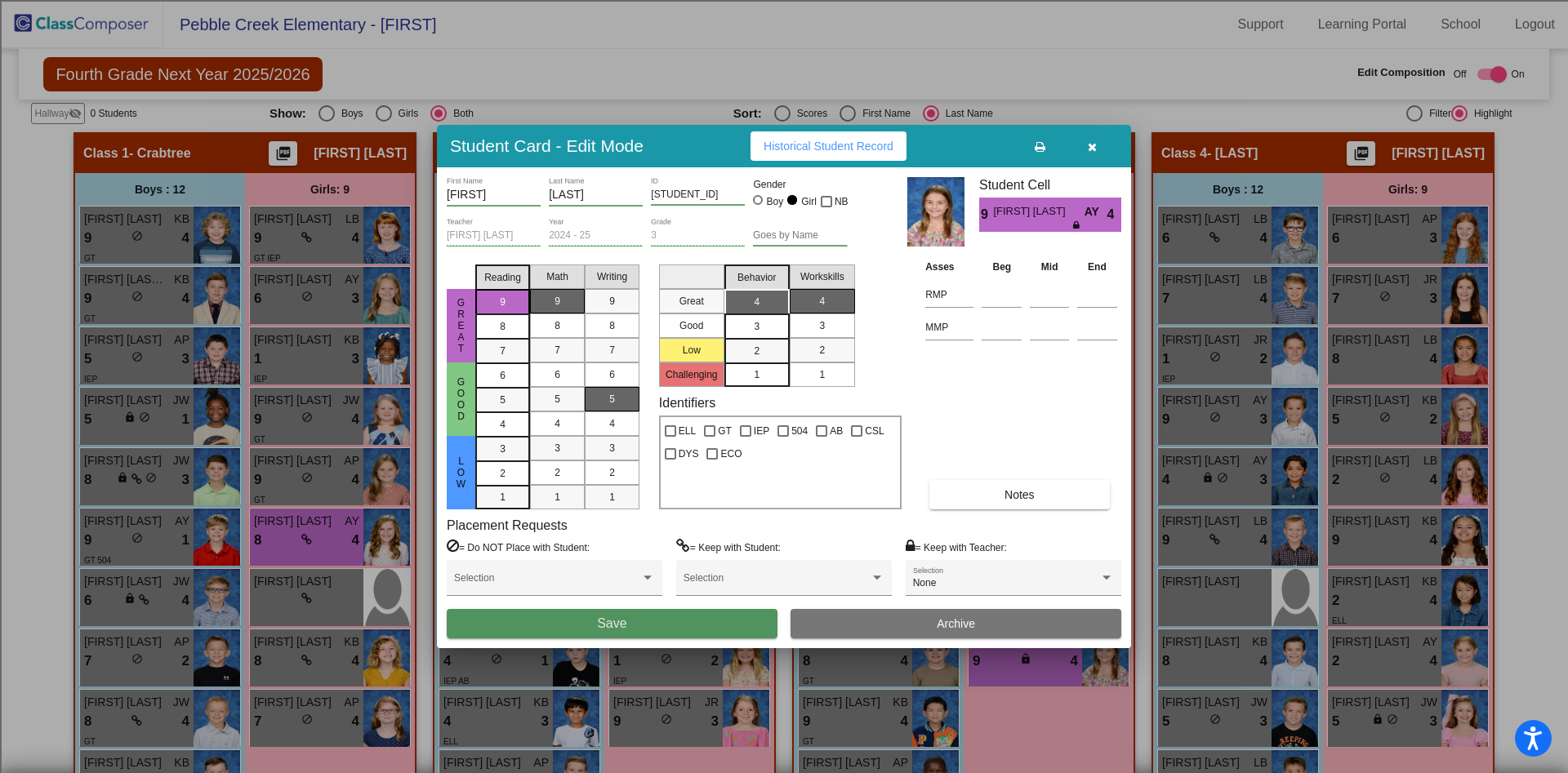 click on "Save" at bounding box center (612, 624) 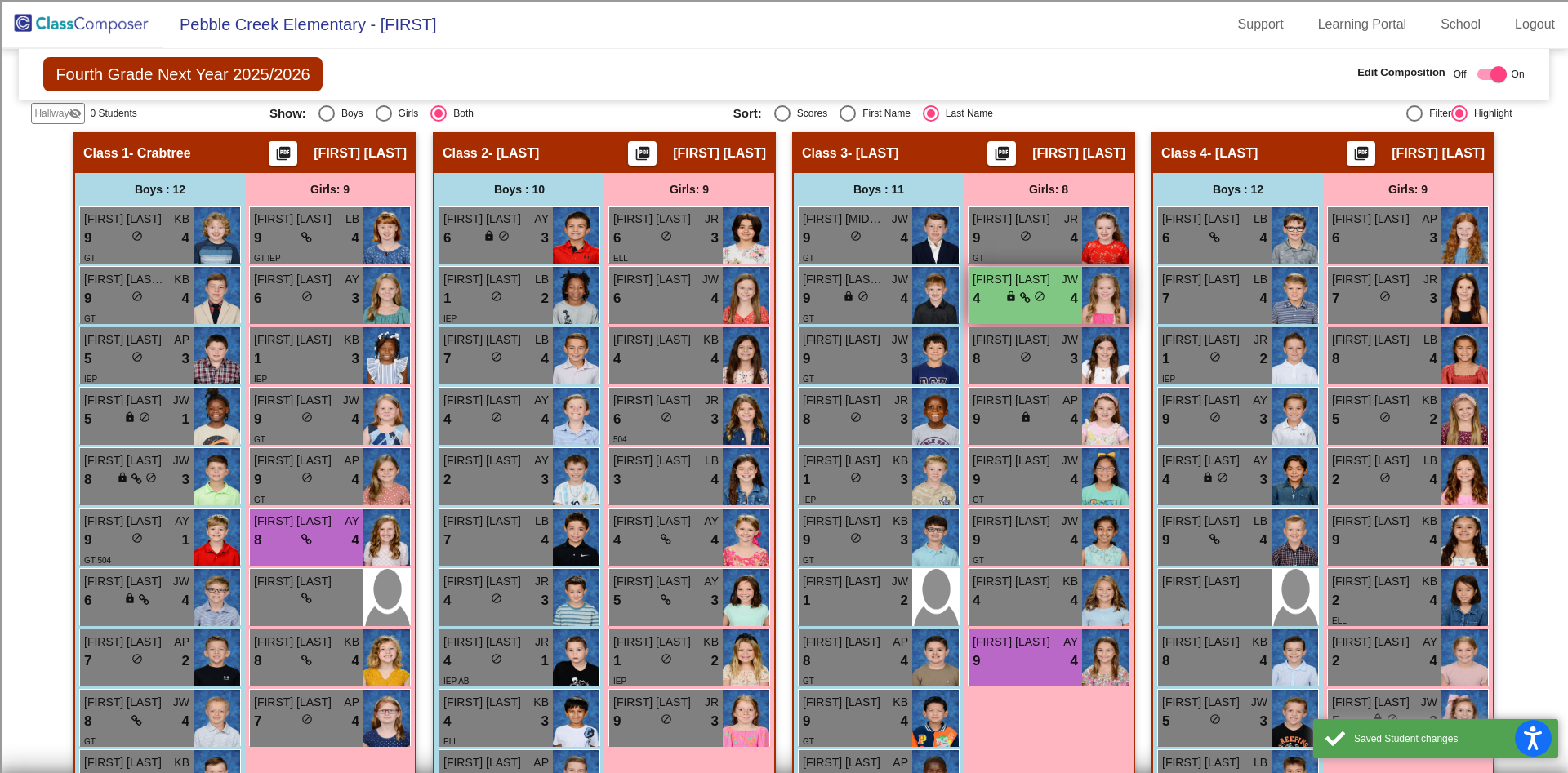 click on "4 lock do_not_disturb_alt 4" at bounding box center [1025, 299] 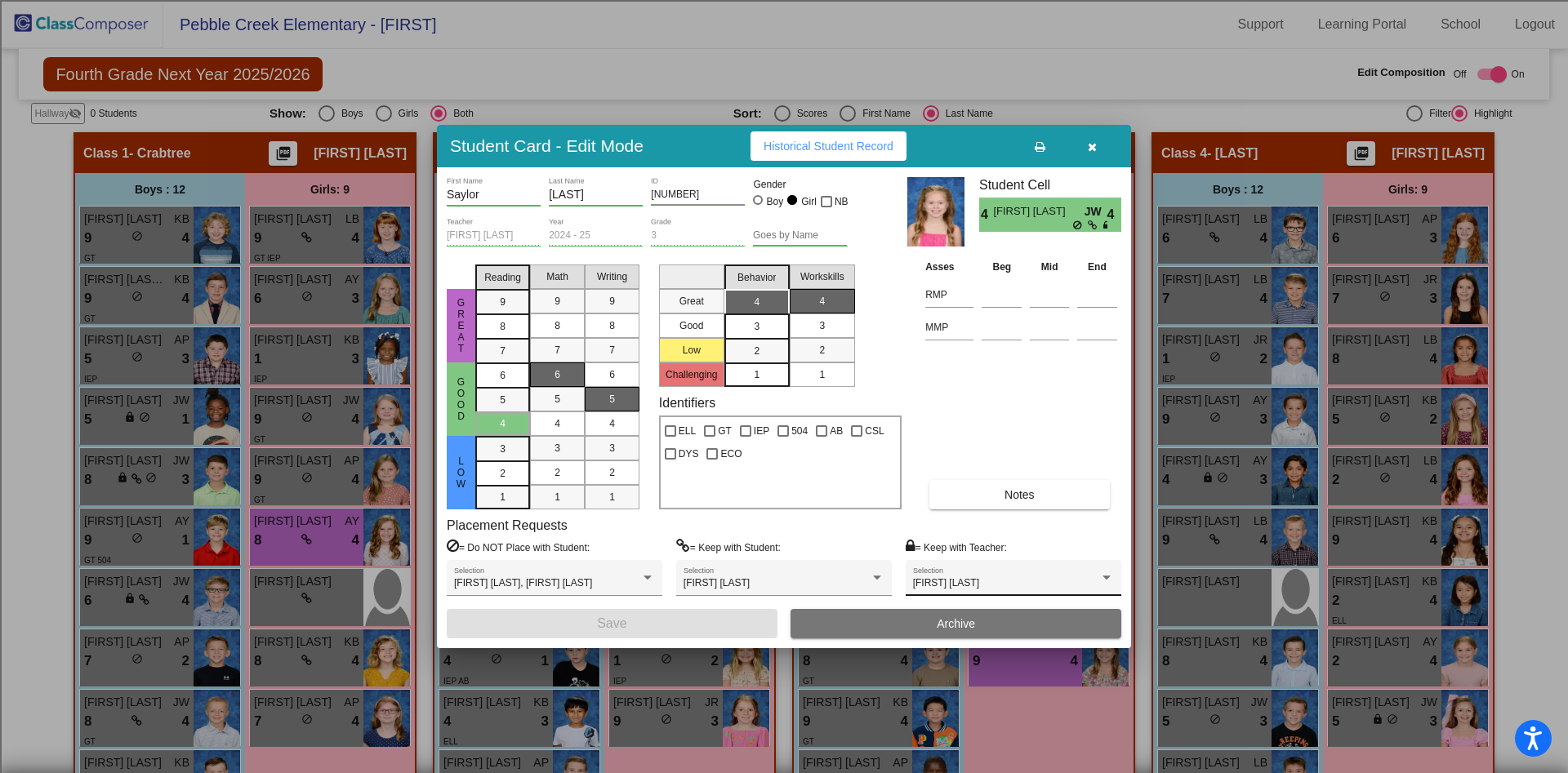 click on "[FIRST] [LAST]" at bounding box center (1006, 584) 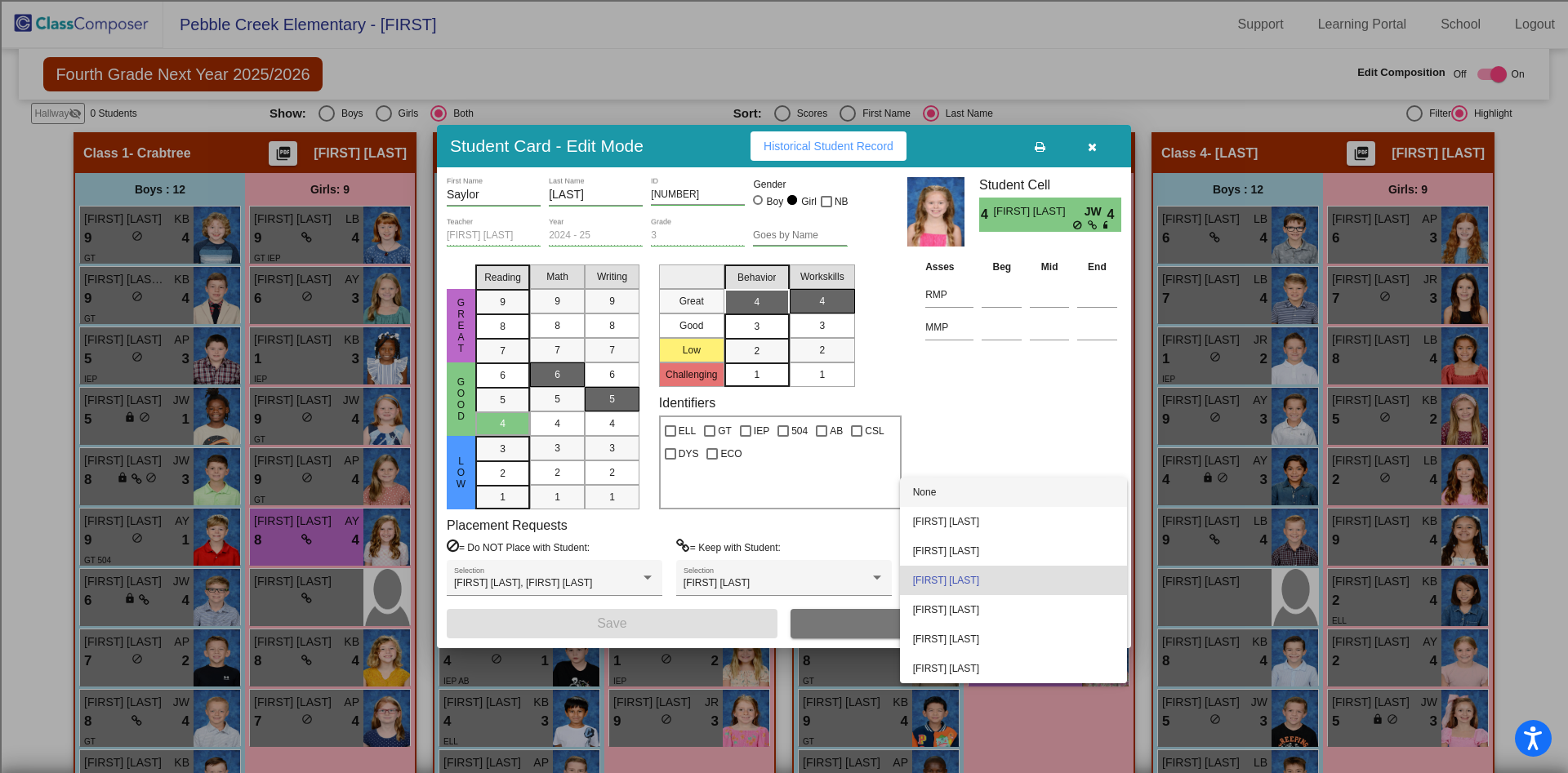 click on "None" at bounding box center (1013, 492) 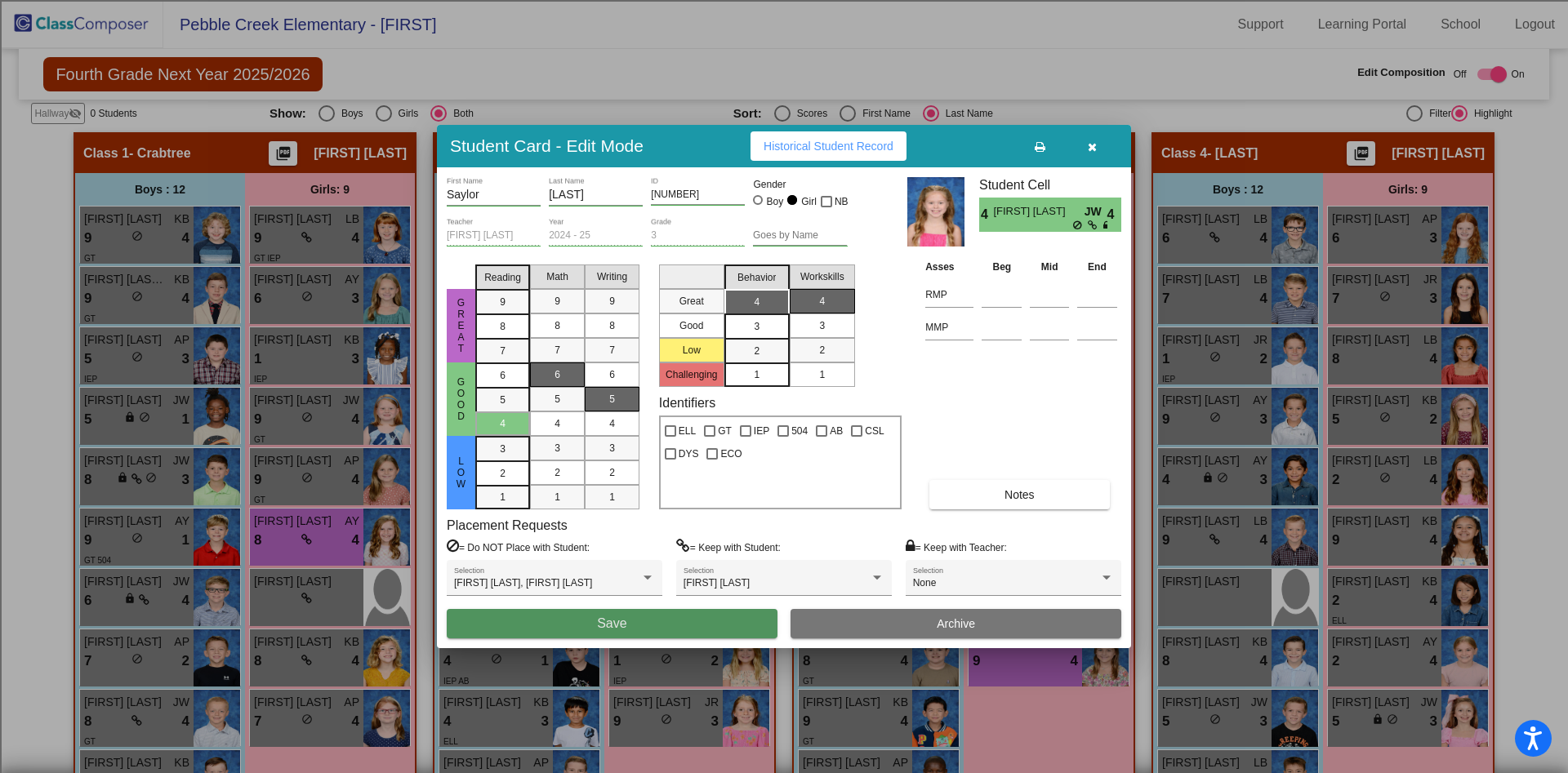 click on "Save" at bounding box center [612, 624] 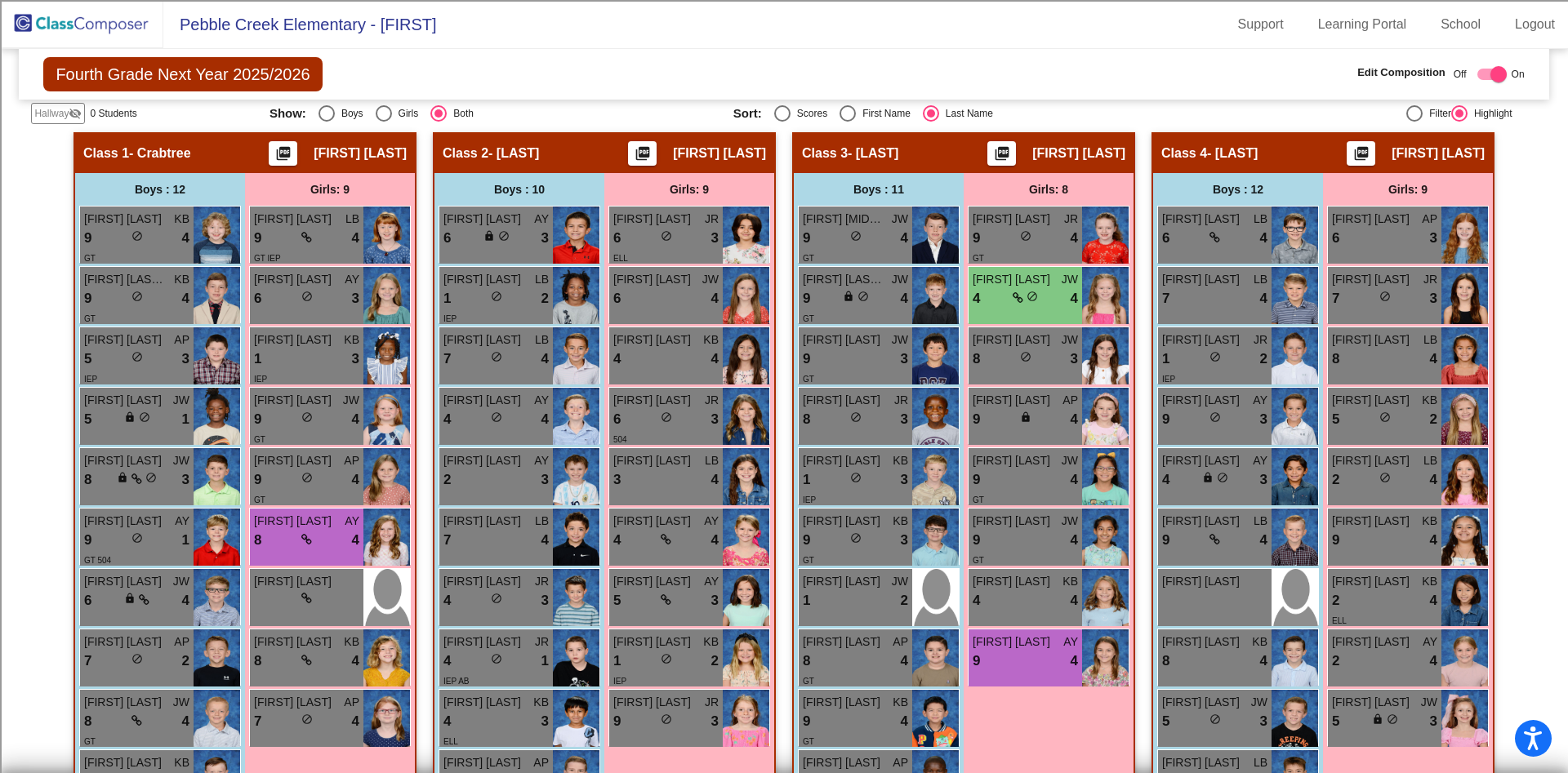scroll, scrollTop: 0, scrollLeft: 0, axis: both 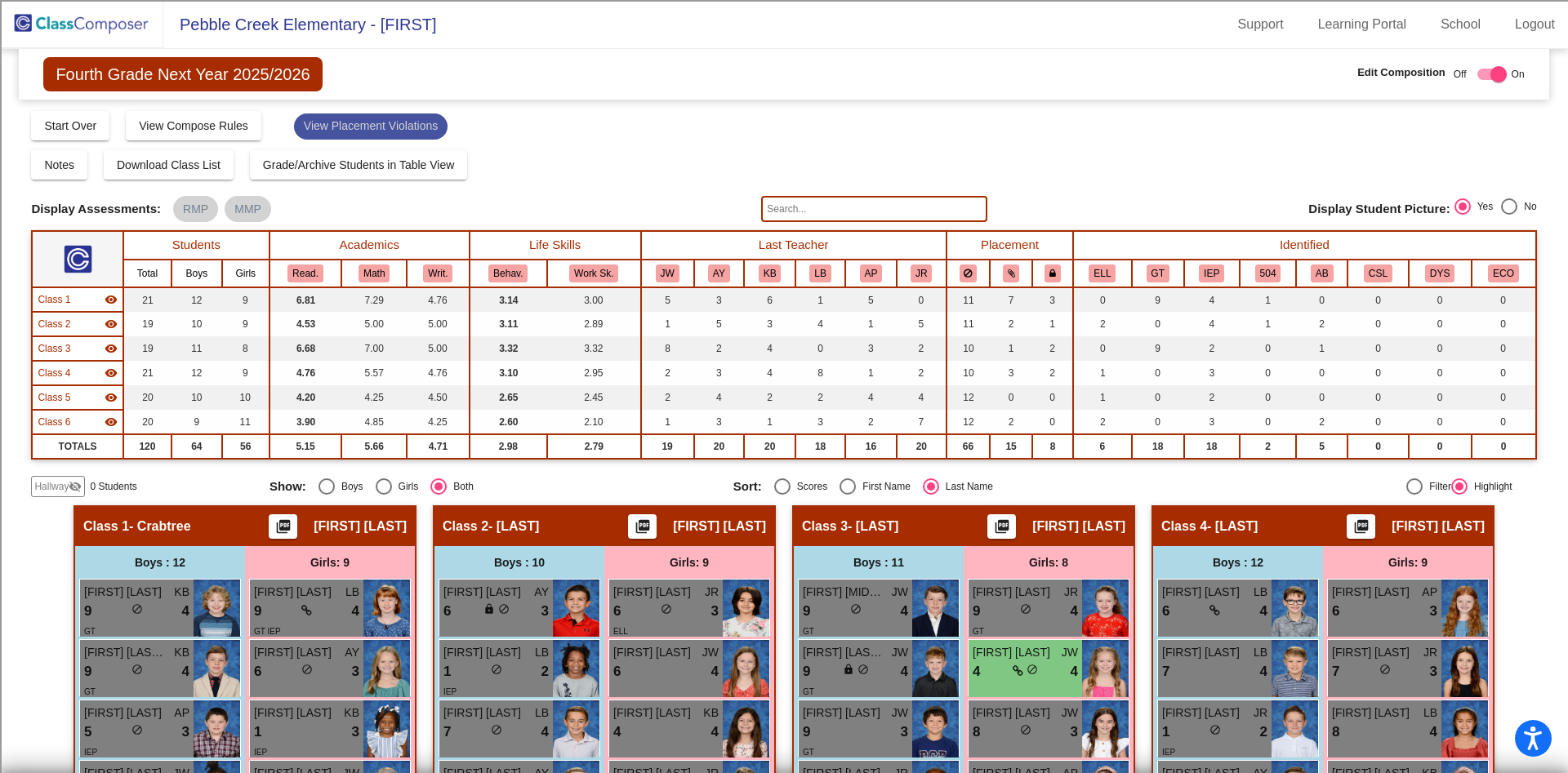 click on "View Placement Violations" 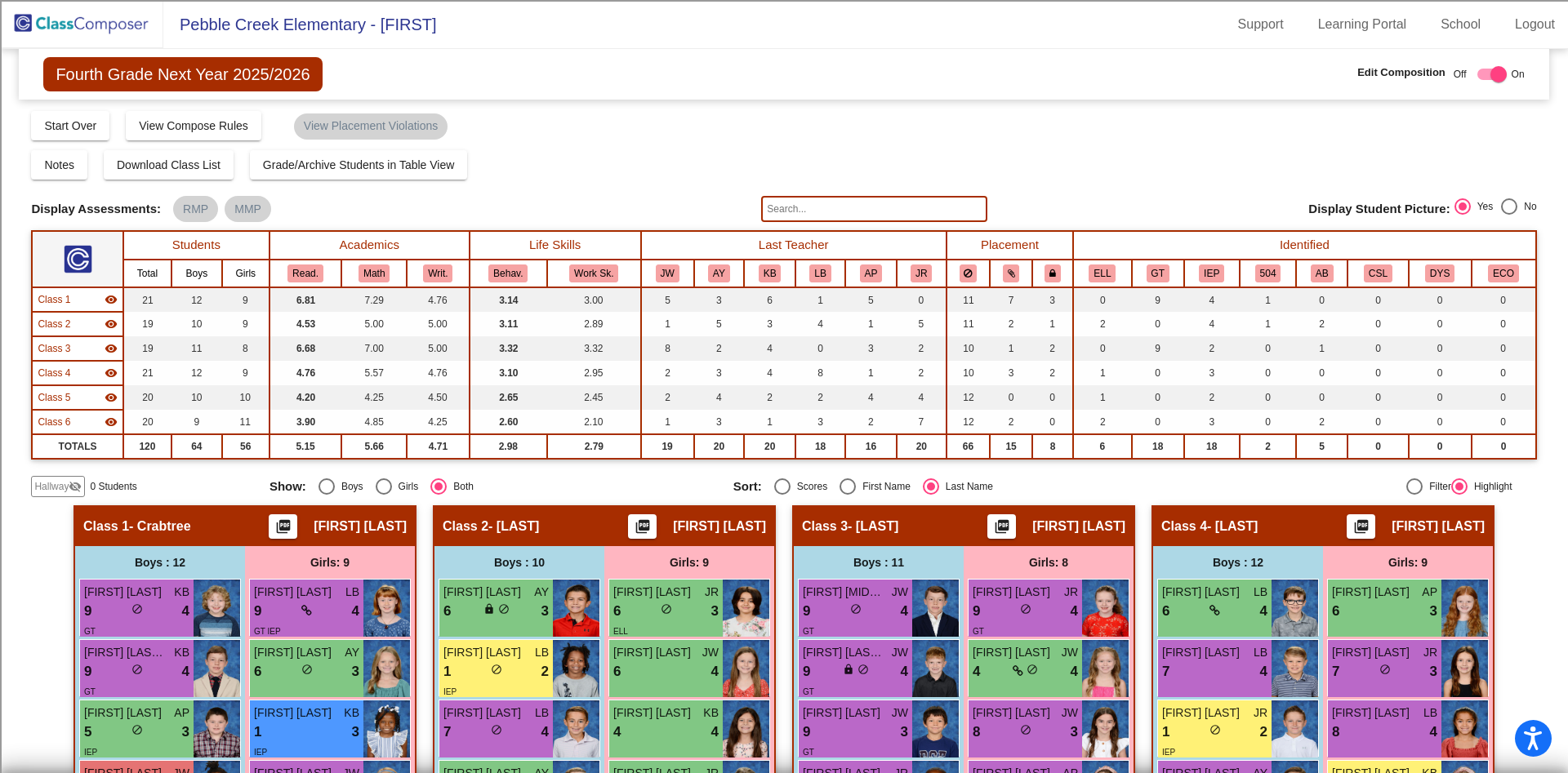 click on "Notes   Download Class List   Import Students   Grade/Archive Students in Table View   New Small Group   Saved Small Group" 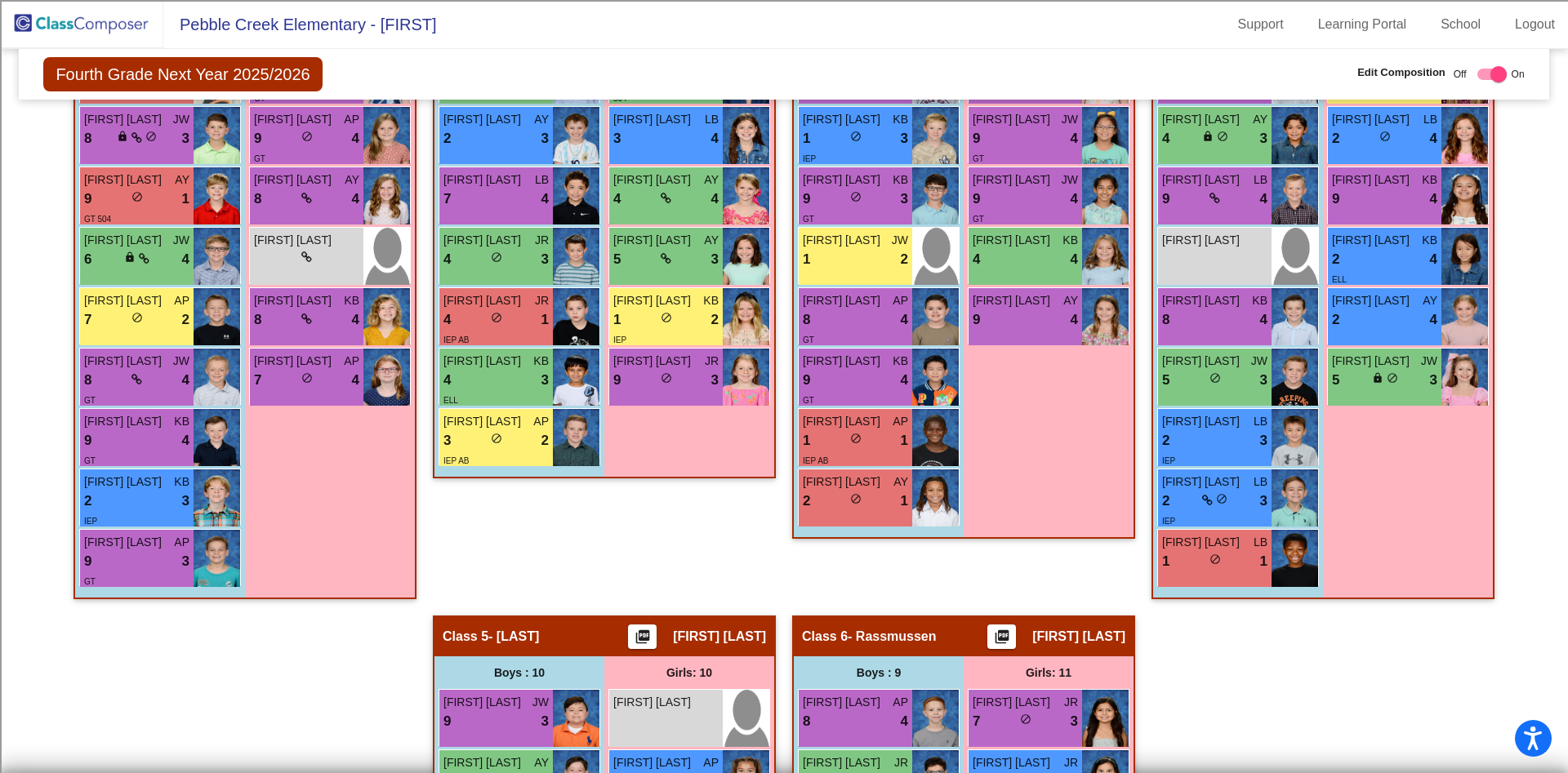scroll, scrollTop: 713, scrollLeft: 0, axis: vertical 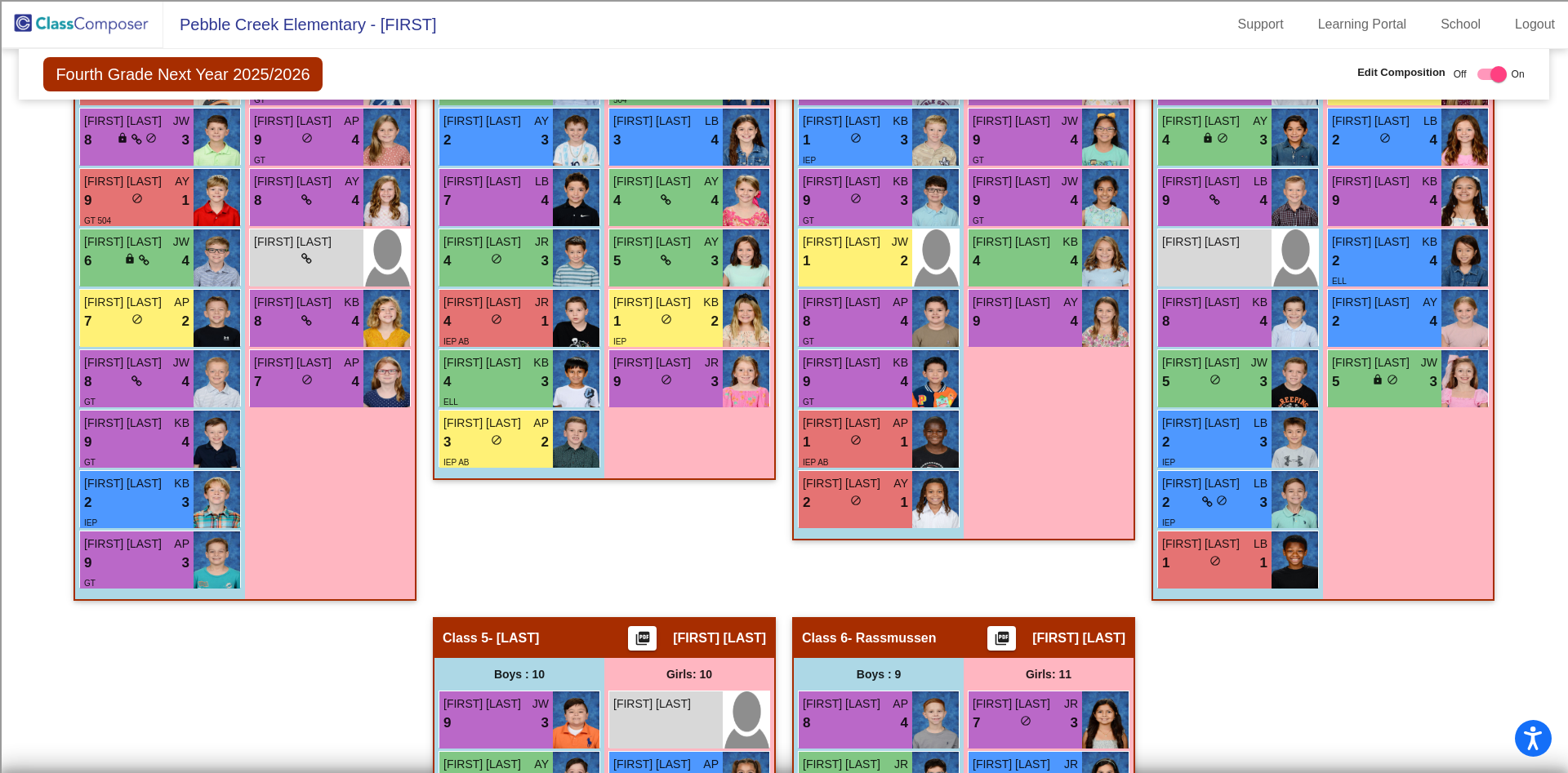 click on "Hallway   - Hallway Class  picture_as_pdf  Add Student  First Name Last Name Student Id  (Recommended)   Boy   Girl   Non Binary Add Close  Boys : 0    No Students   Girls: 0   No Students   Class 1   - [LAST]  picture_as_pdf [FIRST] [LAST]  Add Student  First Name Last Name Student Id  (Recommended)   Boy   Girl   Non Binary Add Close  Boys : 12  [FIRST] [LAST] KB 9 lock do_not_disturb_alt 4 GT [FIRST] [LAST] KB 9 lock do_not_disturb_alt 4 GT [FIRST] [LAST] AP 5 lock do_not_disturb_alt 3 IEP [FIRST] [LAST] JW 5 lock do_not_disturb_alt 1 [FIRST] [LAST] JW 8 lock do_not_disturb_alt 3 [FIRST] [LAST] AY 9 lock do_not_disturb_alt 1 GT 504 [FIRST] [LAST] JW 6 lock do_not_disturb_alt 4 [FIRST] [LAST] AP 7 lock do_not_disturb_alt 2 [FIRST] [LAST] JW 8 lock do_not_disturb_alt 4 GT [FIRST] [LAST] KB 9 lock do_not_disturb_alt 4 GT [FIRST] [LAST] KB 2 lock do_not_disturb_alt 3 IEP [FIRST] [LAST] AP 9 lock do_not_disturb_alt 3 GT Girls: 9 [FIRST] [LAST] LB 9 lock do_not_disturb_alt 4 GT IEP [FIRST] [LAST] AY 6 lock do_not_disturb_alt" 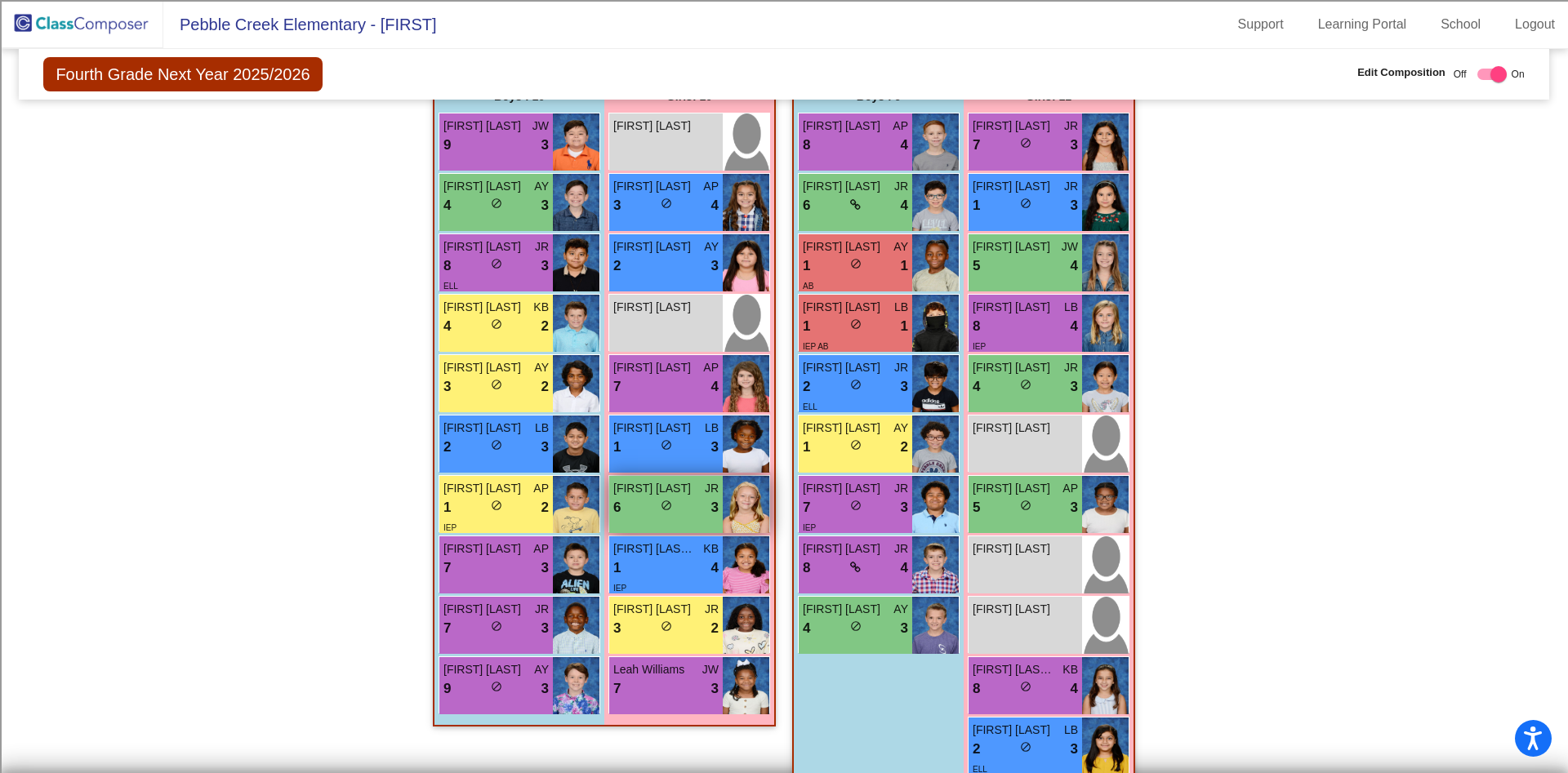 scroll, scrollTop: 1321, scrollLeft: 0, axis: vertical 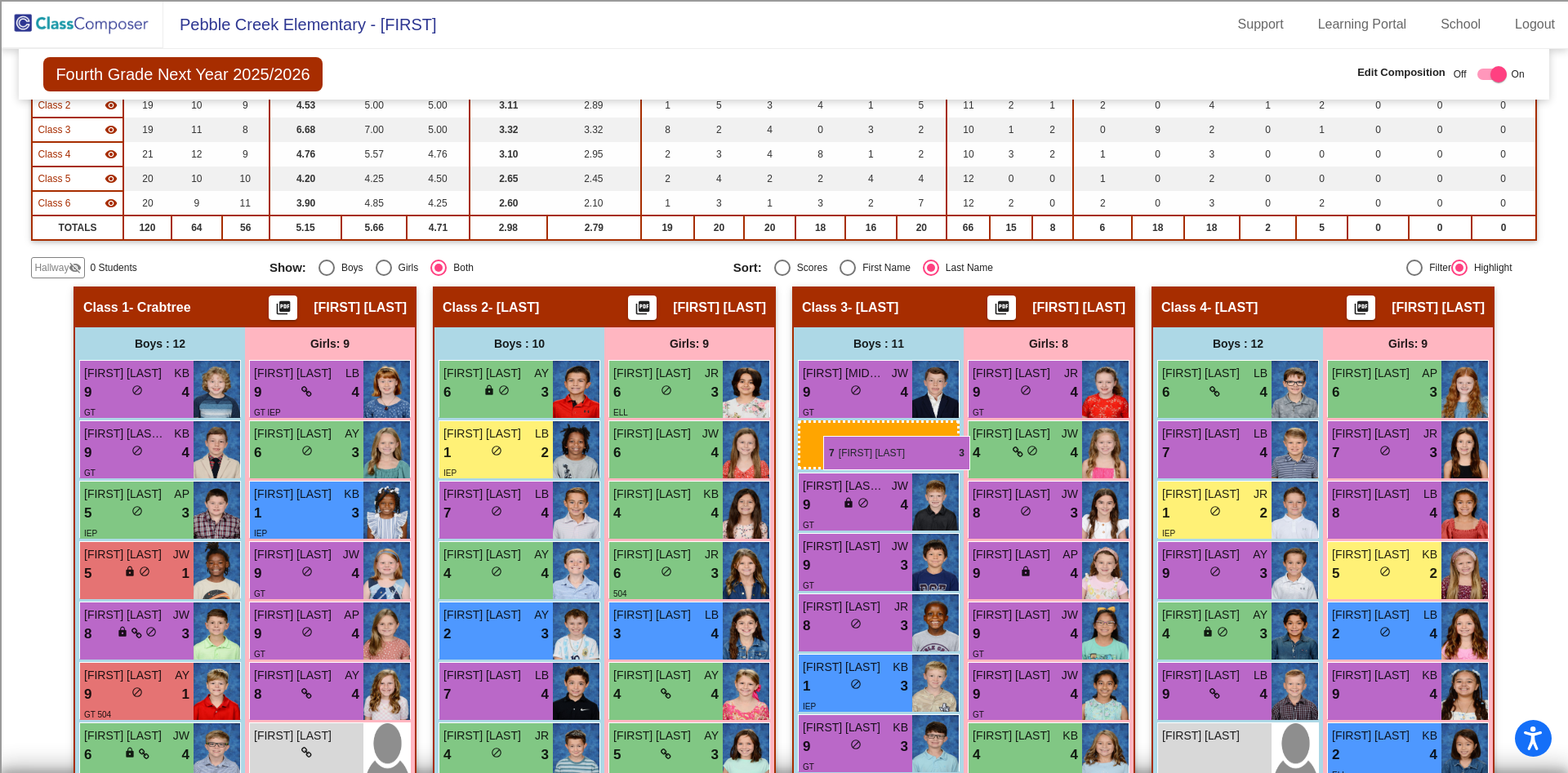 drag, startPoint x: 512, startPoint y: 586, endPoint x: 823, endPoint y: 436, distance: 345.284 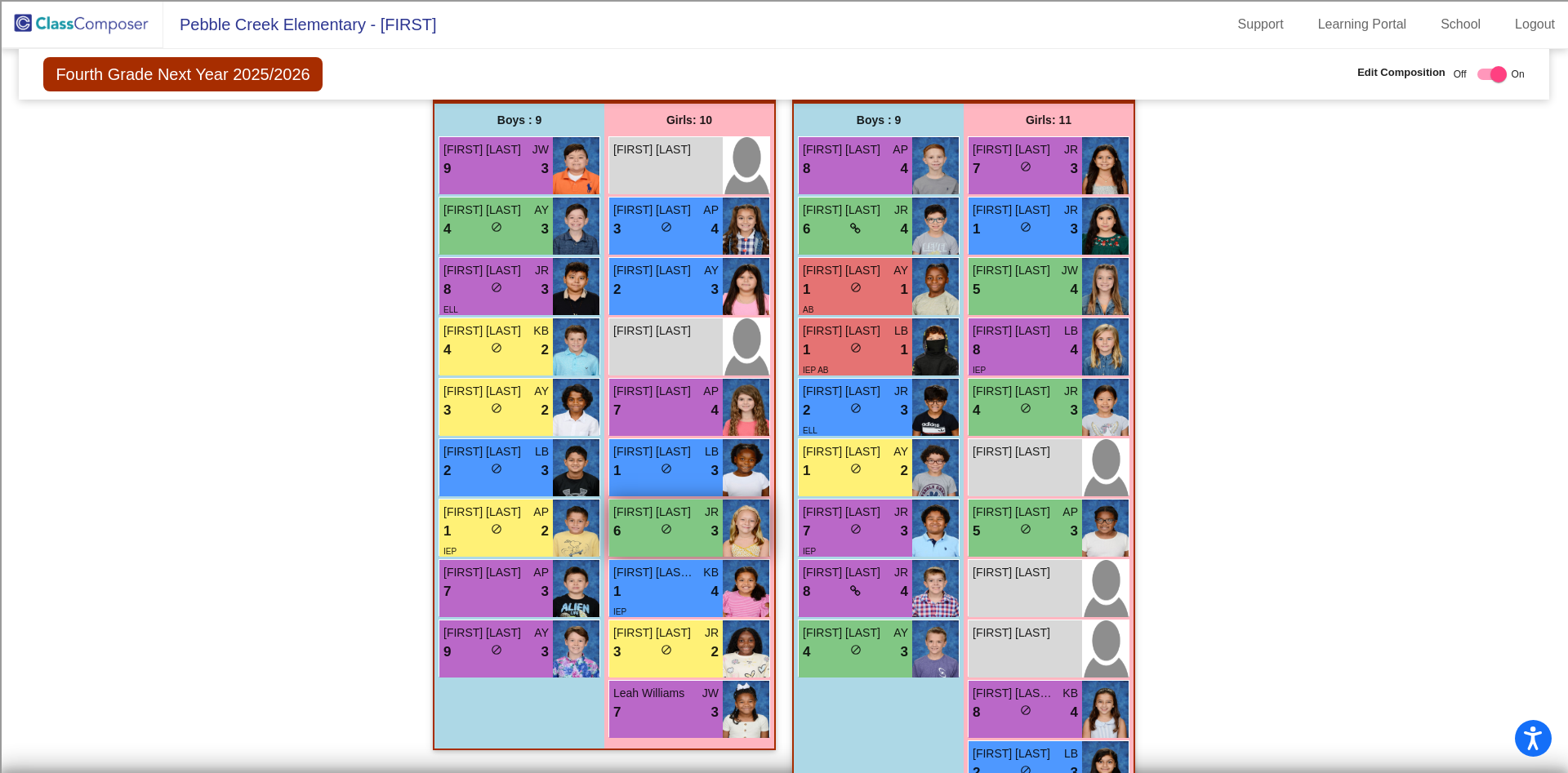 scroll, scrollTop: 1321, scrollLeft: 0, axis: vertical 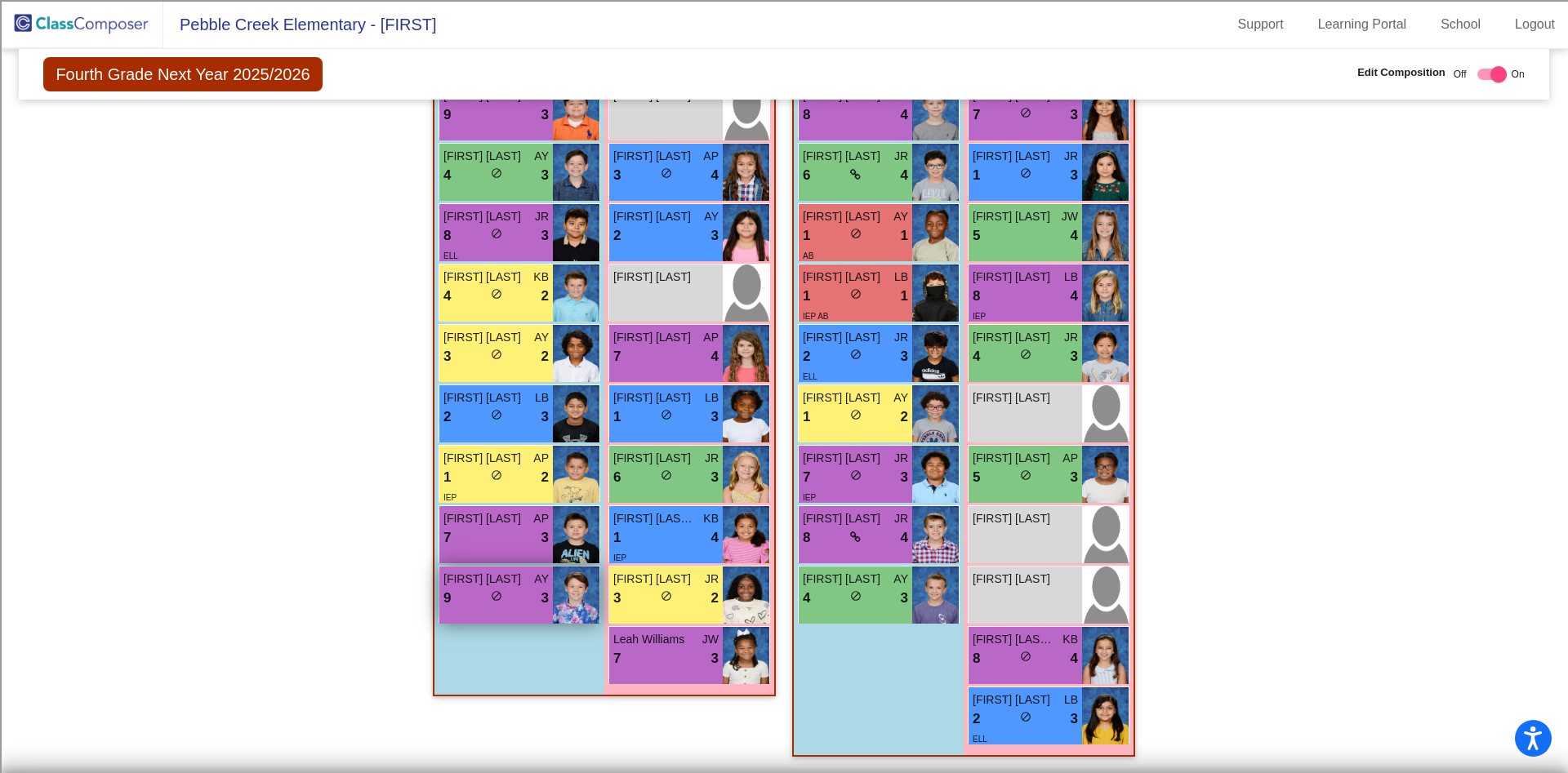 click on "9 lock do_not_disturb_alt 3" at bounding box center (496, 598) 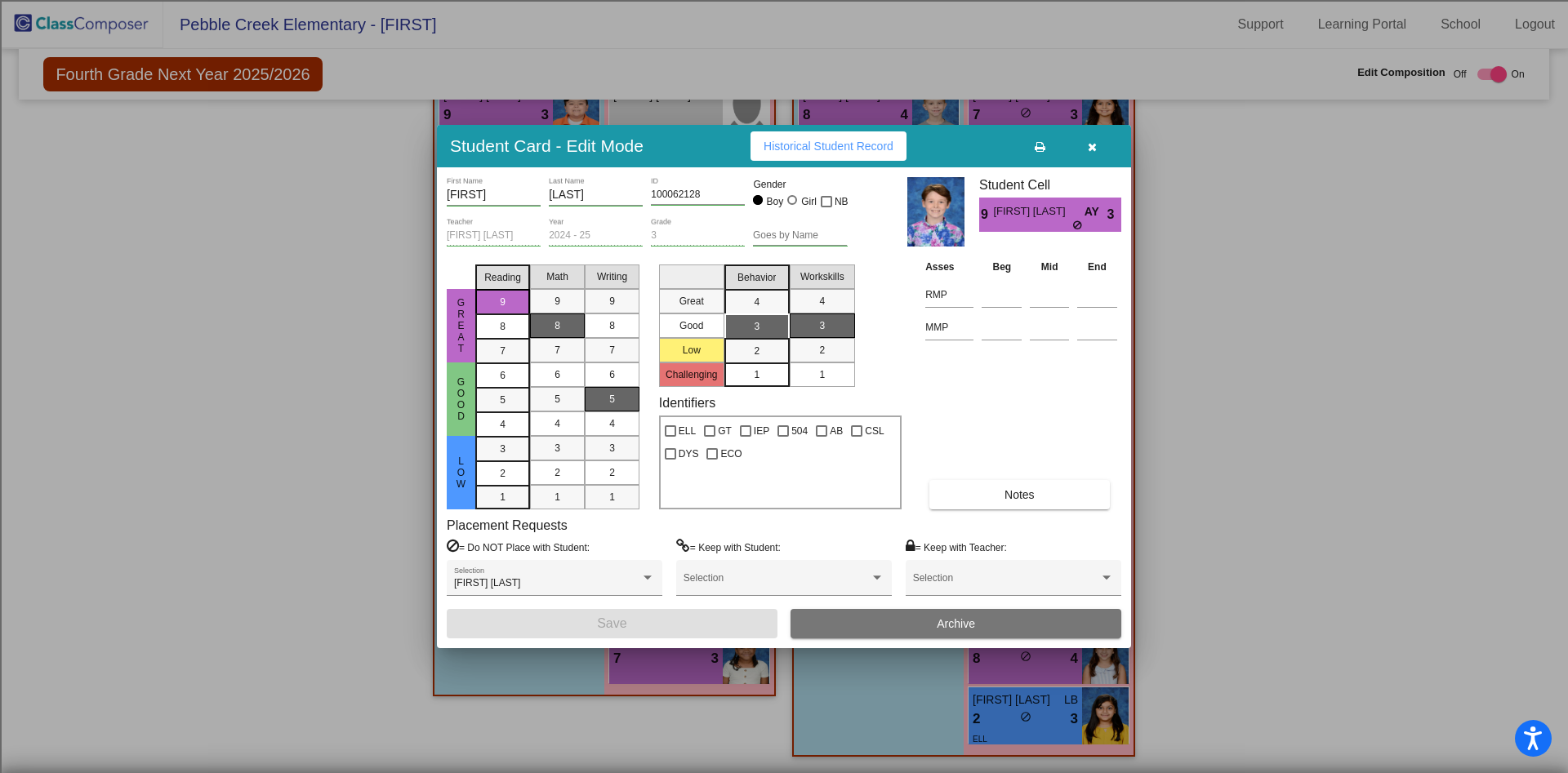 click at bounding box center (1092, 147) 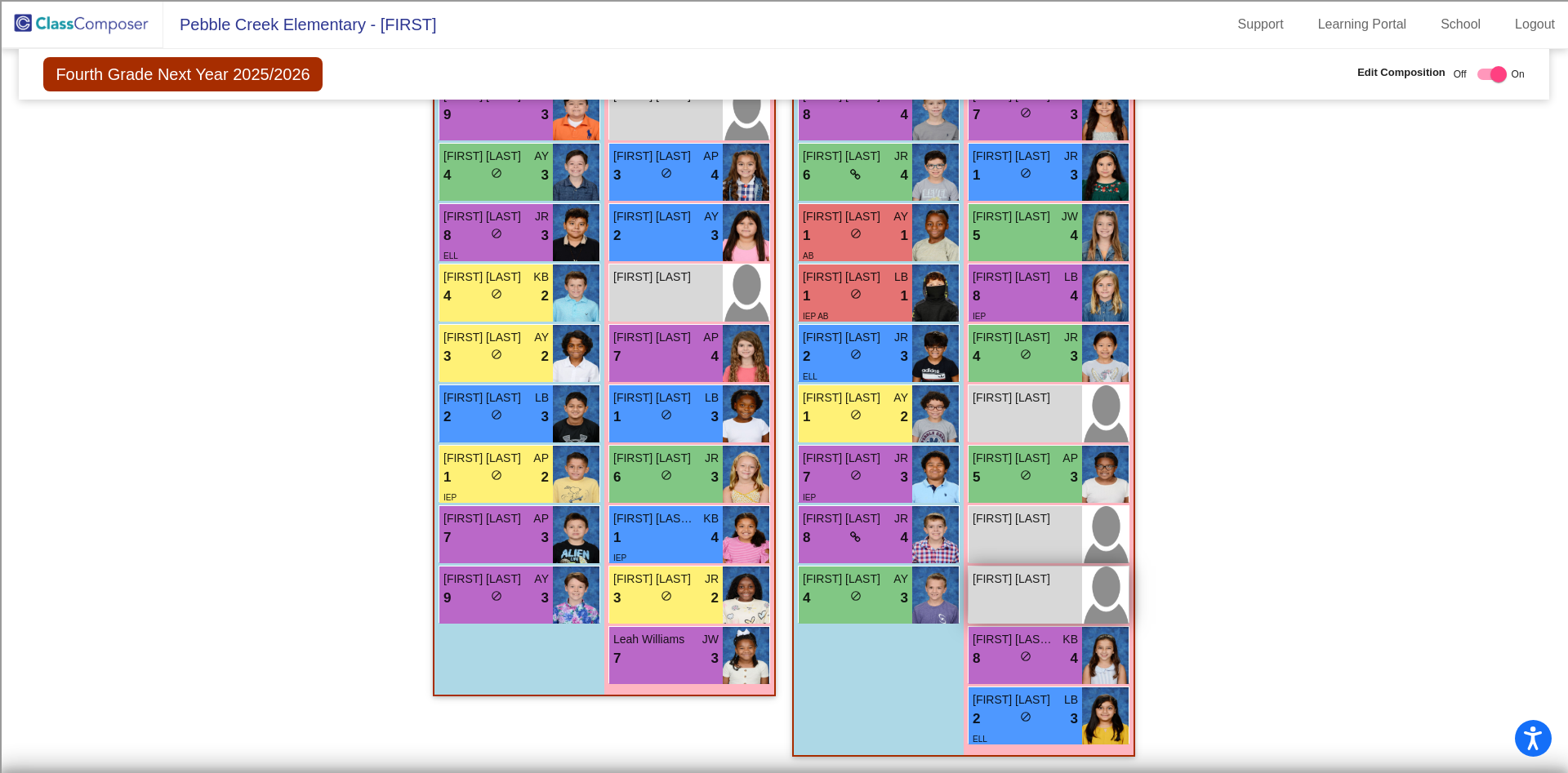 scroll, scrollTop: 1198, scrollLeft: 0, axis: vertical 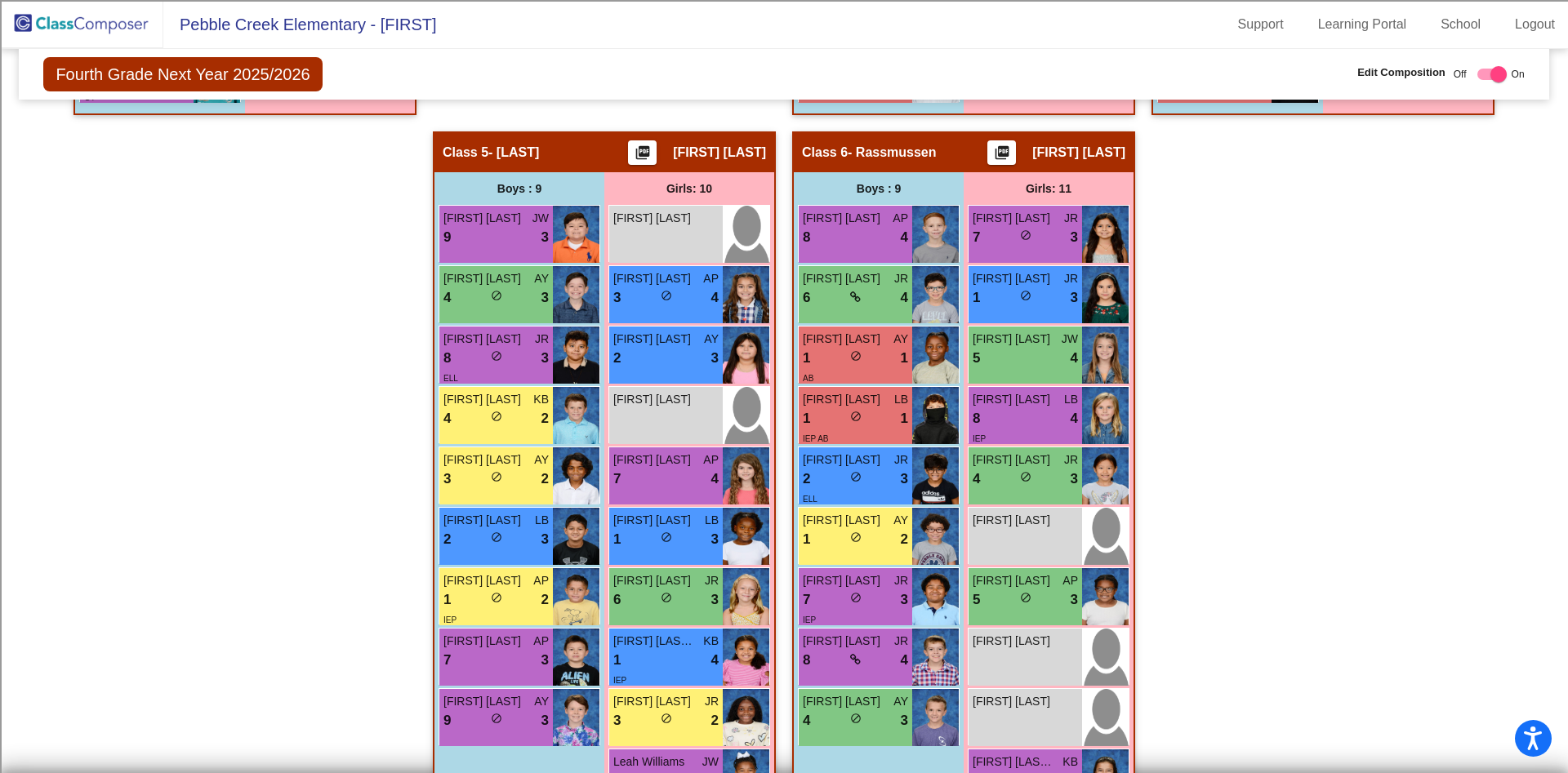 click on "Hallway   - Hallway Class  picture_as_pdf  Add Student  First Name Last Name Student Id  (Recommended)   Boy   Girl   Non Binary Add Close  Boys : 0    No Students   Girls: 0   No Students   Class 1   - [LAST]  picture_as_pdf [FIRST] [LAST]  Add Student  First Name Last Name Student Id  (Recommended)   Boy   Girl   Non Binary Add Close  Boys : 12  [FIRST] [LAST] KB 9 lock do_not_disturb_alt 4 GT [FIRST] [LAST] KB 9 lock do_not_disturb_alt 4 GT [FIRST] [LAST] AP 5 lock do_not_disturb_alt 3 IEP [FIRST] [LAST] JW 5 lock do_not_disturb_alt 1 [FIRST] [LAST] JW 8 lock do_not_disturb_alt 3 [FIRST] [LAST] AY 9 lock do_not_disturb_alt 1 GT 504 [FIRST] [LAST] JW 6 lock do_not_disturb_alt 4 [FIRST] [LAST] AP 7 lock do_not_disturb_alt 2 [FIRST] [LAST] JW 8 lock do_not_disturb_alt 4 GT [FIRST] [LAST] KB 9 lock do_not_disturb_alt 4 GT [FIRST] [LAST] KB 2 lock do_not_disturb_alt 3 IEP [FIRST] [LAST] AP 9 lock do_not_disturb_alt 3 GT Girls: 9 [FIRST] [LAST] LB 9 lock do_not_disturb_alt 4 GT IEP [FIRST] [LAST] AY 6 lock do_not_disturb_alt" 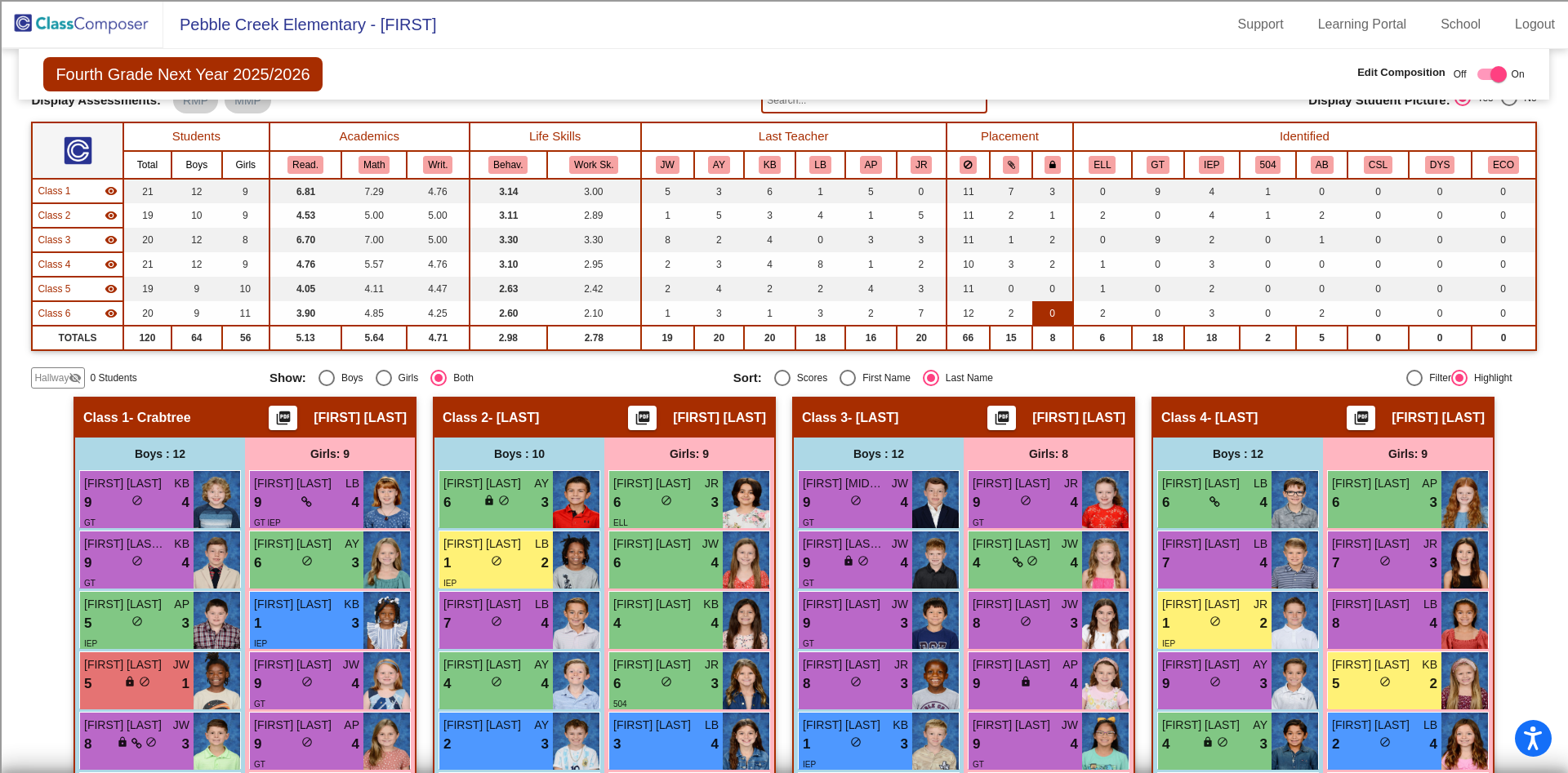 scroll, scrollTop: 0, scrollLeft: 0, axis: both 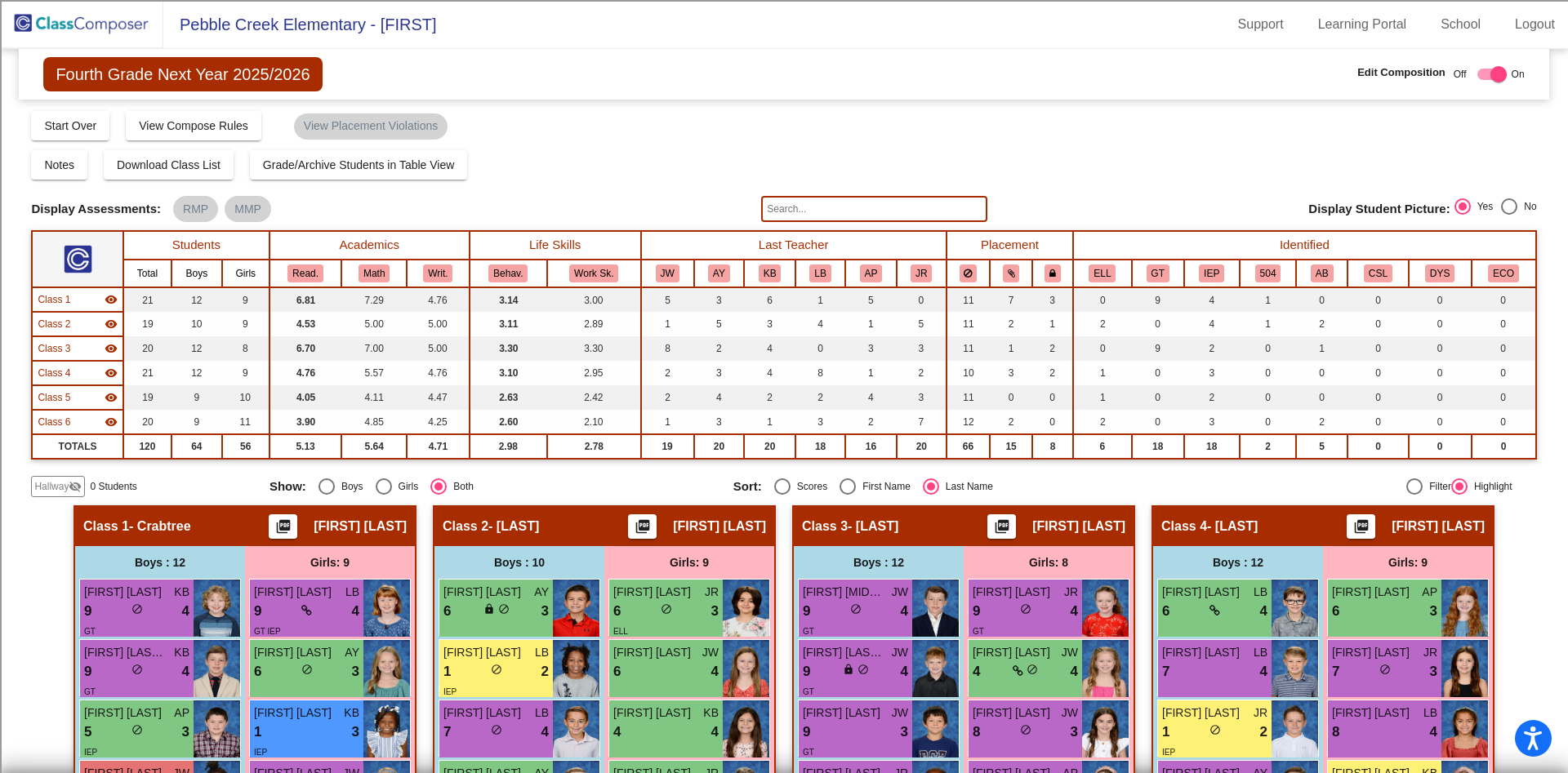 click on "GT" 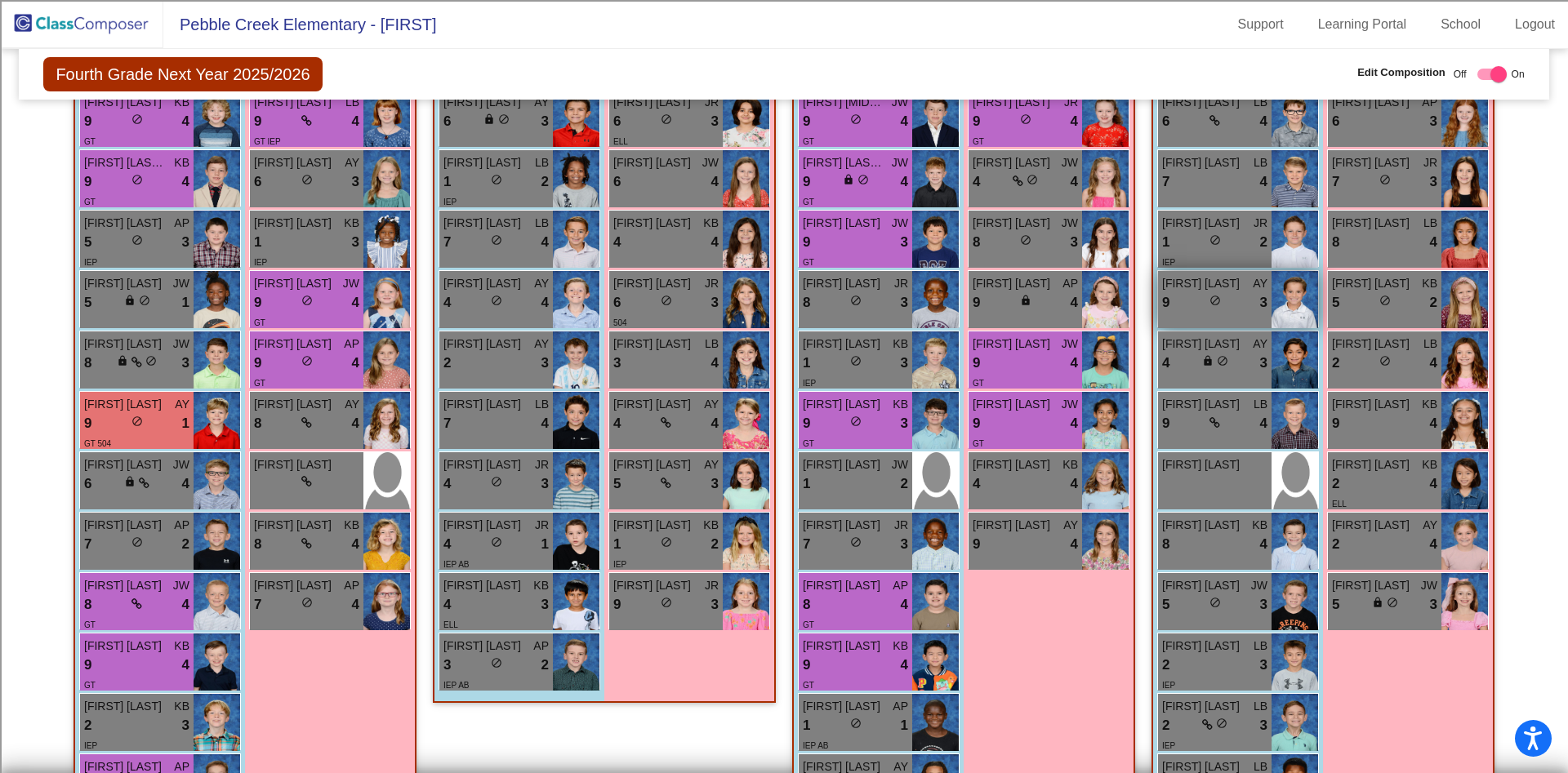 scroll, scrollTop: 122, scrollLeft: 0, axis: vertical 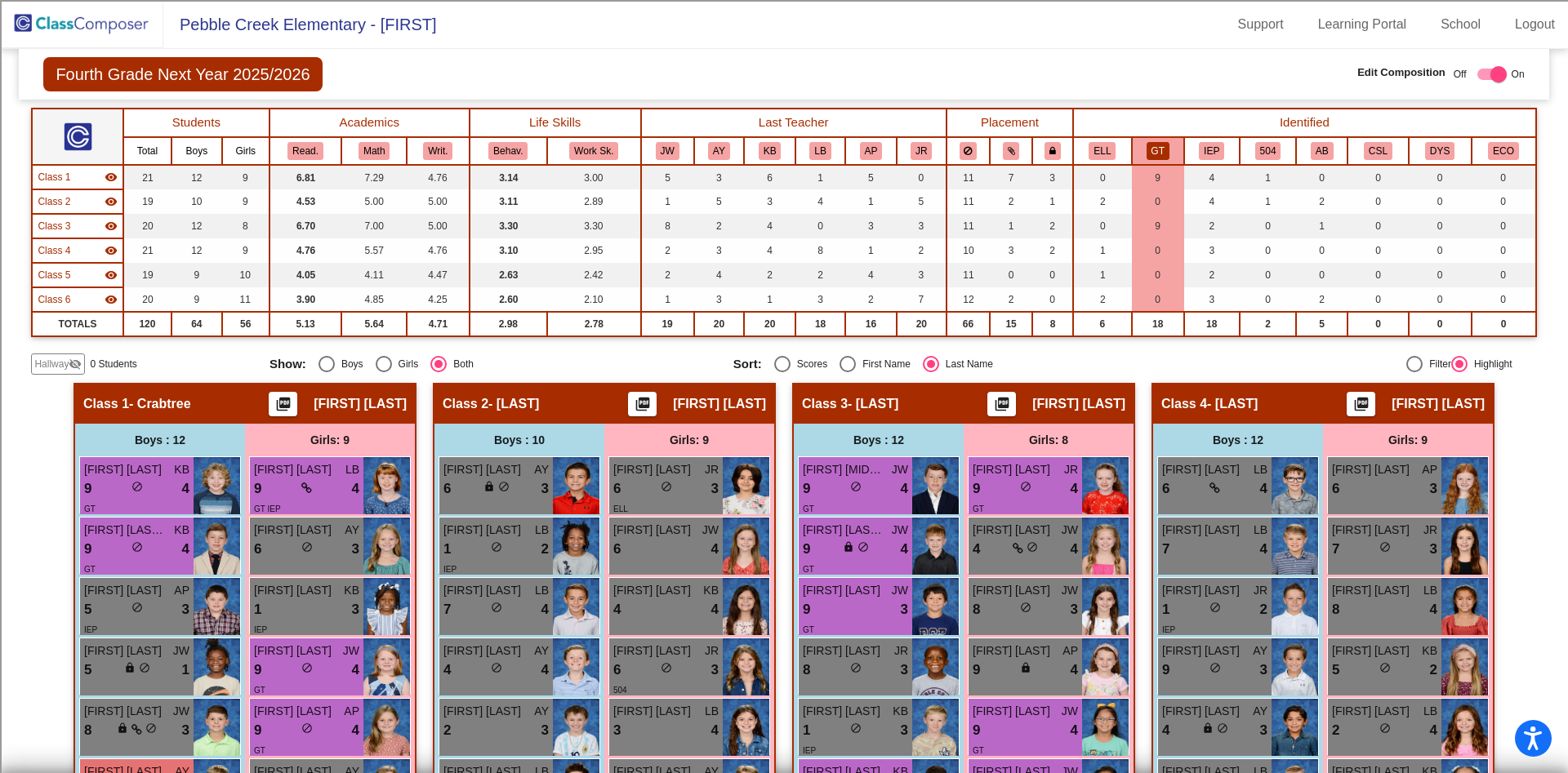 click on "GT" 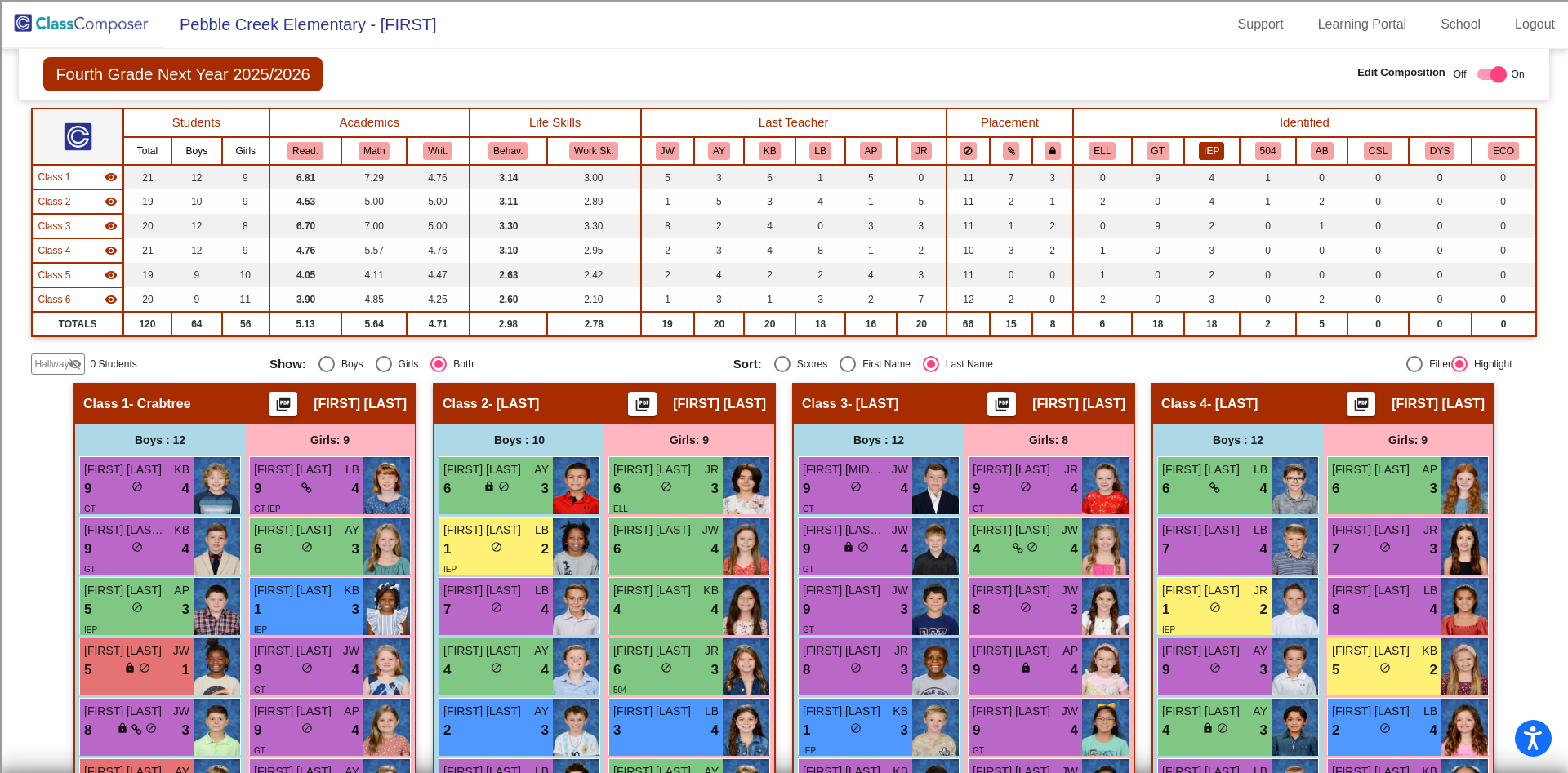 click on "IEP" 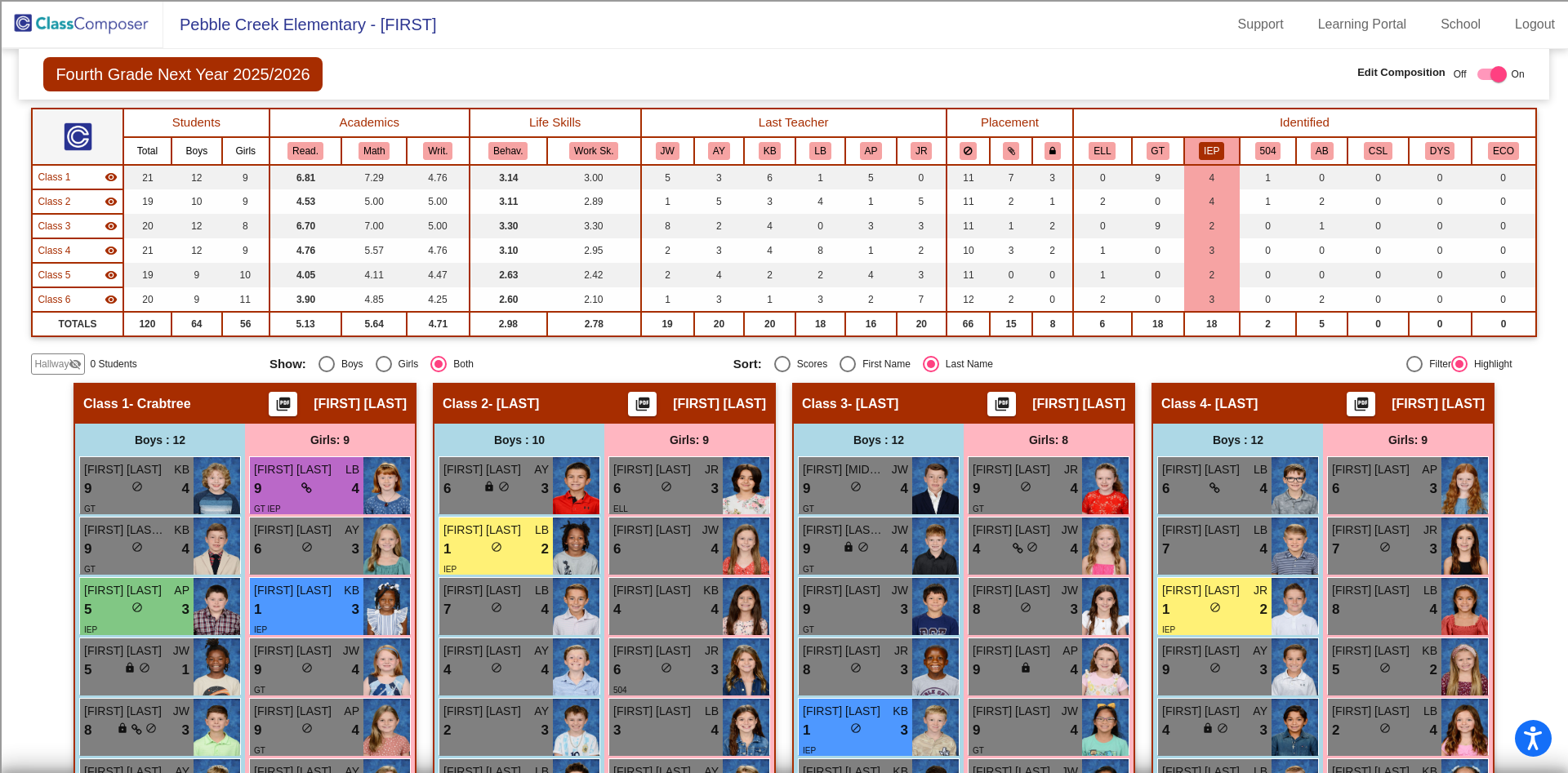 click on "IEP" 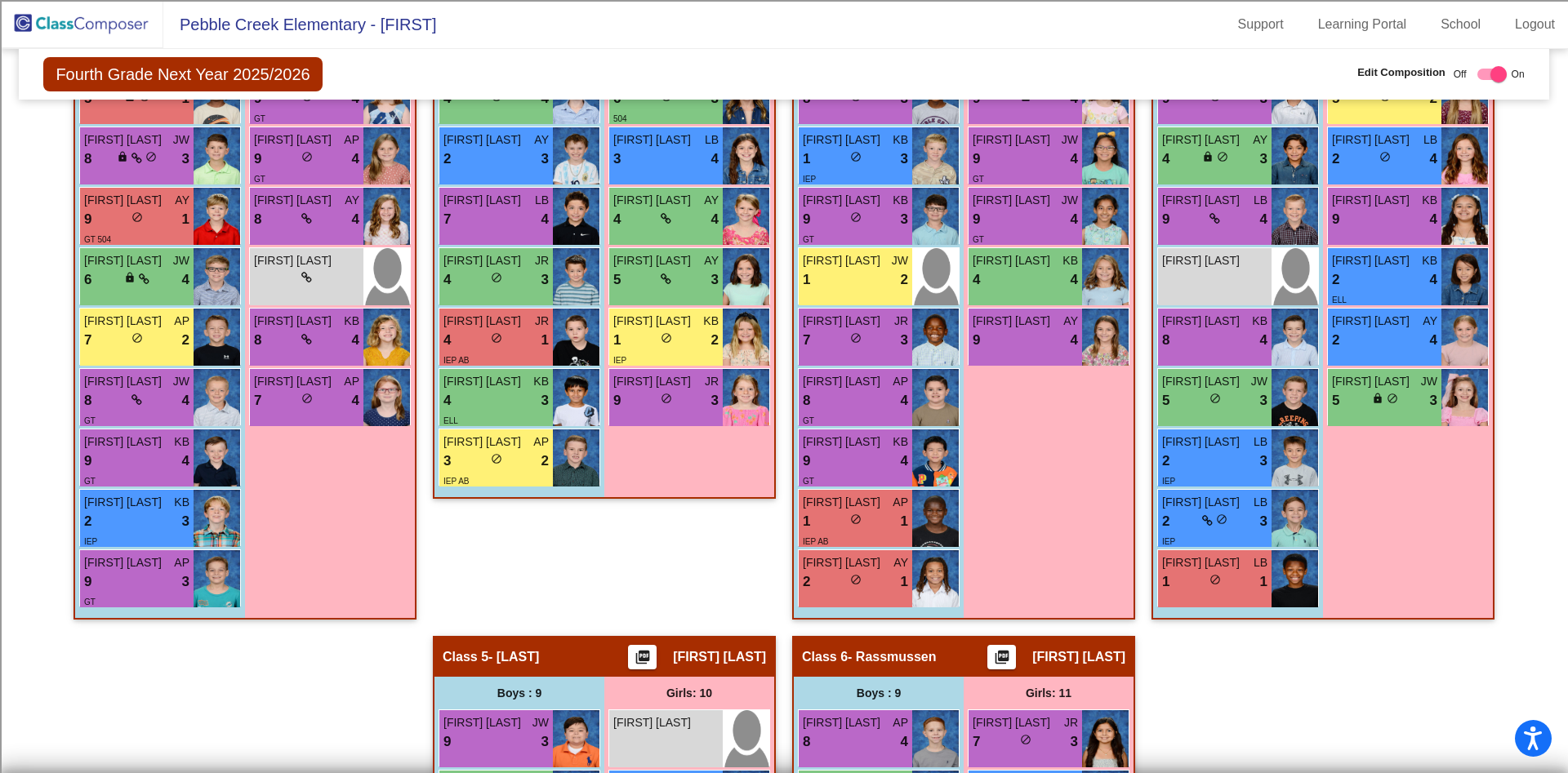 scroll, scrollTop: 0, scrollLeft: 0, axis: both 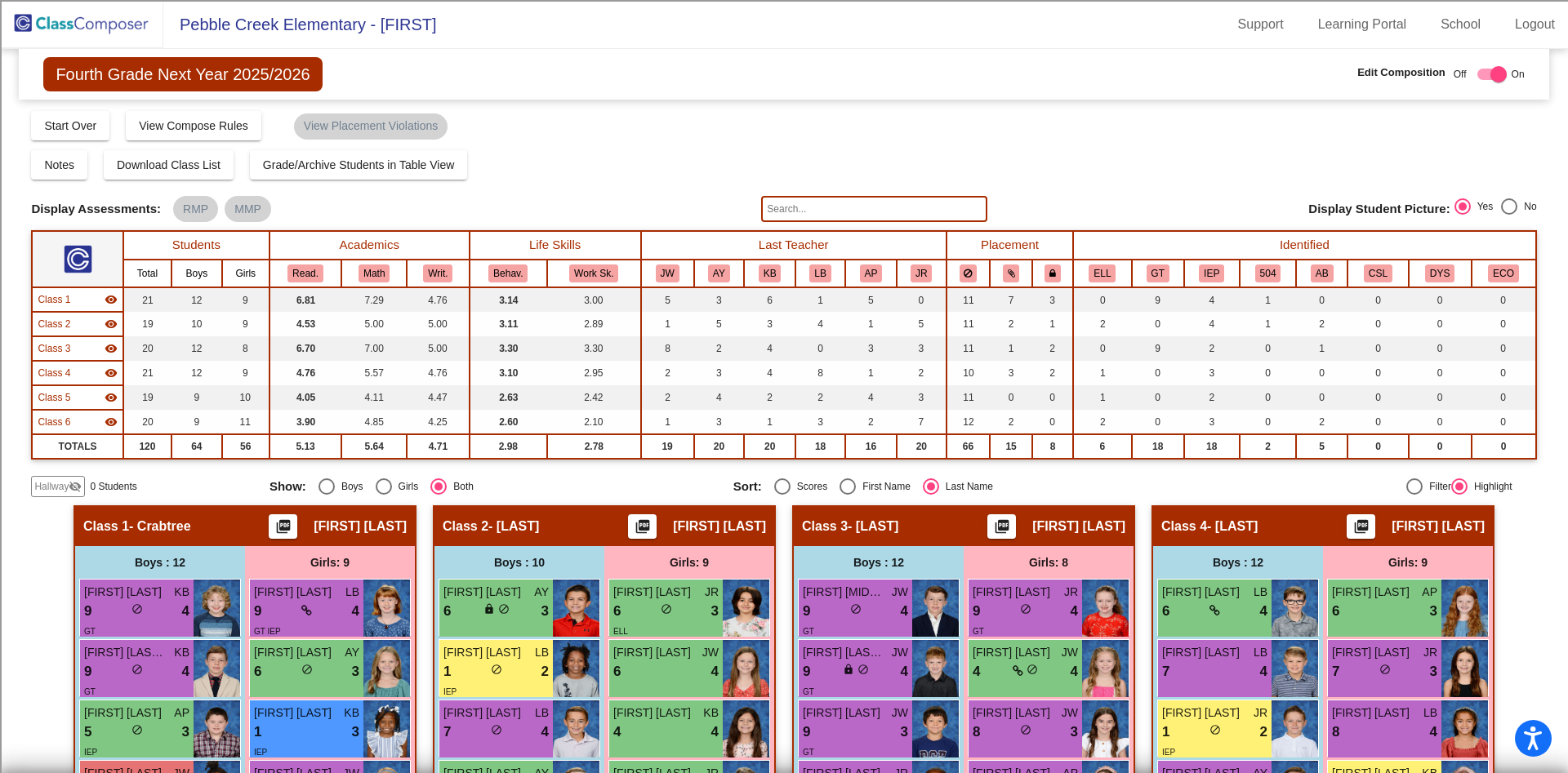 click 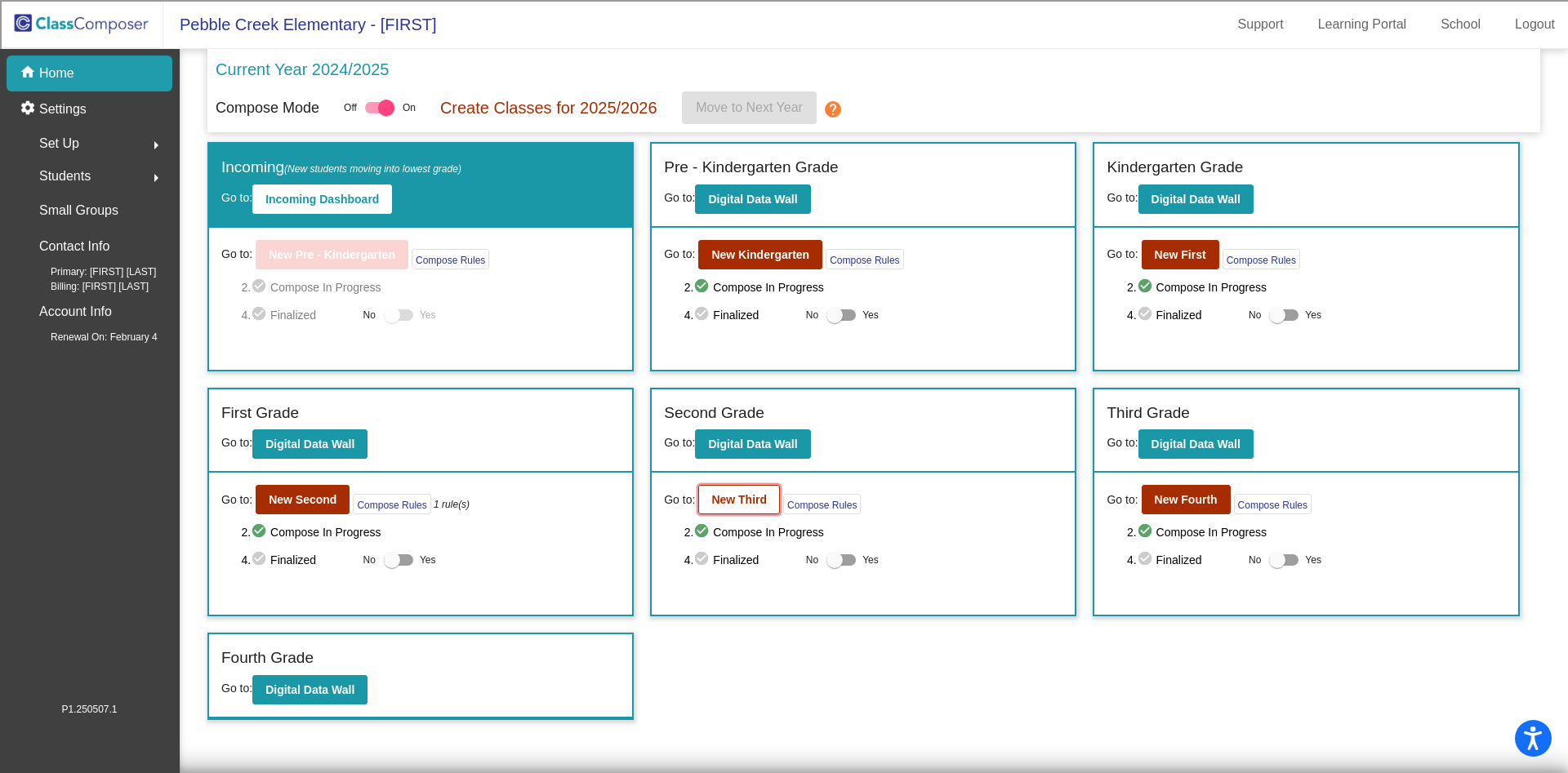click on "New Third" 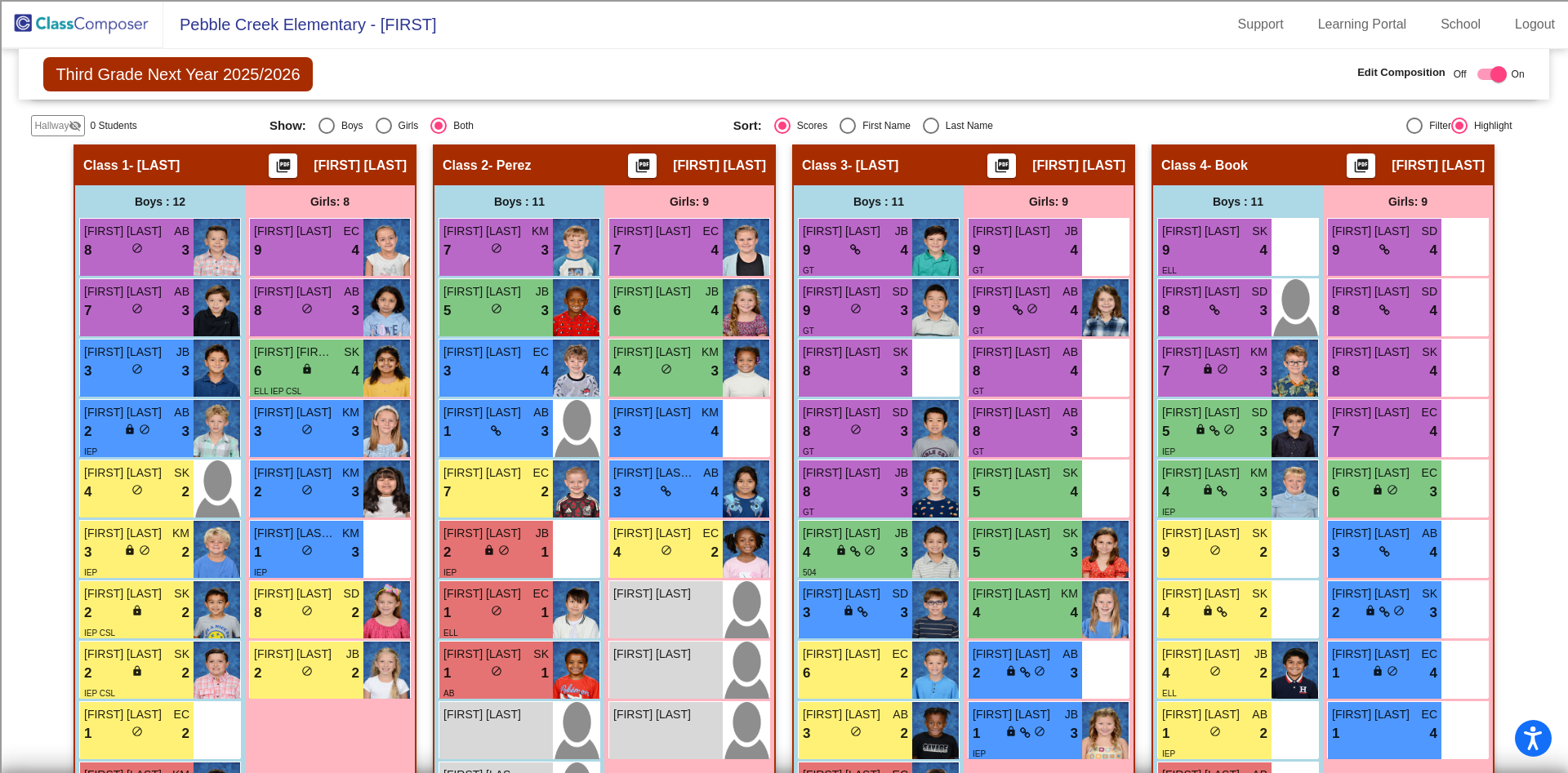 scroll, scrollTop: 367, scrollLeft: 0, axis: vertical 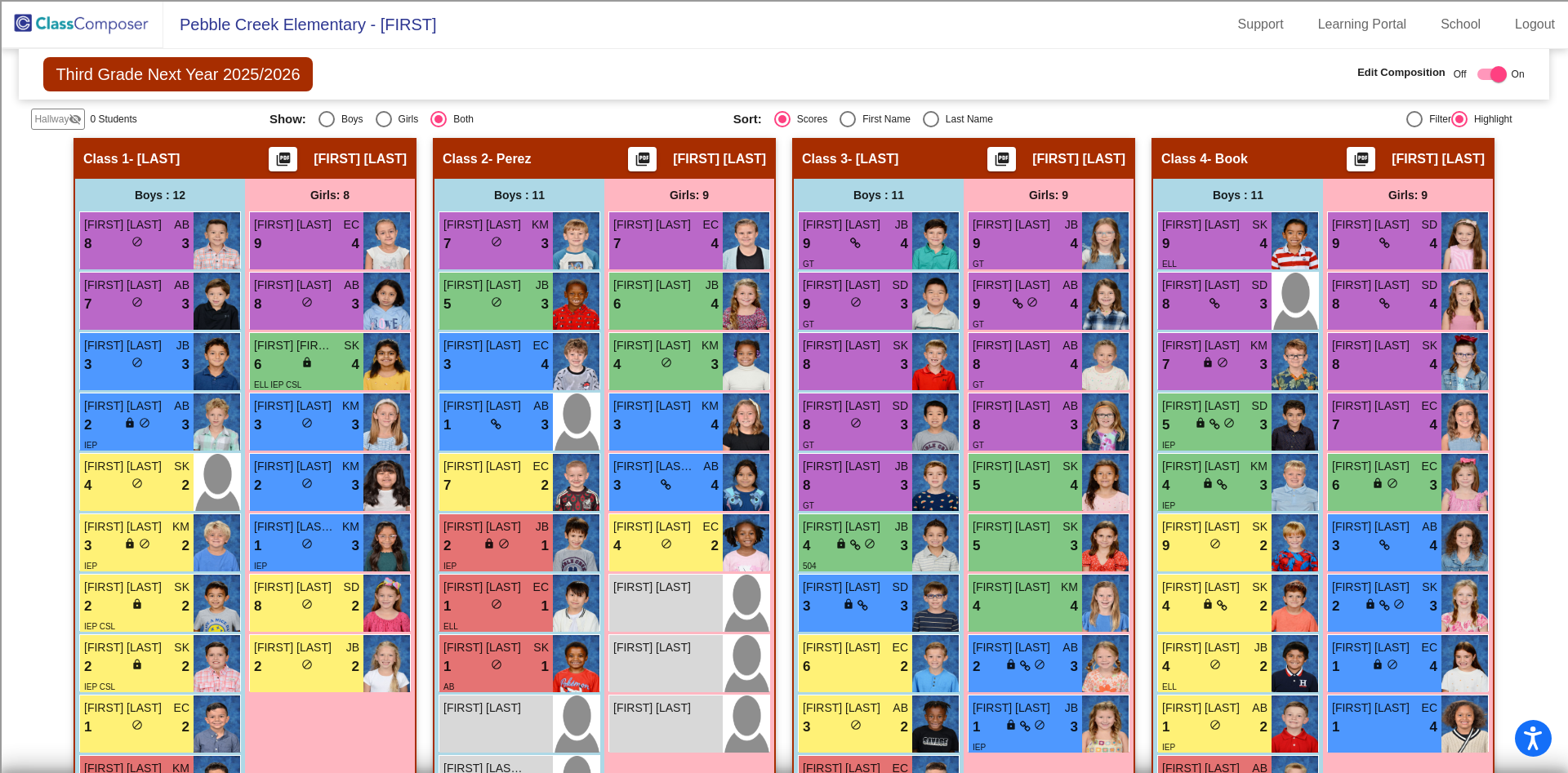 click on "Hallway   visibility_off  0 Students Show:   Boys   Girls   Both Sort:   Scores   First Name   Last Name   Filter     Highlight" 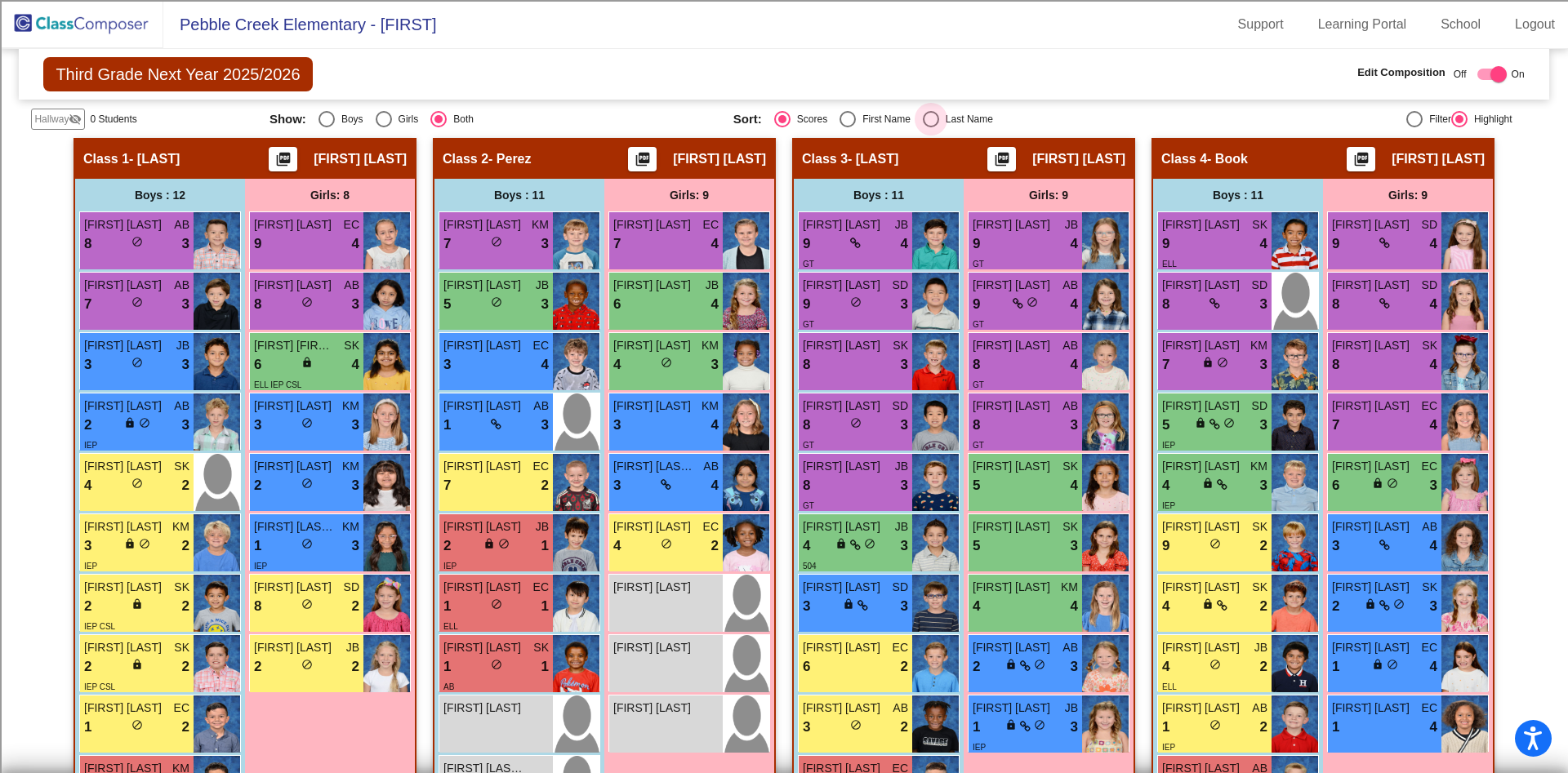 click on "Last Name" at bounding box center (966, 119) 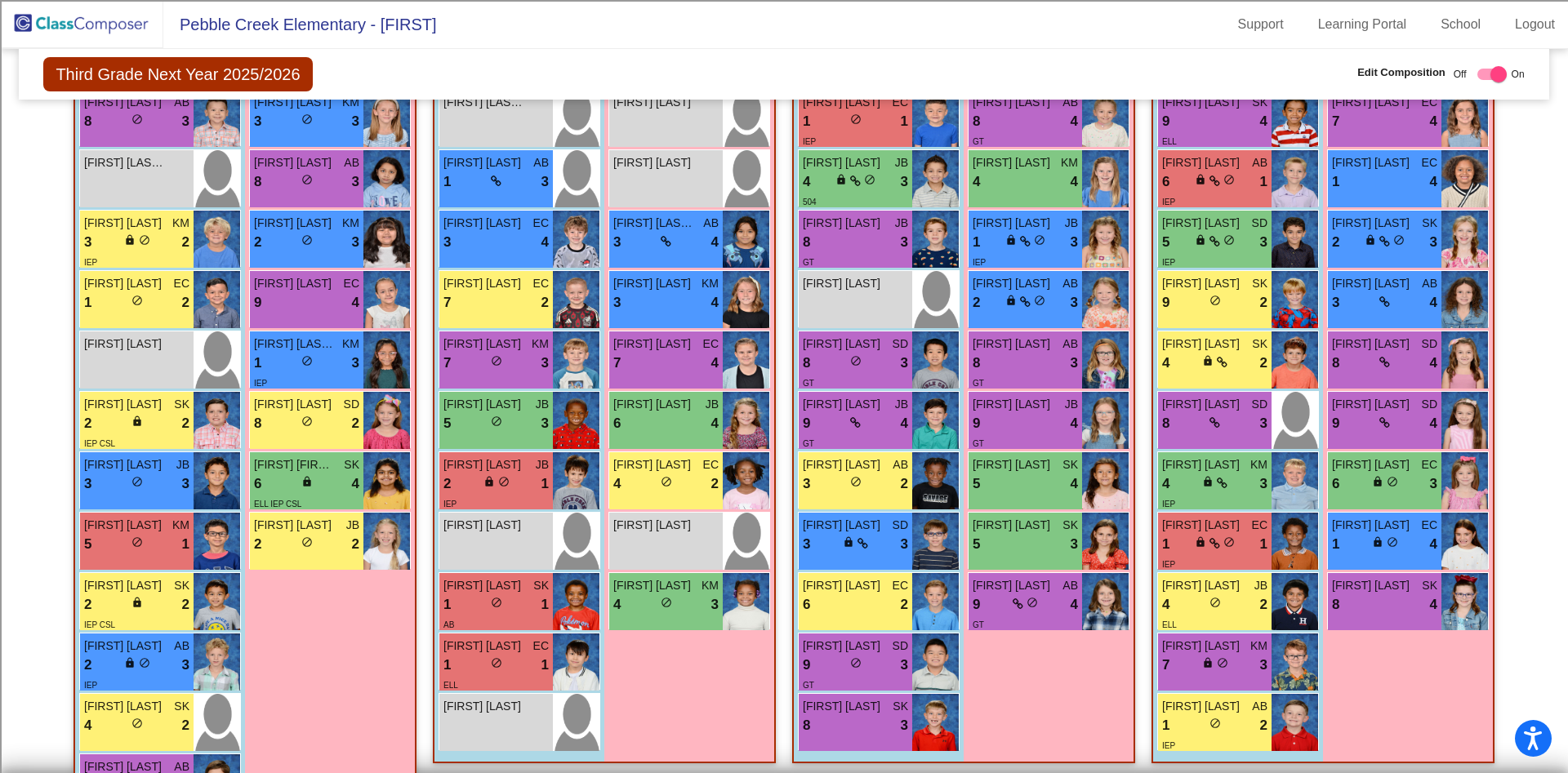 scroll, scrollTop: 491, scrollLeft: 0, axis: vertical 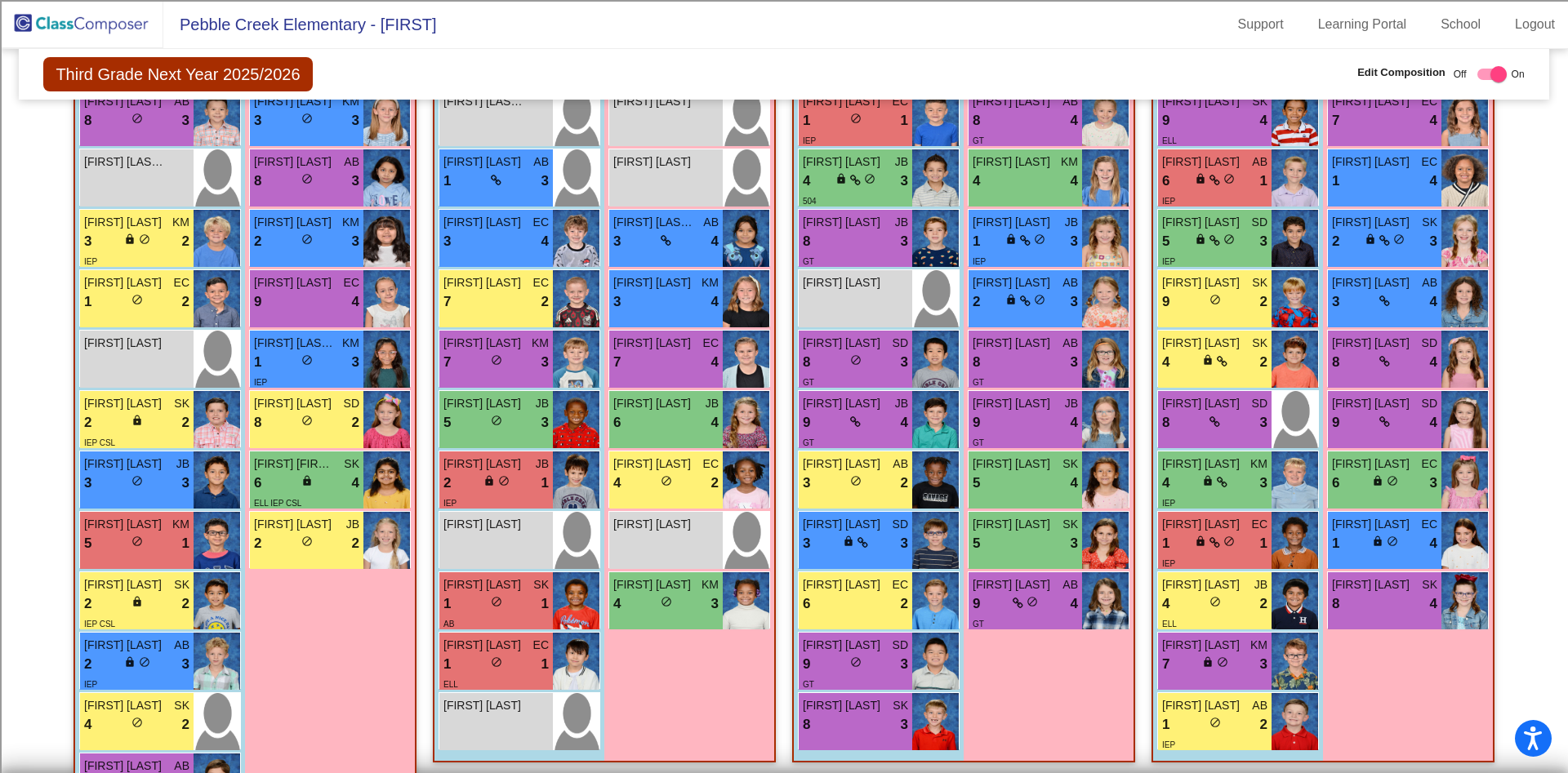 drag, startPoint x: 1567, startPoint y: 1, endPoint x: 323, endPoint y: 677, distance: 1415.8079 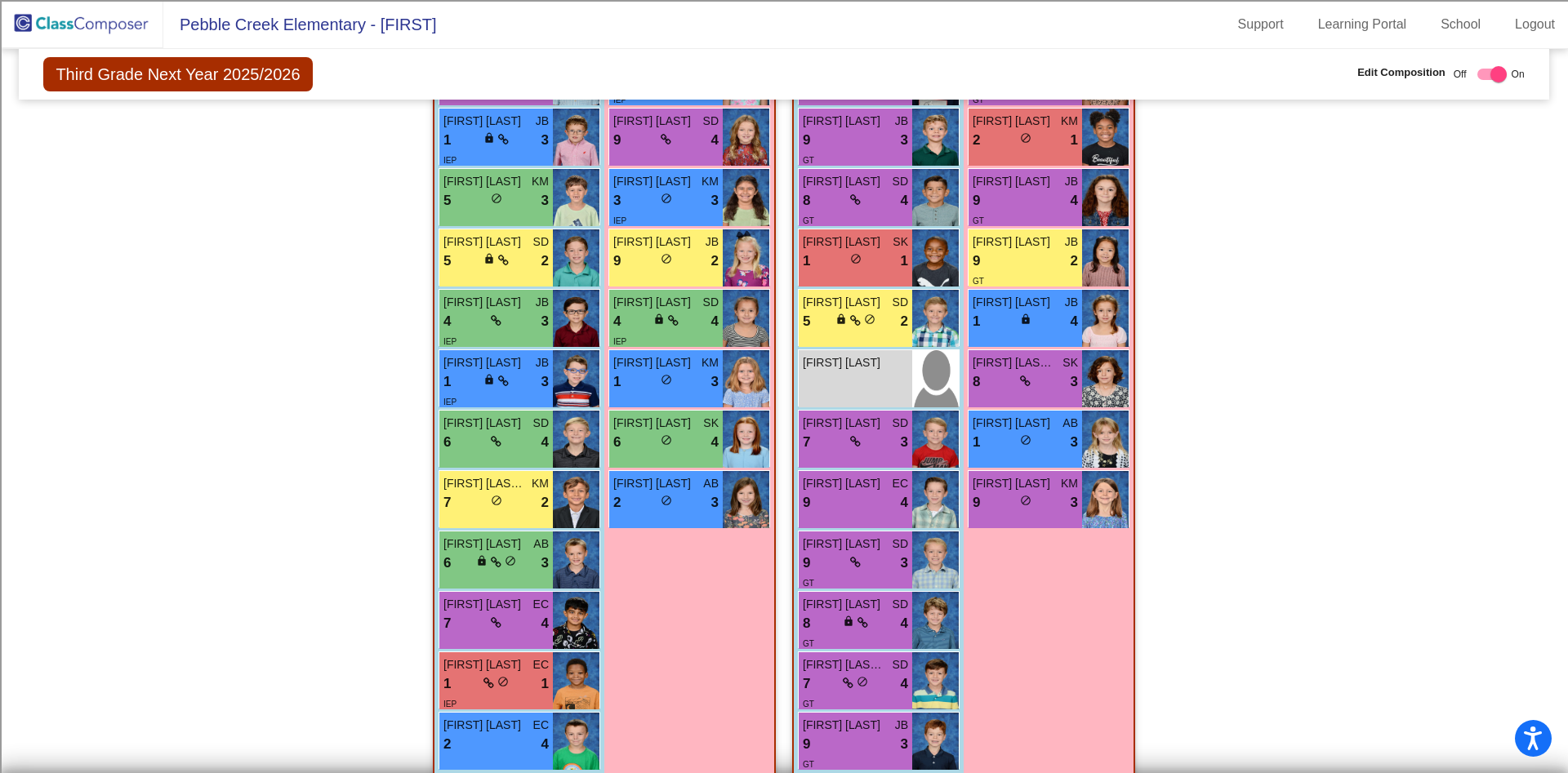 scroll, scrollTop: 1381, scrollLeft: 0, axis: vertical 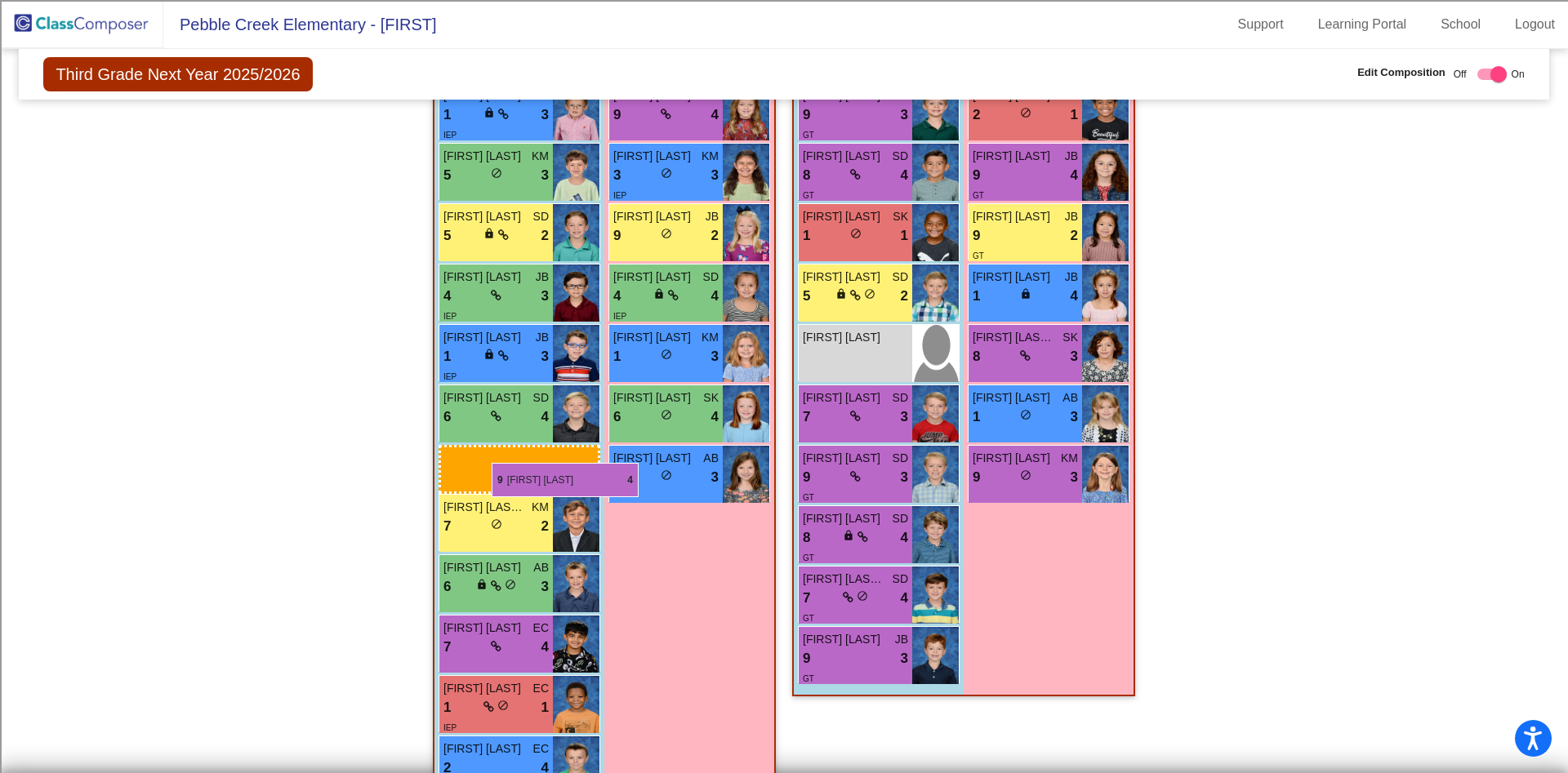 drag, startPoint x: 918, startPoint y: 478, endPoint x: 492, endPoint y: 463, distance: 426.264 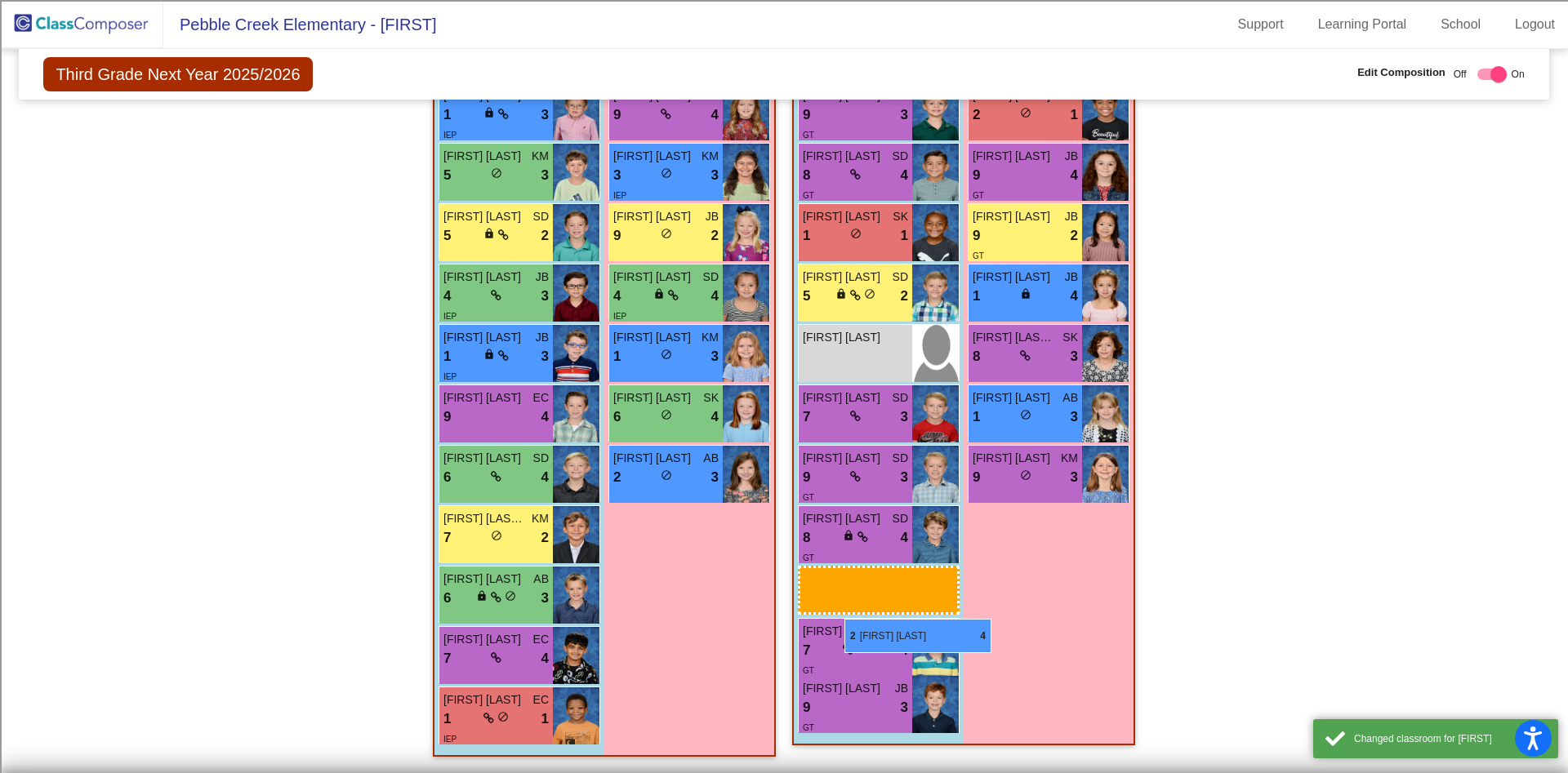 scroll, scrollTop: 1381, scrollLeft: 0, axis: vertical 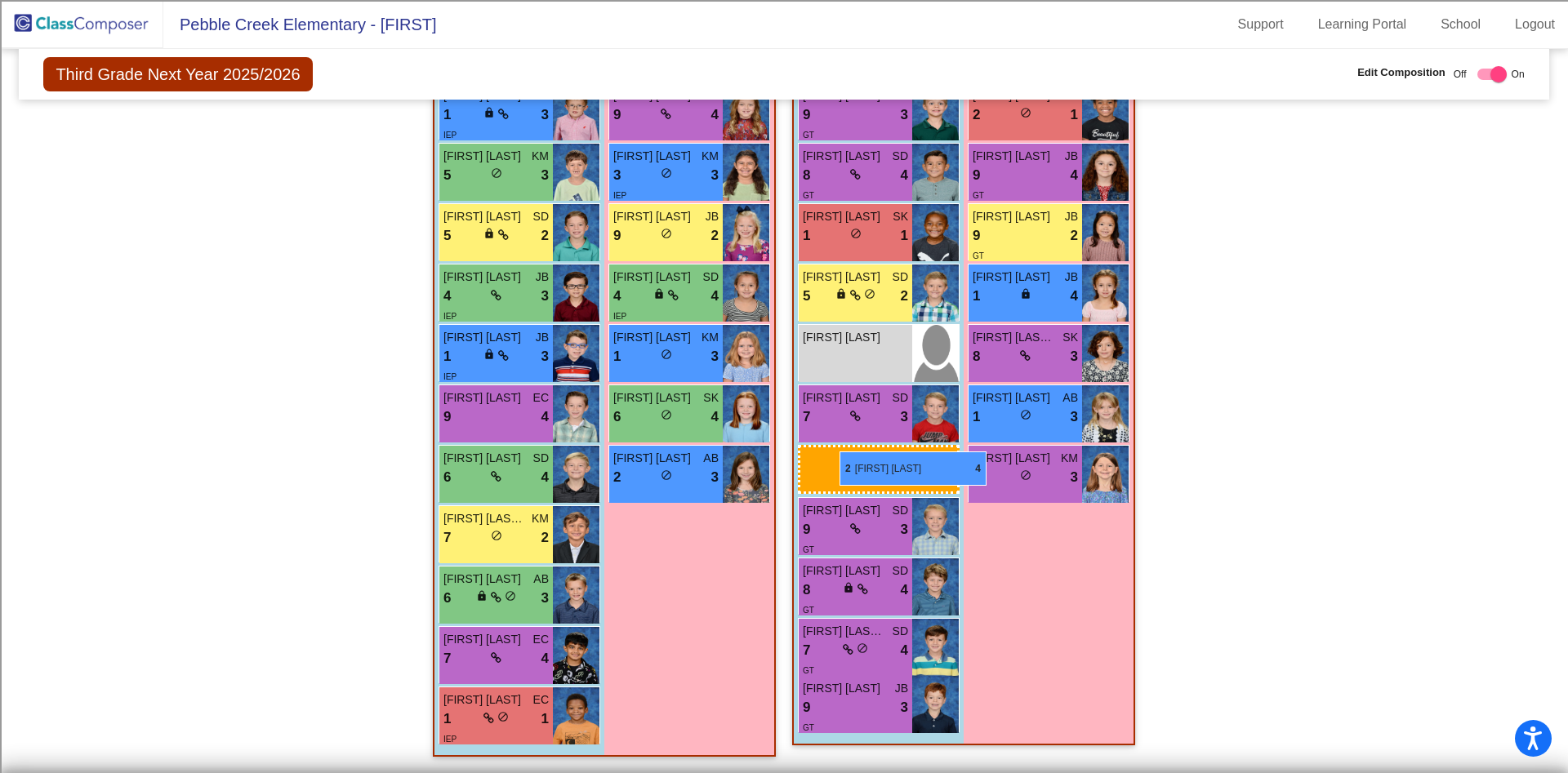 drag, startPoint x: 471, startPoint y: 716, endPoint x: 835, endPoint y: 451, distance: 450.245 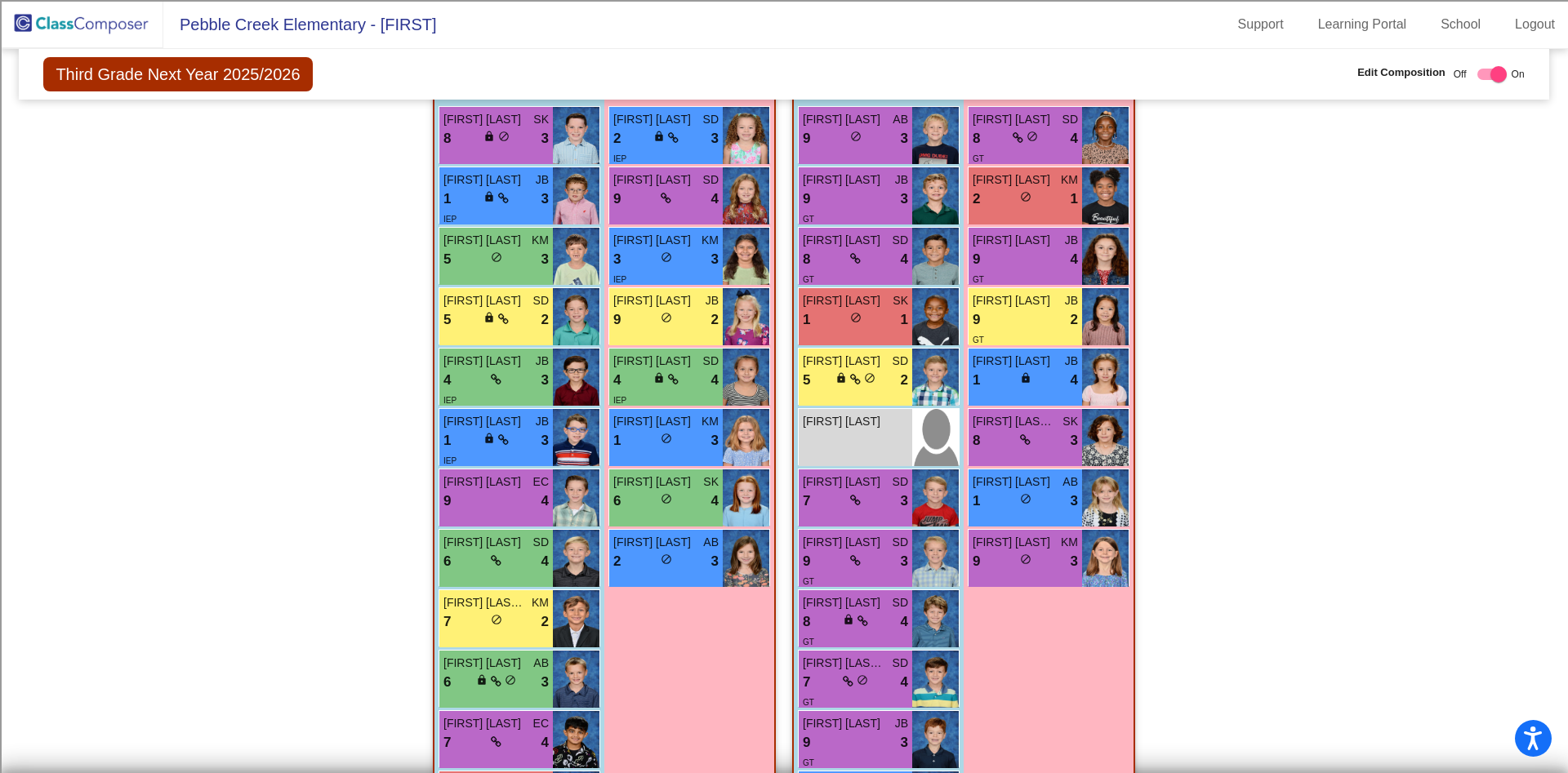 scroll, scrollTop: 1259, scrollLeft: 0, axis: vertical 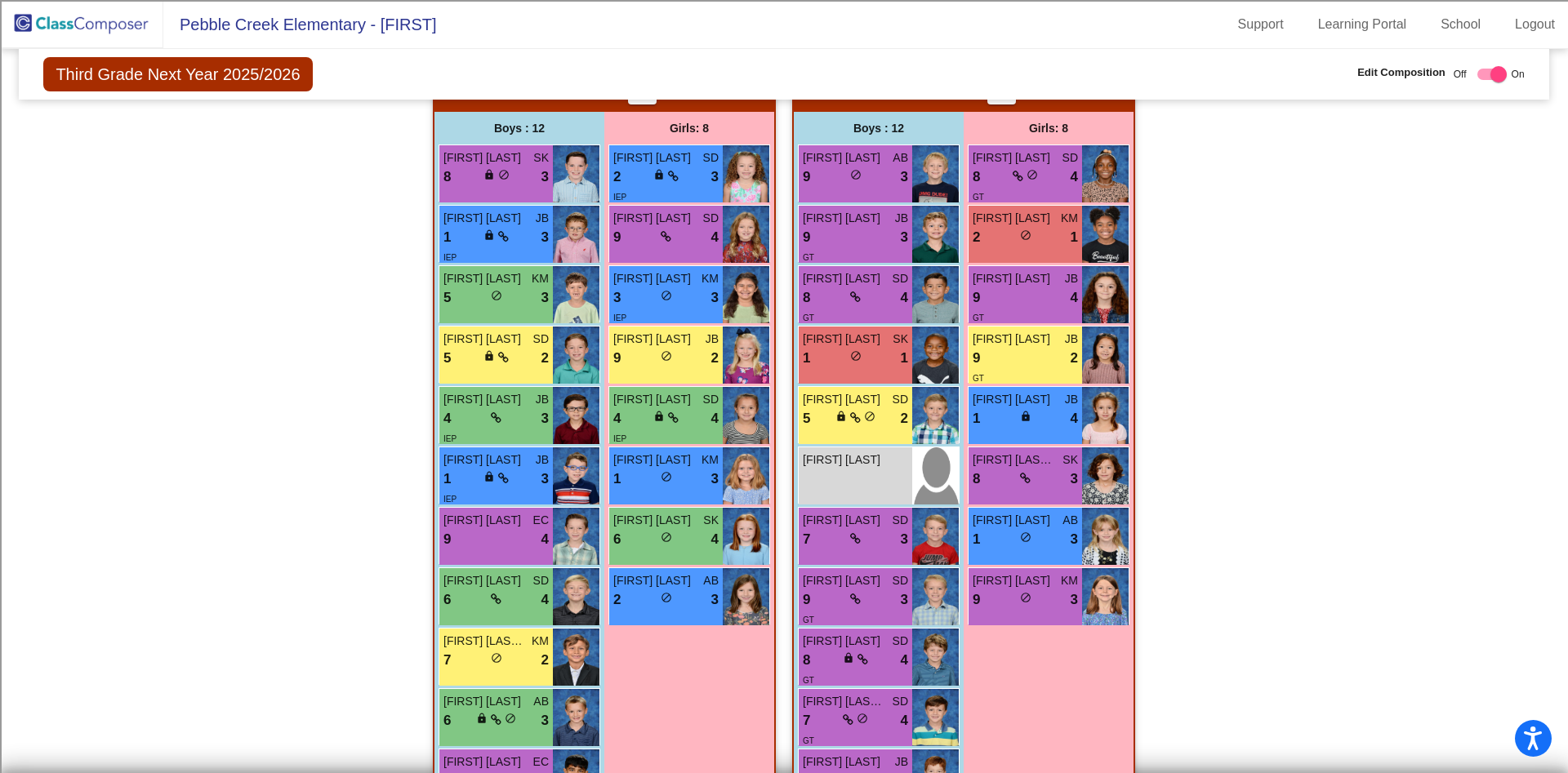 click on "Hallway   - Hallway Class  picture_as_pdf  Add Student  First Name Last Name Student Id  (Recommended)   Boy   Girl   Non Binary Add Close  Boys : 0    No Students   Girls: 0   No Students   Class 1   - [LAST]  picture_as_pdf [FIRST] [LAST]  Add Student  First Name Last Name Student Id  (Recommended)   Boy   Girl   Non Binary Add Close  Boys : 12  [FIRST] [LAST] AB 8 lock do_not_disturb_alt 3 [FIRST] [LAST] Duffy lock do_not_disturb_alt [FIRST] [LAST] KM 3 lock do_not_disturb_alt 2 IEP [FIRST] [LAST] EC 1 lock do_not_disturb_alt 2 [FIRST] [LAST] lock do_not_disturb_alt [FIRST] [LAST] SK 2 lock do_not_disturb_alt 2 IEP CSL [FIRST] [LAST] JB 3 lock do_not_disturb_alt 3 [FIRST] [LAST] KM 5 lock do_not_disturb_alt 1 [FIRST] [LAST] SK 2 lock do_not_disturb_alt 2 IEP CSL [FIRST] [LAST] AB 2 lock do_not_disturb_alt 3 IEP [FIRST] [LAST] SK 4 lock do_not_disturb_alt 2 [FIRST] [LAST] AB 7 lock do_not_disturb_alt 3 Girls: 8 [FIRST] [LAST] KM 3 lock do_not_disturb_alt 3 [FIRST] [LAST] AB 8 lock do_not_disturb_alt 3" 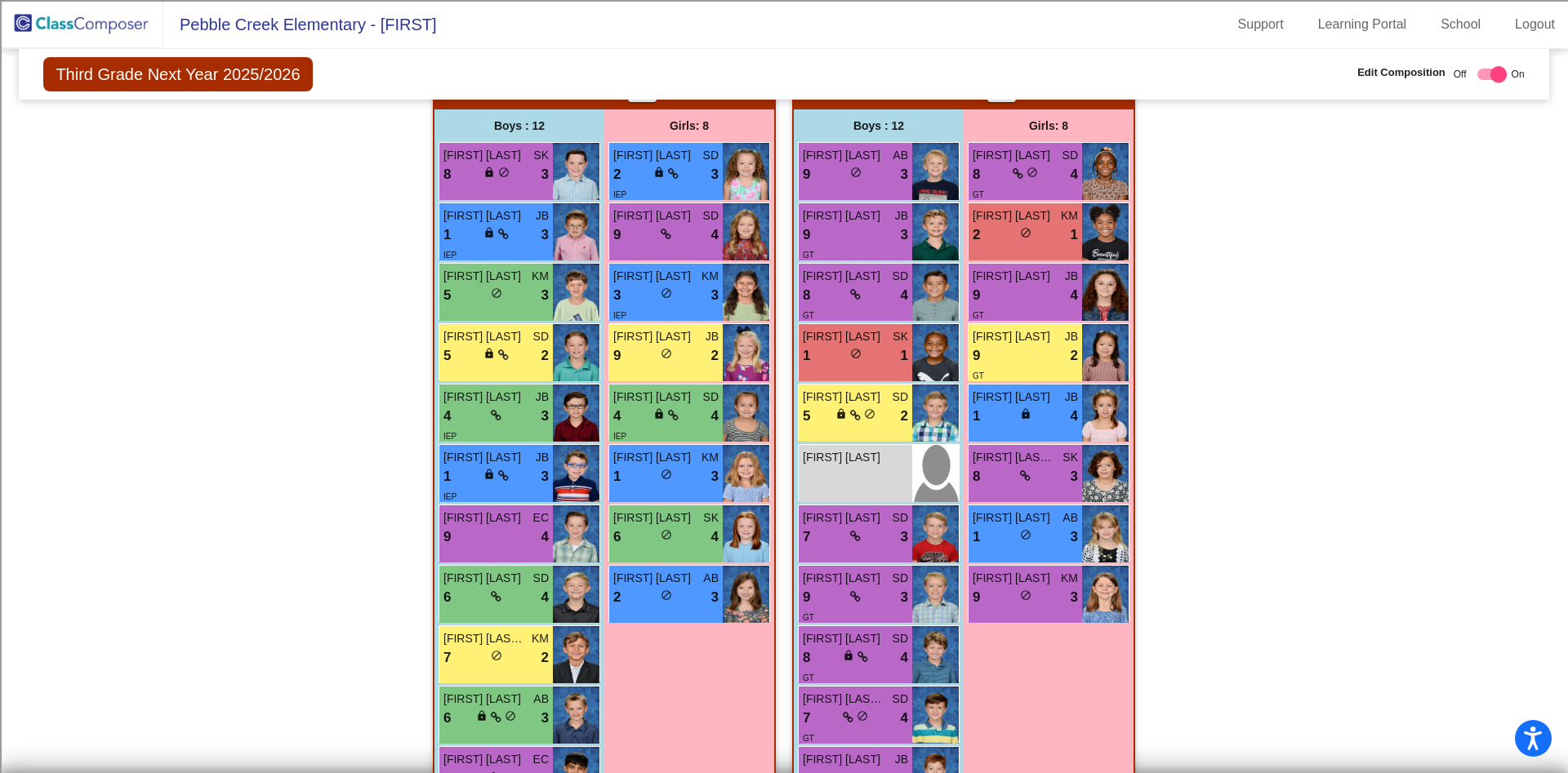 scroll, scrollTop: 1266, scrollLeft: 0, axis: vertical 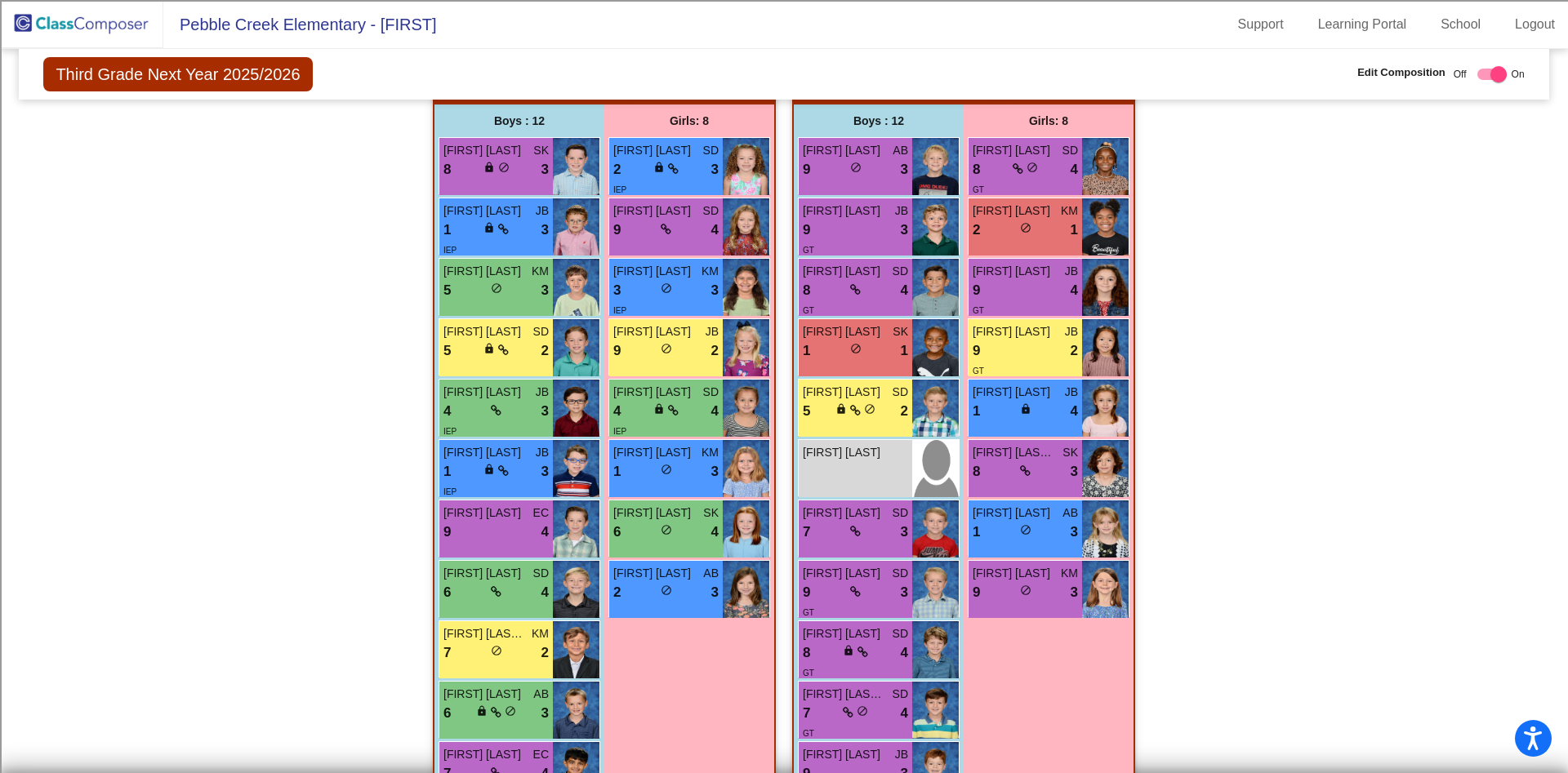 click on "Hallway   - Hallway Class  picture_as_pdf  Add Student  First Name Last Name Student Id  (Recommended)   Boy   Girl   Non Binary Add Close  Boys : 0    No Students   Girls: 0   No Students   Class 1   - [LAST]  picture_as_pdf [FIRST] [LAST]  Add Student  First Name Last Name Student Id  (Recommended)   Boy   Girl   Non Binary Add Close  Boys : 12  [FIRST] [LAST] AB 8 lock do_not_disturb_alt 3 [FIRST] [LAST] Duffy lock do_not_disturb_alt [FIRST] [LAST] KM 3 lock do_not_disturb_alt 2 IEP [FIRST] [LAST] EC 1 lock do_not_disturb_alt 2 [FIRST] [LAST] lock do_not_disturb_alt [FIRST] [LAST] SK 2 lock do_not_disturb_alt 2 IEP CSL [FIRST] [LAST] JB 3 lock do_not_disturb_alt 3 [FIRST] [LAST] KM 5 lock do_not_disturb_alt 1 [FIRST] [LAST] SK 2 lock do_not_disturb_alt 2 IEP CSL [FIRST] [LAST] AB 2 lock do_not_disturb_alt 3 IEP [FIRST] [LAST] SK 4 lock do_not_disturb_alt 2 [FIRST] [LAST] AB 7 lock do_not_disturb_alt 3 Girls: 8 [FIRST] [LAST] KM 3 lock do_not_disturb_alt 3 [FIRST] [LAST] AB 8 lock do_not_disturb_alt 3" 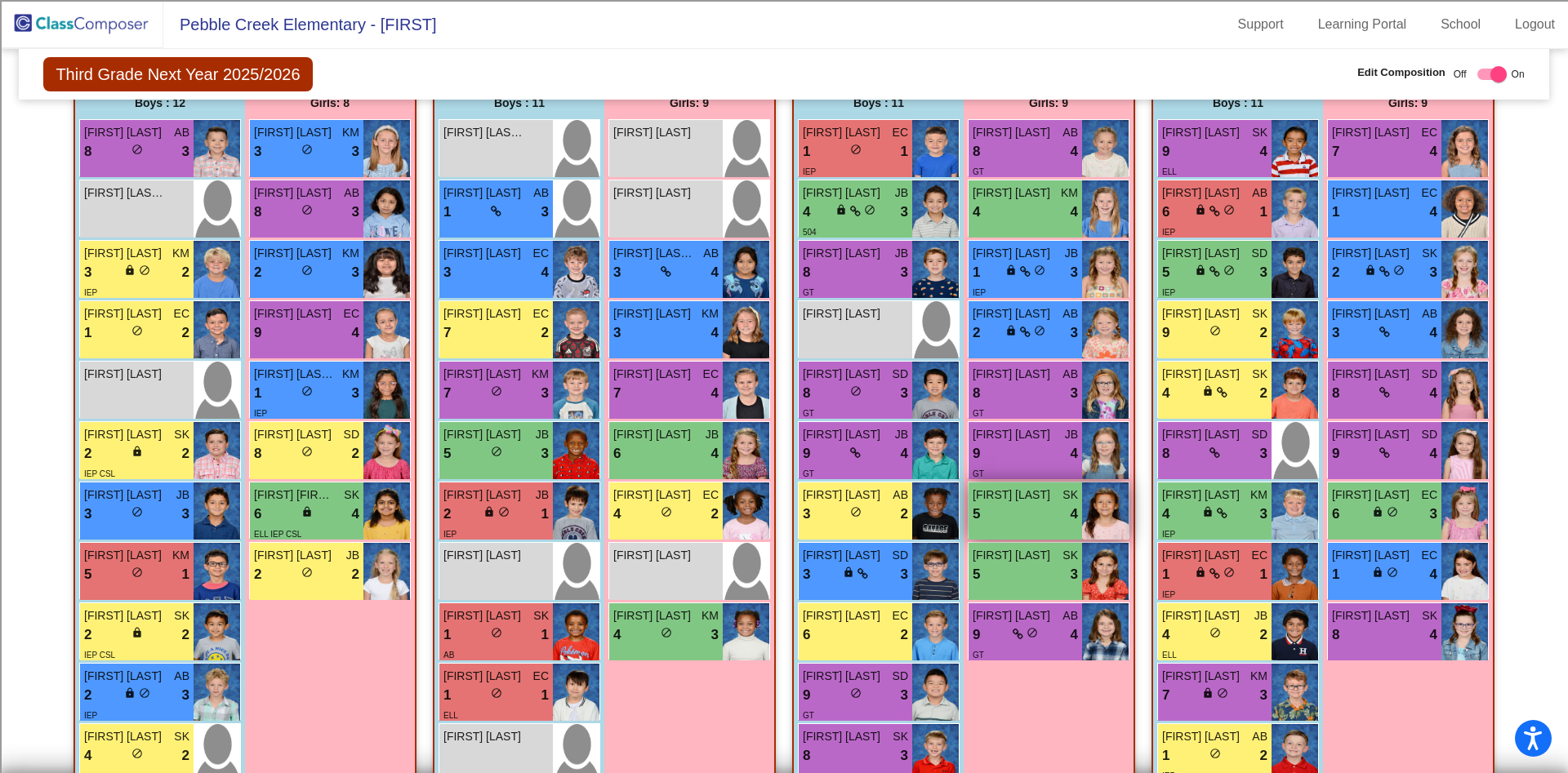 scroll, scrollTop: 497, scrollLeft: 0, axis: vertical 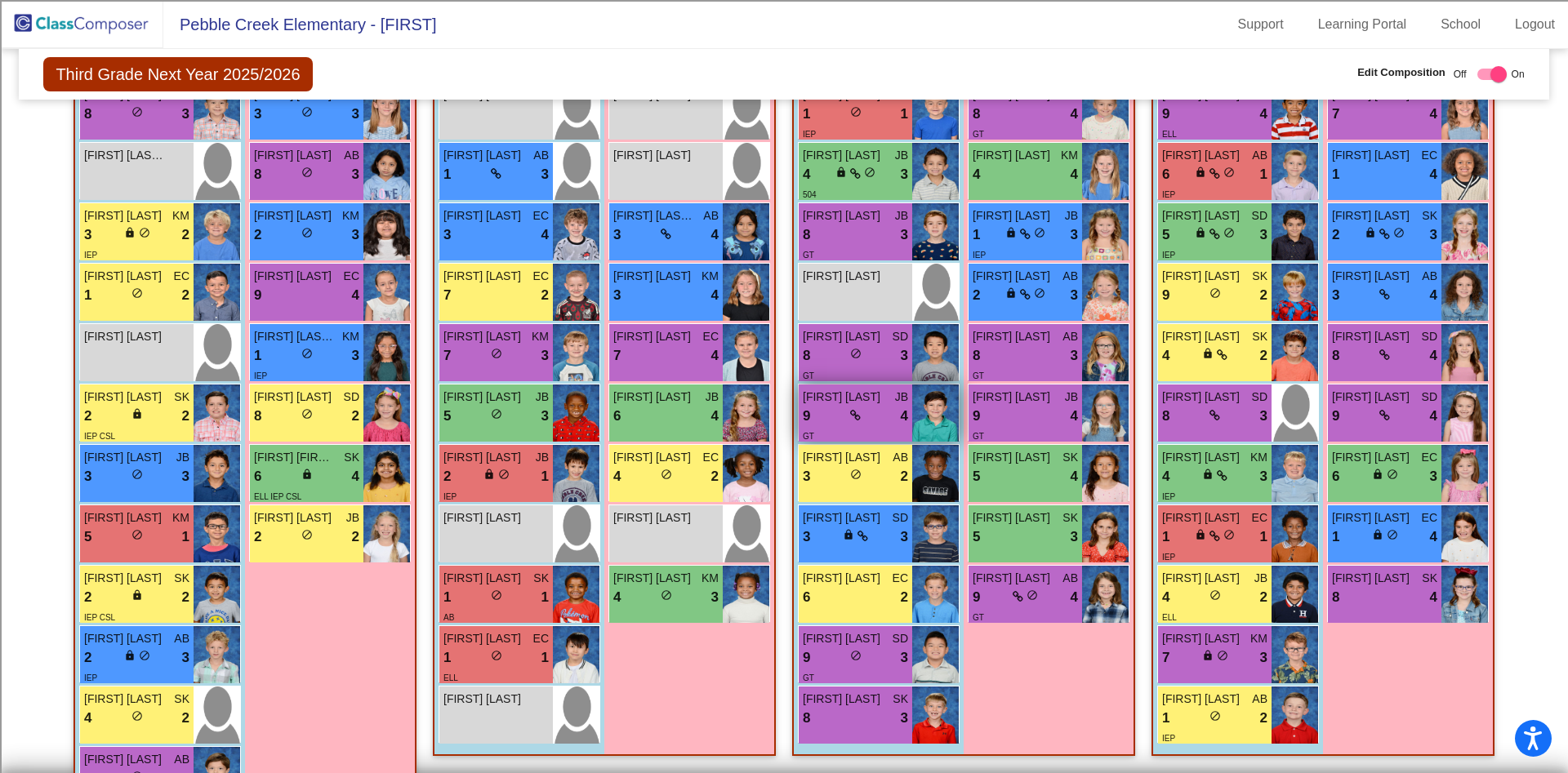 click on "9 lock do_not_disturb_alt 4" at bounding box center [855, 416] 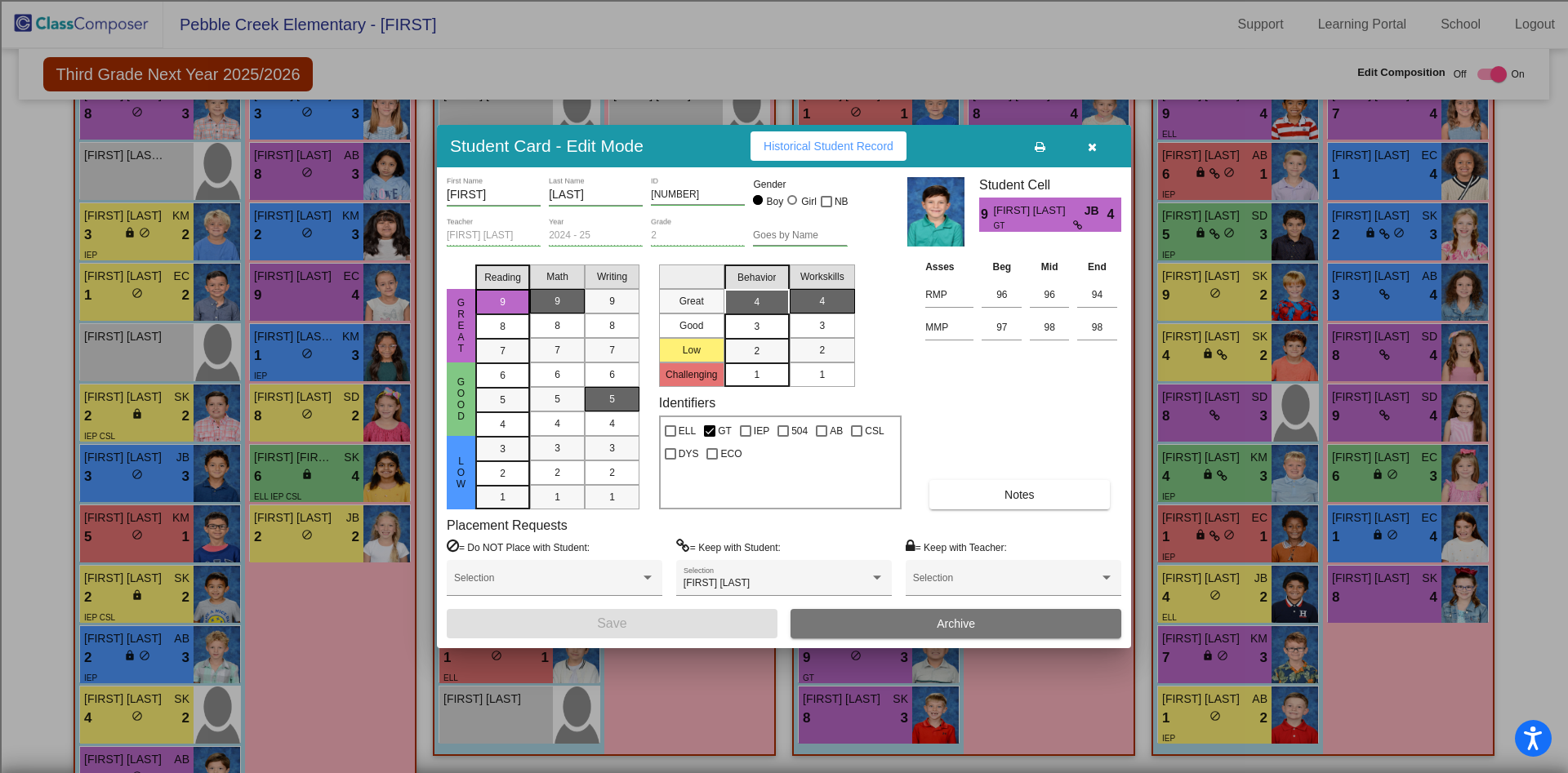 click at bounding box center (1092, 147) 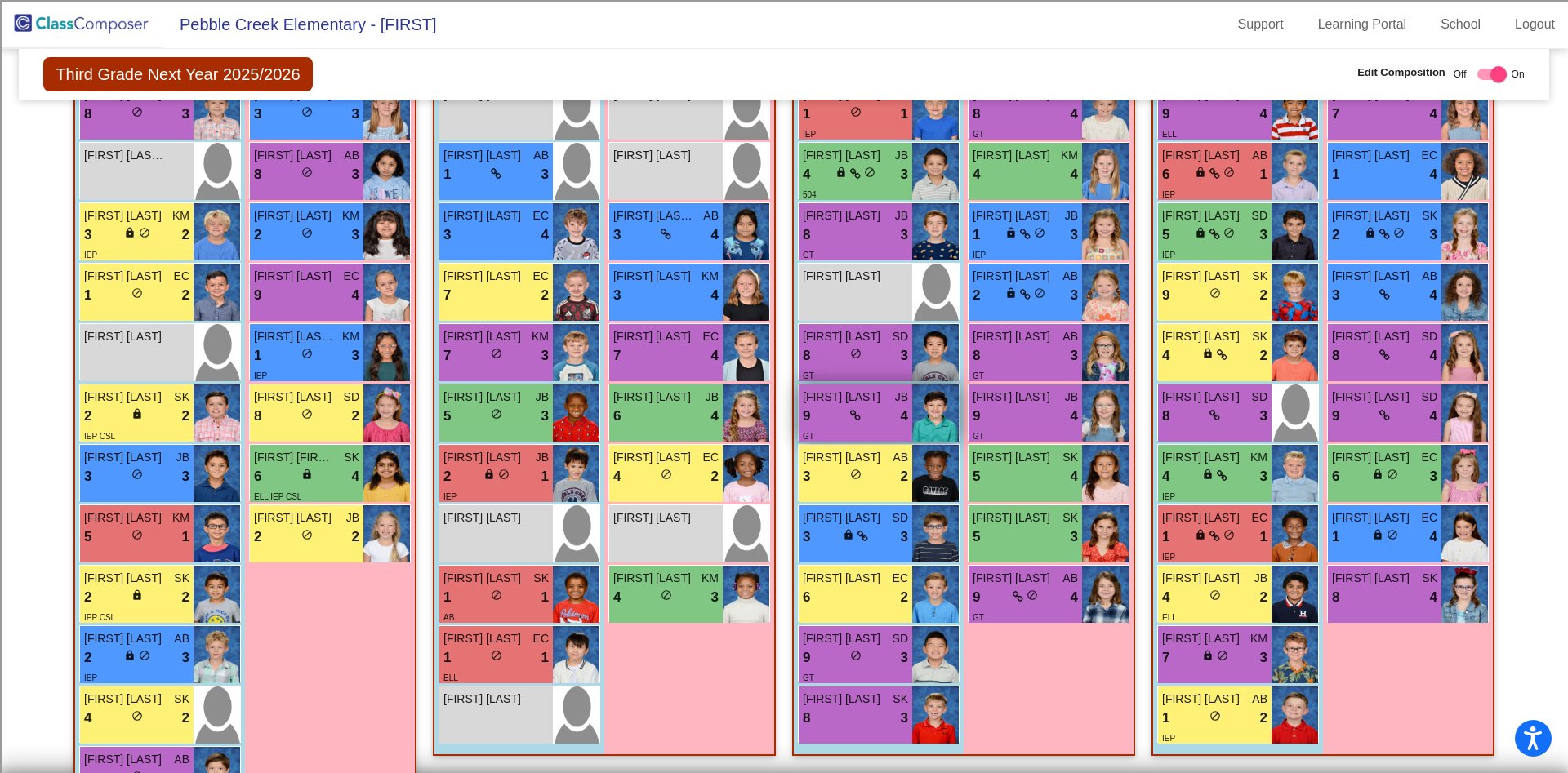 click on "9 lock do_not_disturb_alt 4" at bounding box center [855, 416] 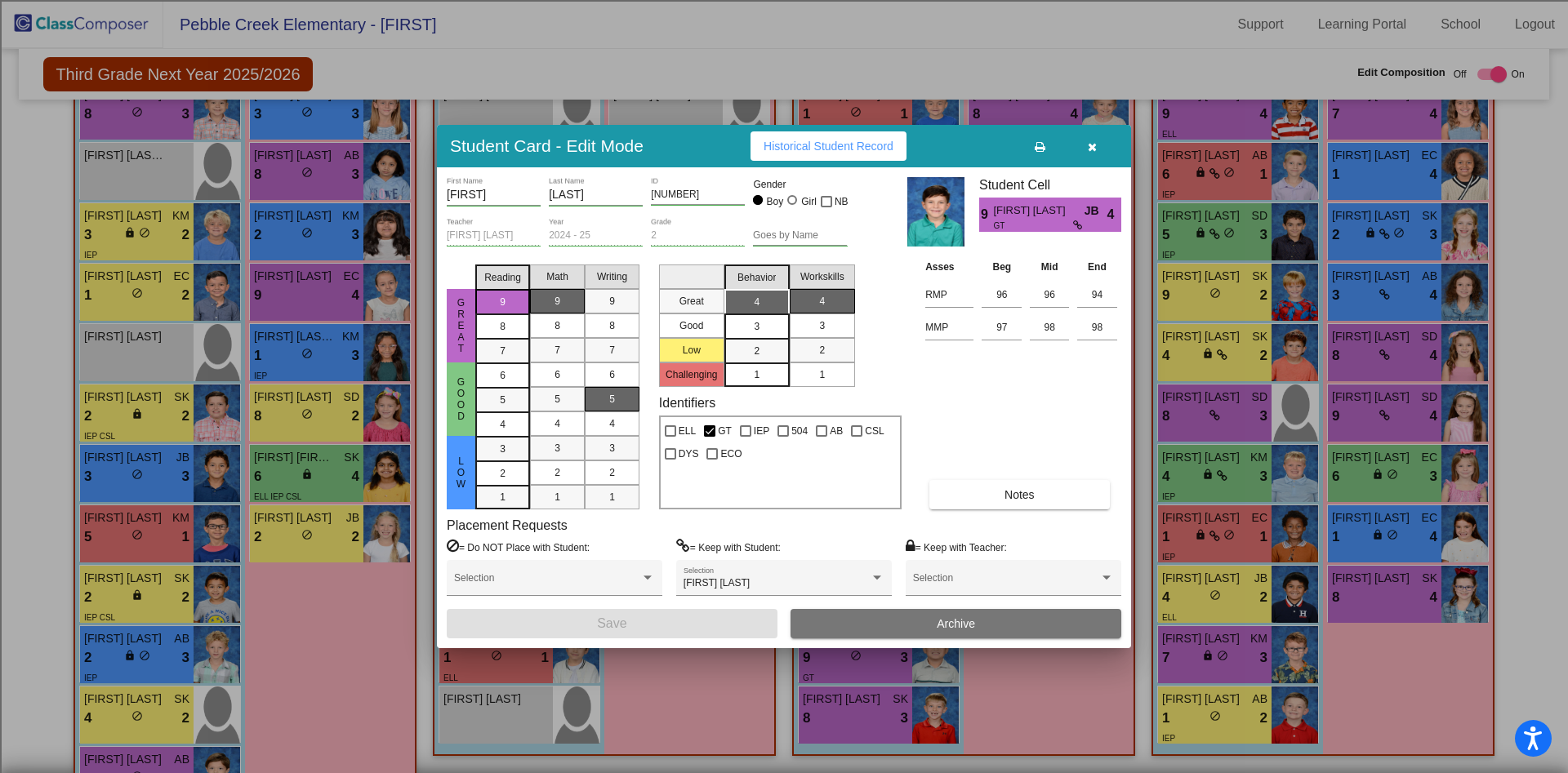 click at bounding box center (1092, 147) 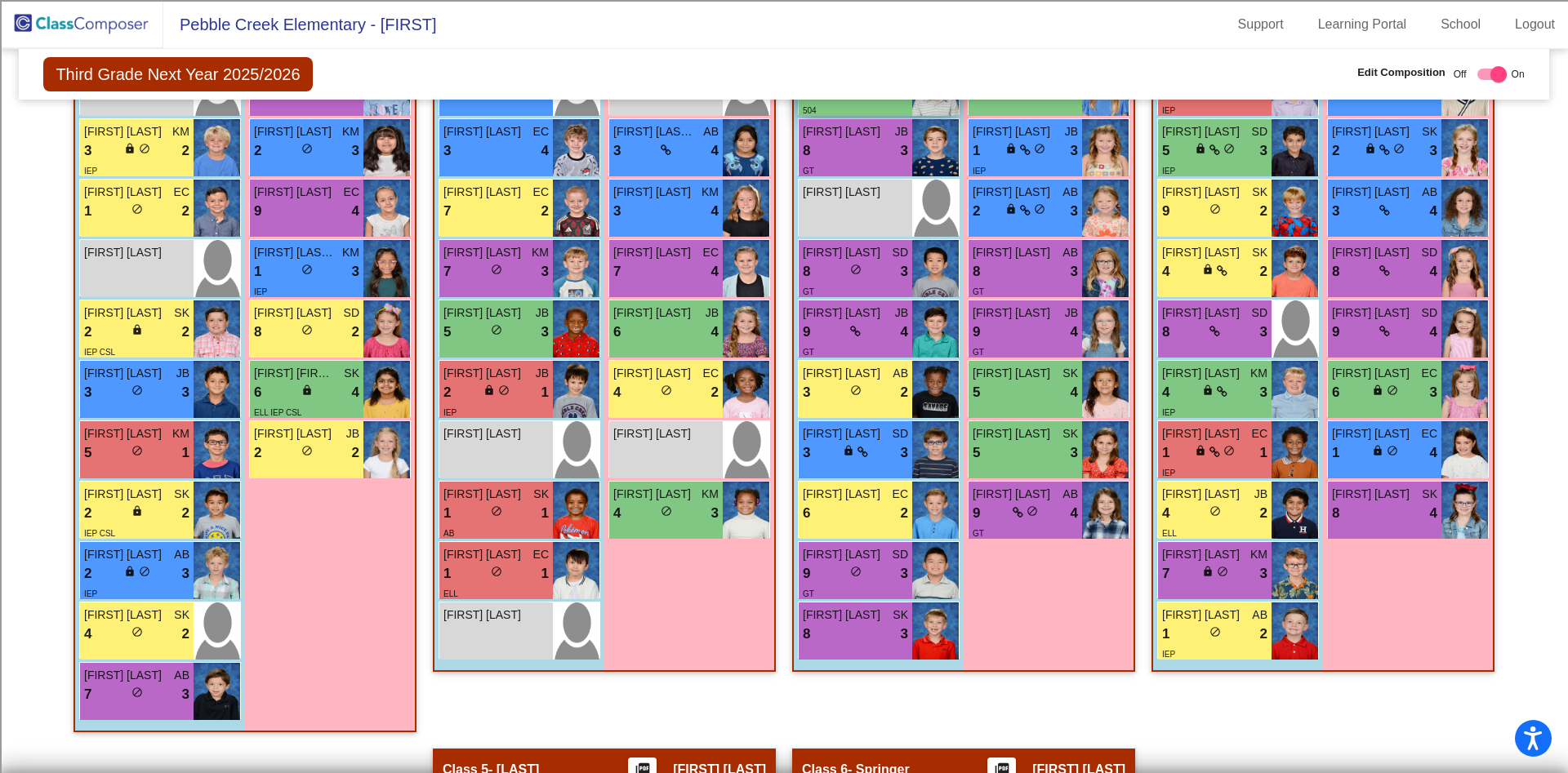 scroll, scrollTop: 620, scrollLeft: 0, axis: vertical 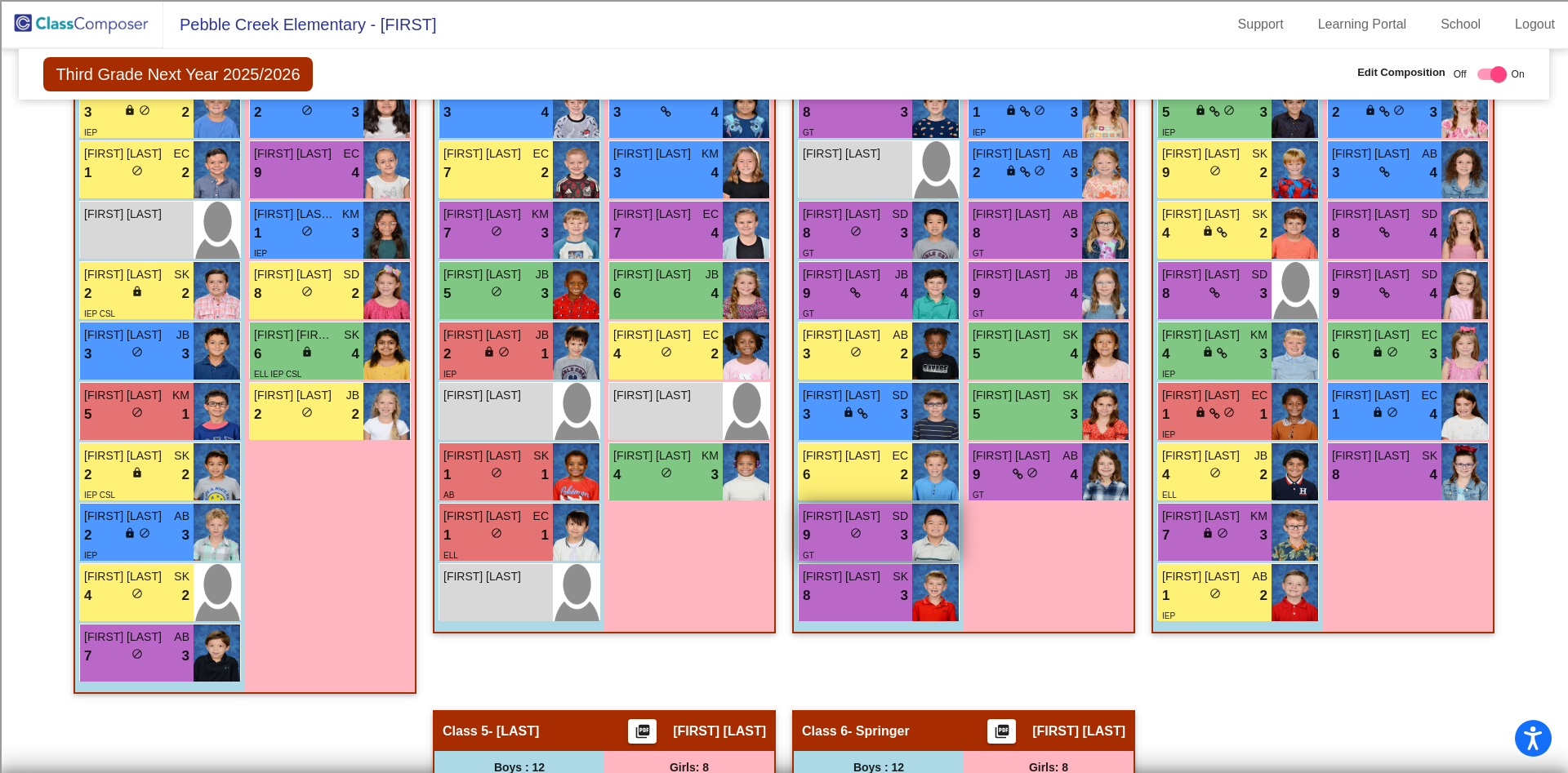 click on "do_not_disturb_alt" at bounding box center [856, 533] 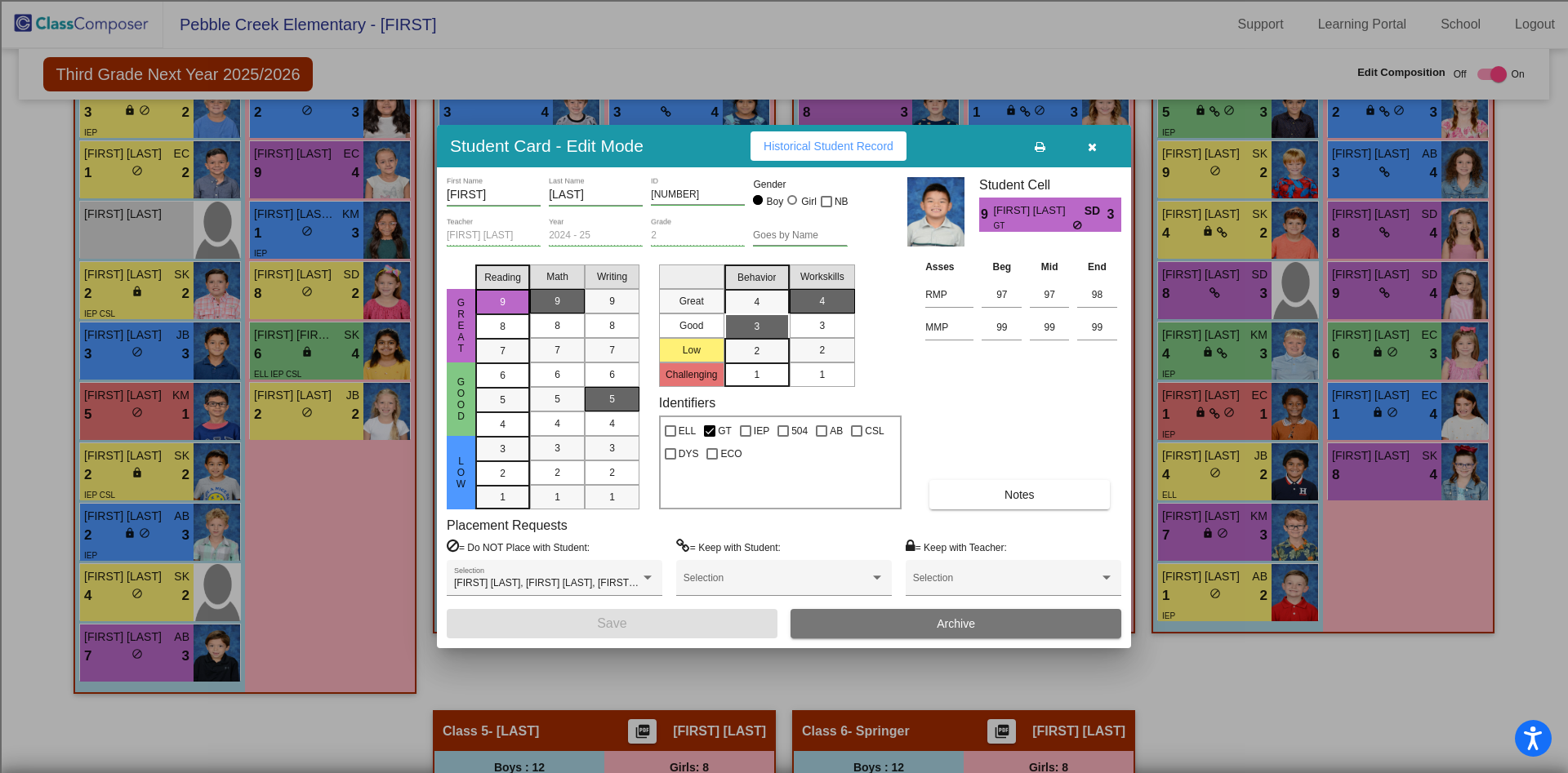 click at bounding box center (1092, 147) 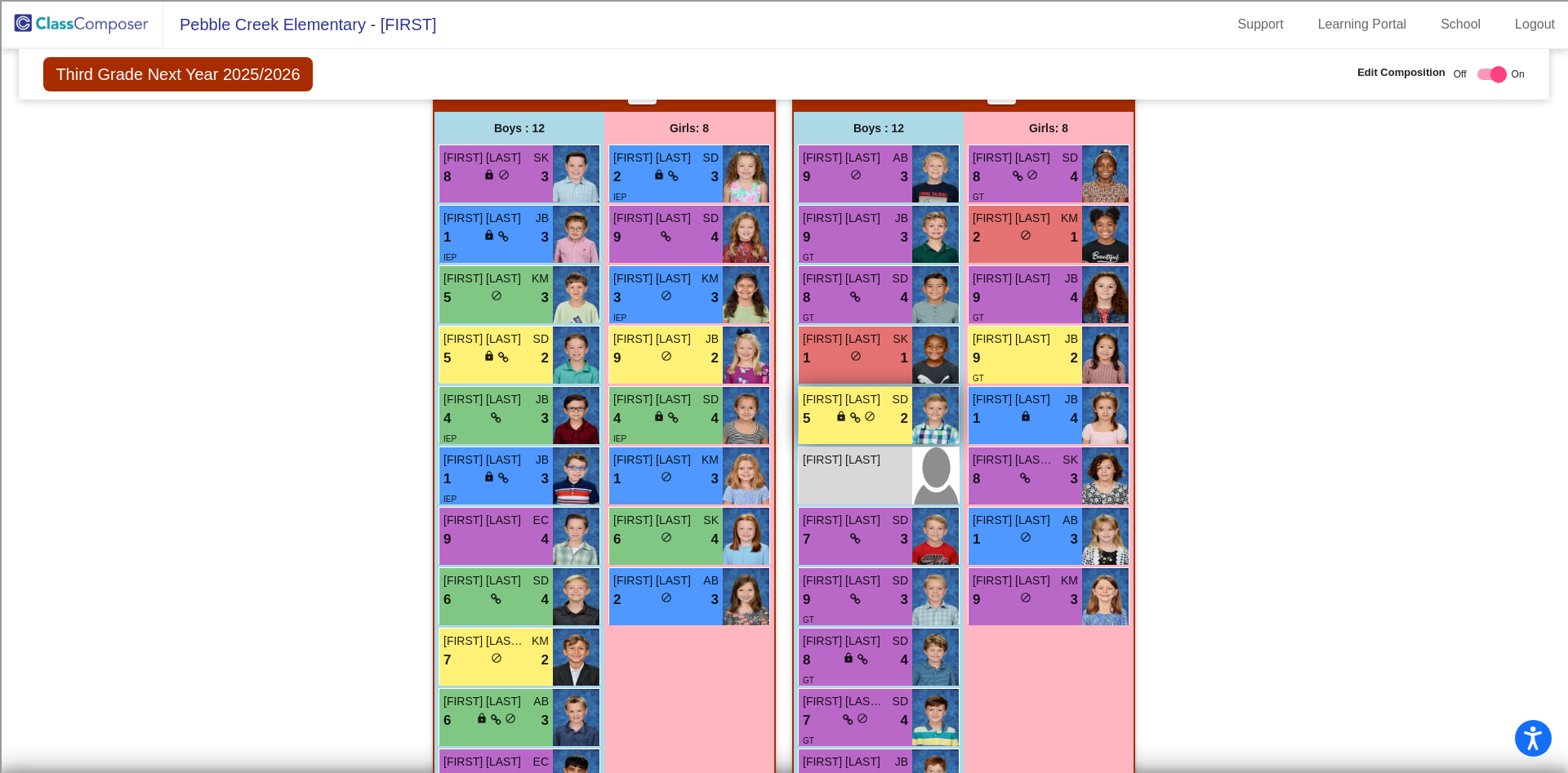 scroll, scrollTop: 1381, scrollLeft: 0, axis: vertical 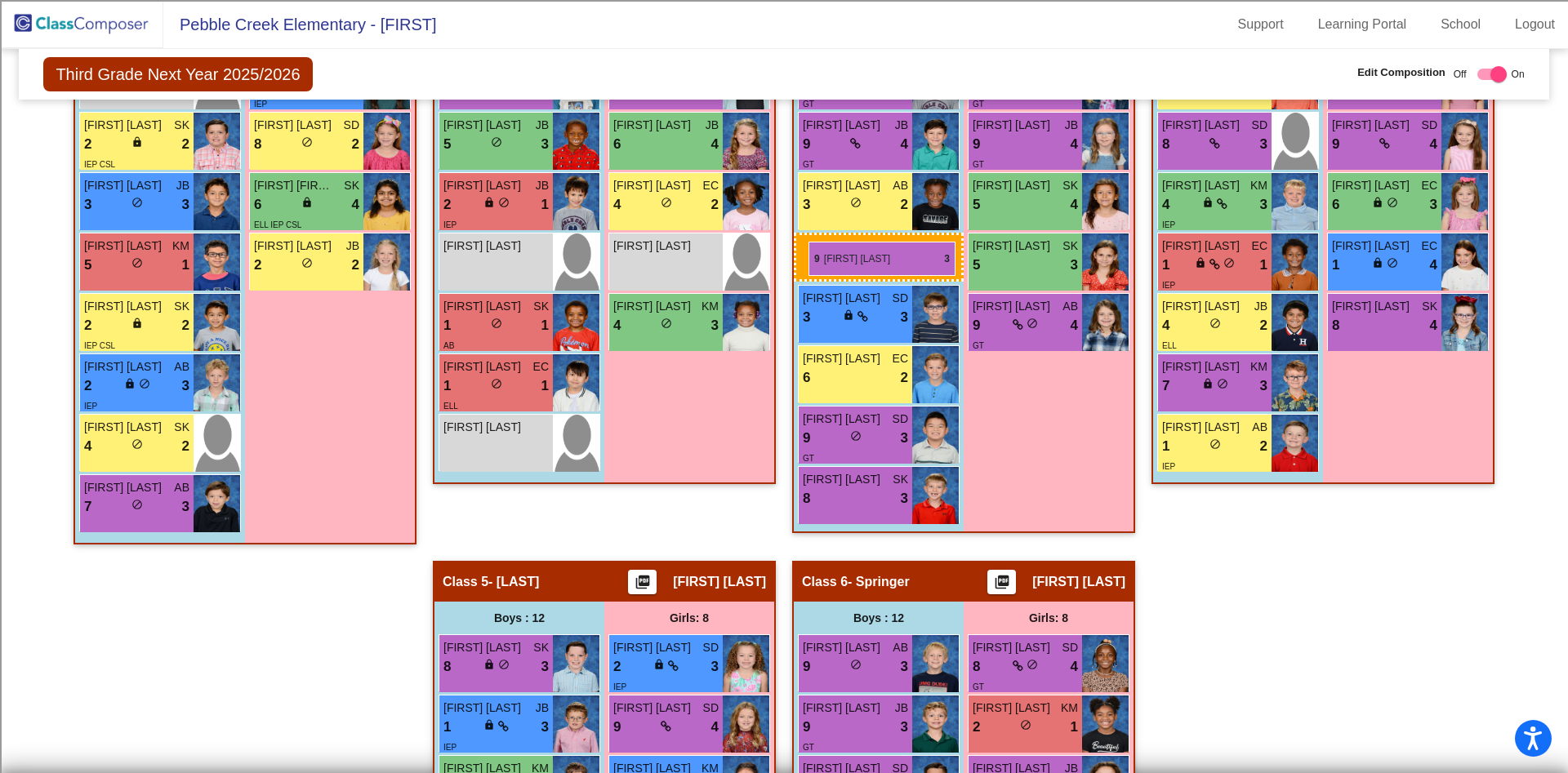drag, startPoint x: 861, startPoint y: 660, endPoint x: 808, endPoint y: 242, distance: 421.3467 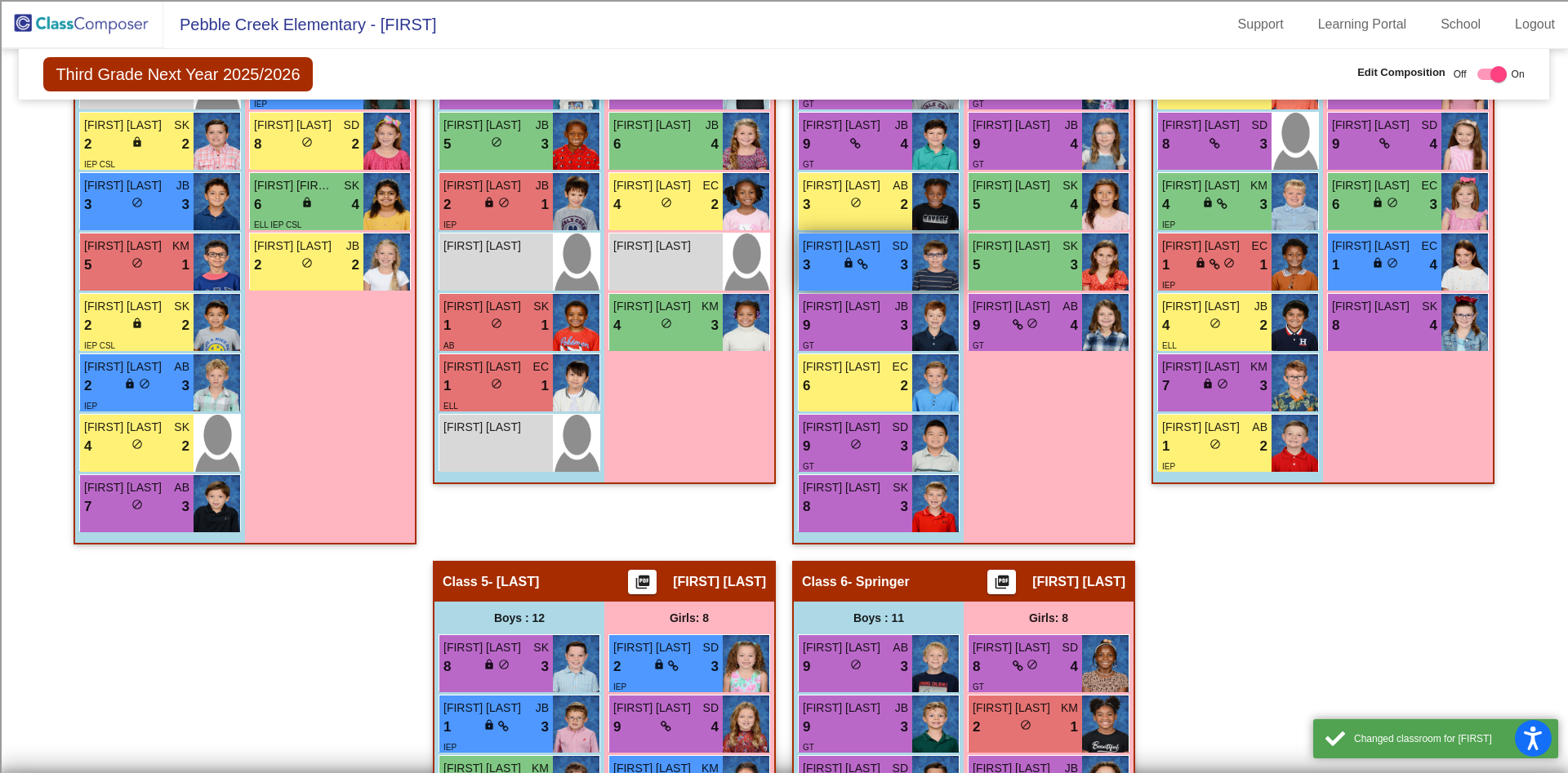 scroll, scrollTop: 524, scrollLeft: 0, axis: vertical 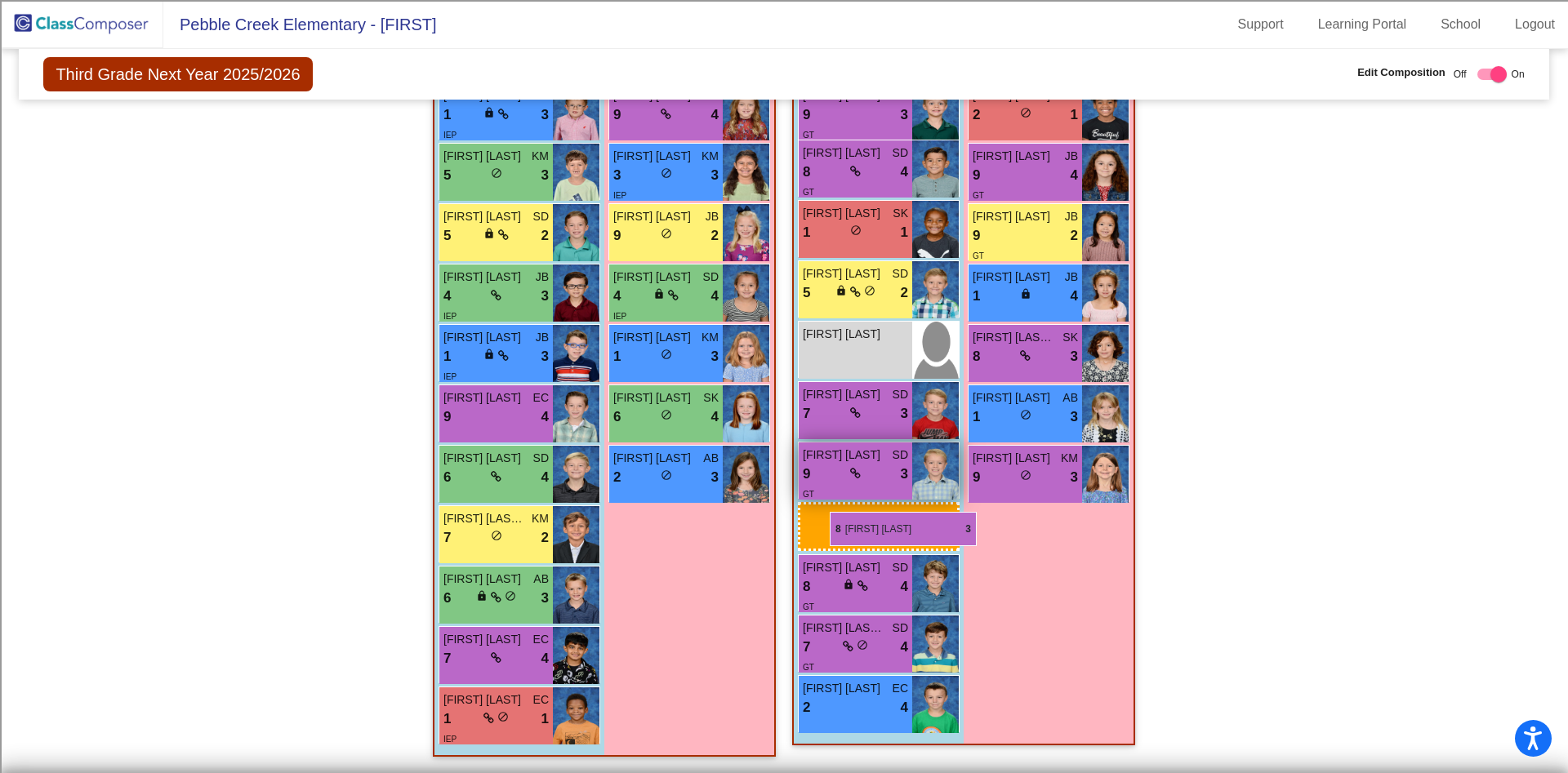 drag, startPoint x: 868, startPoint y: 322, endPoint x: 829, endPoint y: 513, distance: 194.94102 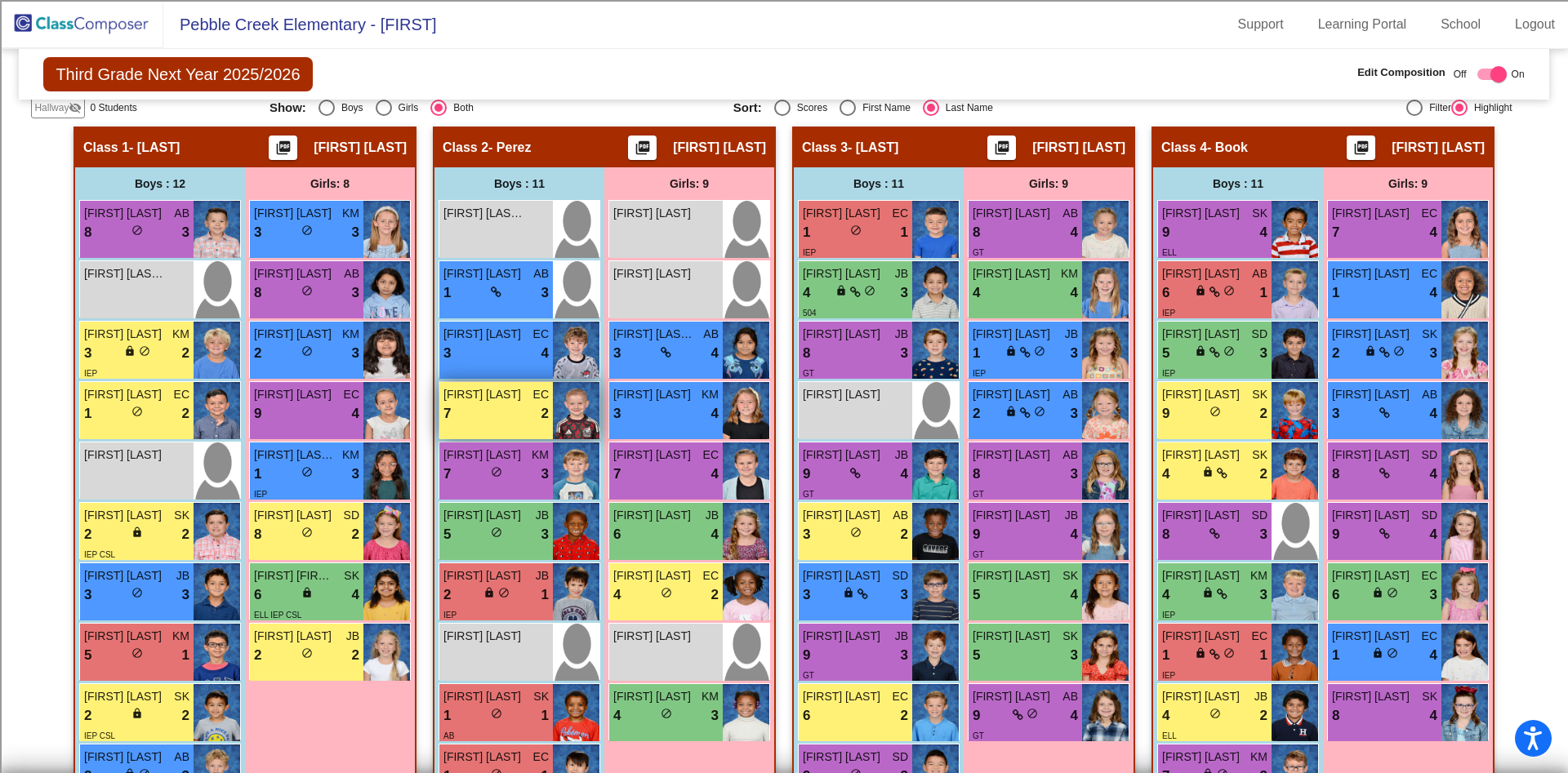 scroll, scrollTop: 377, scrollLeft: 0, axis: vertical 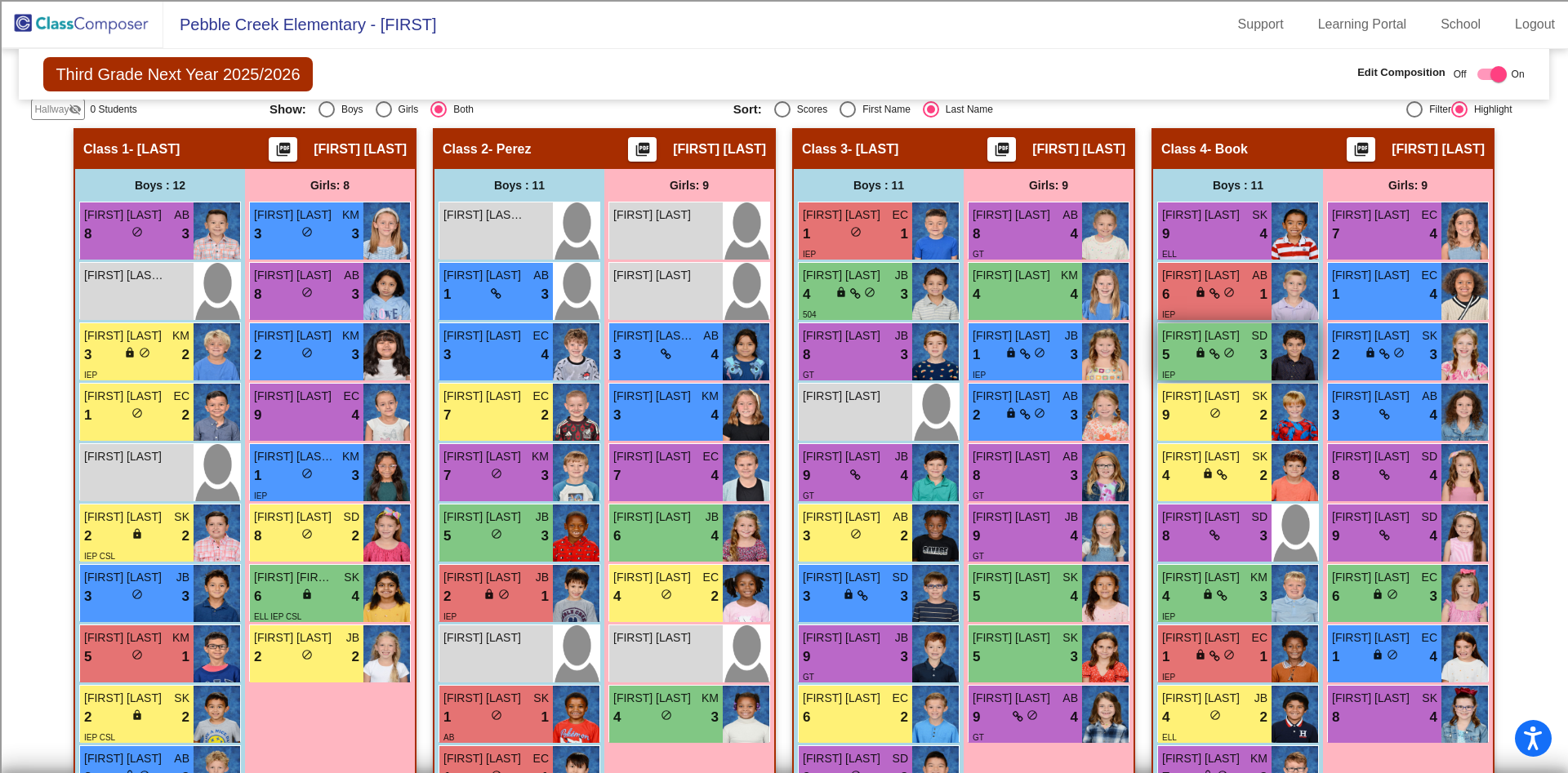 click on "IEP" at bounding box center (1214, 374) 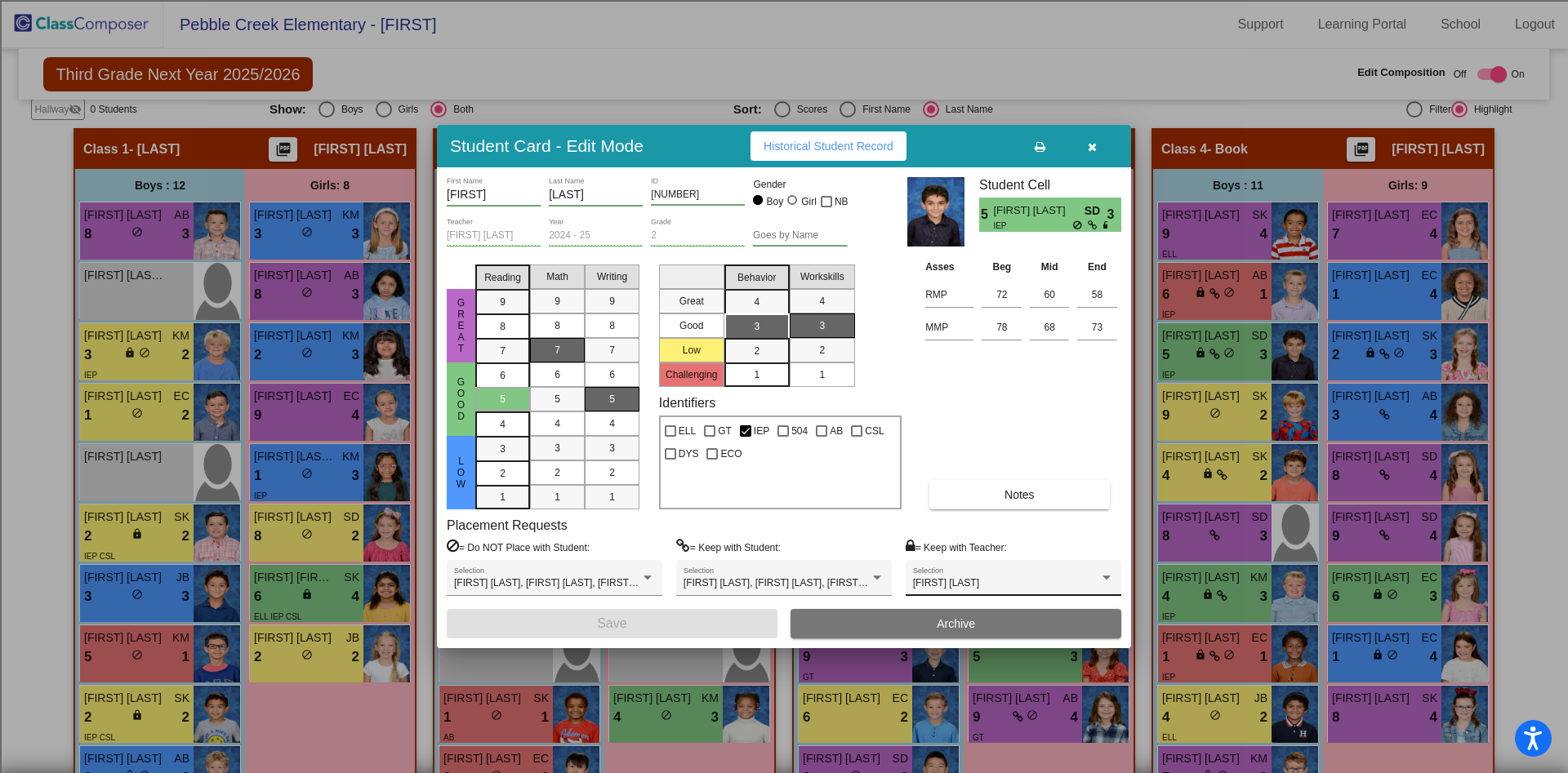 click on "[FIRST] [LAST]" at bounding box center [1013, 582] 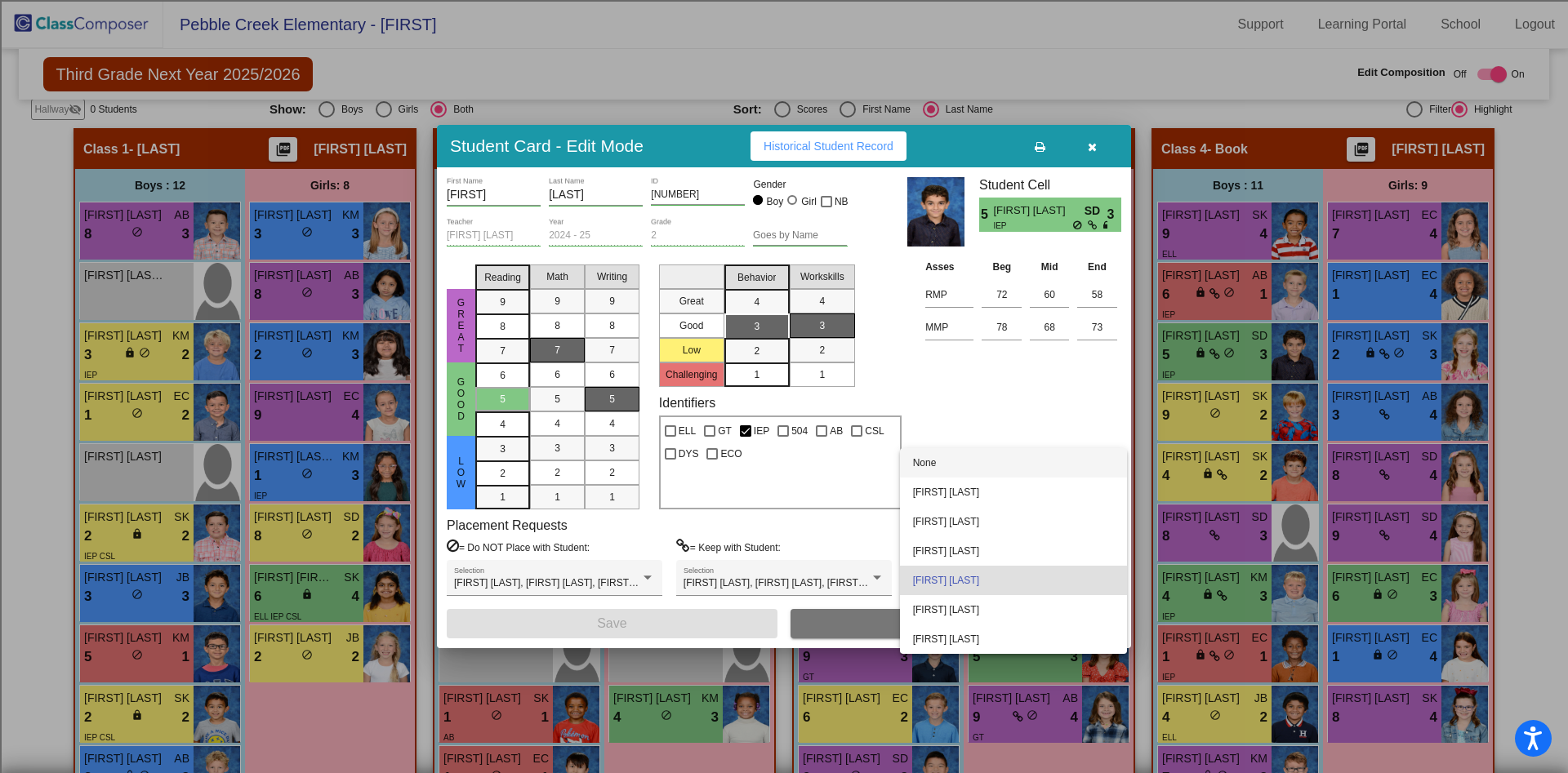 click on "None" at bounding box center (1013, 463) 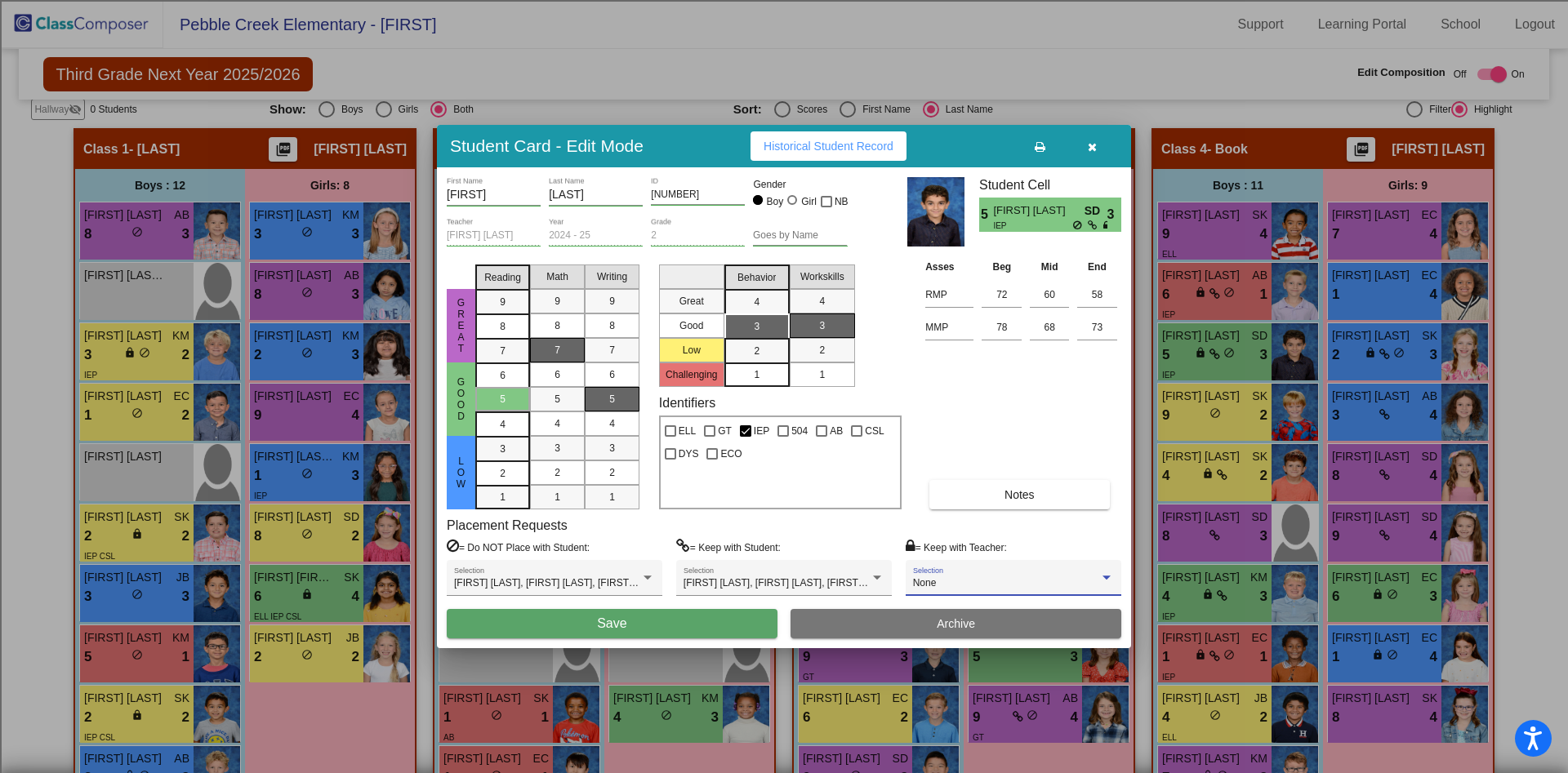 click on "Save" at bounding box center (612, 624) 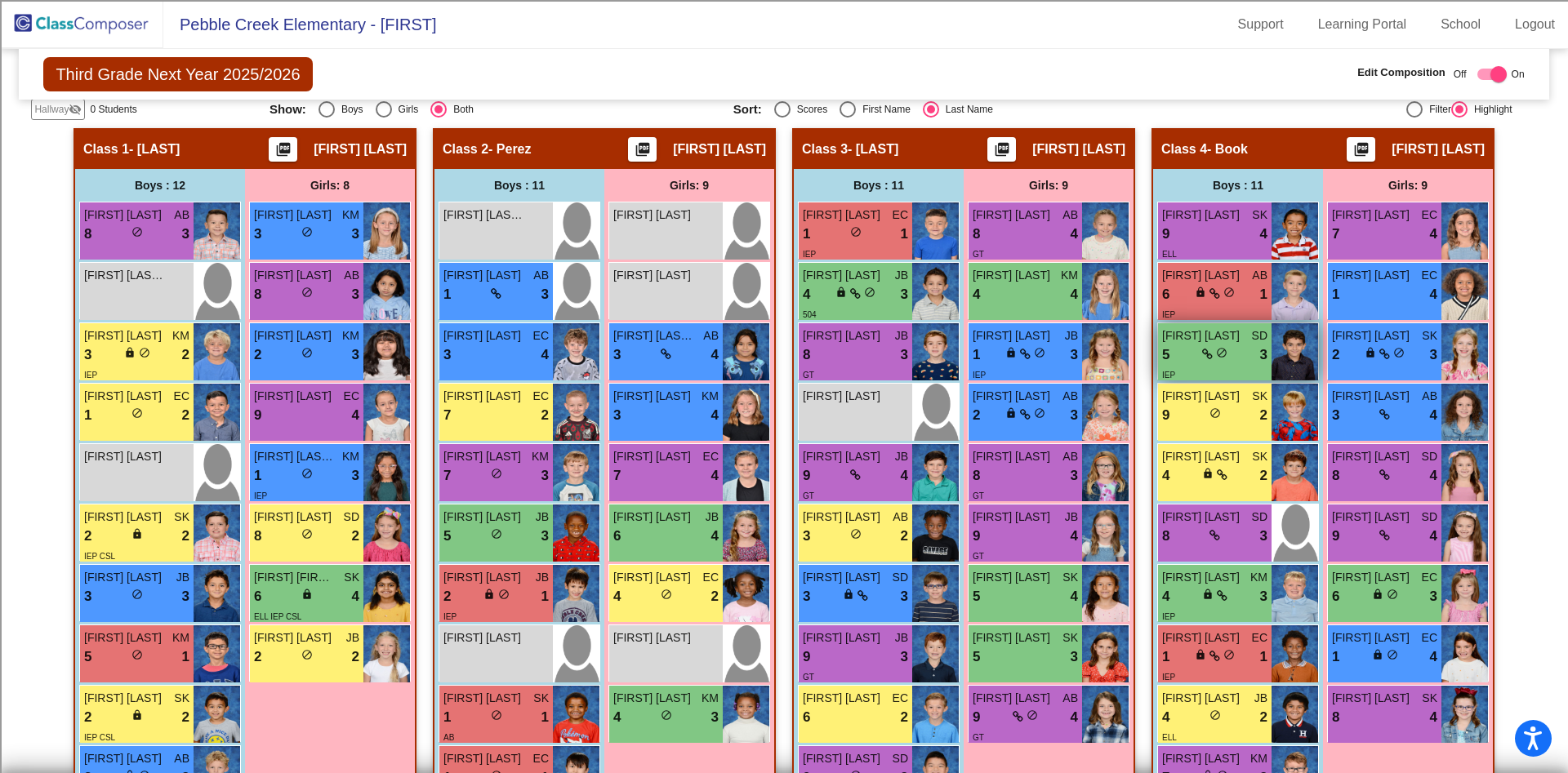click on "do_not_disturb_alt" at bounding box center [1222, 353] 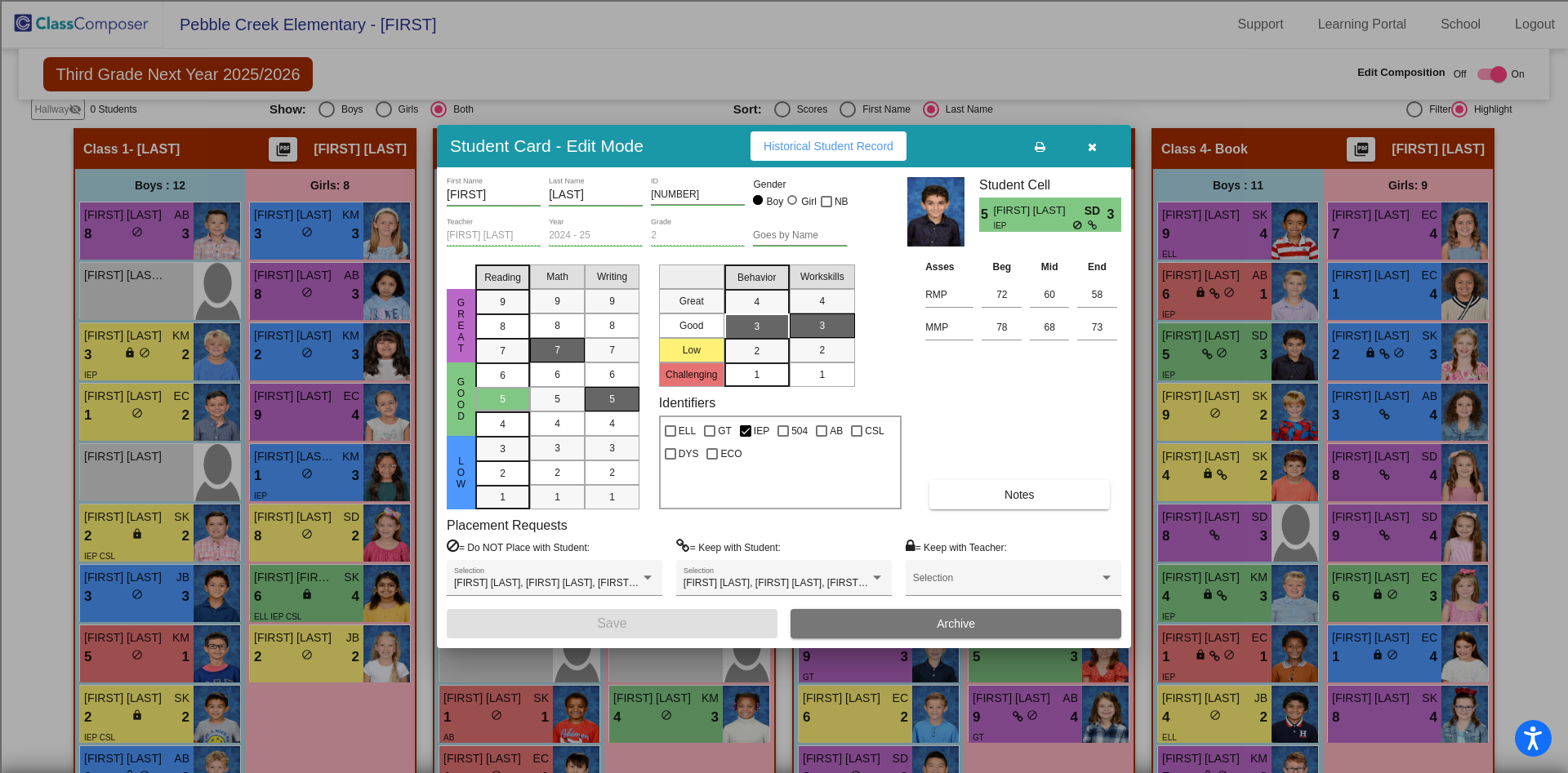 click at bounding box center (1092, 147) 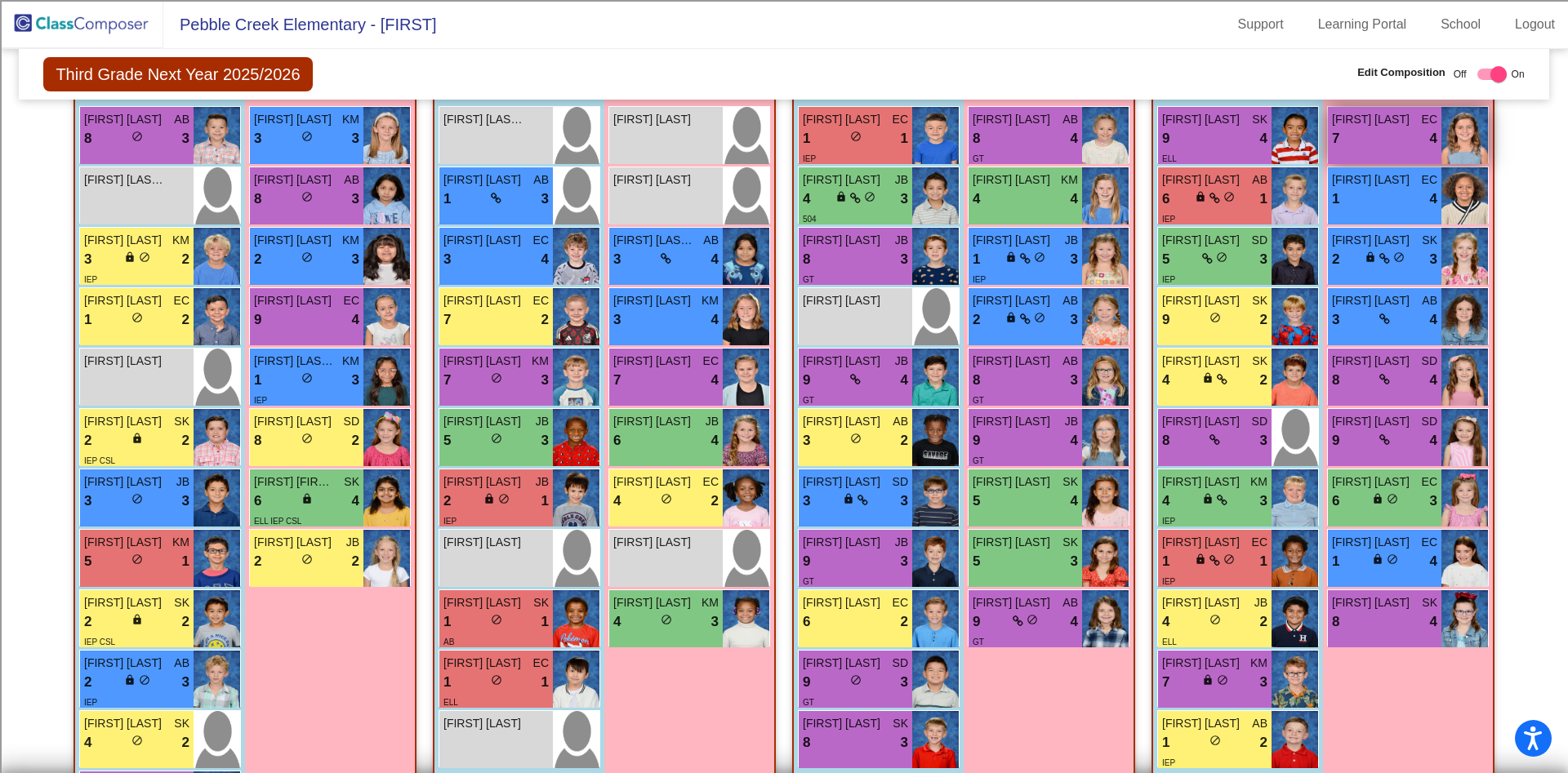 scroll, scrollTop: 474, scrollLeft: 0, axis: vertical 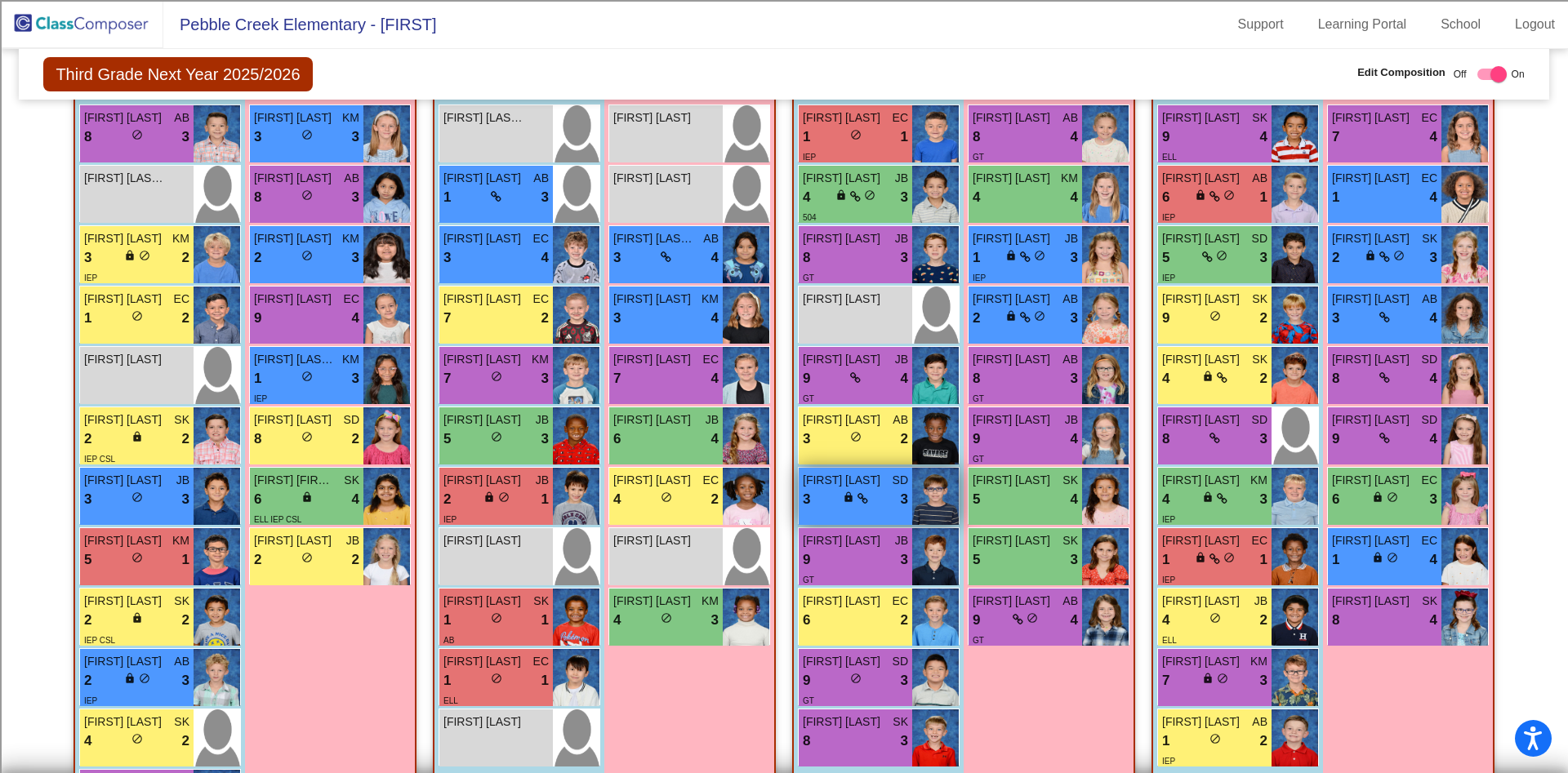 click on "3 lock do_not_disturb_alt 3" at bounding box center (855, 500) 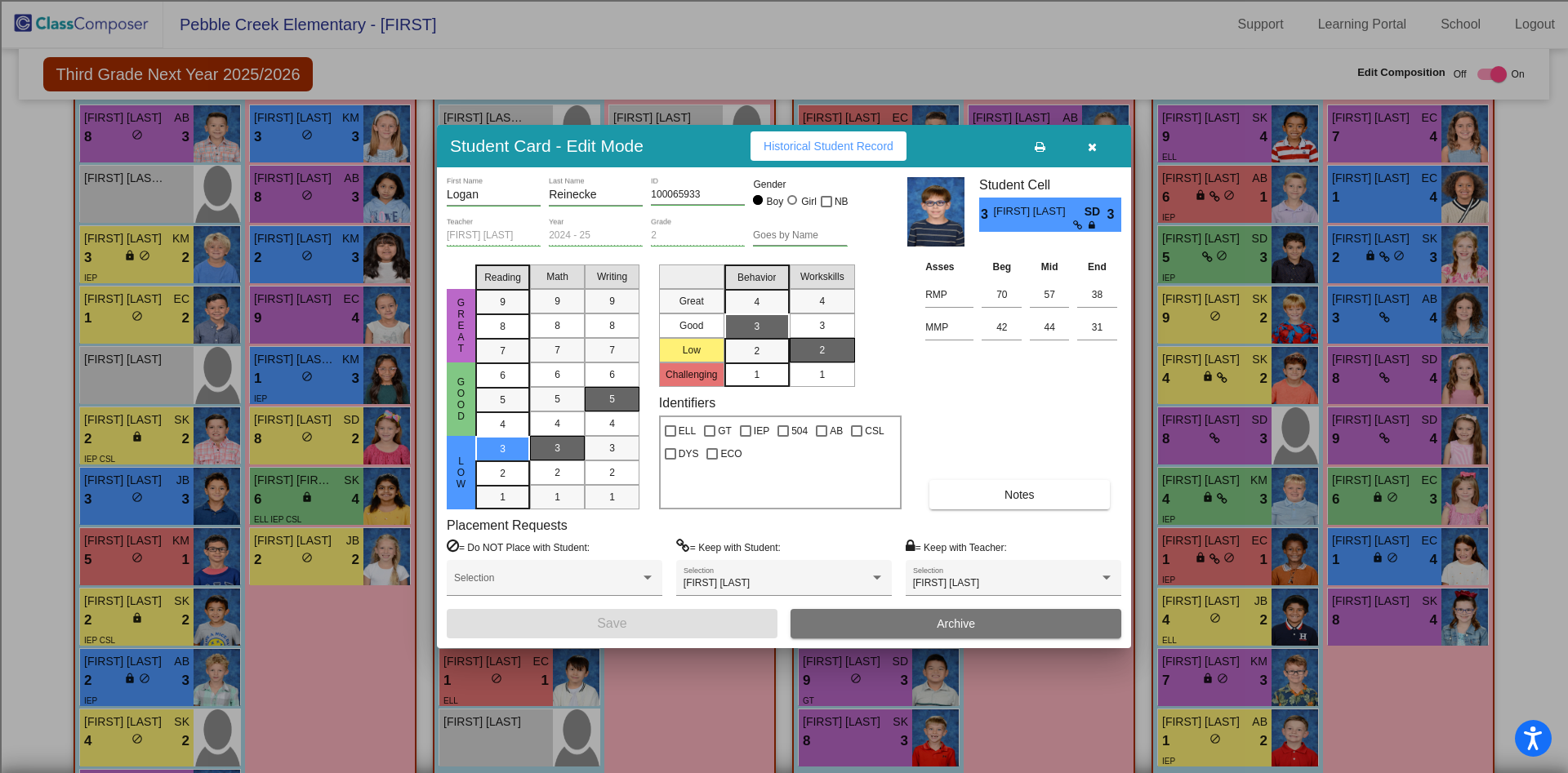 click at bounding box center [1092, 146] 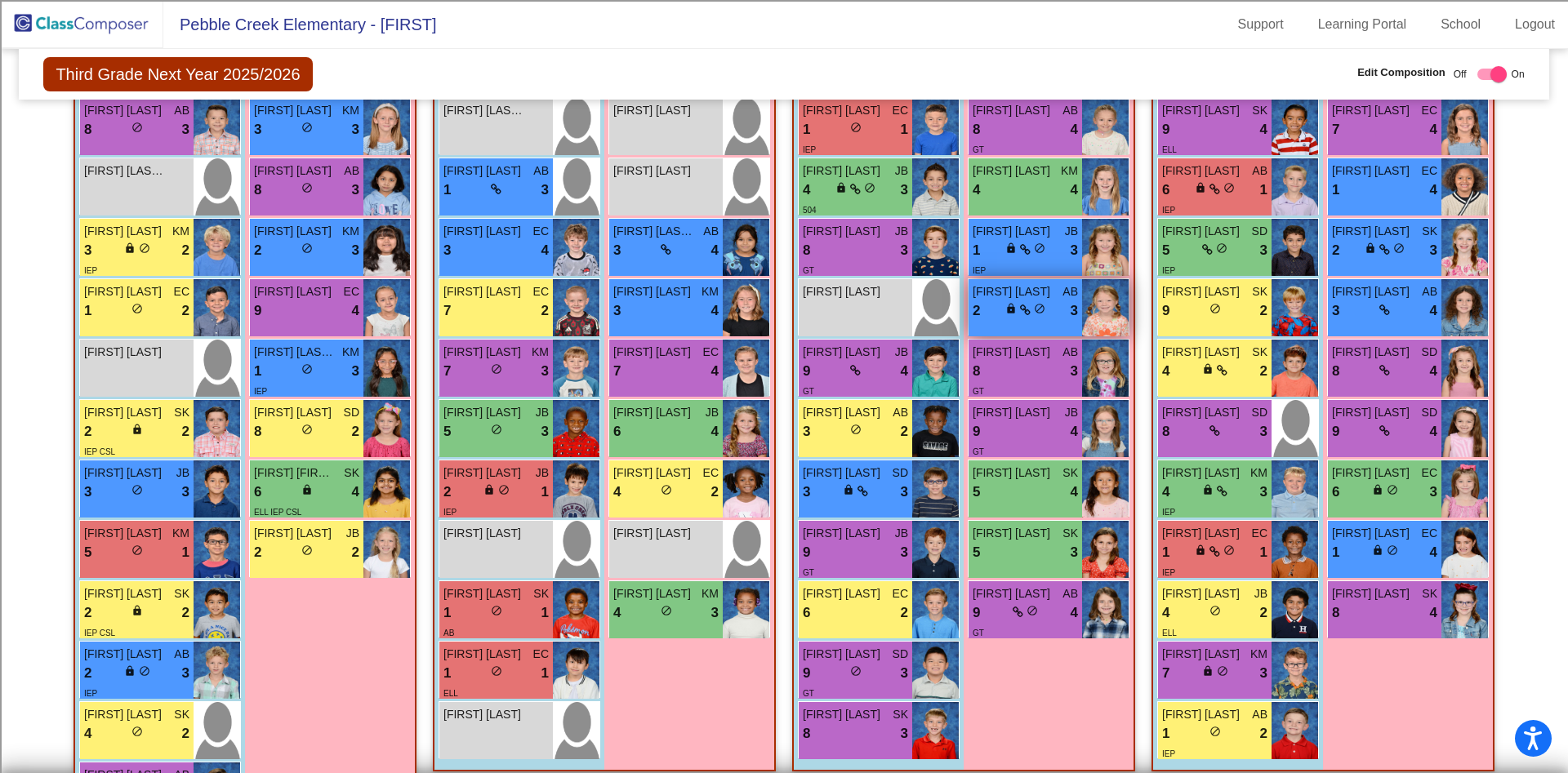 scroll, scrollTop: 442, scrollLeft: 0, axis: vertical 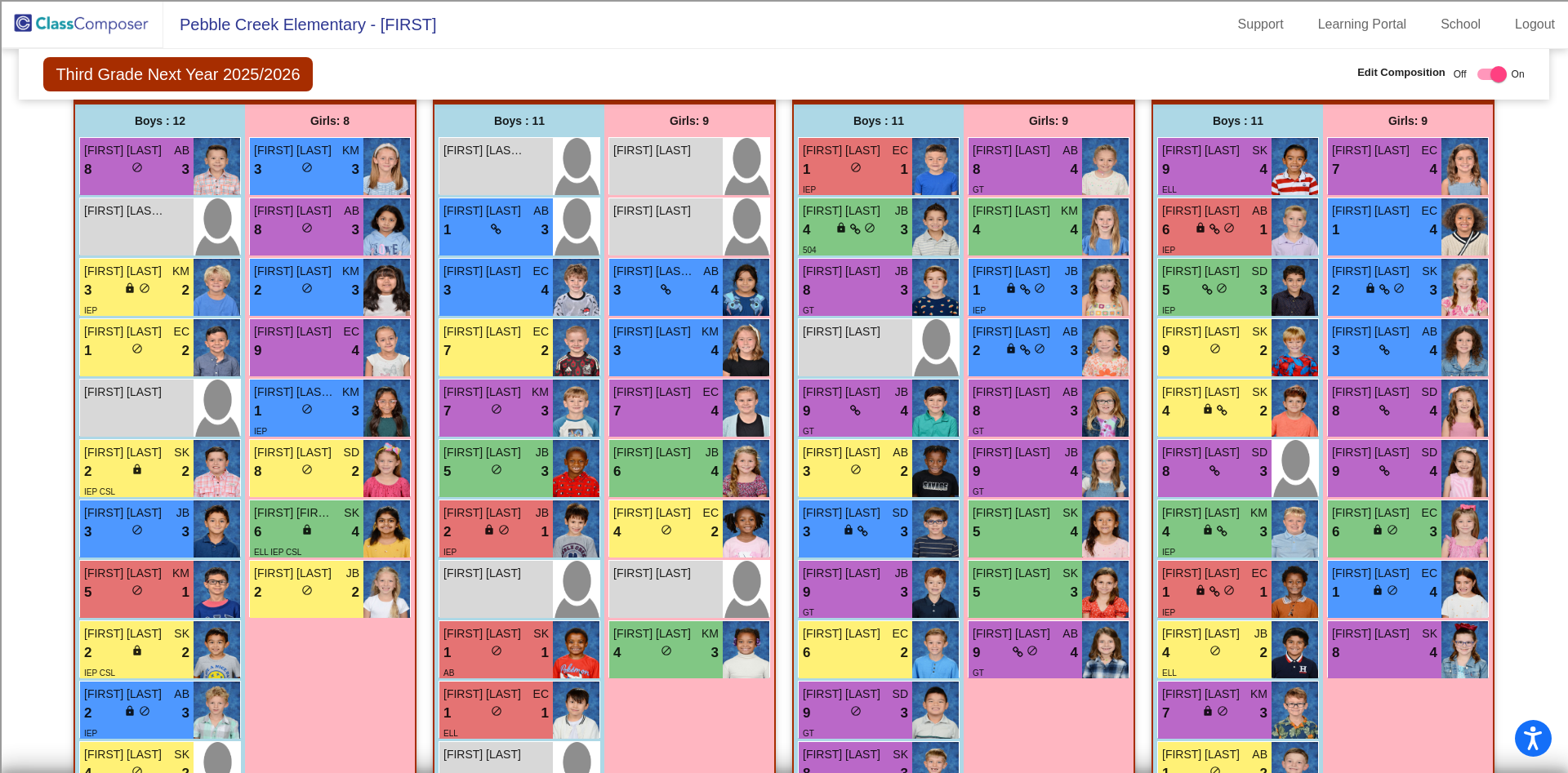click on "Hallway   - Hallway Class  picture_as_pdf  Add Student  First Name Last Name Student Id  (Recommended)   Boy   Girl   Non Binary Add Close  Boys : 0    No Students   Girls: 0   No Students   Class 1   - [LAST]  picture_as_pdf [FIRST] [LAST]  Add Student  First Name Last Name Student Id  (Recommended)   Boy   Girl   Non Binary Add Close  Boys : 12  [FIRST] [LAST] AB 8 lock do_not_disturb_alt 3 [FIRST] [LAST] Duffy lock do_not_disturb_alt [FIRST] [LAST] KM 3 lock do_not_disturb_alt 2 IEP [FIRST] [LAST] EC 1 lock do_not_disturb_alt 2 [FIRST] [LAST] lock do_not_disturb_alt [FIRST] [LAST] SK 2 lock do_not_disturb_alt 2 IEP CSL [FIRST] [LAST] JB 3 lock do_not_disturb_alt 3 [FIRST] [LAST] KM 5 lock do_not_disturb_alt 1 [FIRST] [LAST] SK 2 lock do_not_disturb_alt 2 IEP CSL [FIRST] [LAST] AB 2 lock do_not_disturb_alt 3 IEP [FIRST] [LAST] SK 4 lock do_not_disturb_alt 2 [FIRST] [LAST] AB 7 lock do_not_disturb_alt 3 Girls: 8 [FIRST] [LAST] KM 3 lock do_not_disturb_alt 3 [FIRST] [LAST] AB 8 lock do_not_disturb_alt 3" 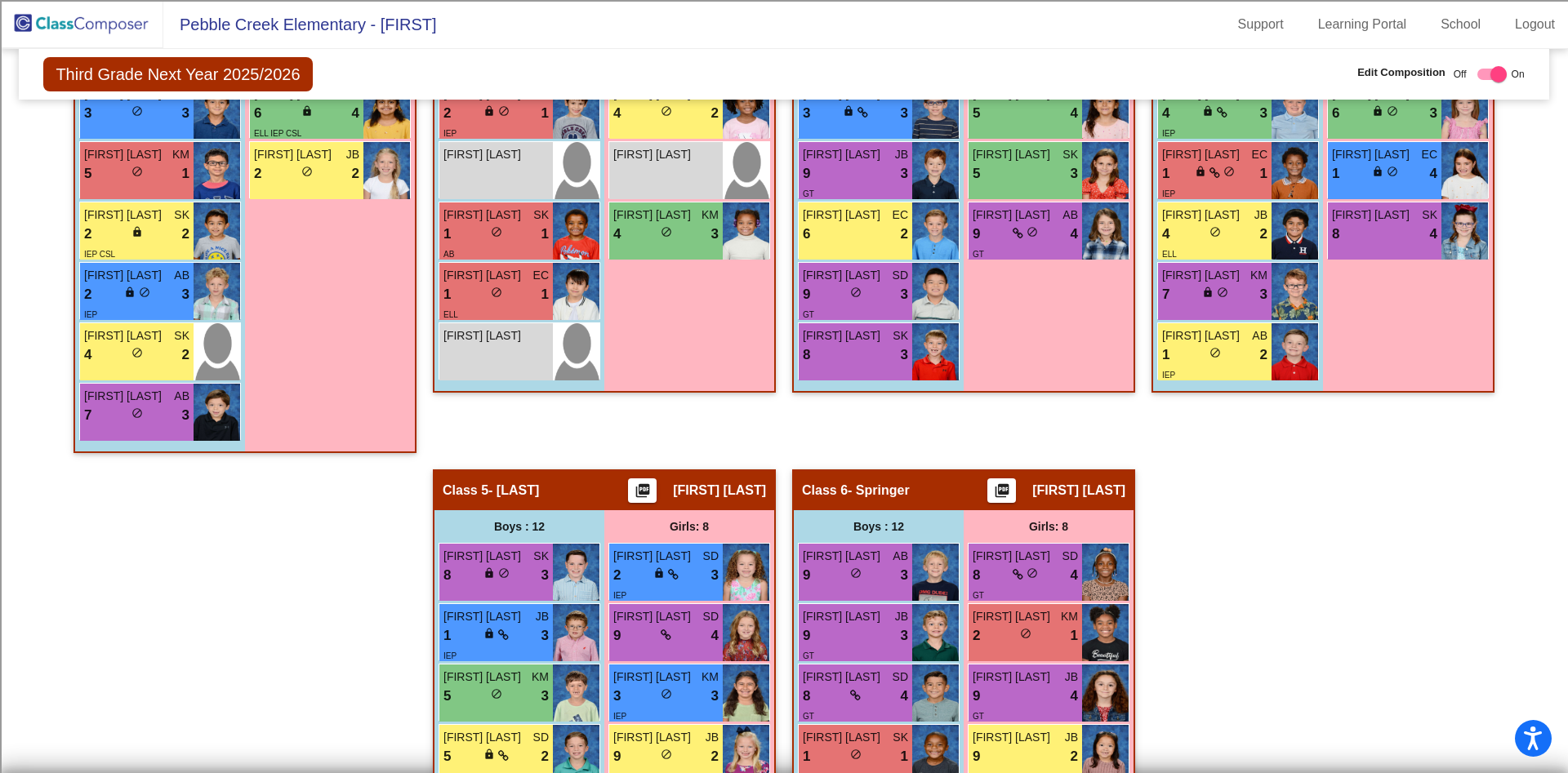 scroll, scrollTop: 862, scrollLeft: 0, axis: vertical 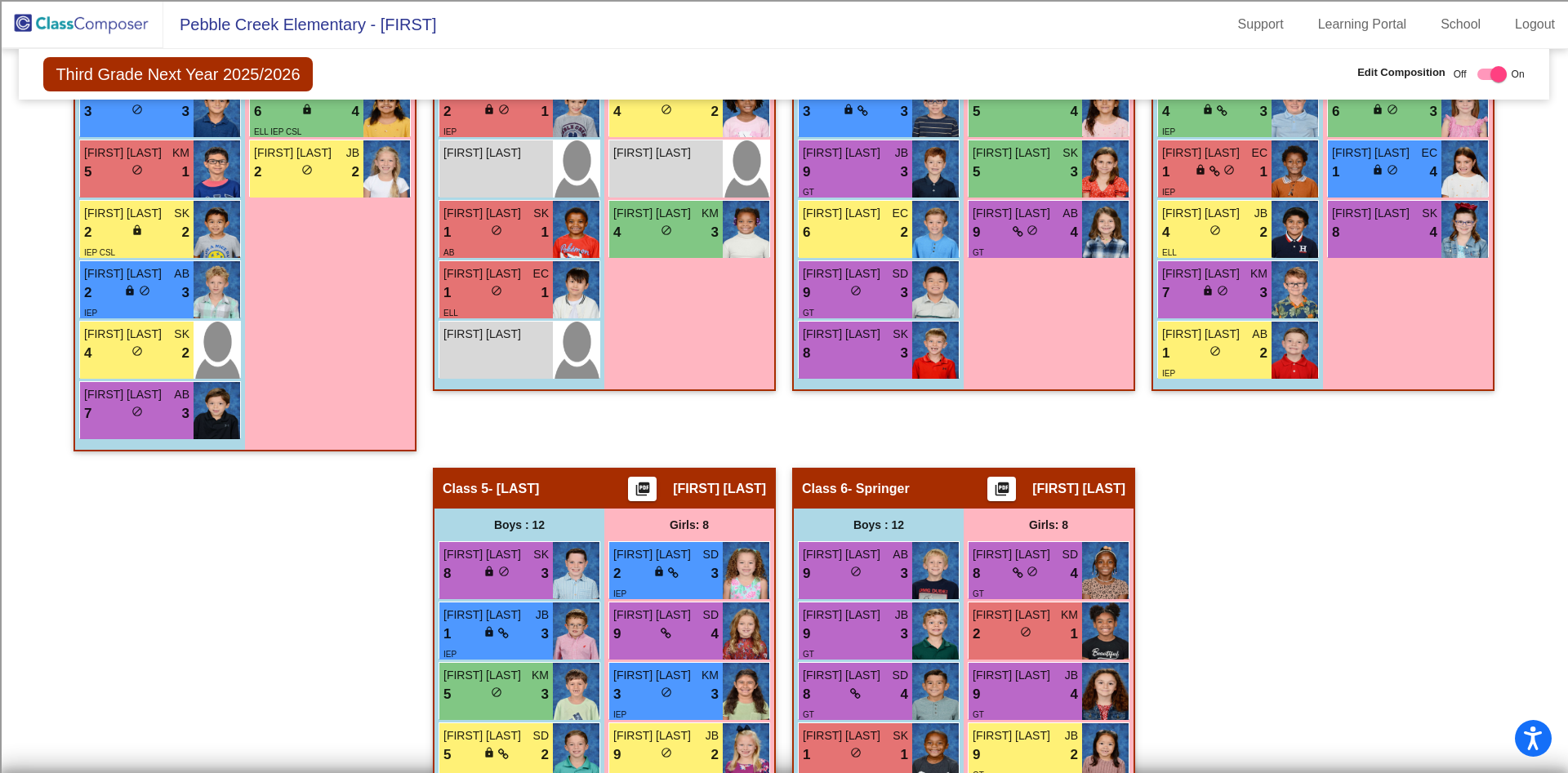 click on "Third Grade Next Year 2025/2026  Edit Composition Off   On  Incoming   Digital Data Wall    Display Scores for Years:  2023 - 2024  2024 - 2025  Grade/Archive Students in Table View   Download   New Small Group   Saved Small Group   Compose   Start Over   Submit Classes  Compose has been submitted  Check for Incomplete Scores  View Compose Rules   View Placement Violations  Notes   Download Class List   Import Students   Grade/Archive Students in Table View   New Small Group   Saved Small Group  Display Scores for Years:  2023 - 2024  2024 - 2025 Display Assessments: RMP MMP Display Student Picture:    Yes     No  Students Academics Life Skills  Last Teacher  Placement  Identified  Total Boys Girls  Read.   Math   Writ.   Behav.   Work Sk.   SK   SD   KM   AB   EC   JB   ELL   GT   IEP   504   AB   CSL   DYS   ECO  Hallway  visibility_off  0 0 0                 0   0   0   0   0   0   0   0   0   0   0   0   0   0   0   0   0  Class 1  visibility  20 12 8  3.80   4.00   4.50   2.35   2.05   4   1" 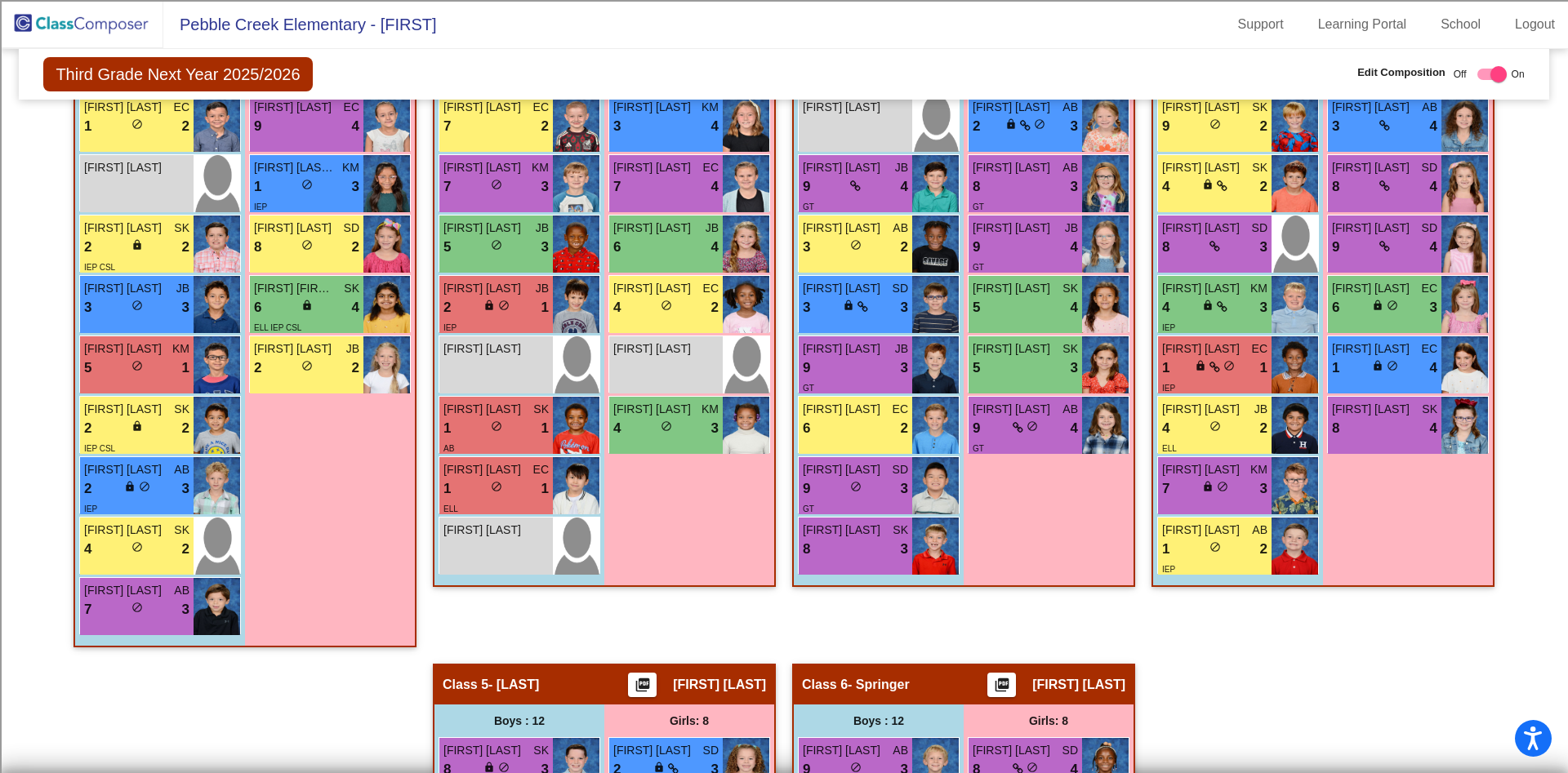 scroll, scrollTop: 663, scrollLeft: 0, axis: vertical 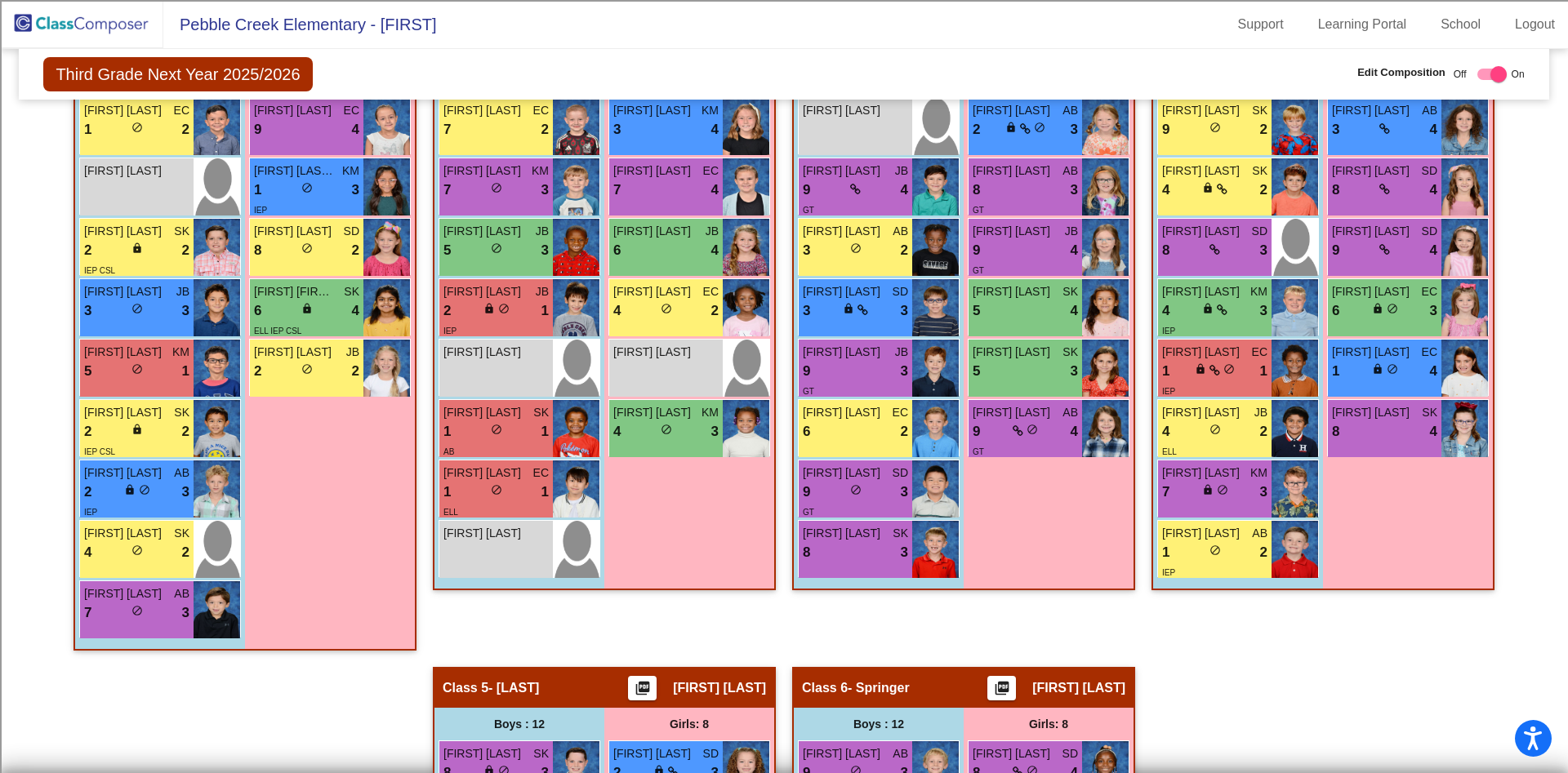 click on "Hallway   - Hallway Class  picture_as_pdf  Add Student  First Name Last Name Student Id  (Recommended)   Boy   Girl   Non Binary Add Close  Boys : 0    No Students   Girls: 0   No Students   Class 1   - [LAST]  picture_as_pdf [FIRST] [LAST]  Add Student  First Name Last Name Student Id  (Recommended)   Boy   Girl   Non Binary Add Close  Boys : 12  [FIRST] [LAST] AB 8 lock do_not_disturb_alt 3 [FIRST] [LAST] Duffy lock do_not_disturb_alt [FIRST] [LAST] KM 3 lock do_not_disturb_alt 2 IEP [FIRST] [LAST] EC 1 lock do_not_disturb_alt 2 [FIRST] [LAST] lock do_not_disturb_alt [FIRST] [LAST] SK 2 lock do_not_disturb_alt 2 IEP CSL [FIRST] [LAST] JB 3 lock do_not_disturb_alt 3 [FIRST] [LAST] KM 5 lock do_not_disturb_alt 1 [FIRST] [LAST] SK 2 lock do_not_disturb_alt 2 IEP CSL [FIRST] [LAST] AB 2 lock do_not_disturb_alt 3 IEP [FIRST] [LAST] SK 4 lock do_not_disturb_alt 2 [FIRST] [LAST] AB 7 lock do_not_disturb_alt 3 Girls: 8 [FIRST] [LAST] KM 3 lock do_not_disturb_alt 3 [FIRST] [LAST] AB 8 lock do_not_disturb_alt 3" 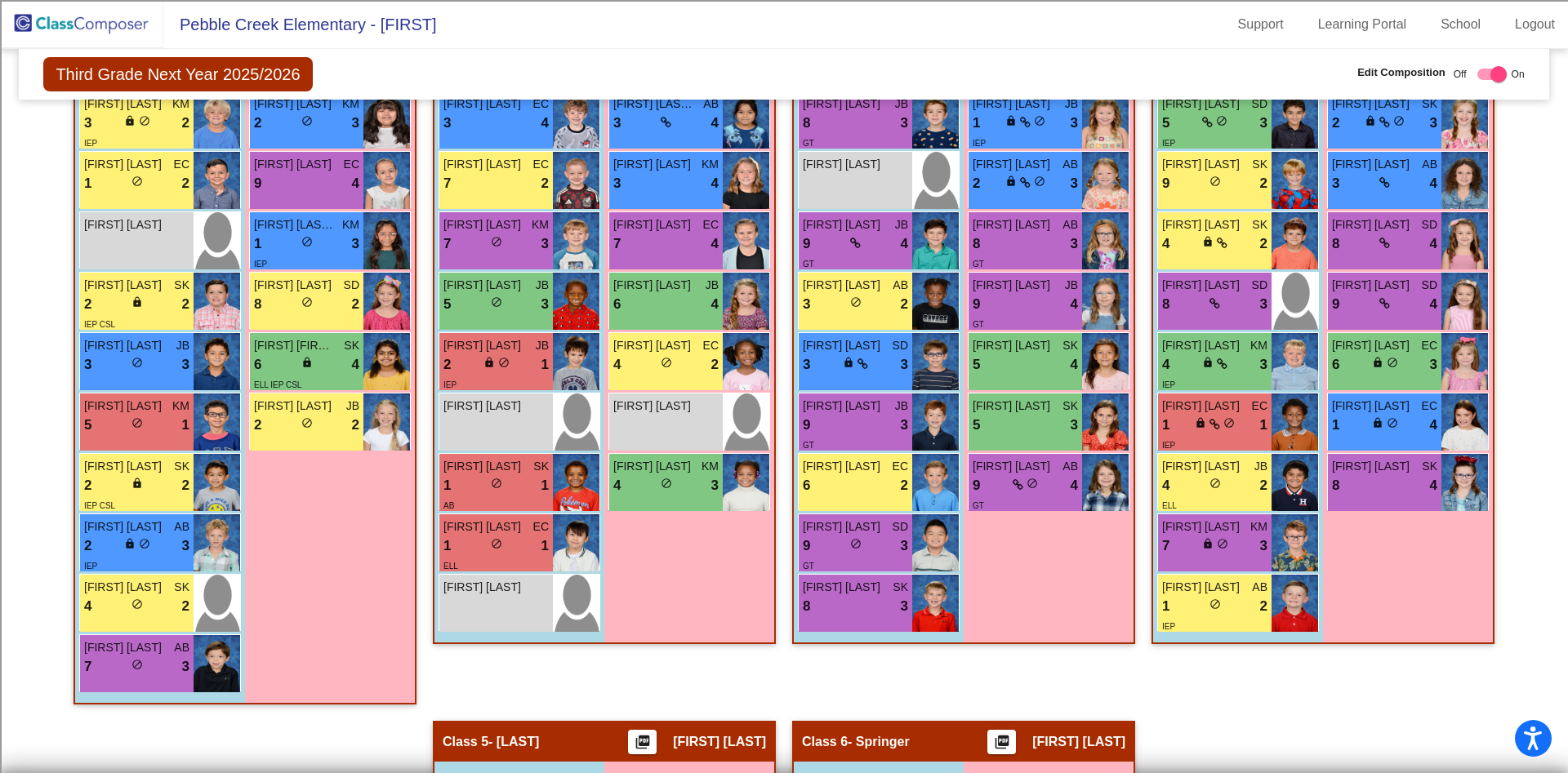 scroll, scrollTop: 633, scrollLeft: 0, axis: vertical 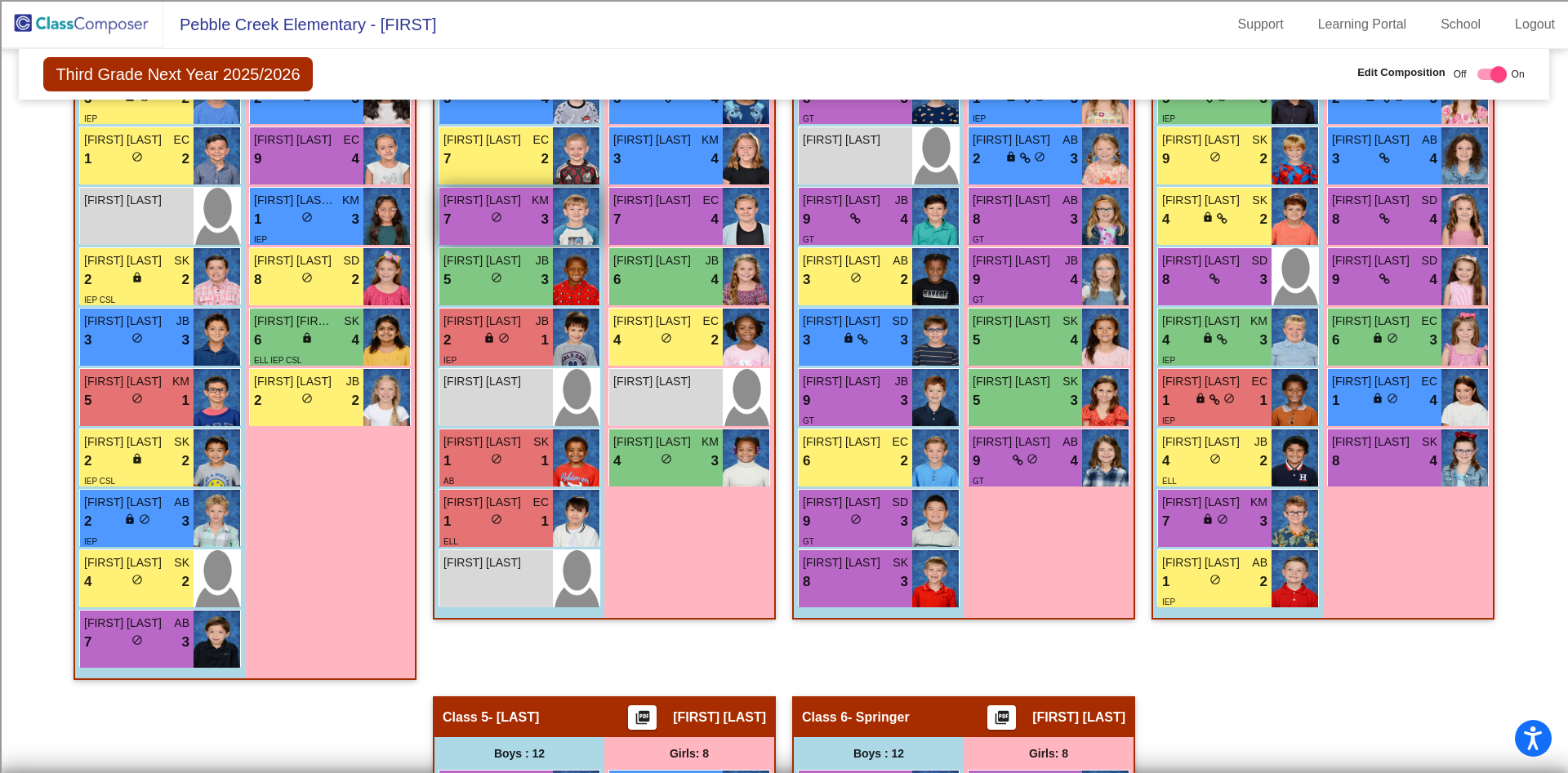 click on "7" at bounding box center [447, 220] 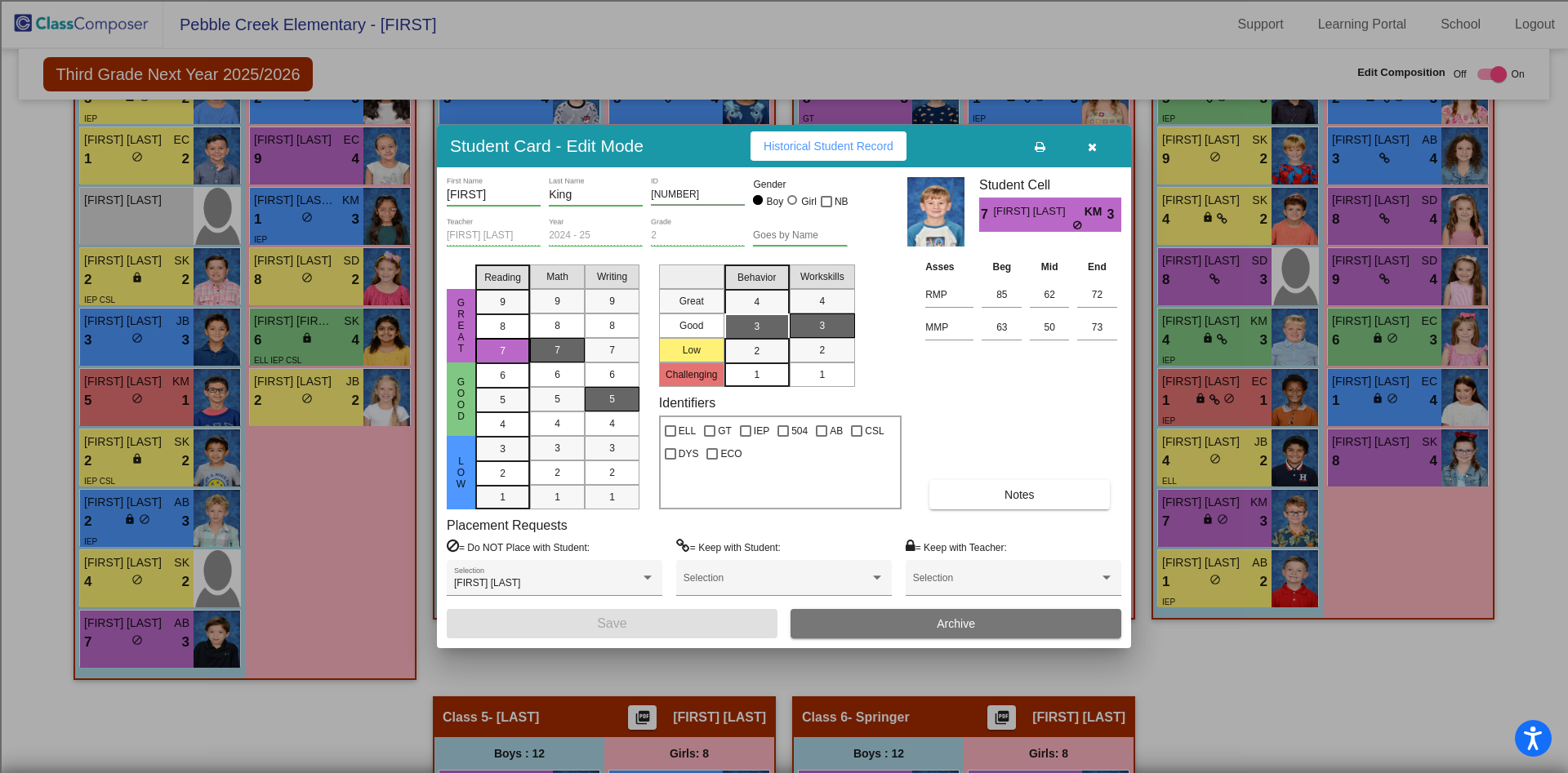 click at bounding box center [1092, 146] 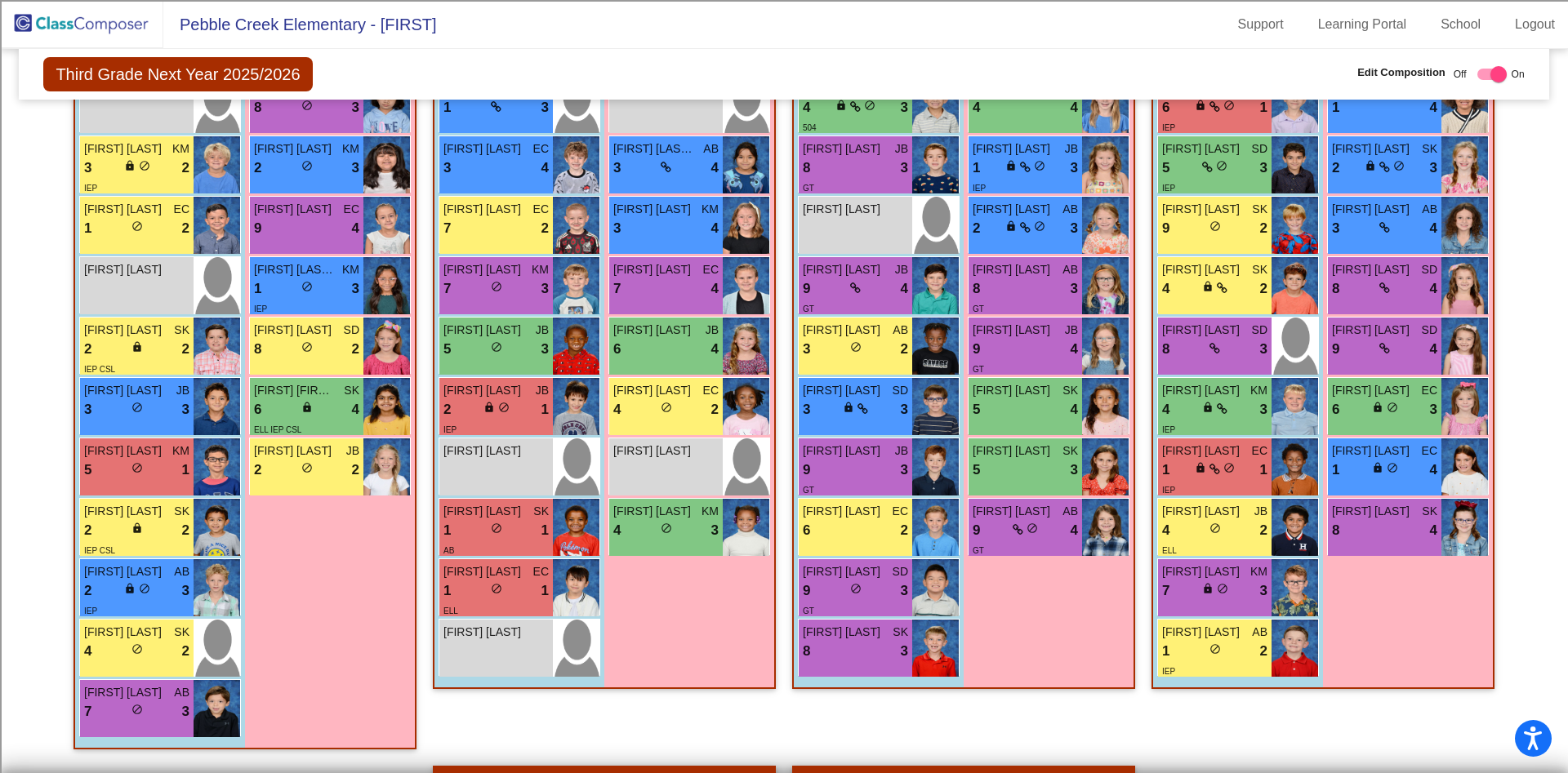 scroll, scrollTop: 562, scrollLeft: 0, axis: vertical 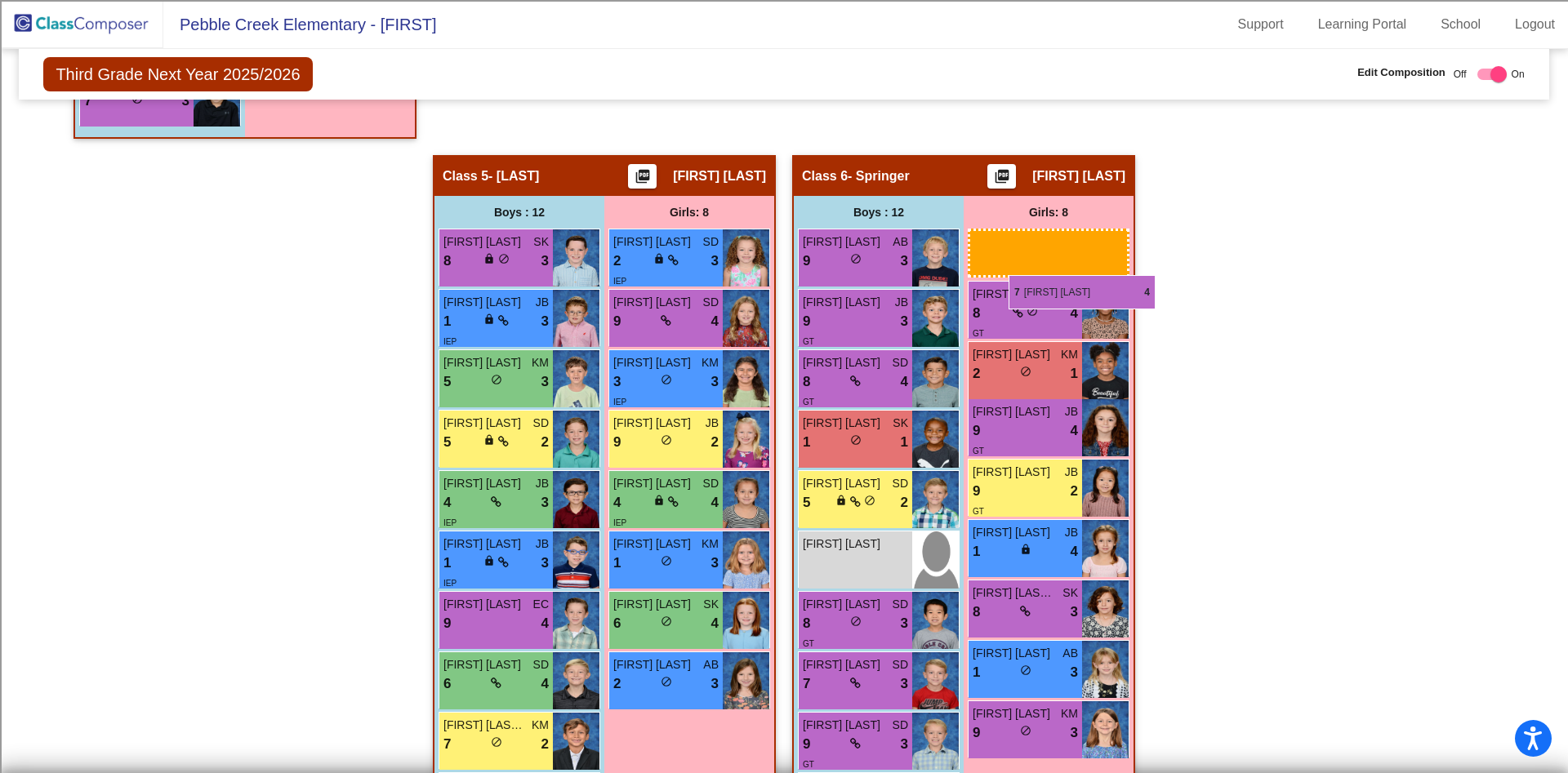 drag, startPoint x: 667, startPoint y: 287, endPoint x: 1009, endPoint y: 275, distance: 342.21046 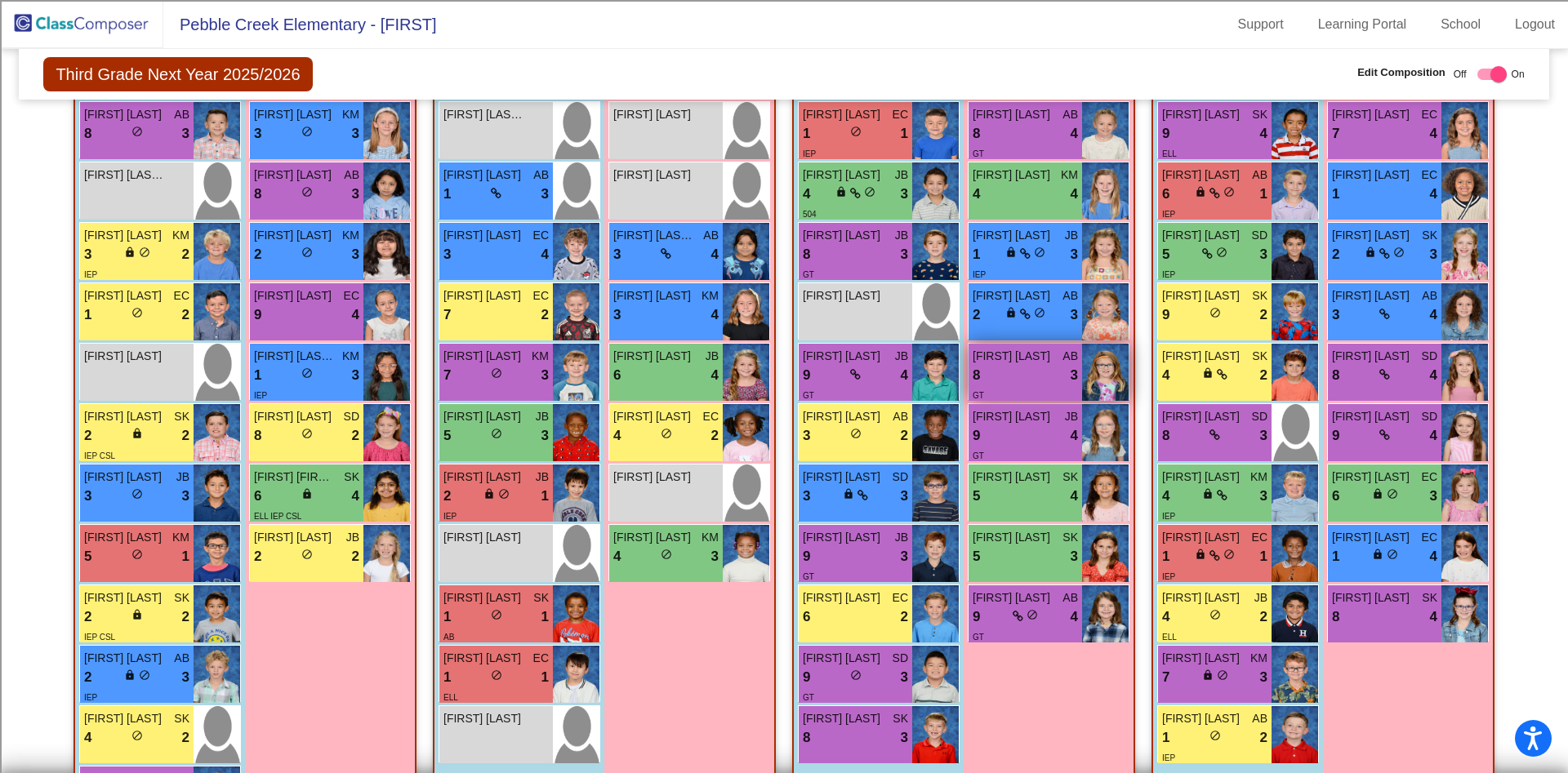 scroll, scrollTop: 440, scrollLeft: 0, axis: vertical 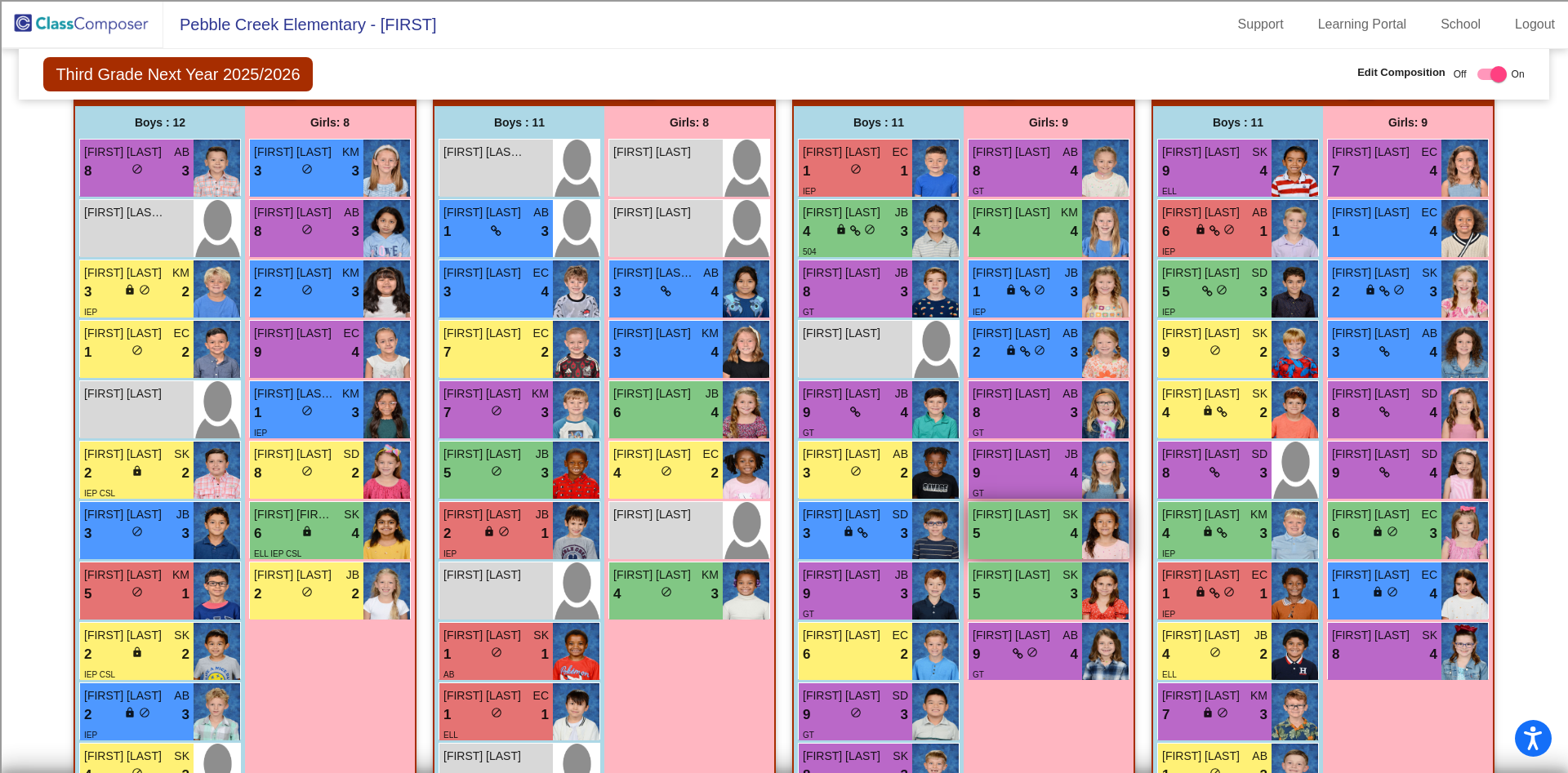 click on "[FIRST] [LAST]" at bounding box center [1013, 514] 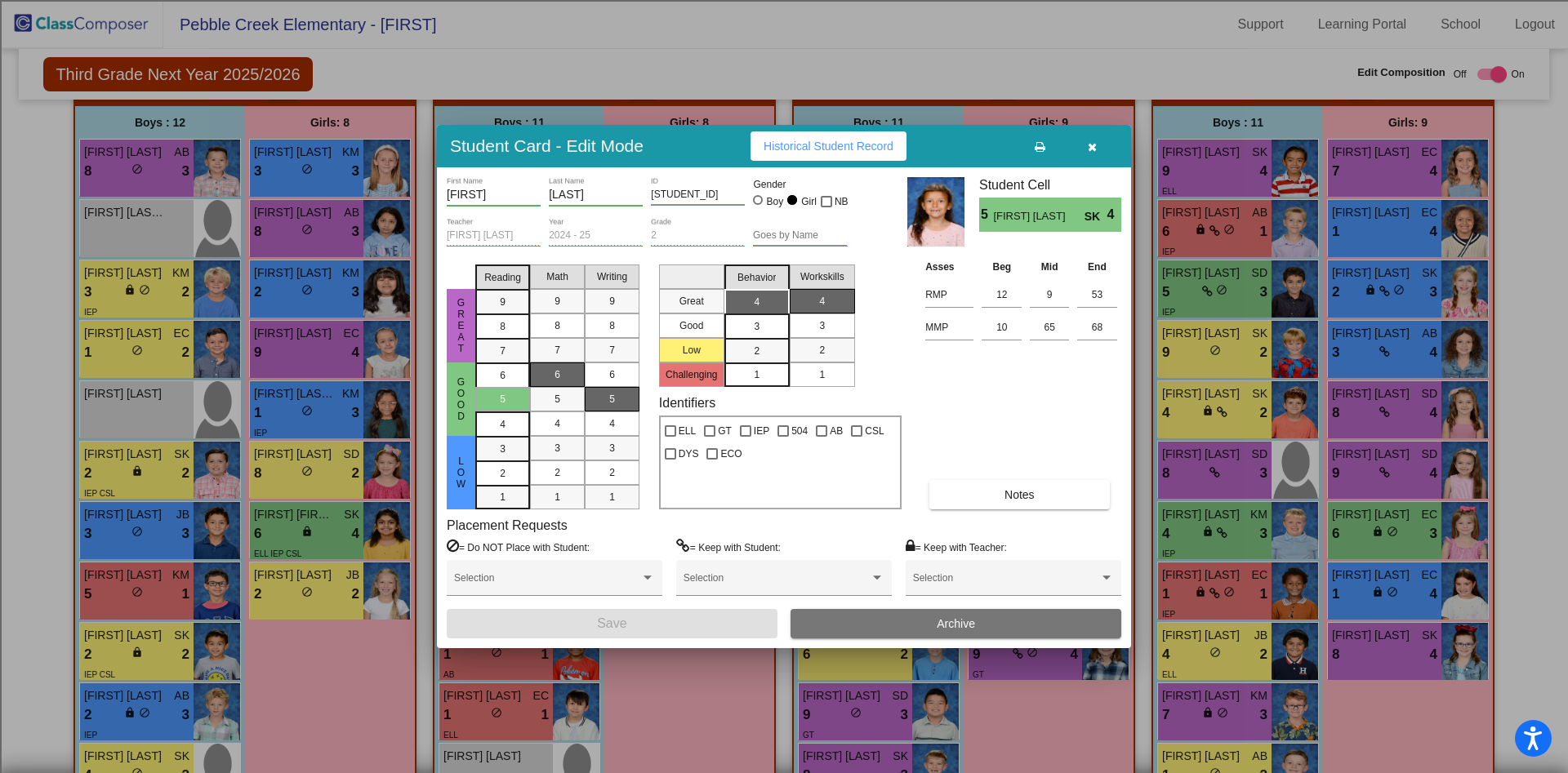 click at bounding box center [1092, 146] 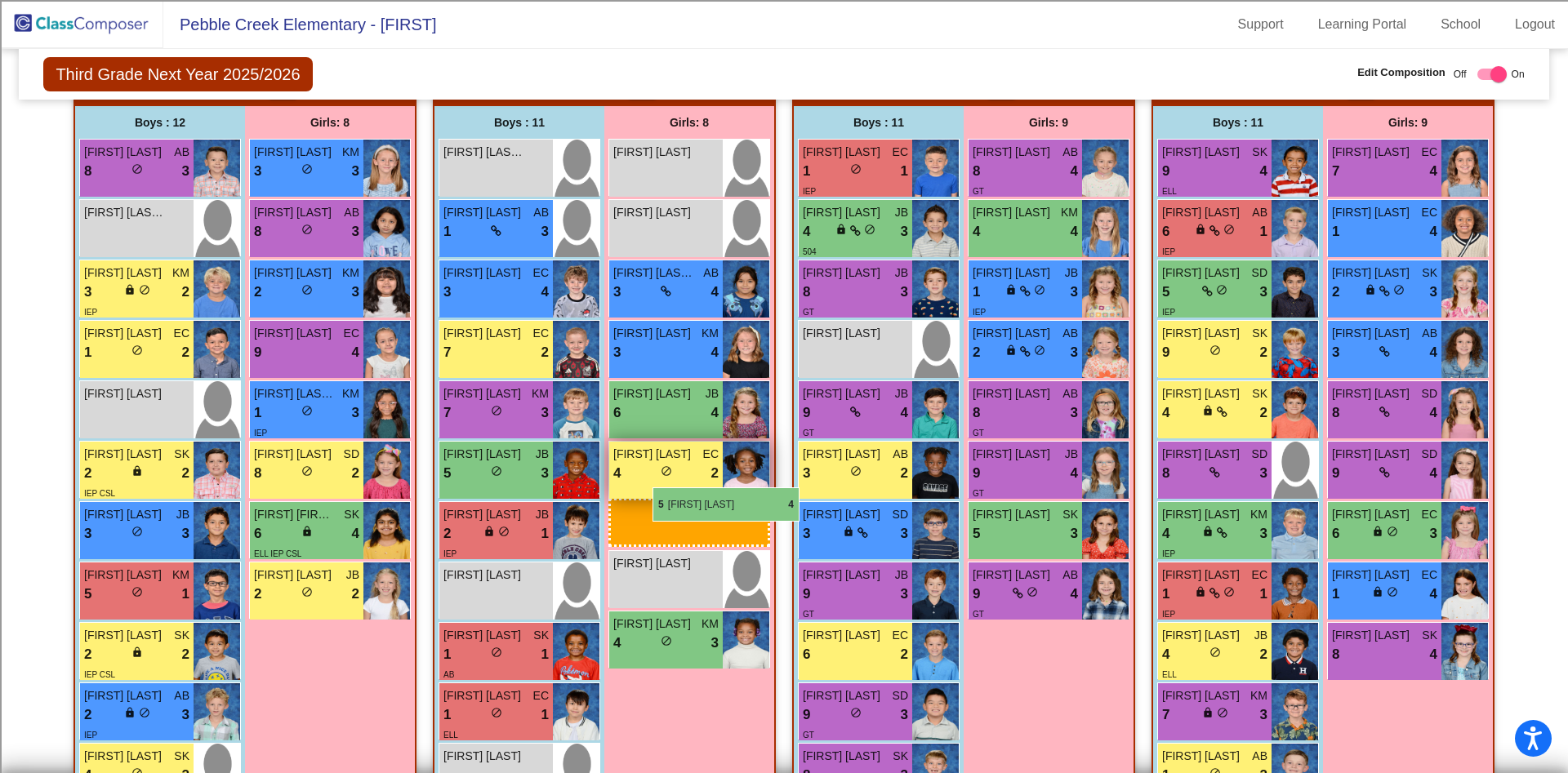drag, startPoint x: 1045, startPoint y: 537, endPoint x: 653, endPoint y: 487, distance: 395.17591 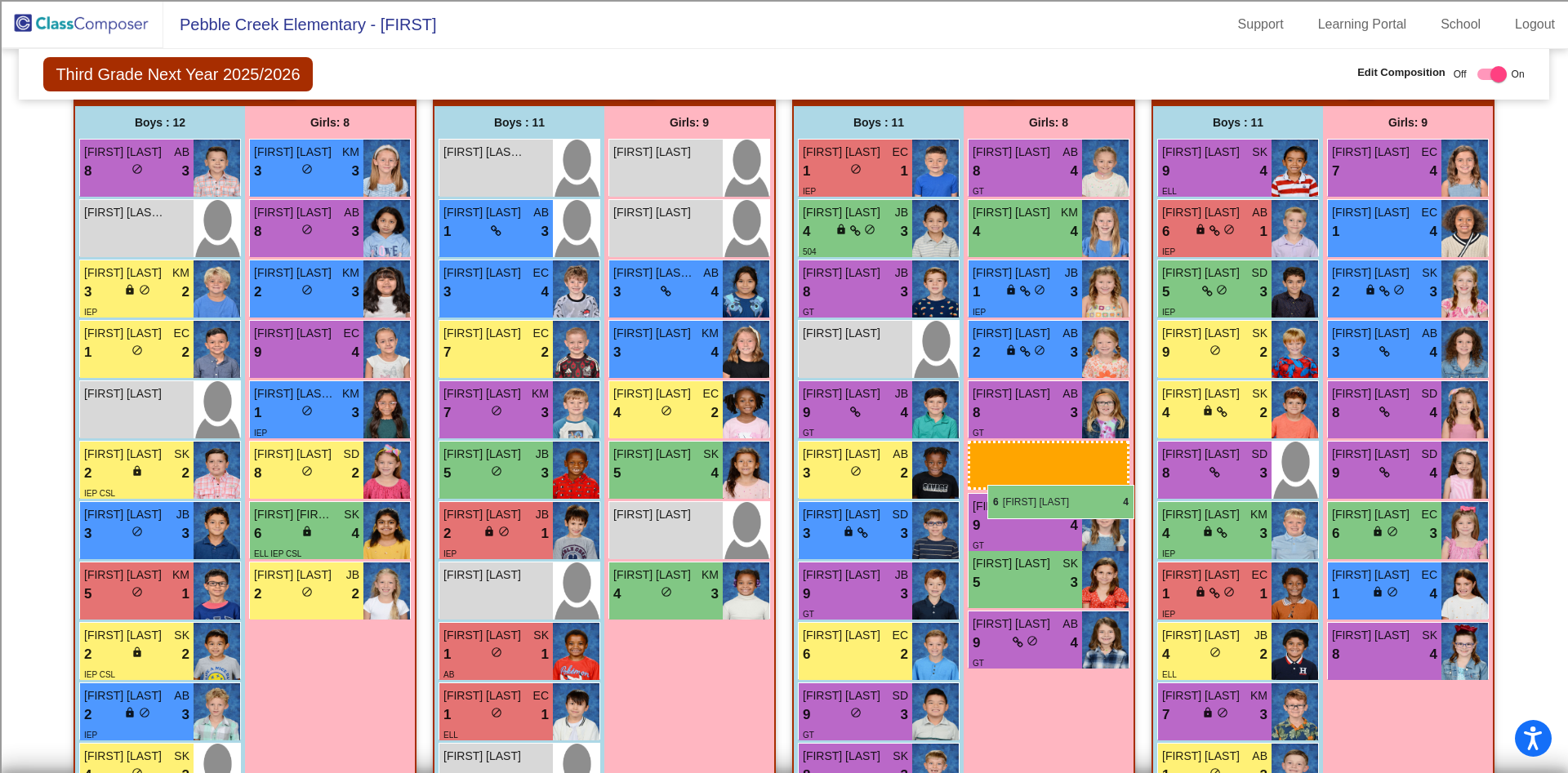 drag, startPoint x: 657, startPoint y: 399, endPoint x: 987, endPoint y: 485, distance: 341.02199 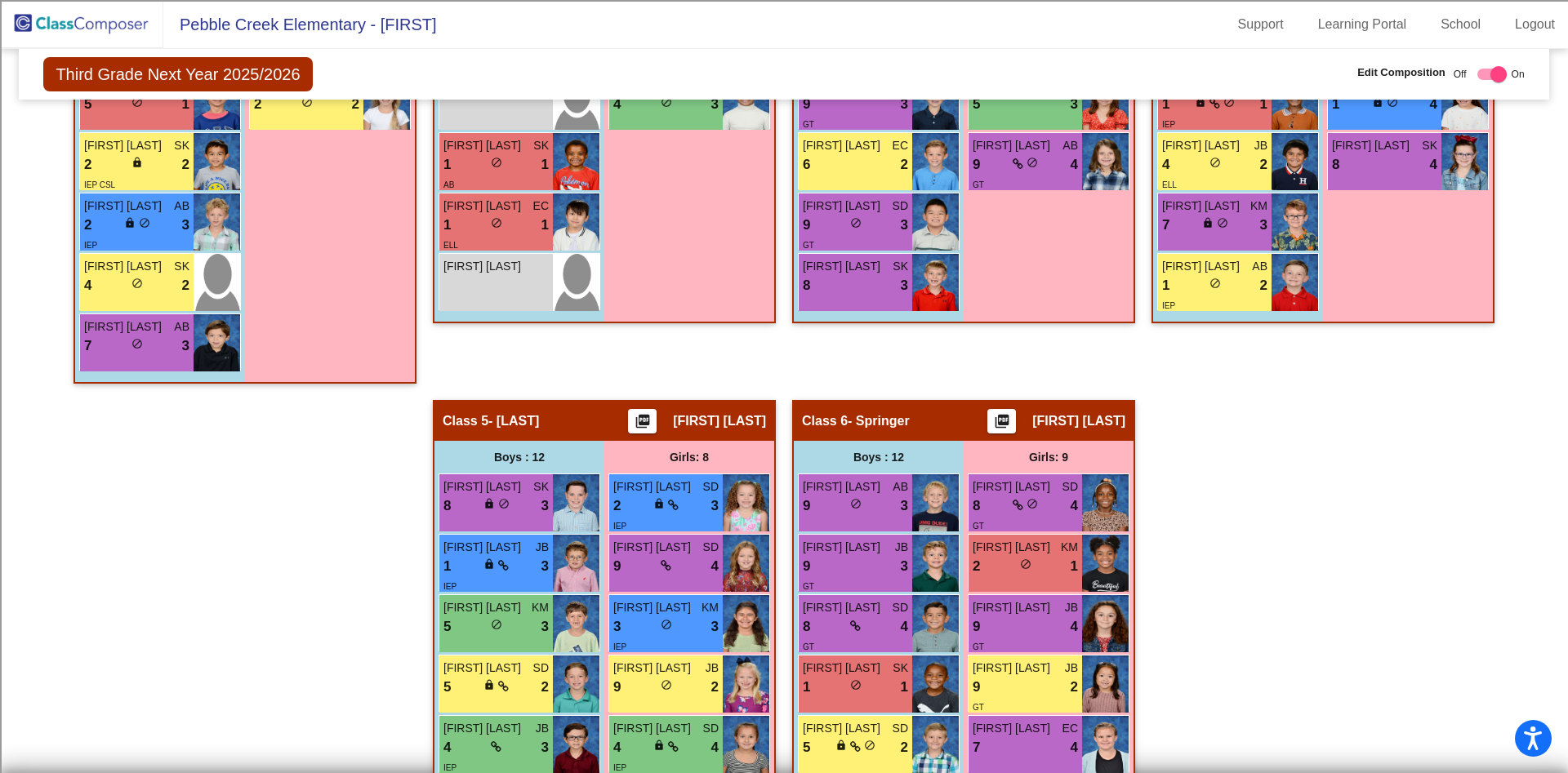 scroll, scrollTop: 1052, scrollLeft: 0, axis: vertical 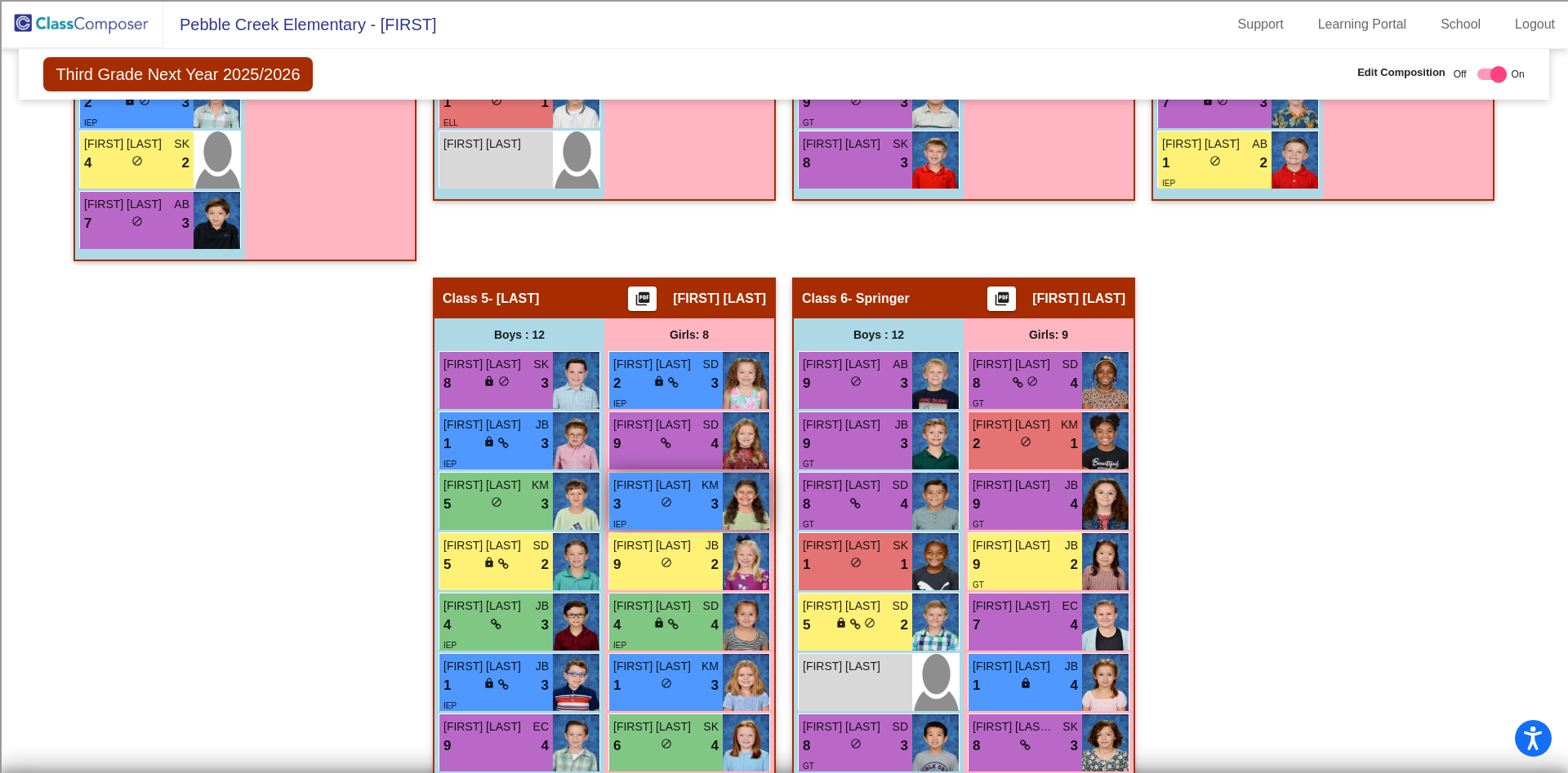 click on "3 lock do_not_disturb_alt 3" at bounding box center [666, 504] 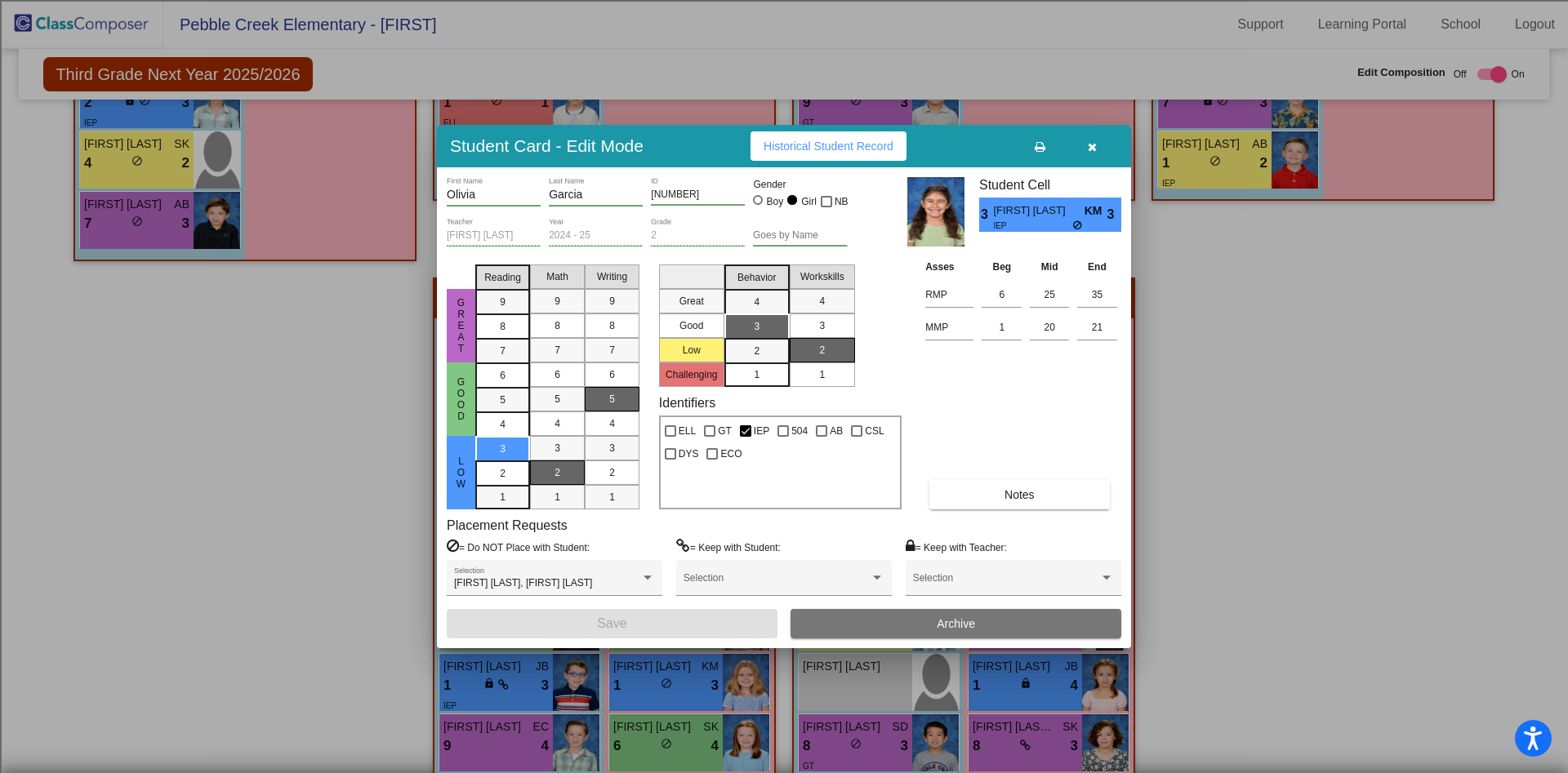click at bounding box center (1092, 147) 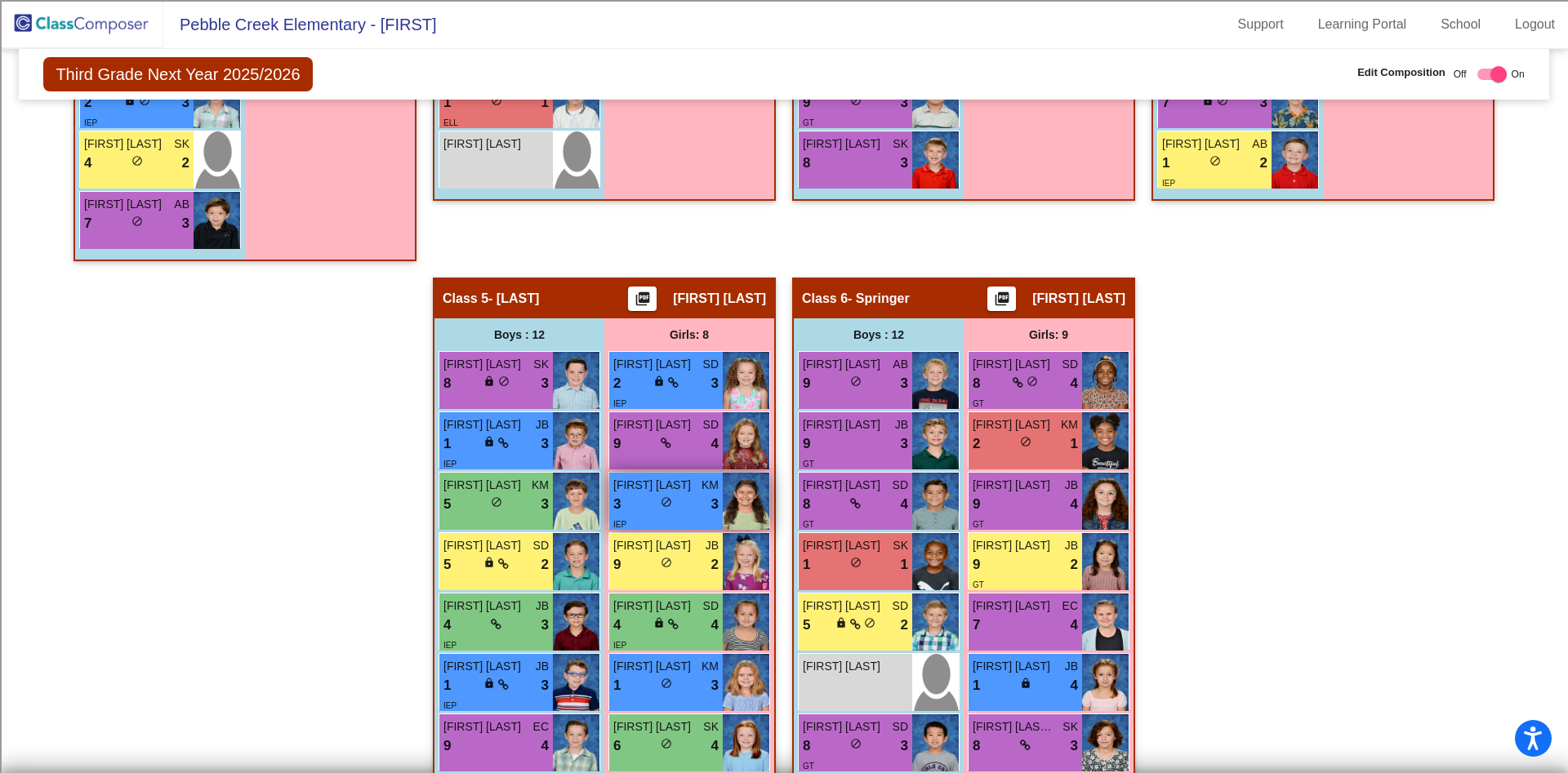 click on "3 lock do_not_disturb_alt 3" at bounding box center (666, 504) 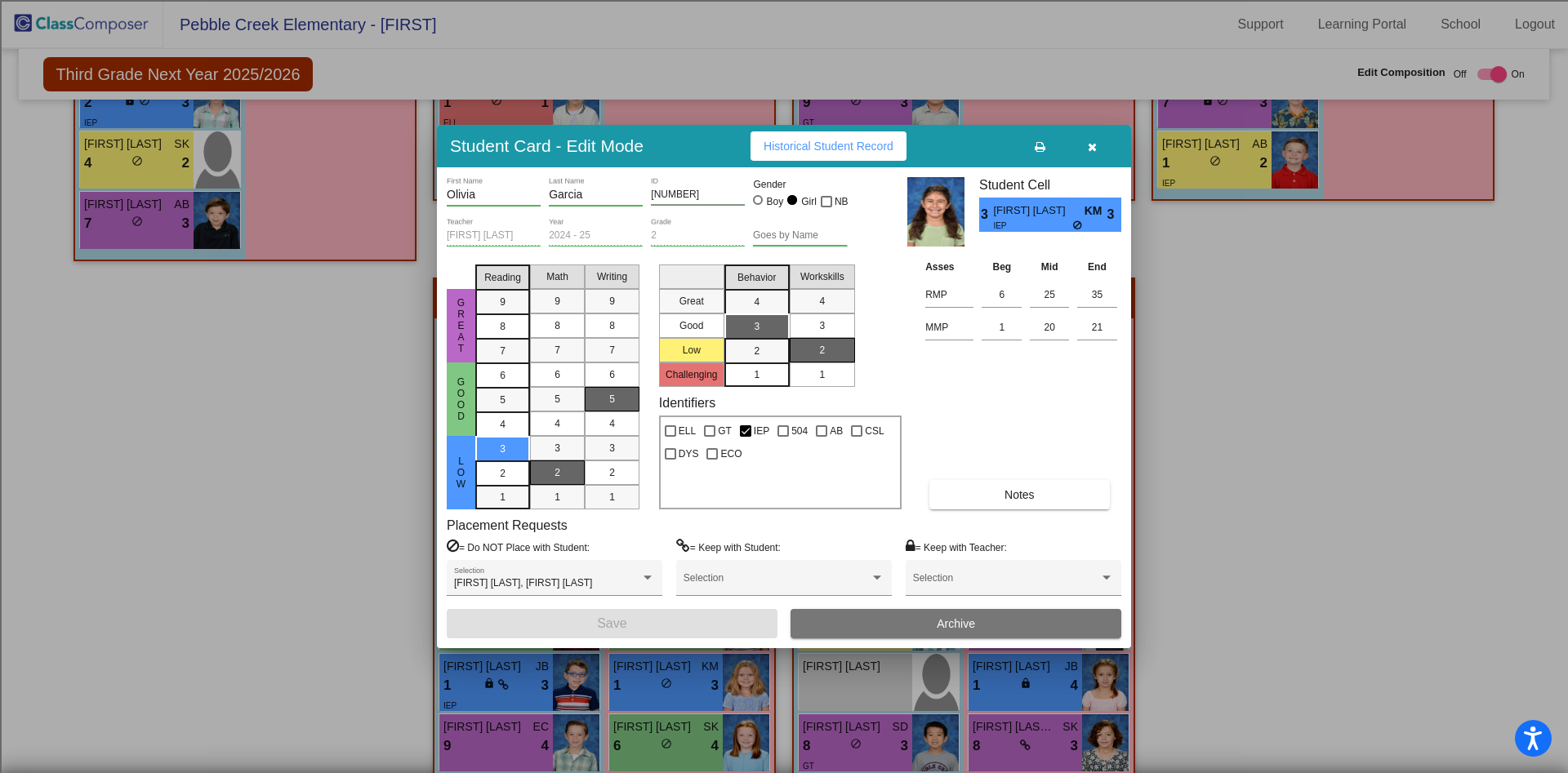 click at bounding box center [1092, 146] 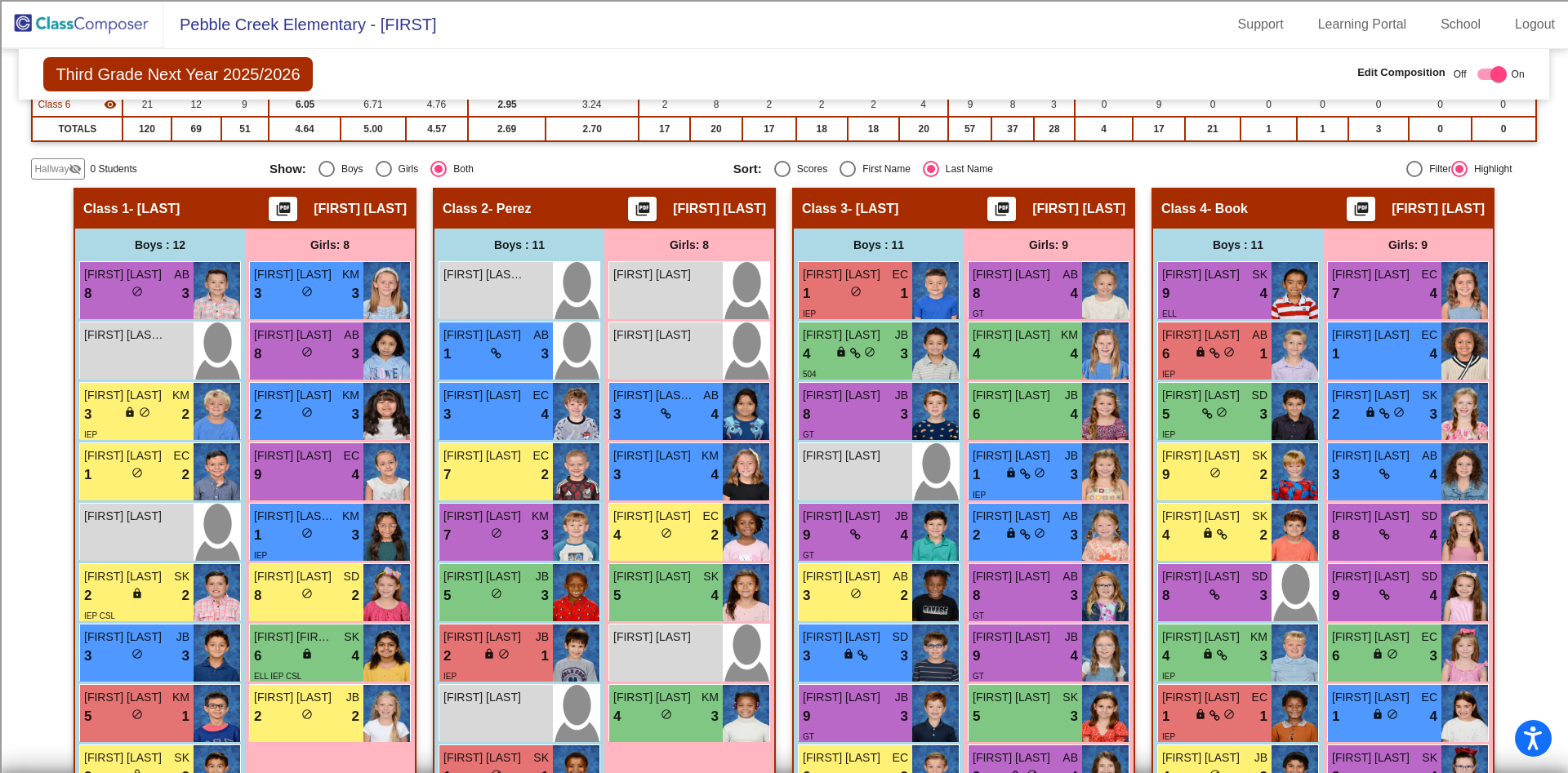 scroll, scrollTop: 440, scrollLeft: 0, axis: vertical 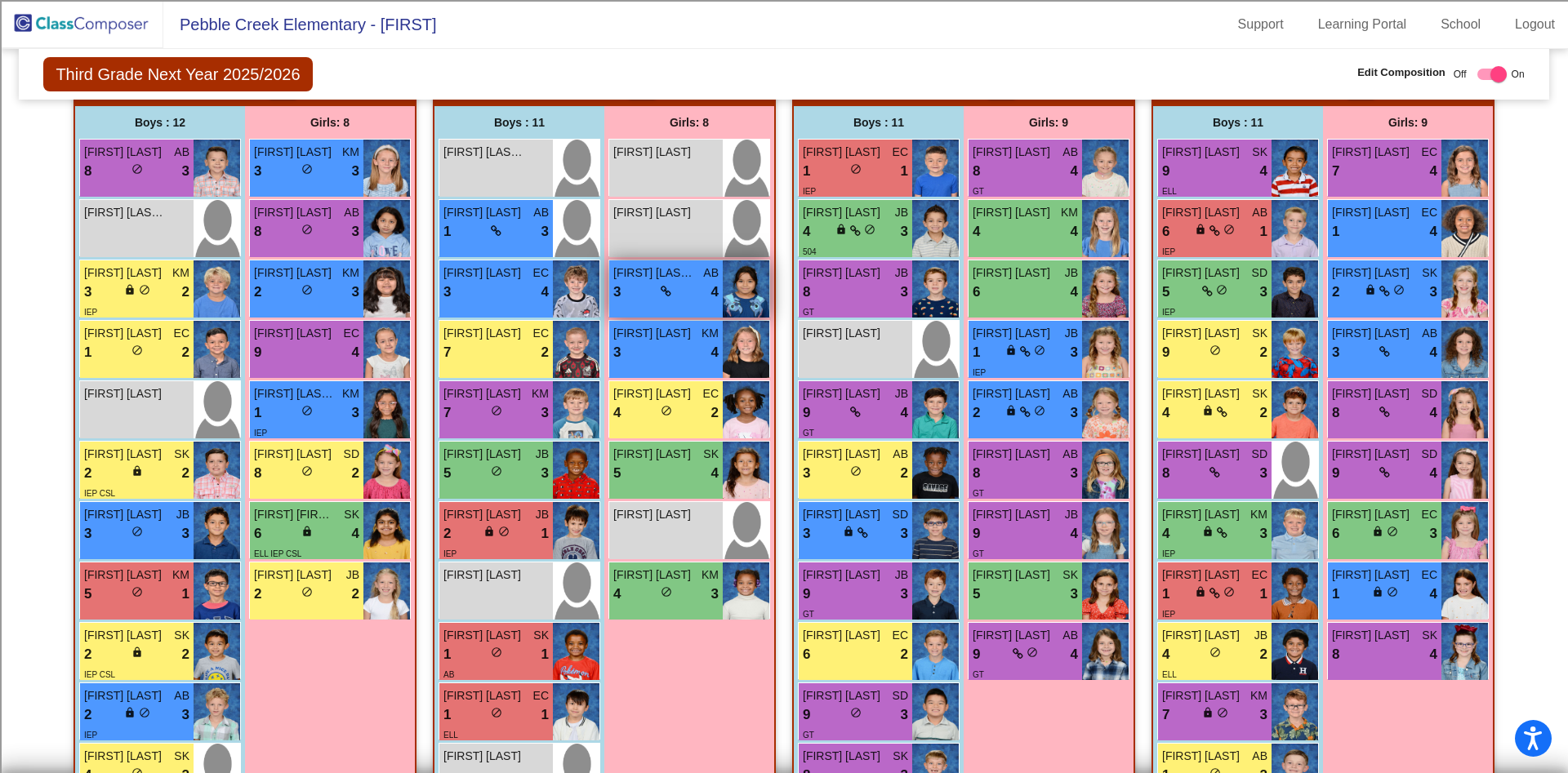 click on "[FIRST] [LAST] [LAST]" at bounding box center [654, 273] 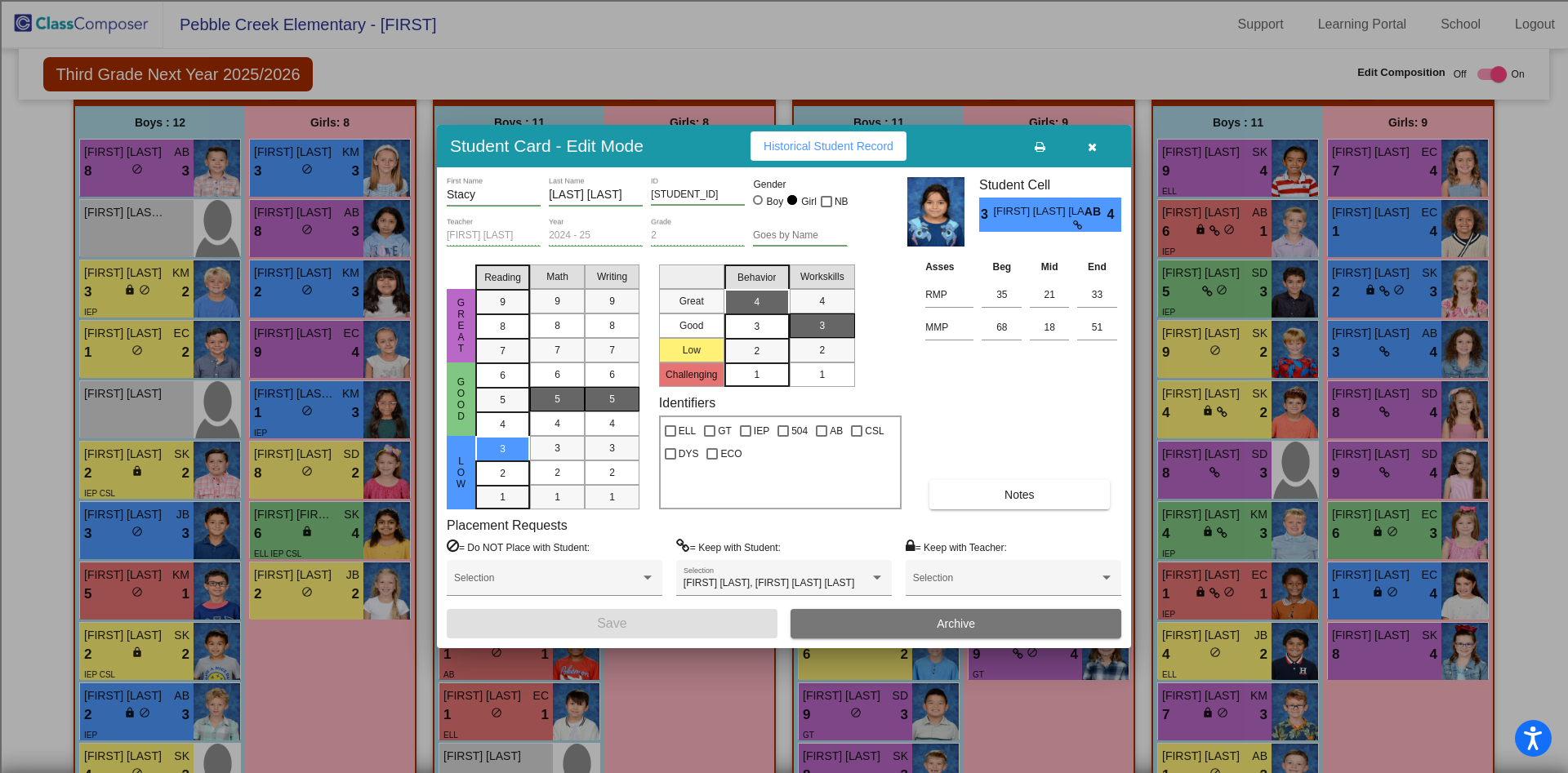 click at bounding box center (1092, 147) 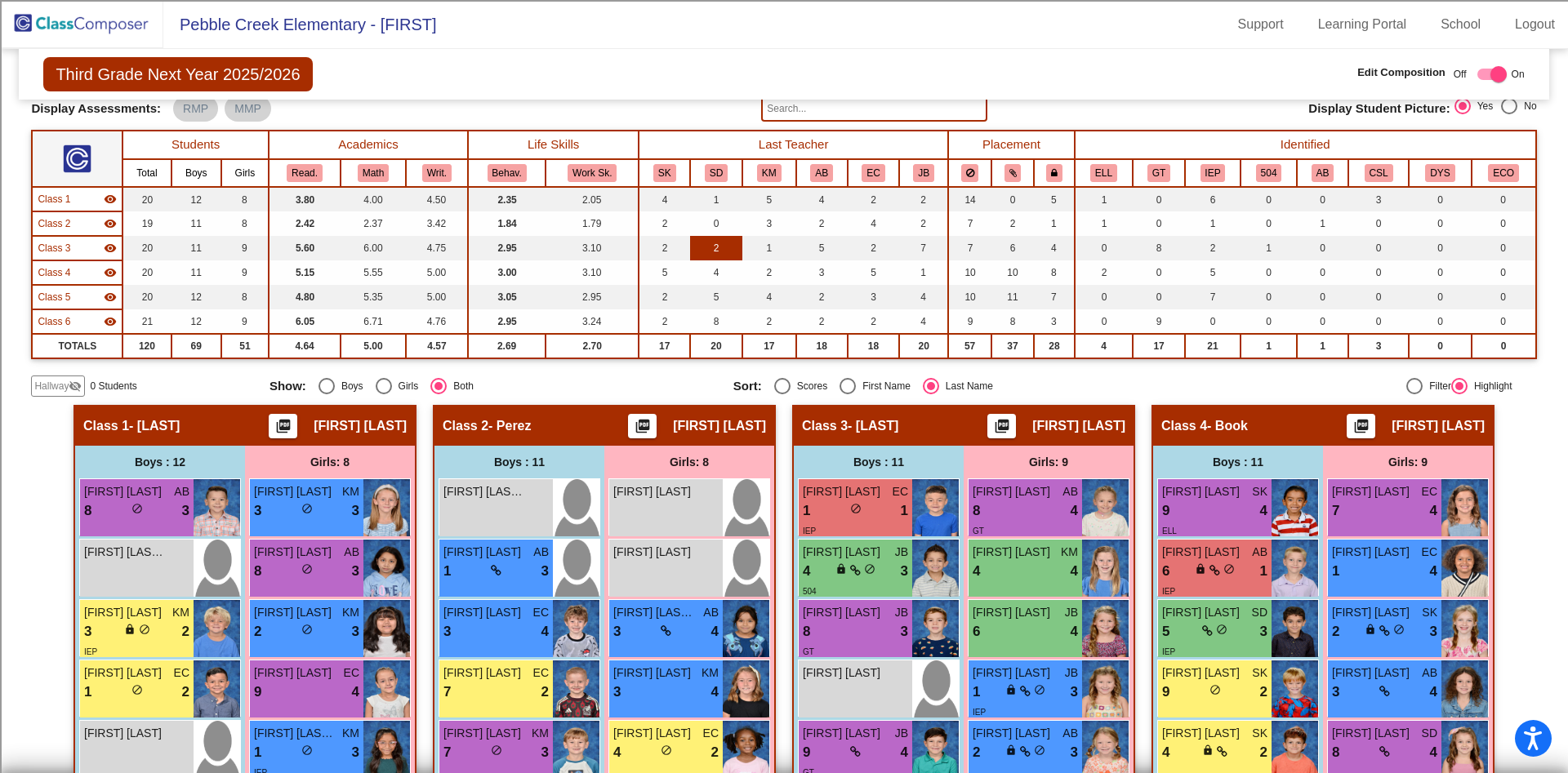 scroll, scrollTop: 0, scrollLeft: 0, axis: both 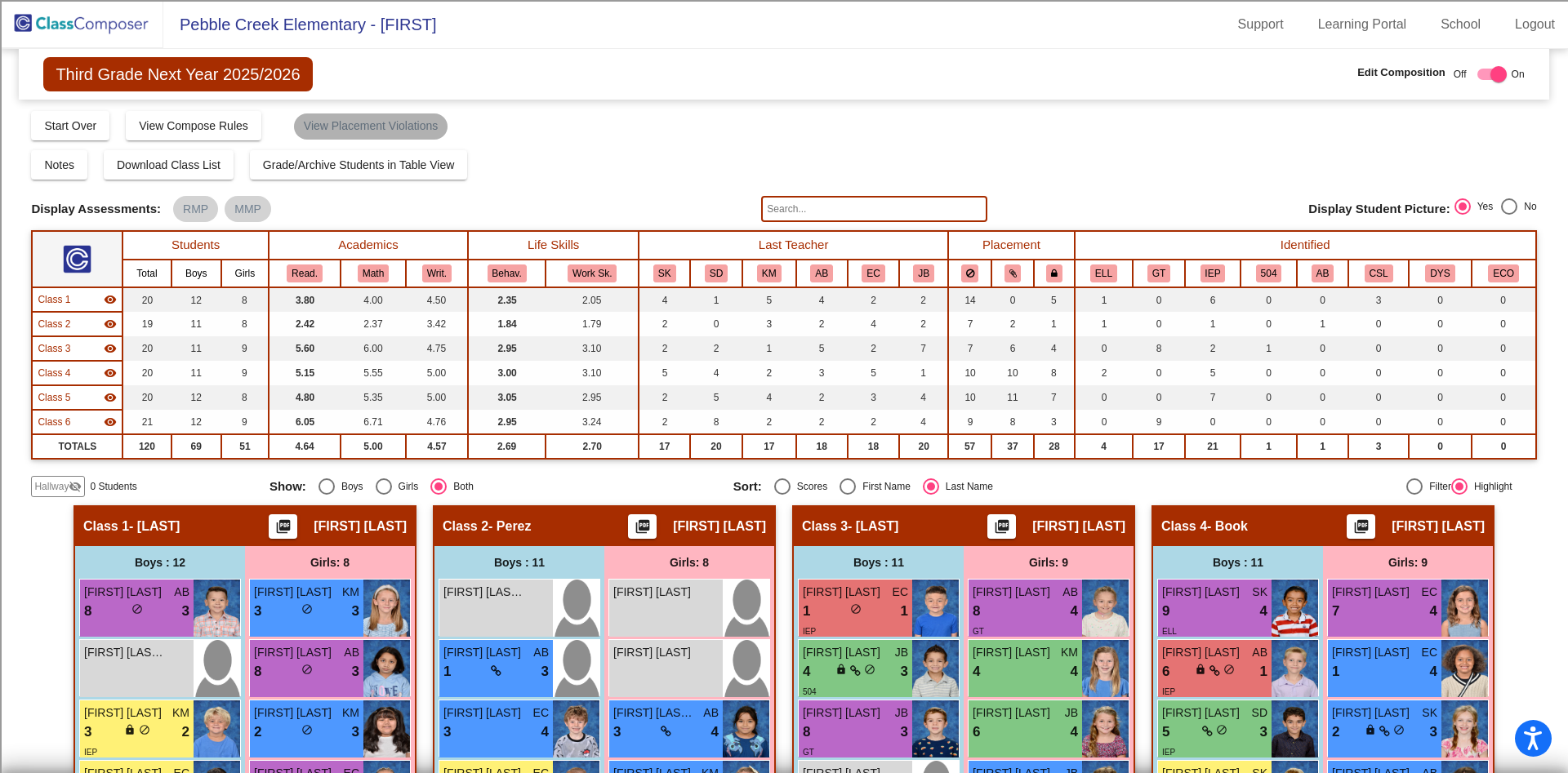 click on "View Placement Violations" 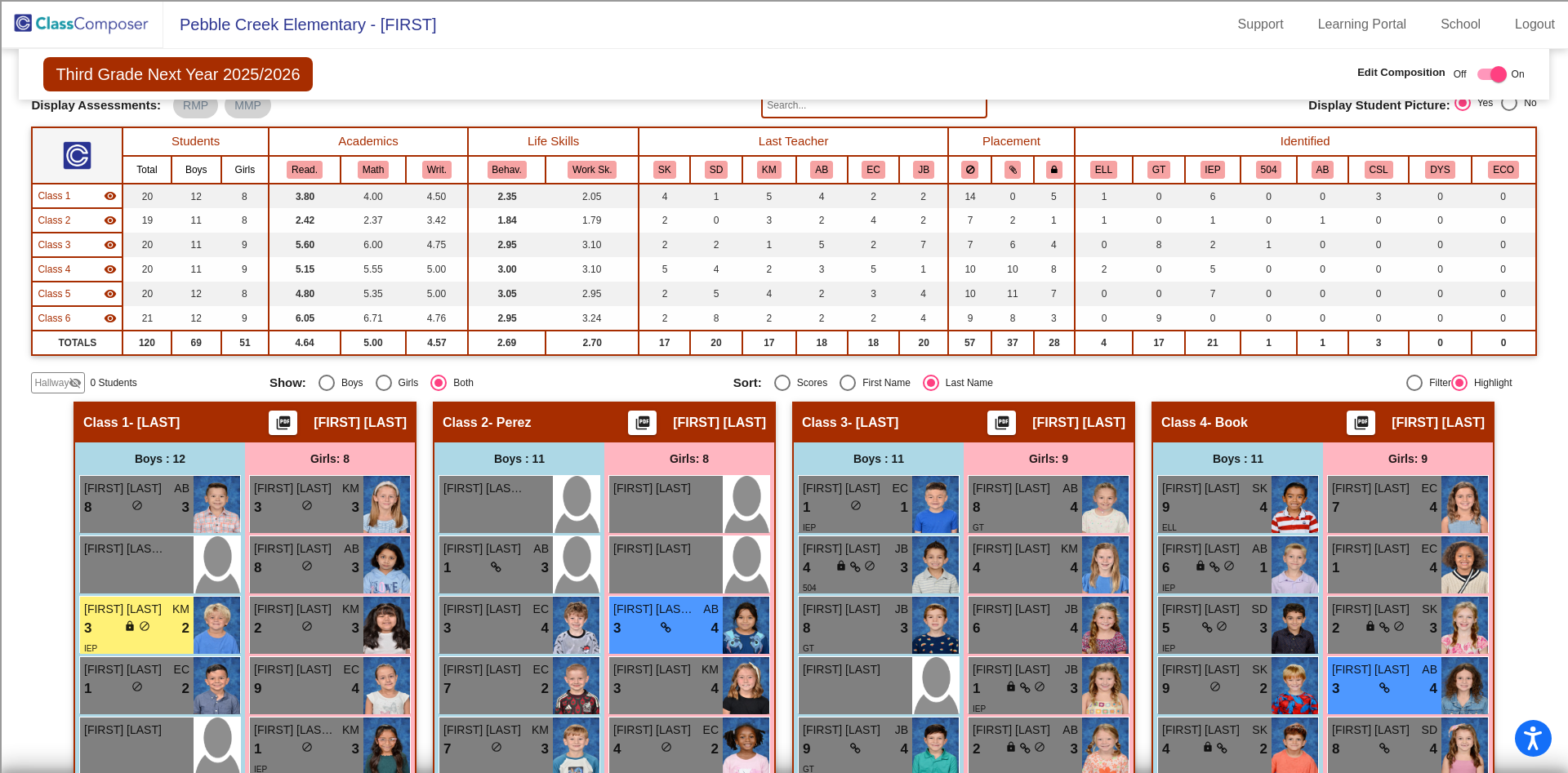 scroll, scrollTop: 245, scrollLeft: 0, axis: vertical 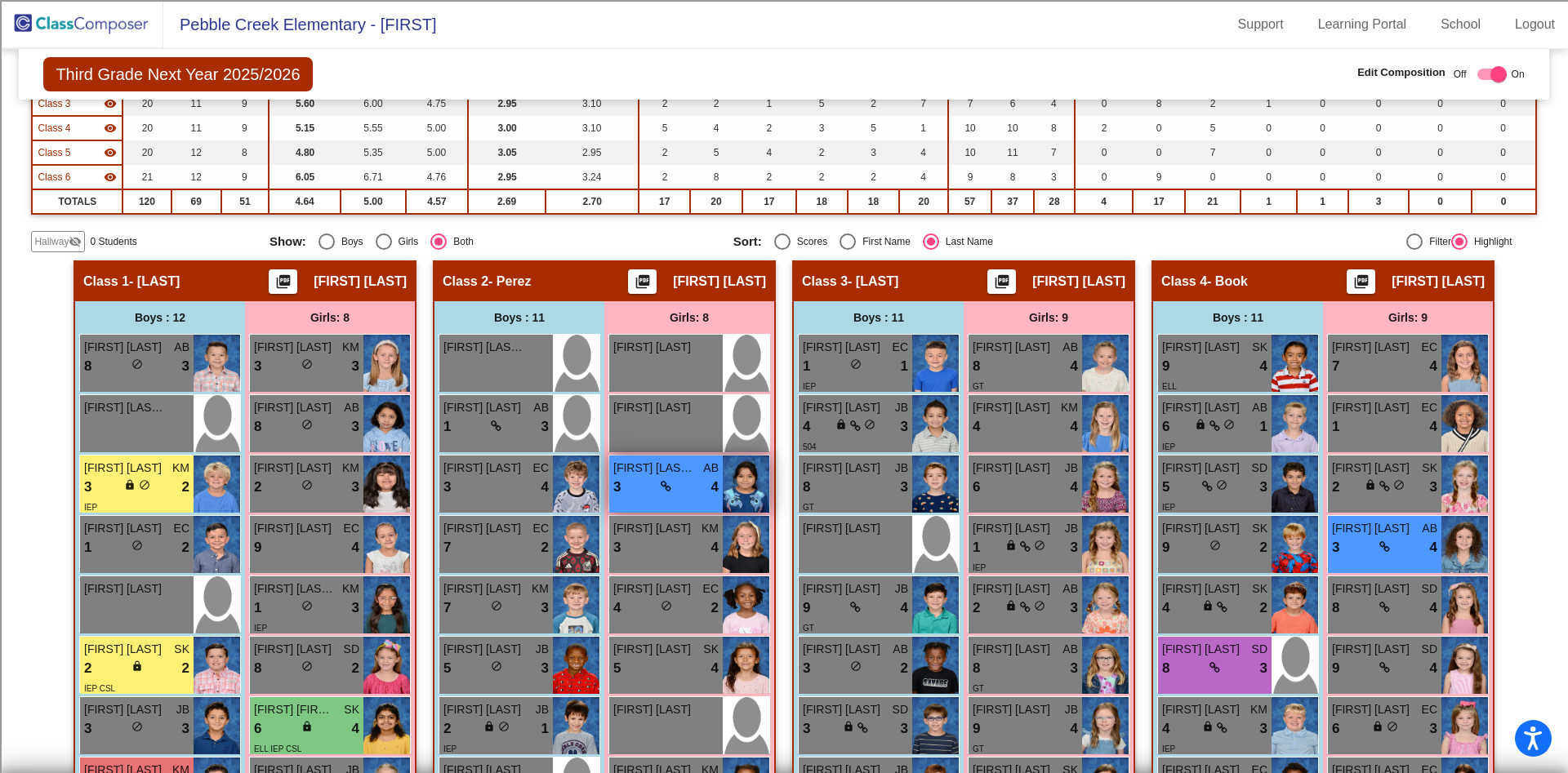 click on "lock do_not_disturb_alt" at bounding box center (666, 486) 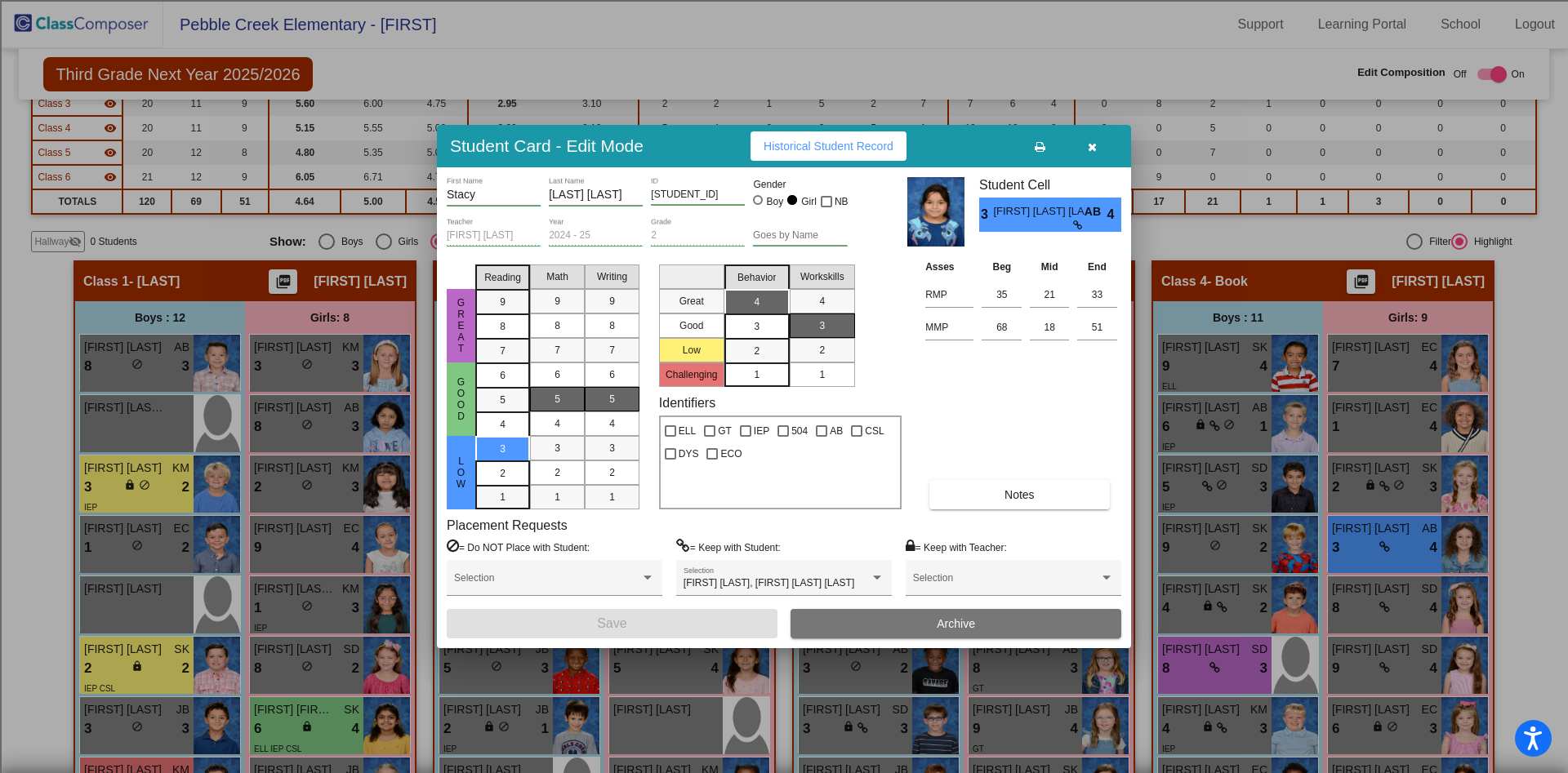 click at bounding box center (1092, 146) 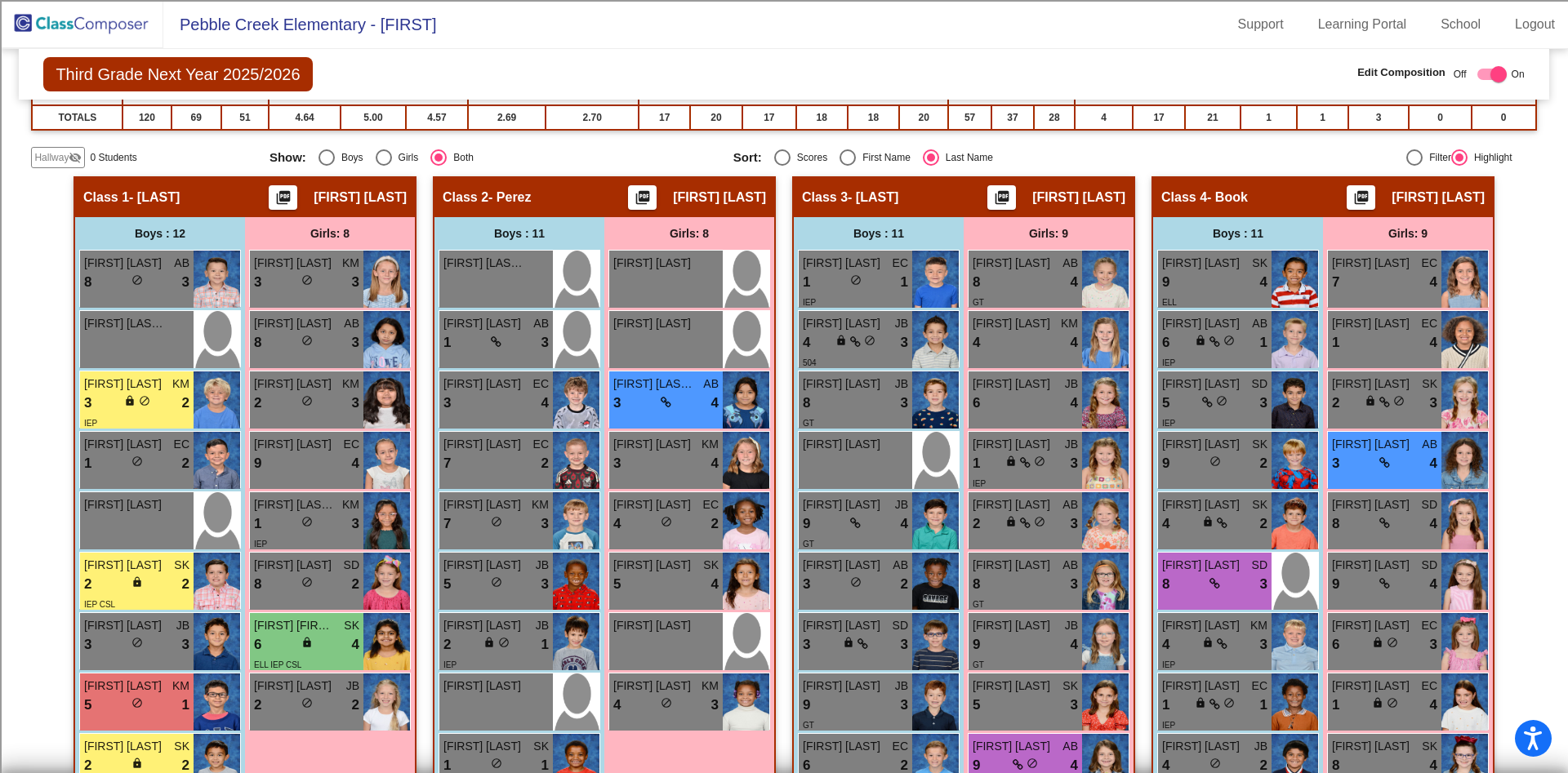 scroll, scrollTop: 367, scrollLeft: 0, axis: vertical 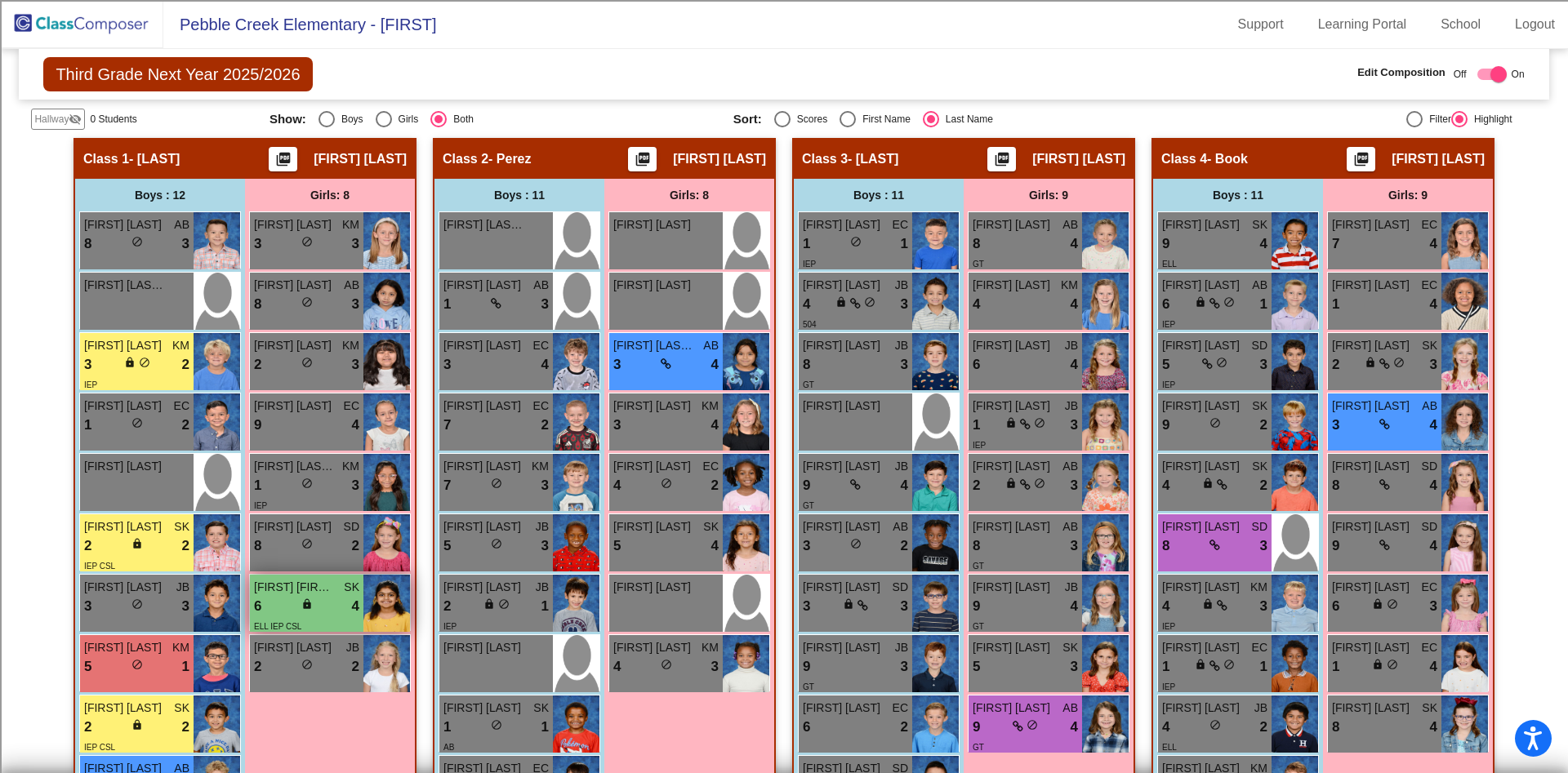 click on "6 lock do_not_disturb_alt 4" at bounding box center (306, 606) 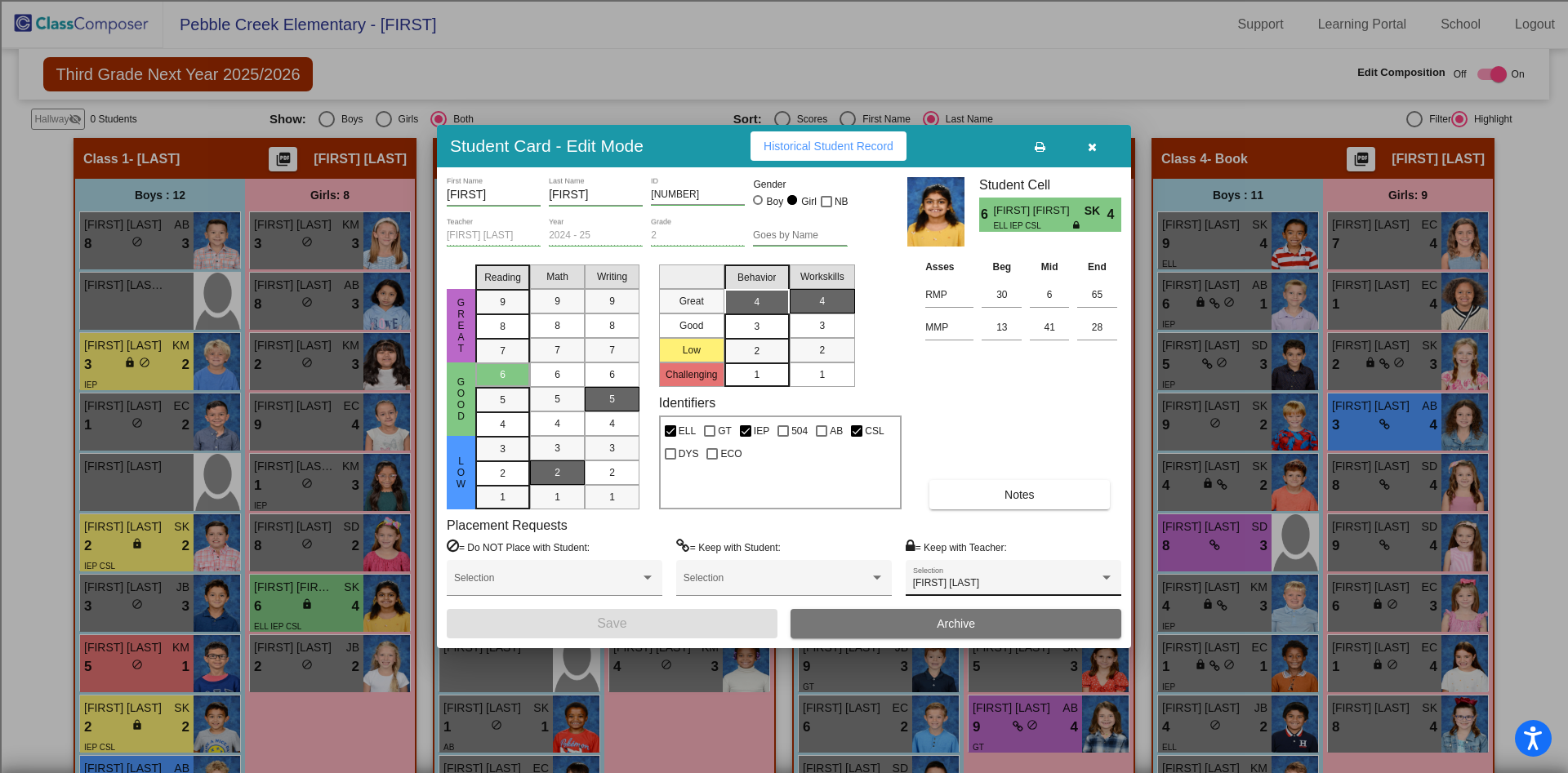 click on "[FIRST] [LAST]" at bounding box center [1006, 584] 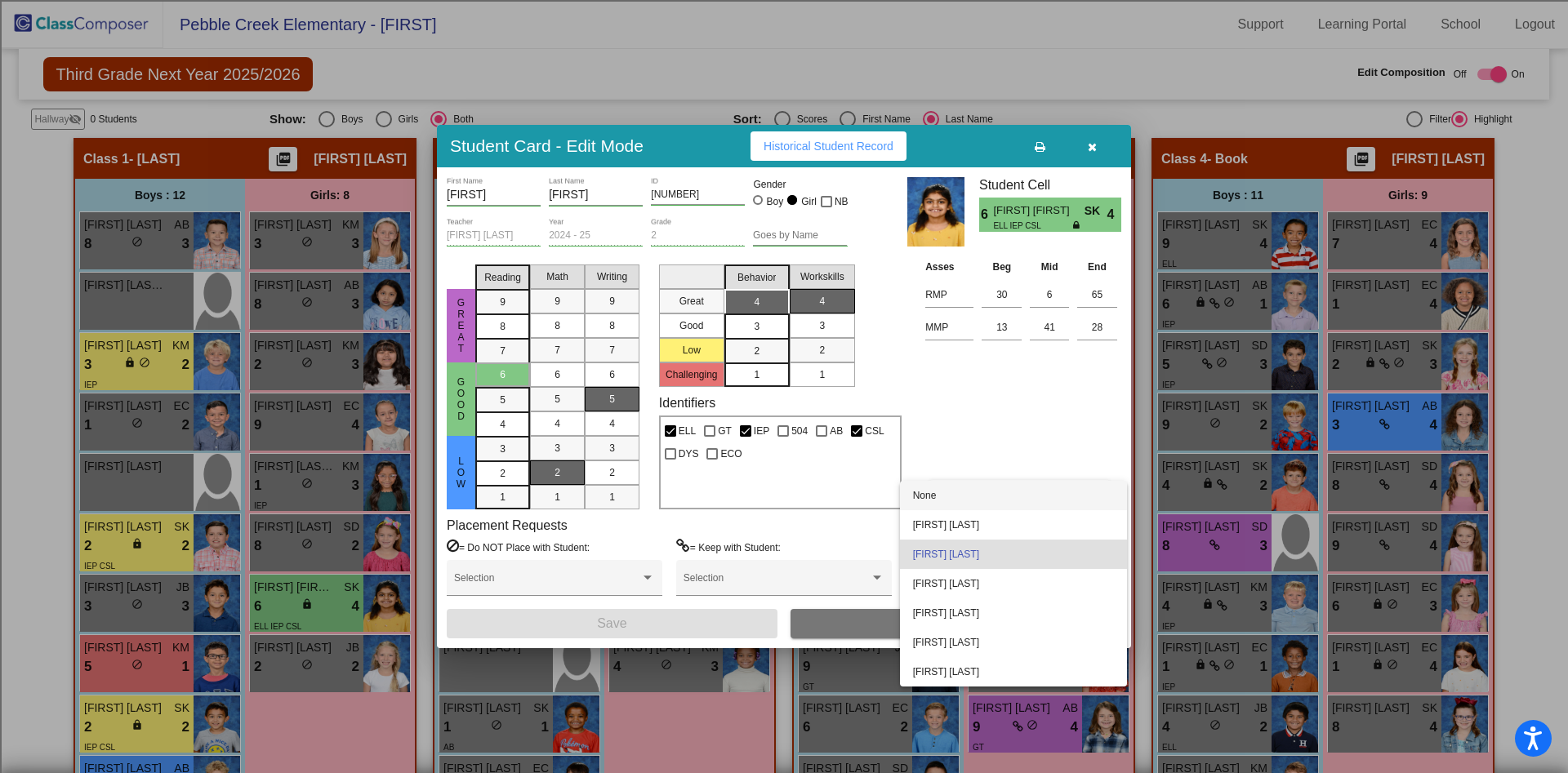 click on "None" at bounding box center [1013, 495] 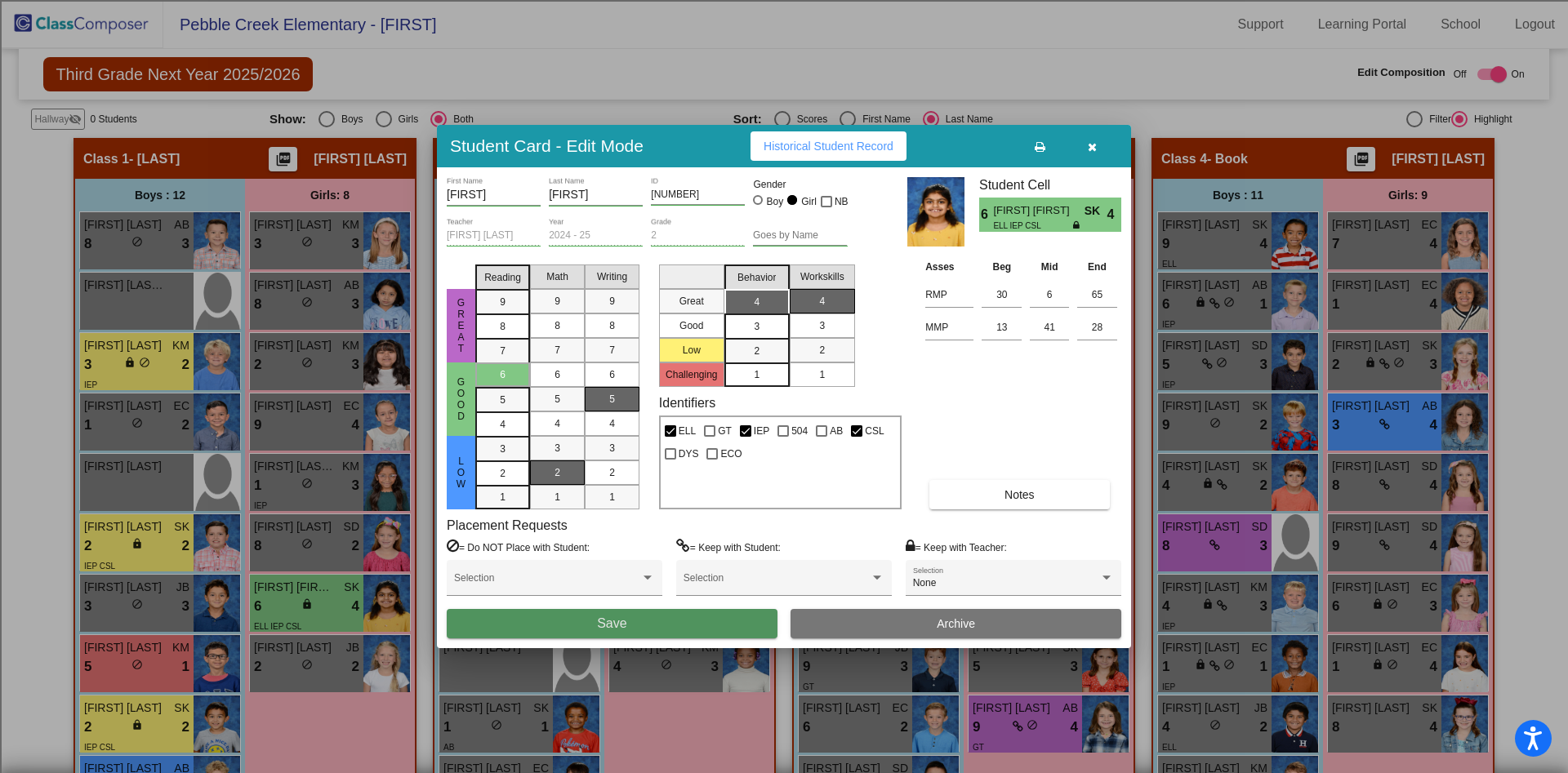 click on "Save" at bounding box center [612, 624] 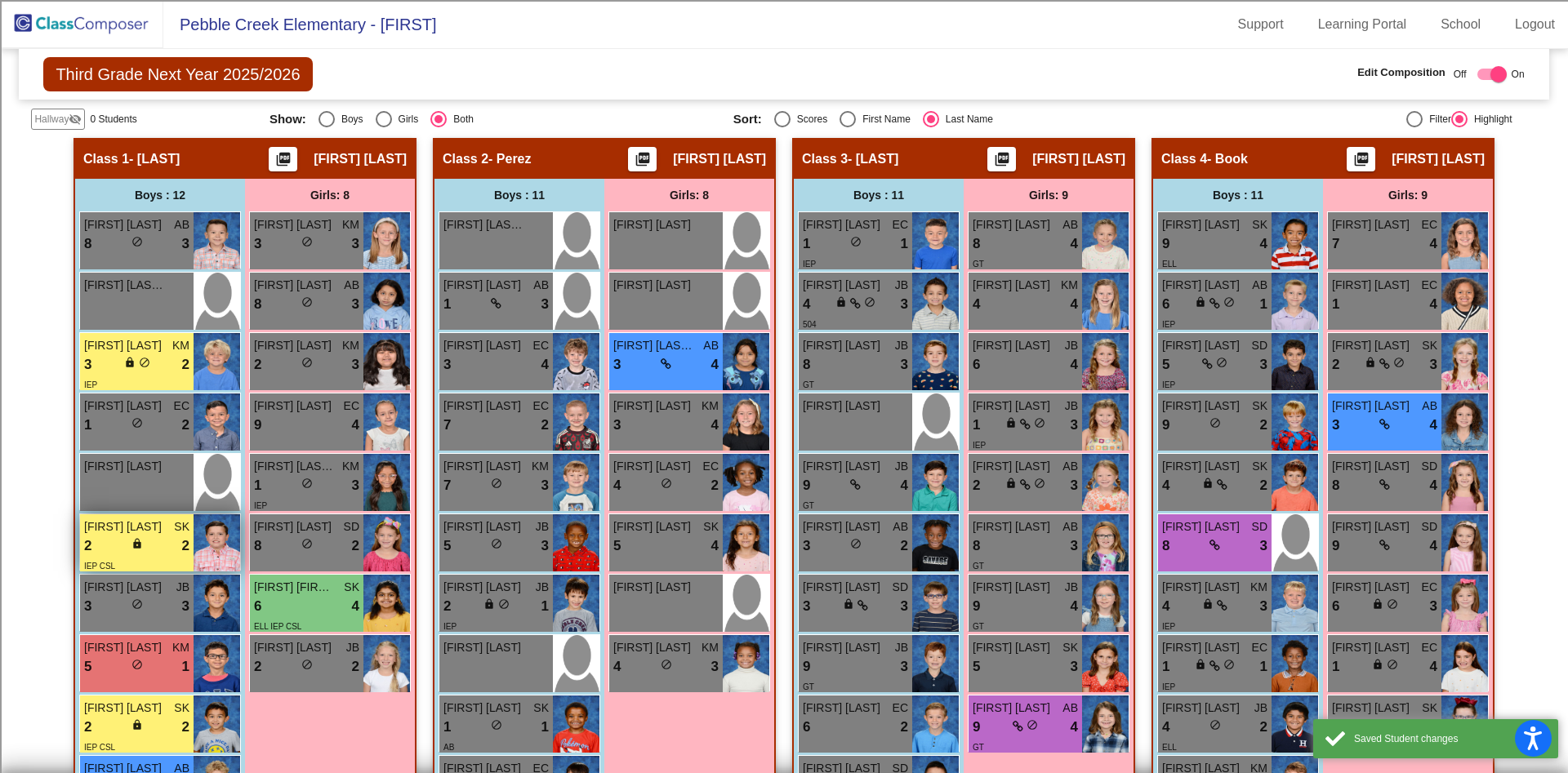 click on "2 lock do_not_disturb_alt 2" at bounding box center [136, 546] 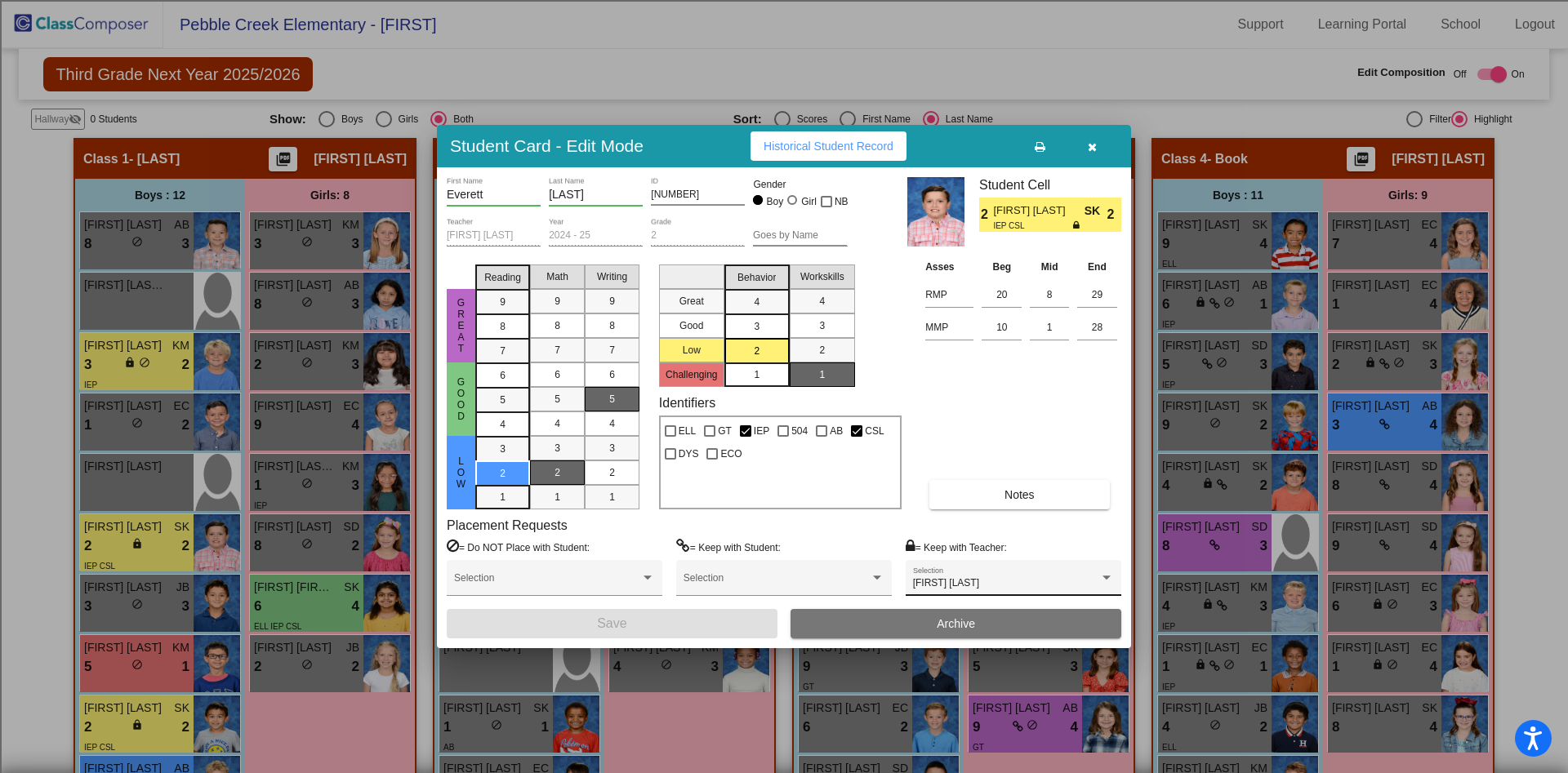 click on "[FIRST] [LAST] Selection" at bounding box center [1013, 582] 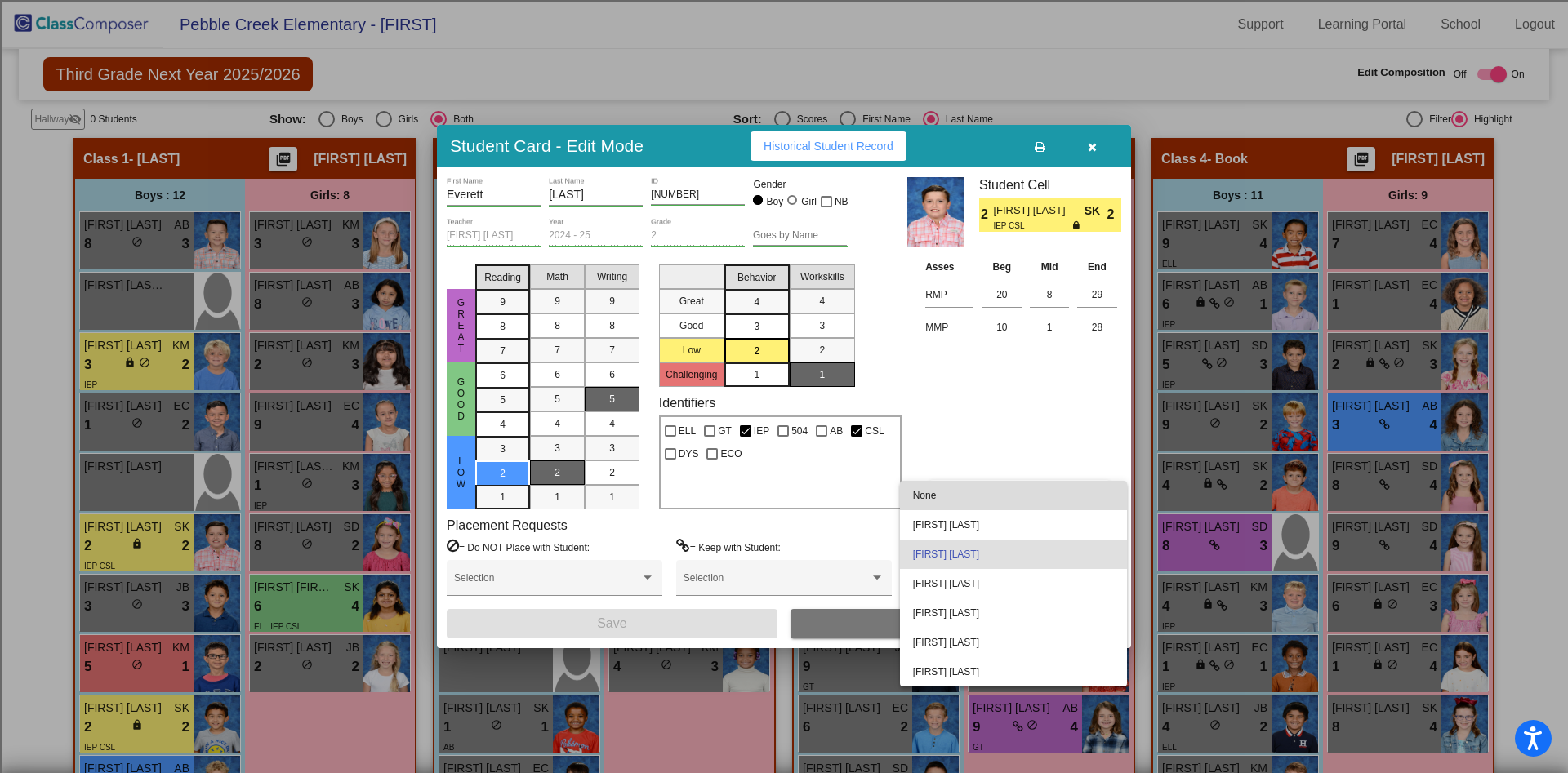 click on "None" at bounding box center [1013, 495] 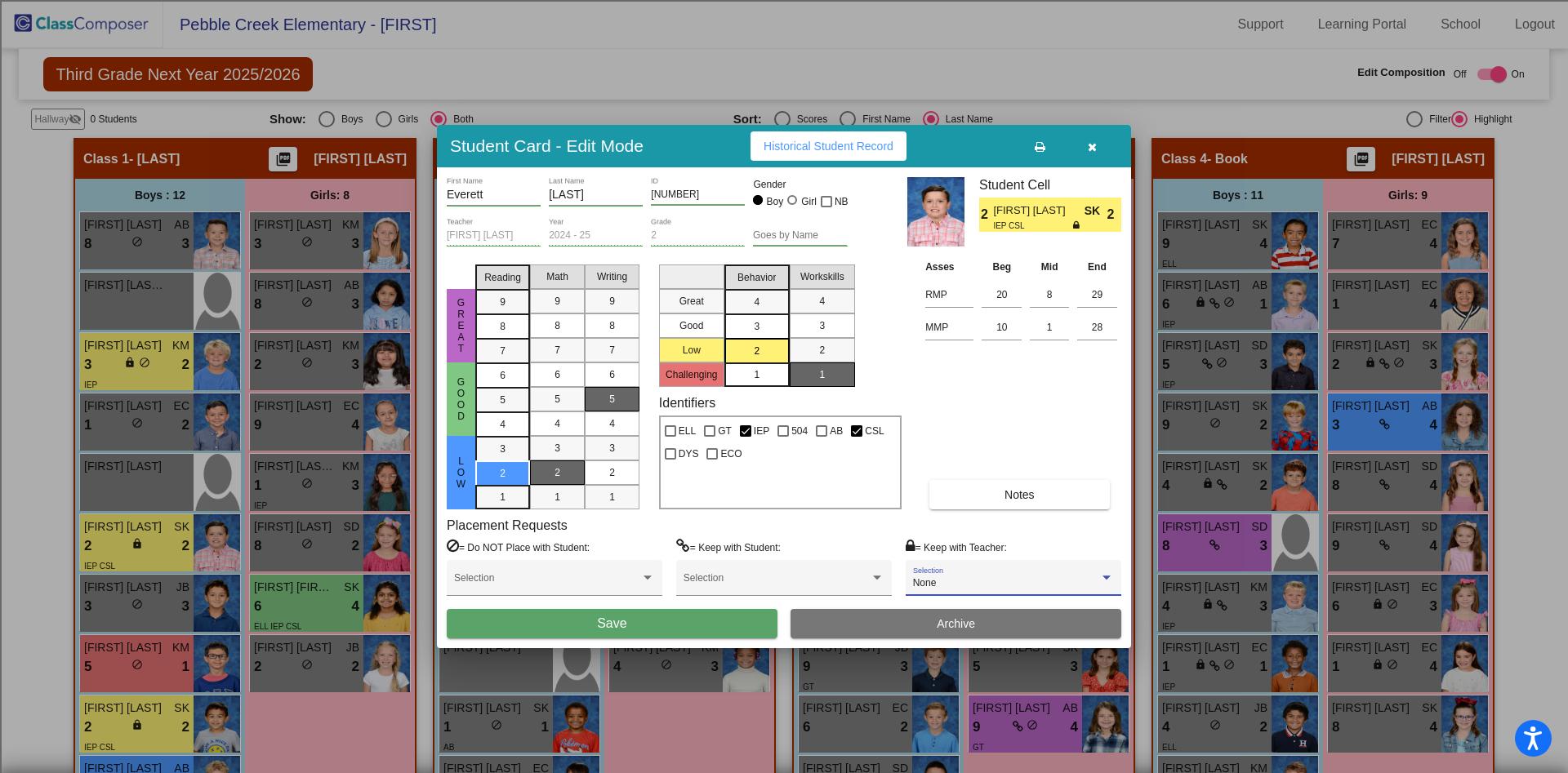 click on "Save" at bounding box center [612, 624] 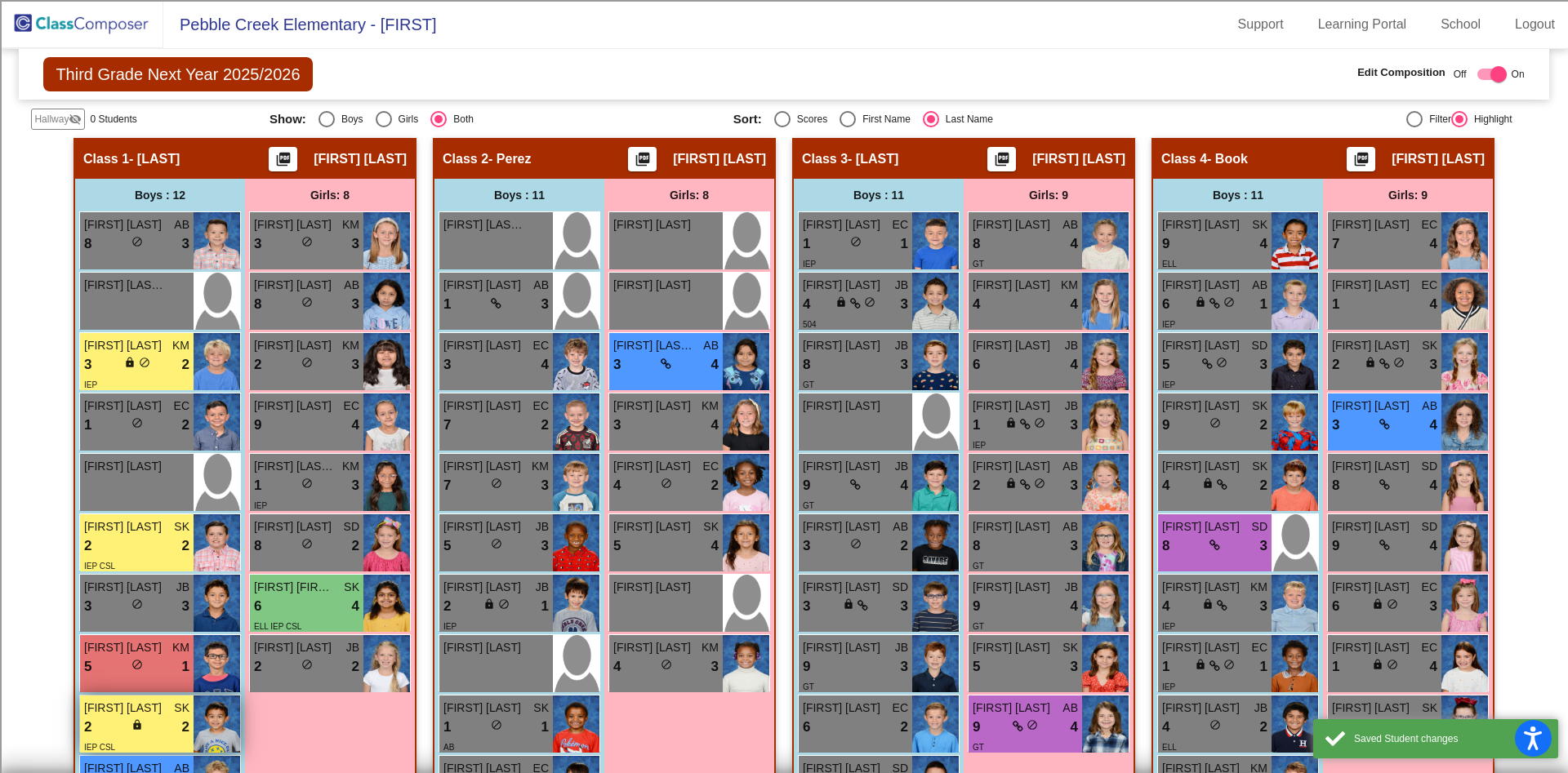 click on "2 lock do_not_disturb_alt 2" at bounding box center [136, 727] 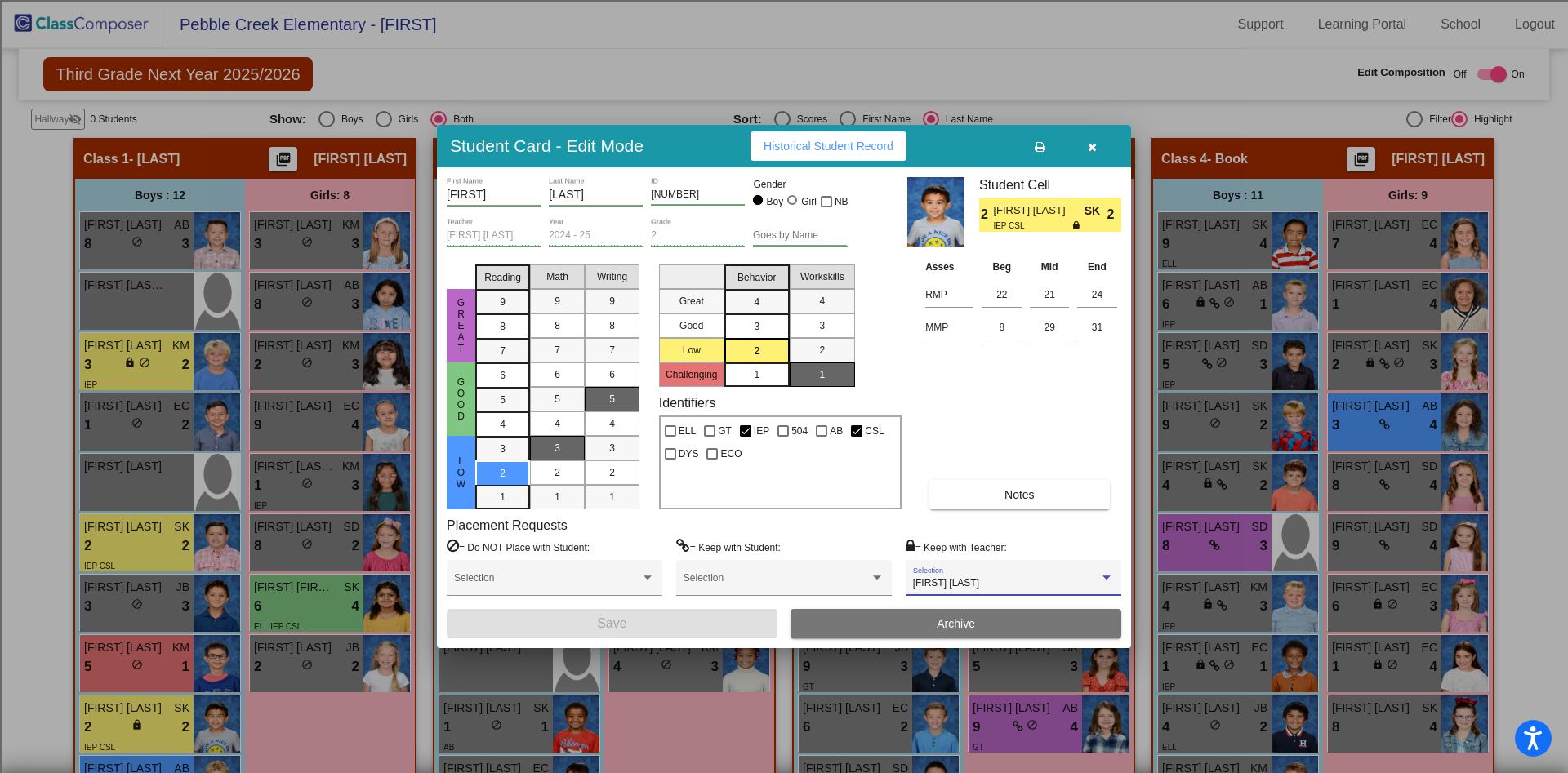 click on "[FIRST] [LAST]" at bounding box center [946, 583] 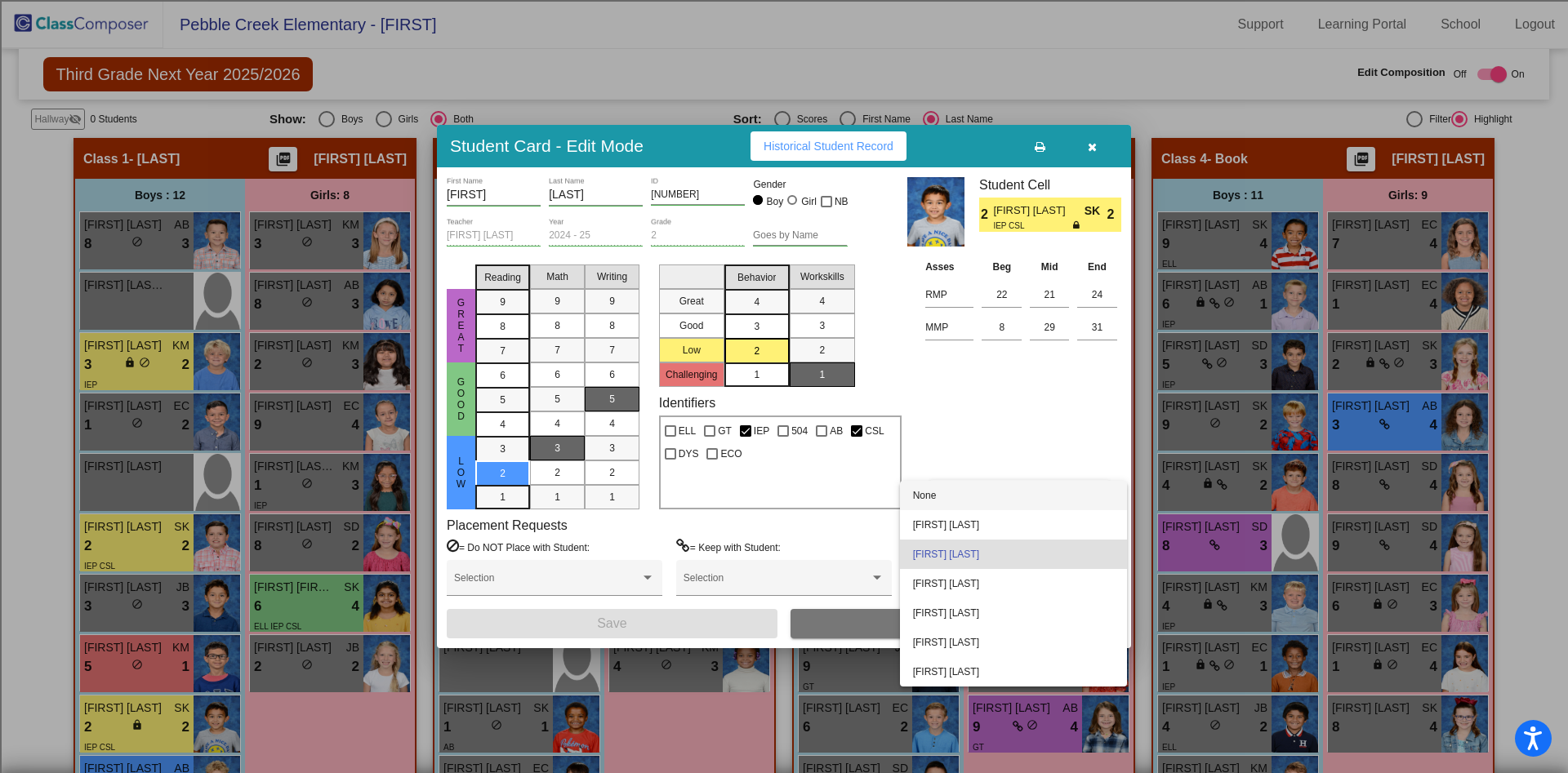 click on "None" at bounding box center [1013, 495] 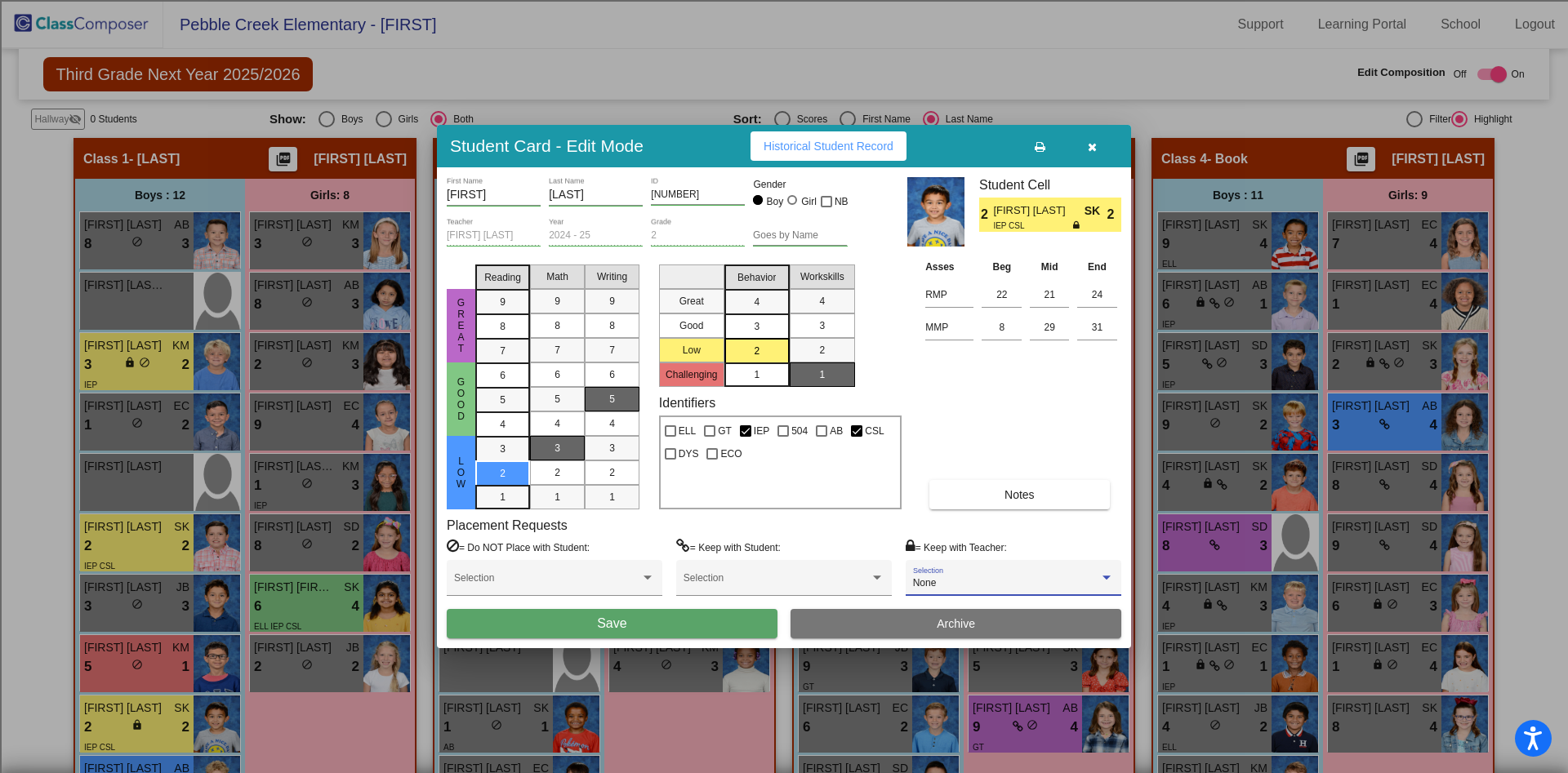 click on "Save" at bounding box center [612, 624] 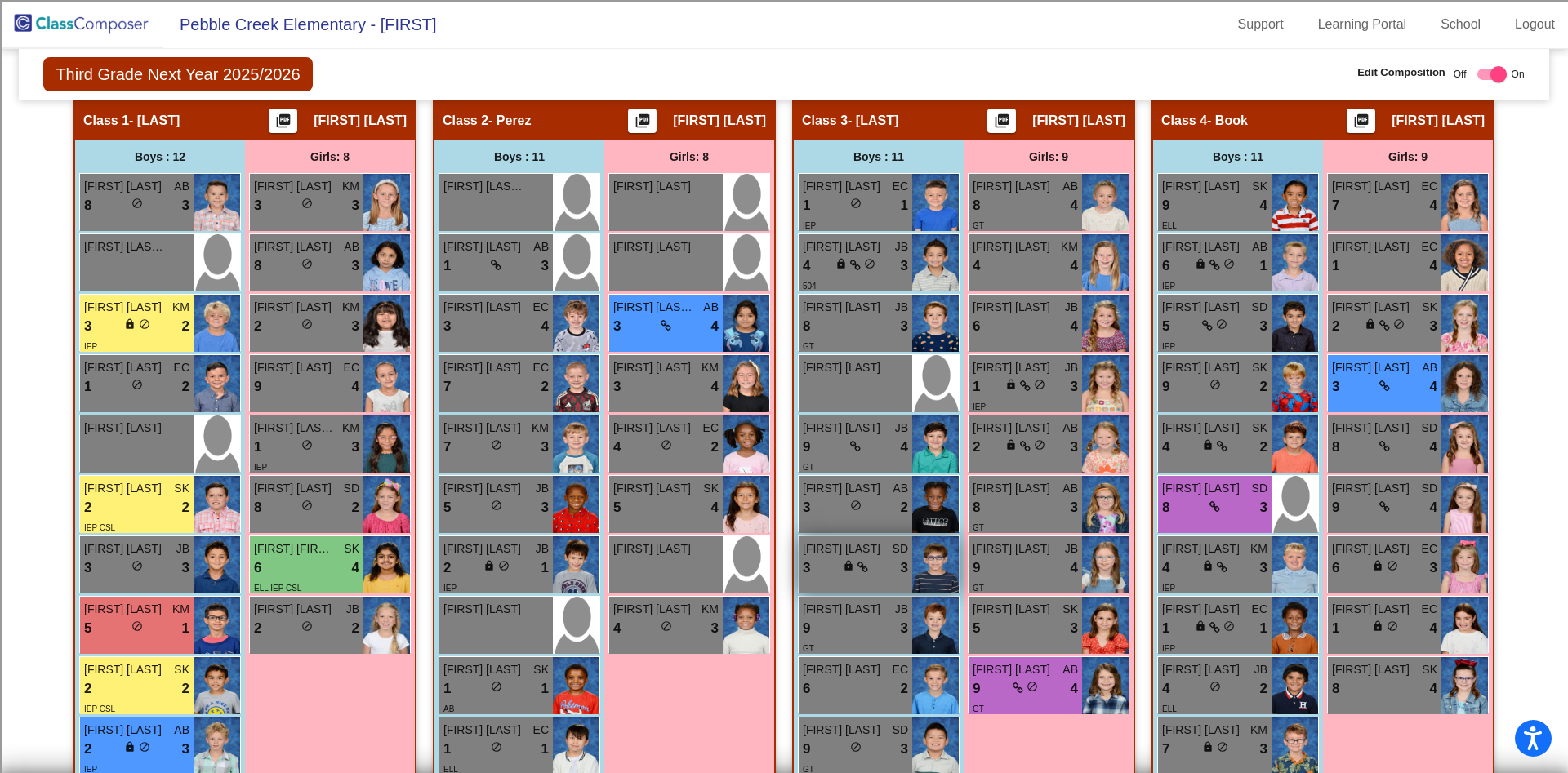 scroll, scrollTop: 367, scrollLeft: 0, axis: vertical 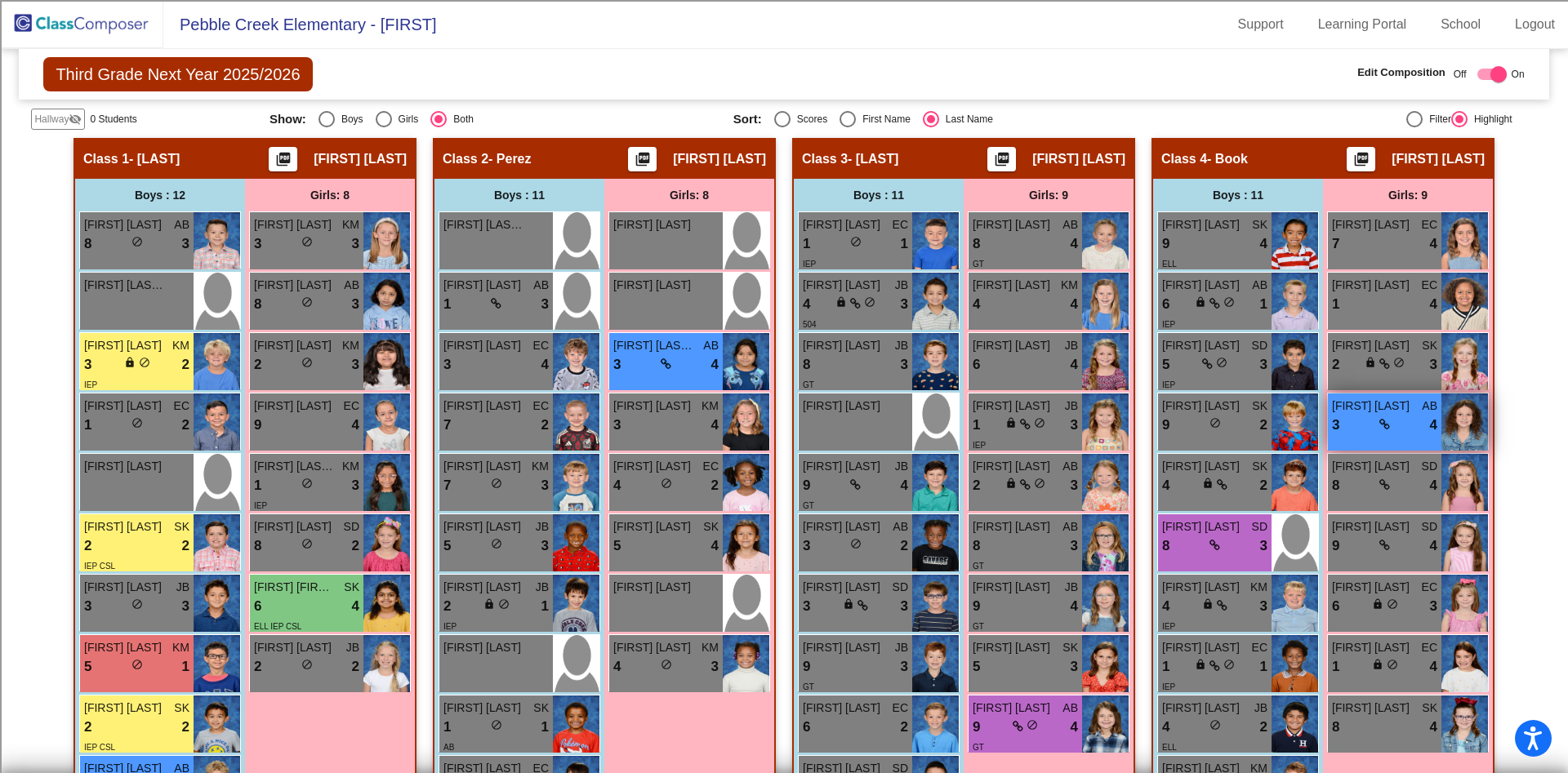 click on "3 lock do_not_disturb_alt 4" at bounding box center [1384, 425] 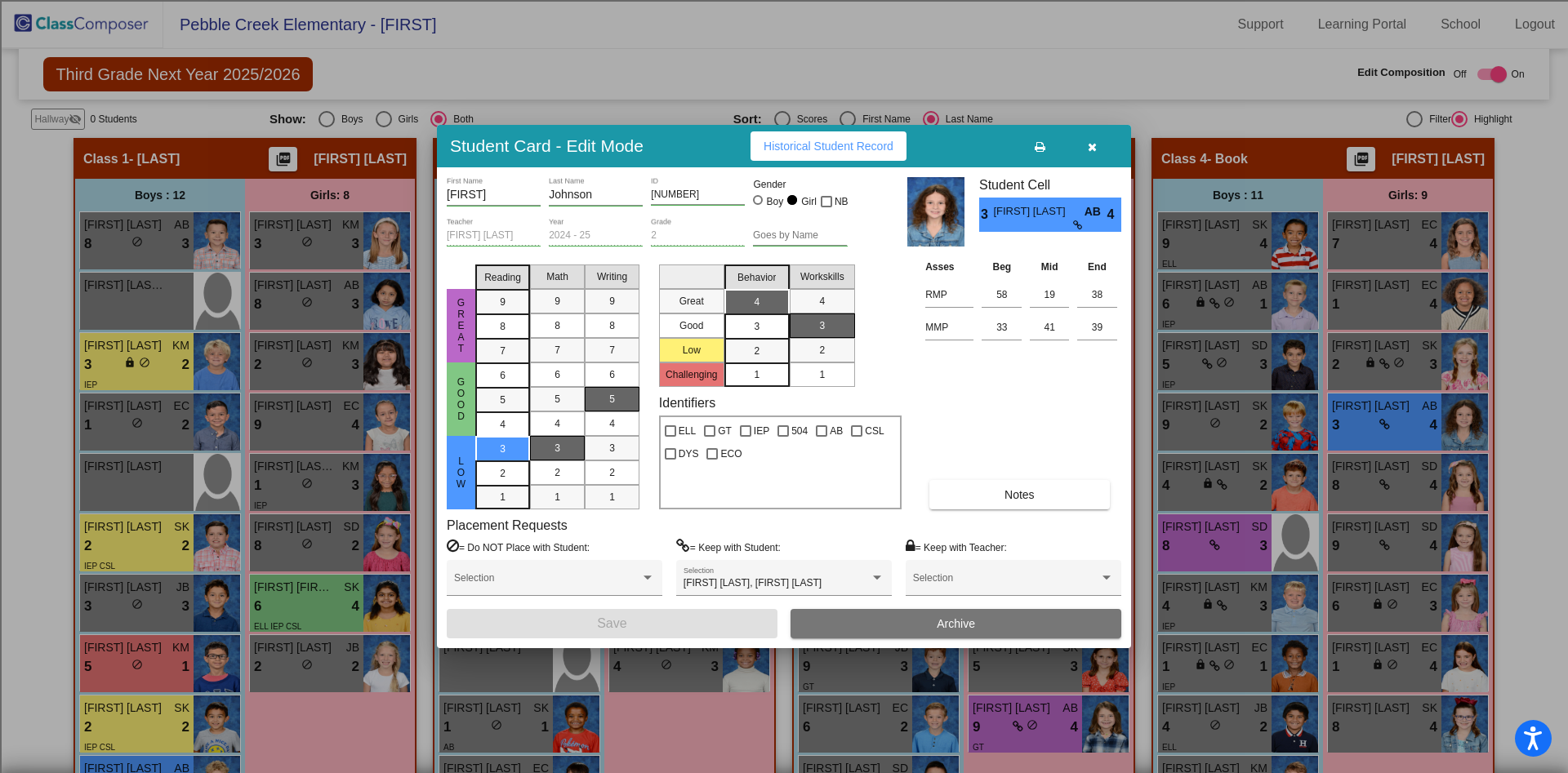 click at bounding box center (1092, 147) 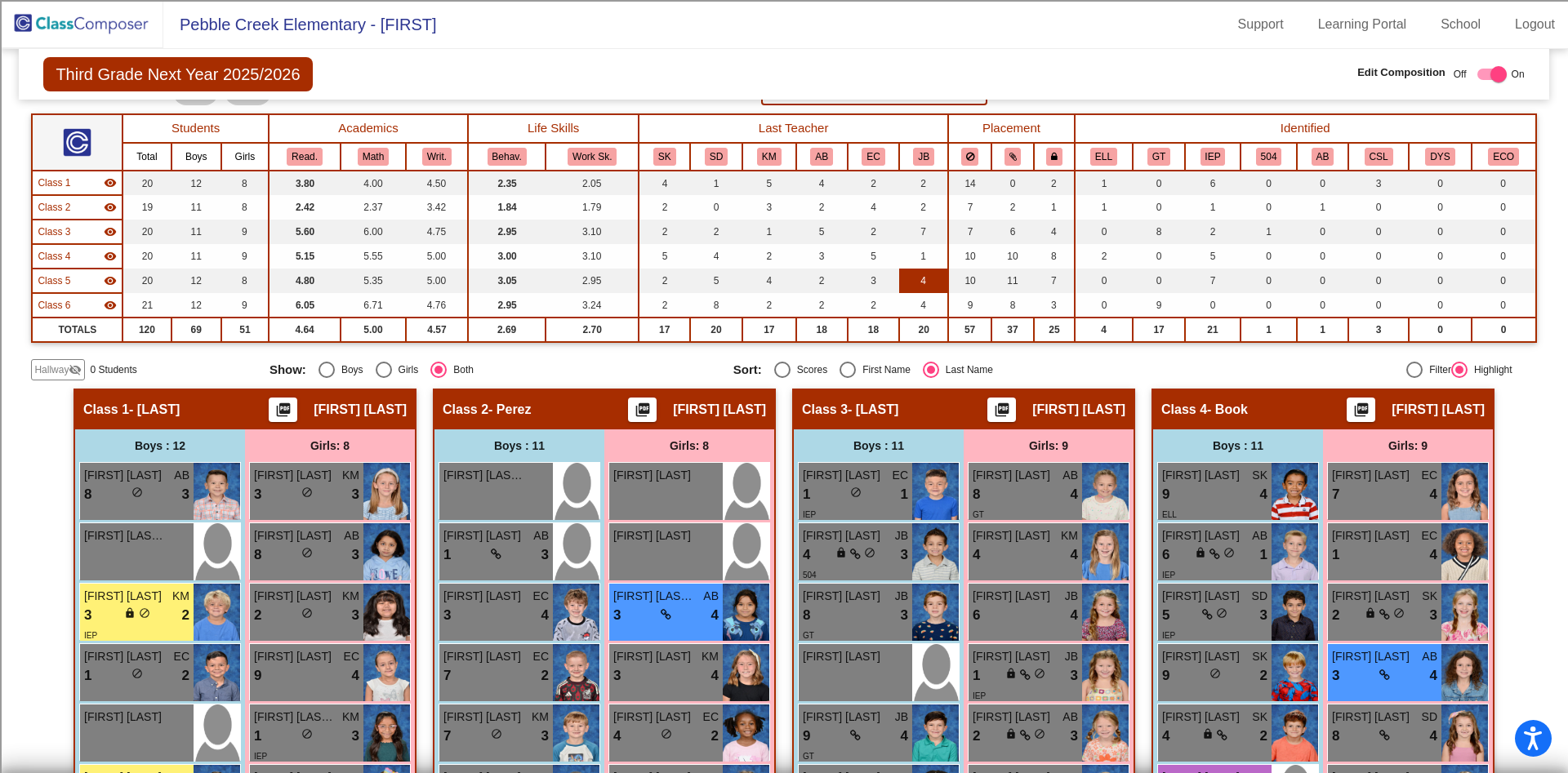 scroll, scrollTop: 0, scrollLeft: 0, axis: both 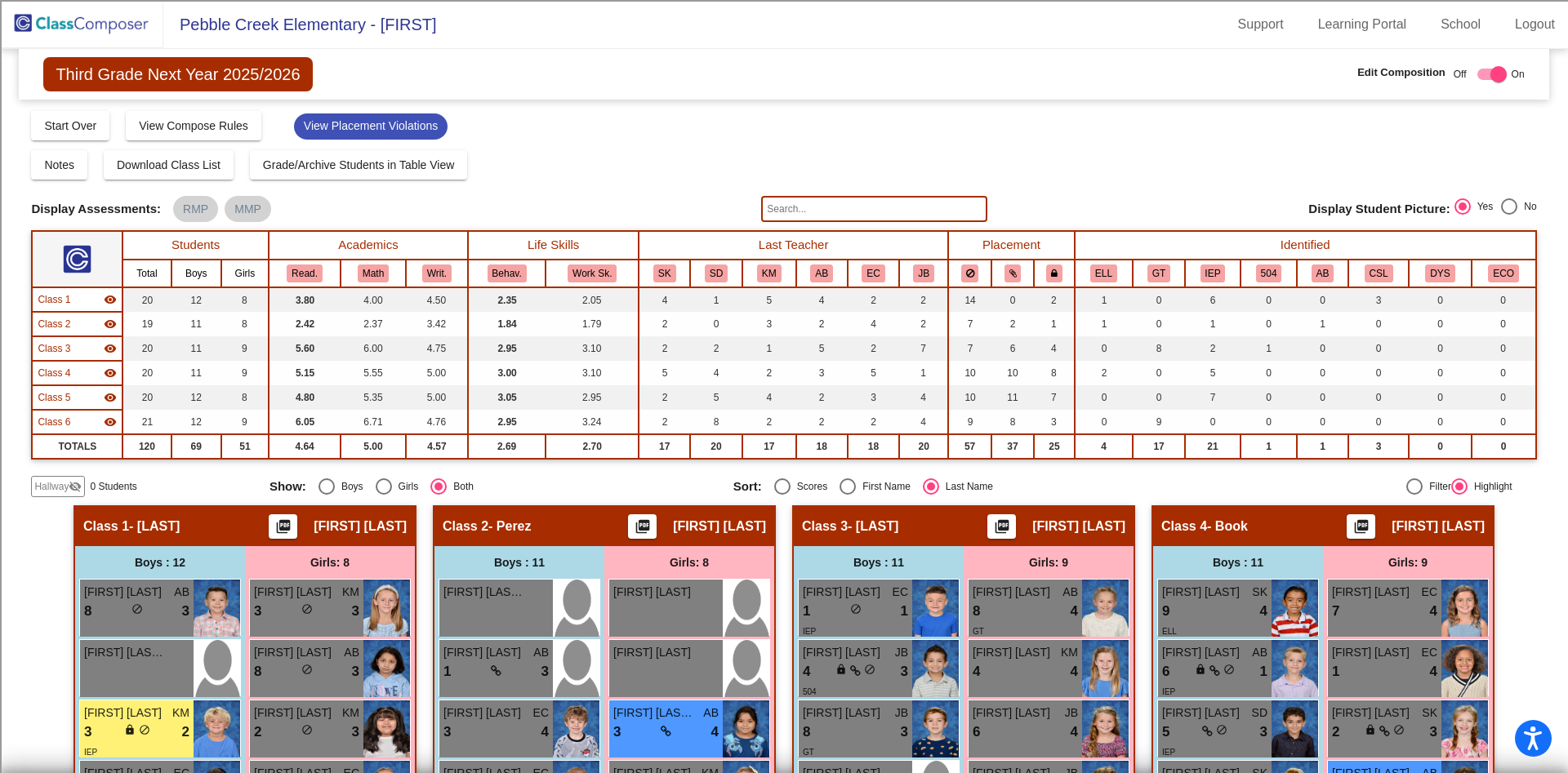 click on "Compose   Start Over   Submit Classes  Compose has been submitted  Check for Incomplete Scores  View Compose Rules   View Placement Violations" 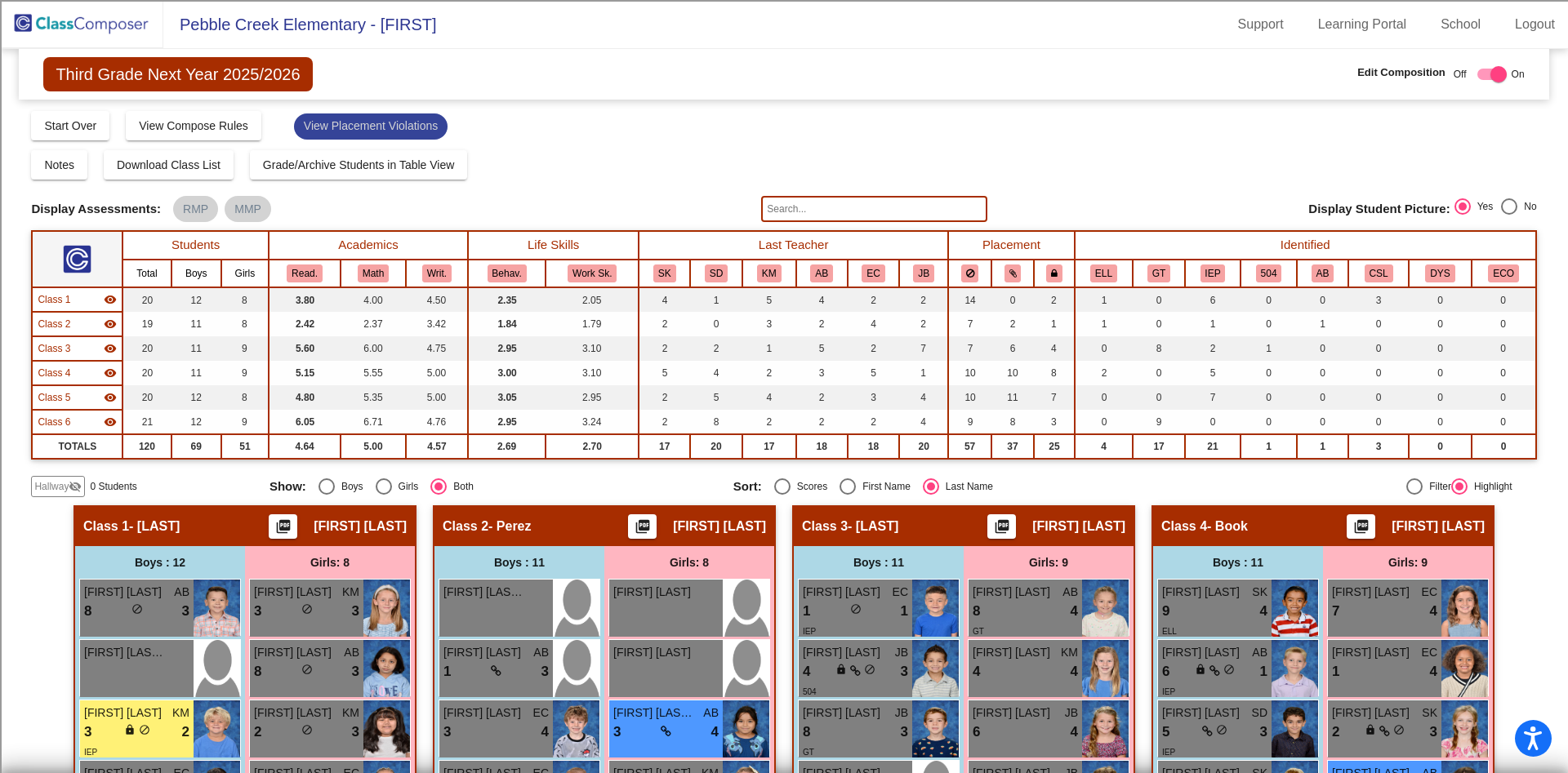 click on "View Placement Violations" 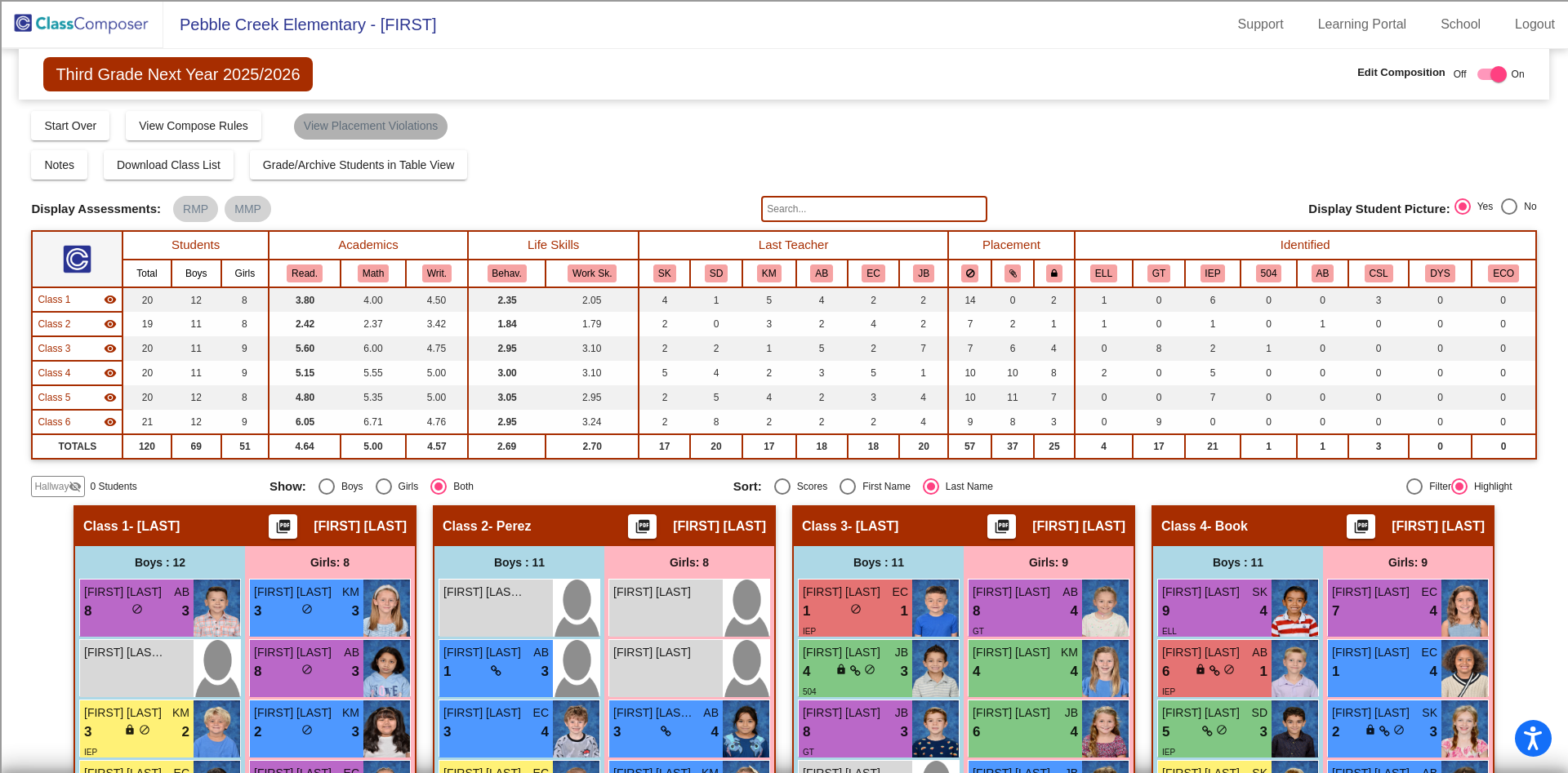 click on "View Placement Violations" 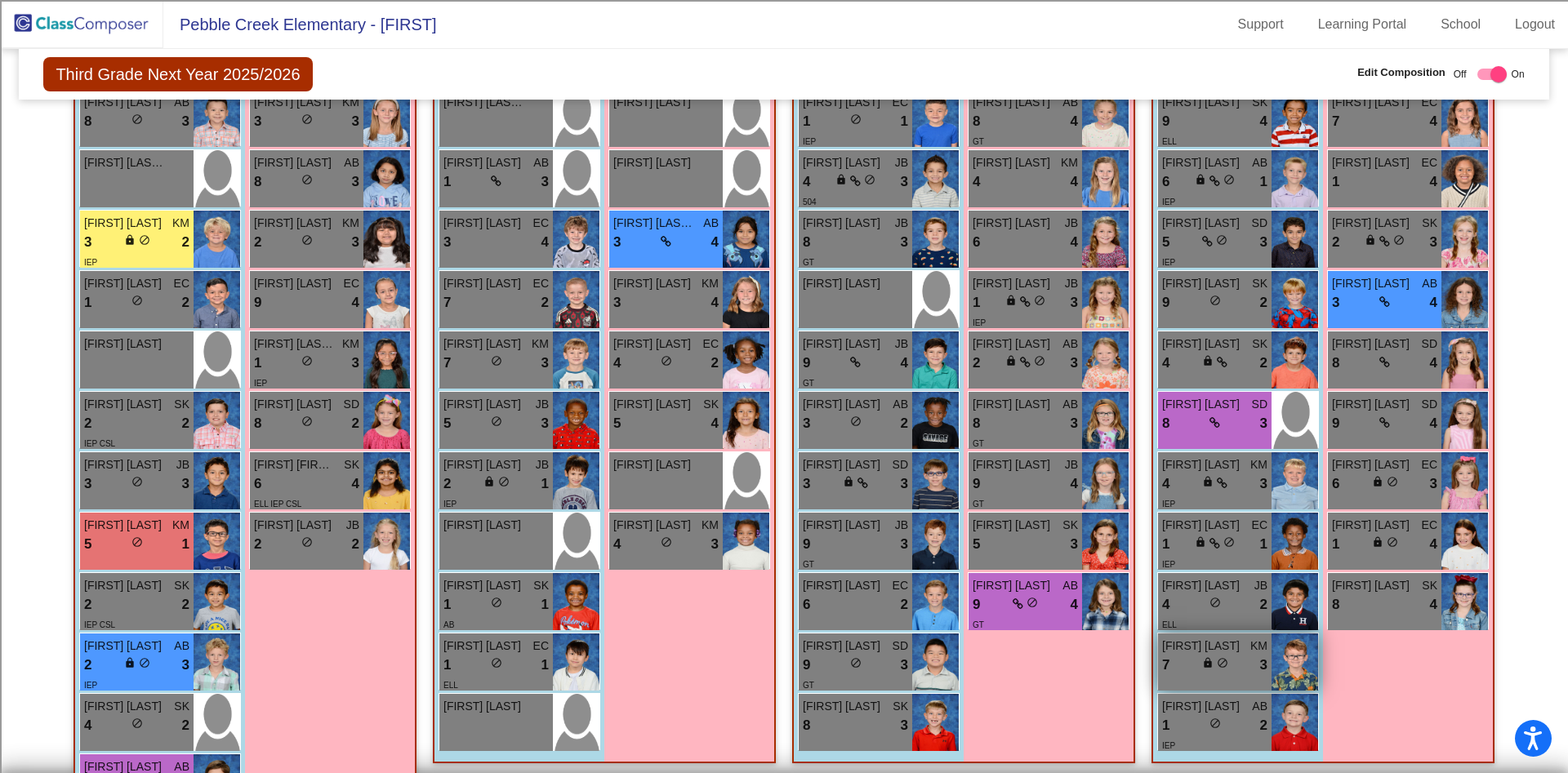 scroll, scrollTop: 367, scrollLeft: 0, axis: vertical 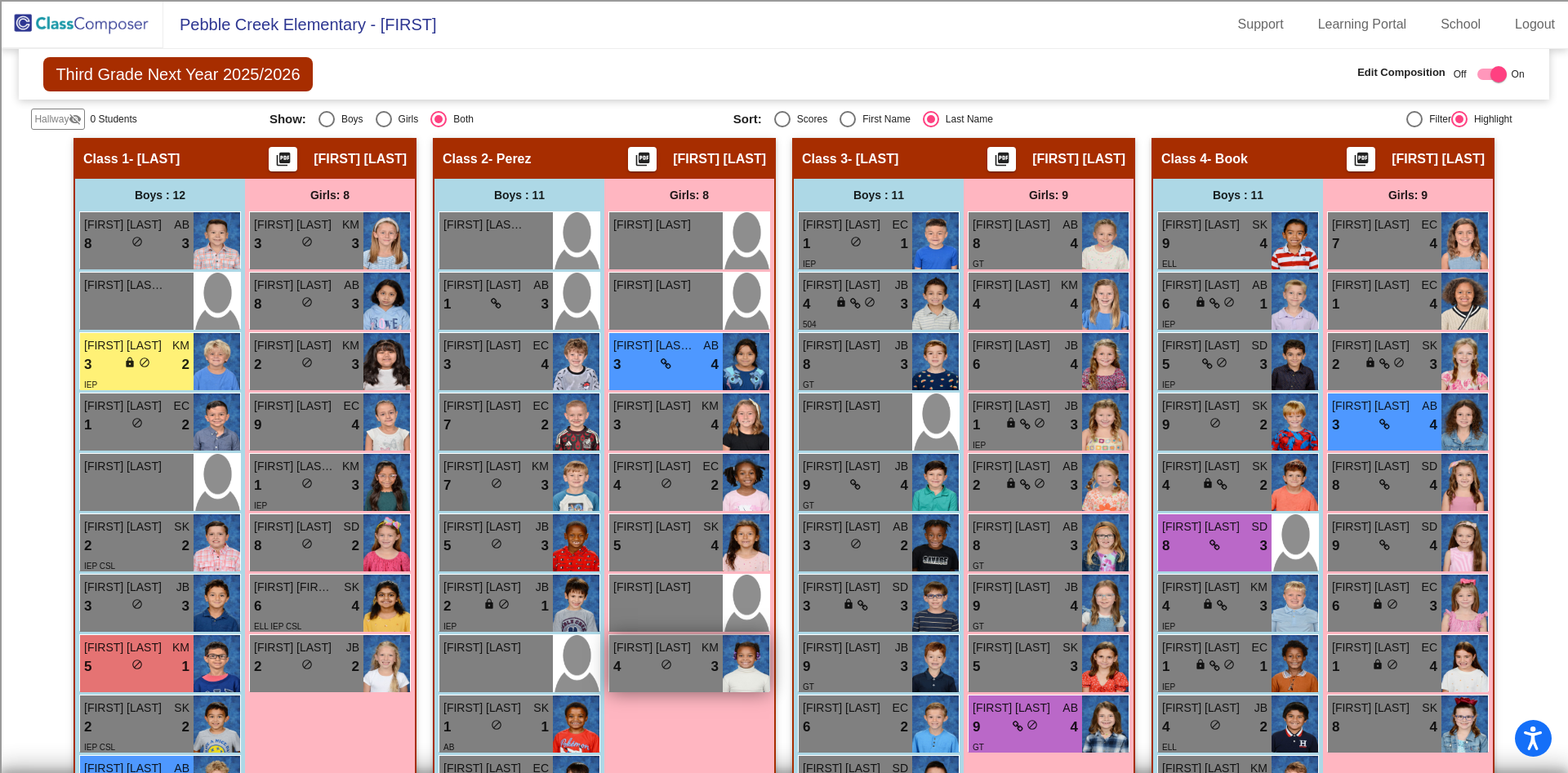 click on "4 lock do_not_disturb_alt 3" at bounding box center (666, 667) 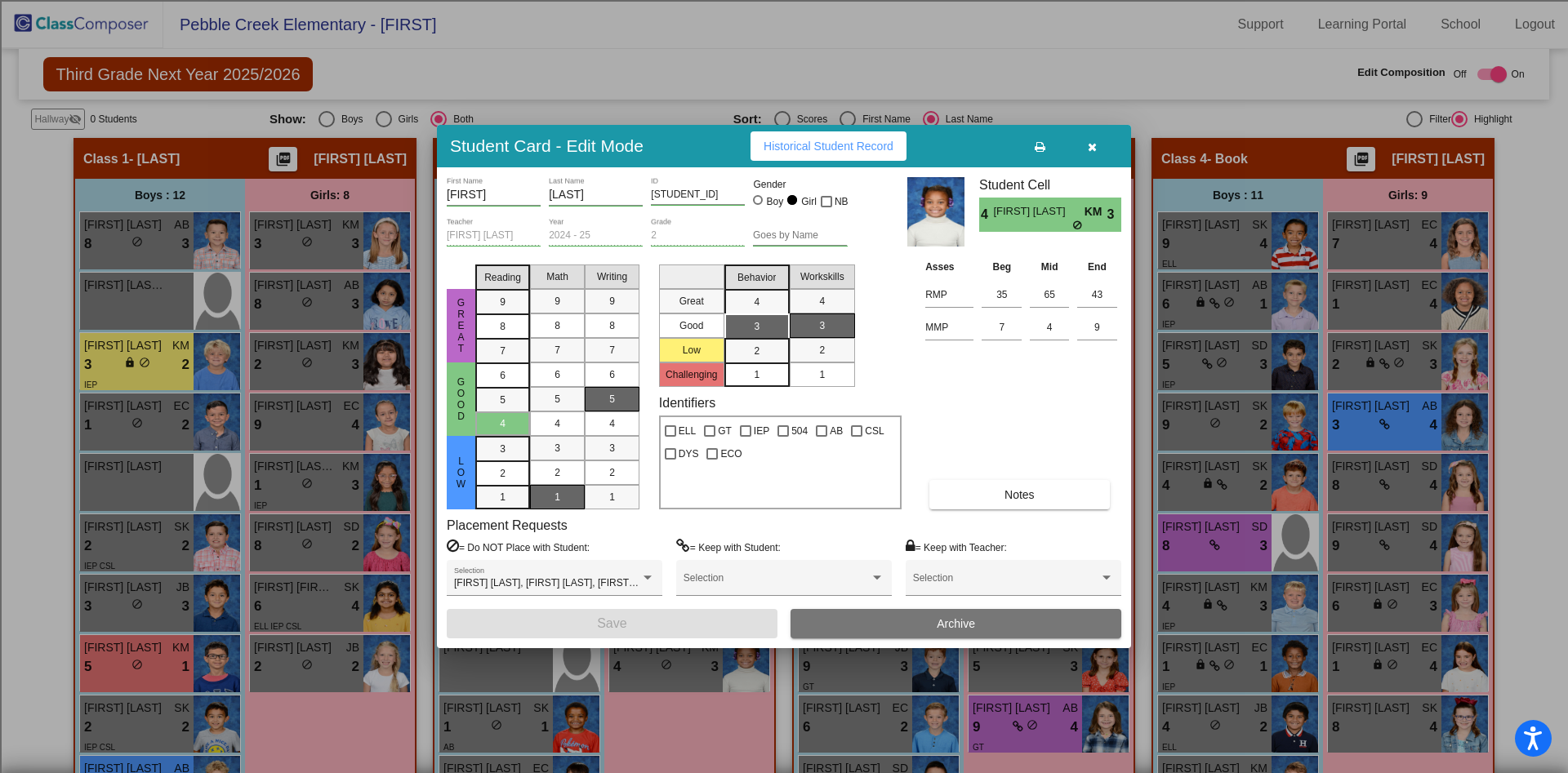 click at bounding box center [1092, 146] 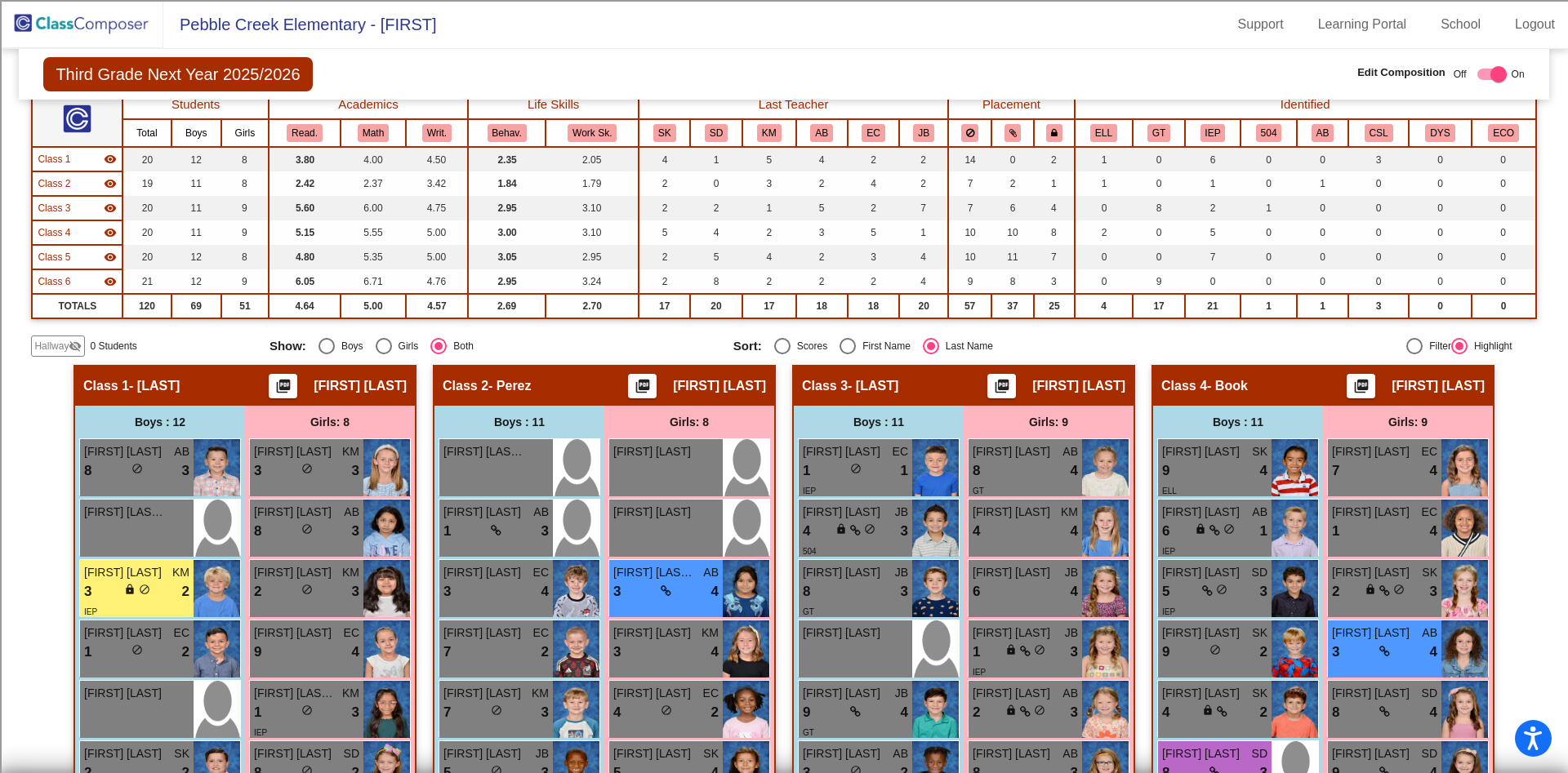 scroll, scrollTop: 0, scrollLeft: 0, axis: both 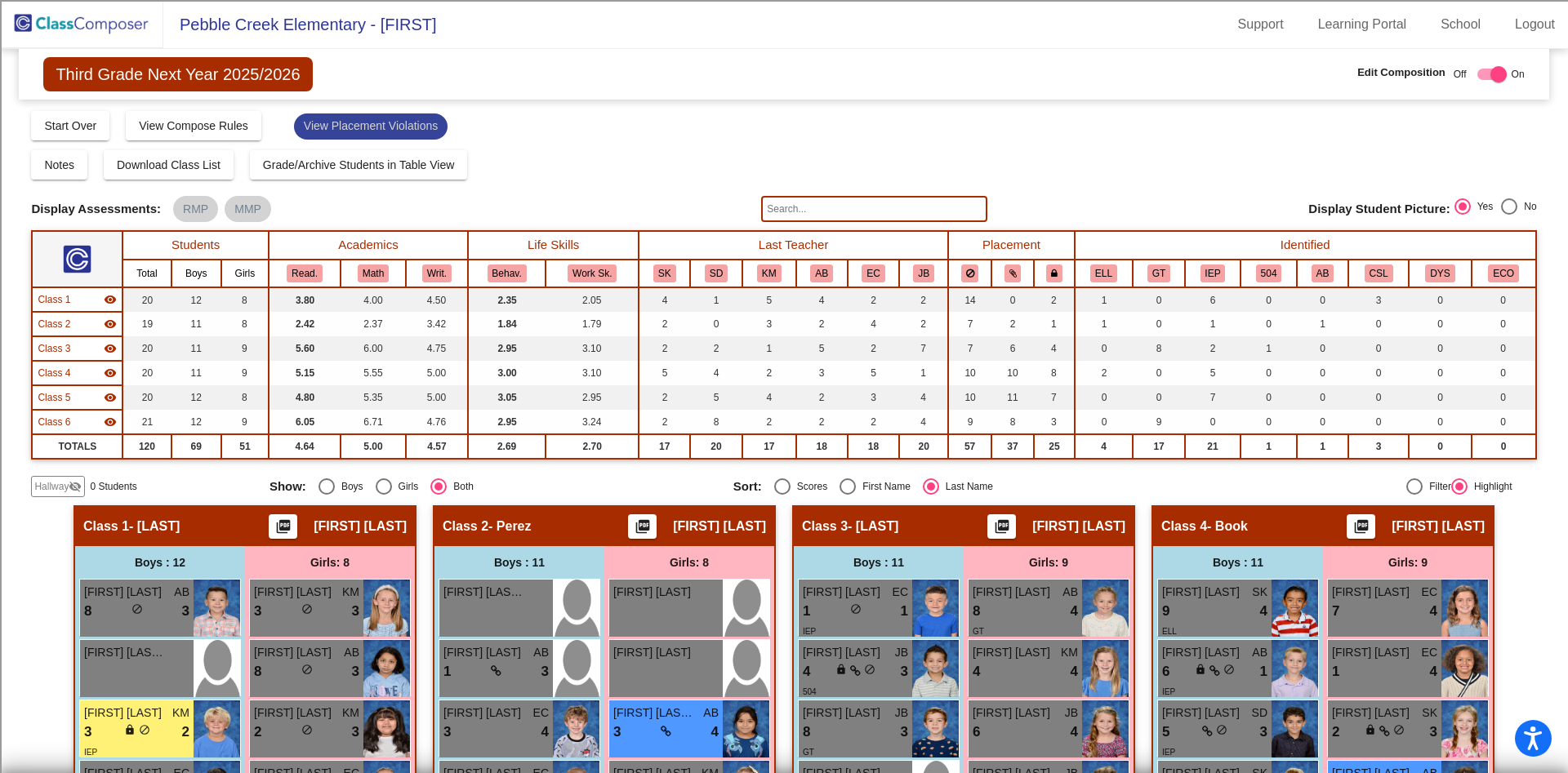 click on "View Placement Violations" 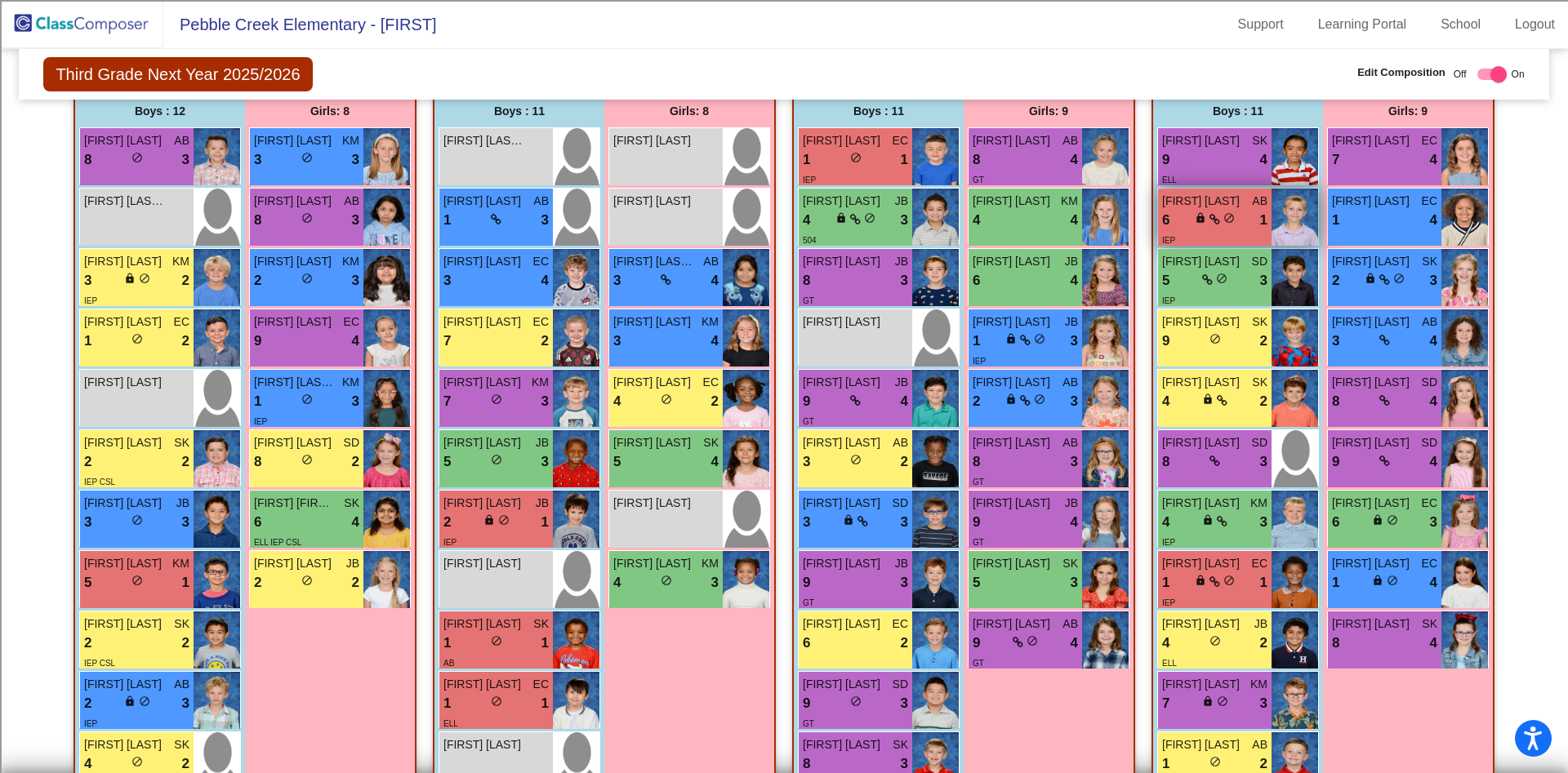scroll, scrollTop: 490, scrollLeft: 0, axis: vertical 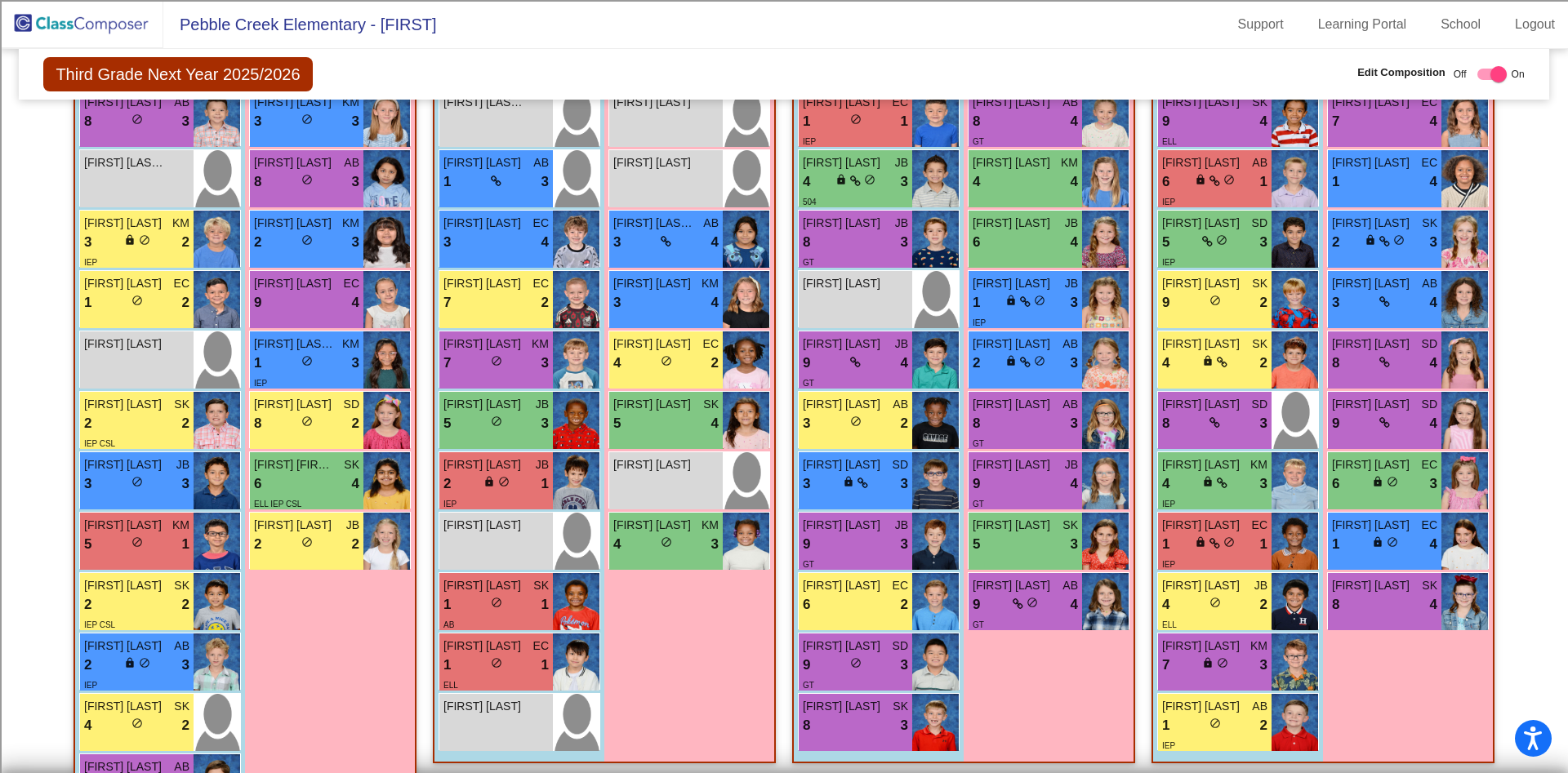 drag, startPoint x: 1220, startPoint y: 331, endPoint x: 662, endPoint y: 653, distance: 644.2422 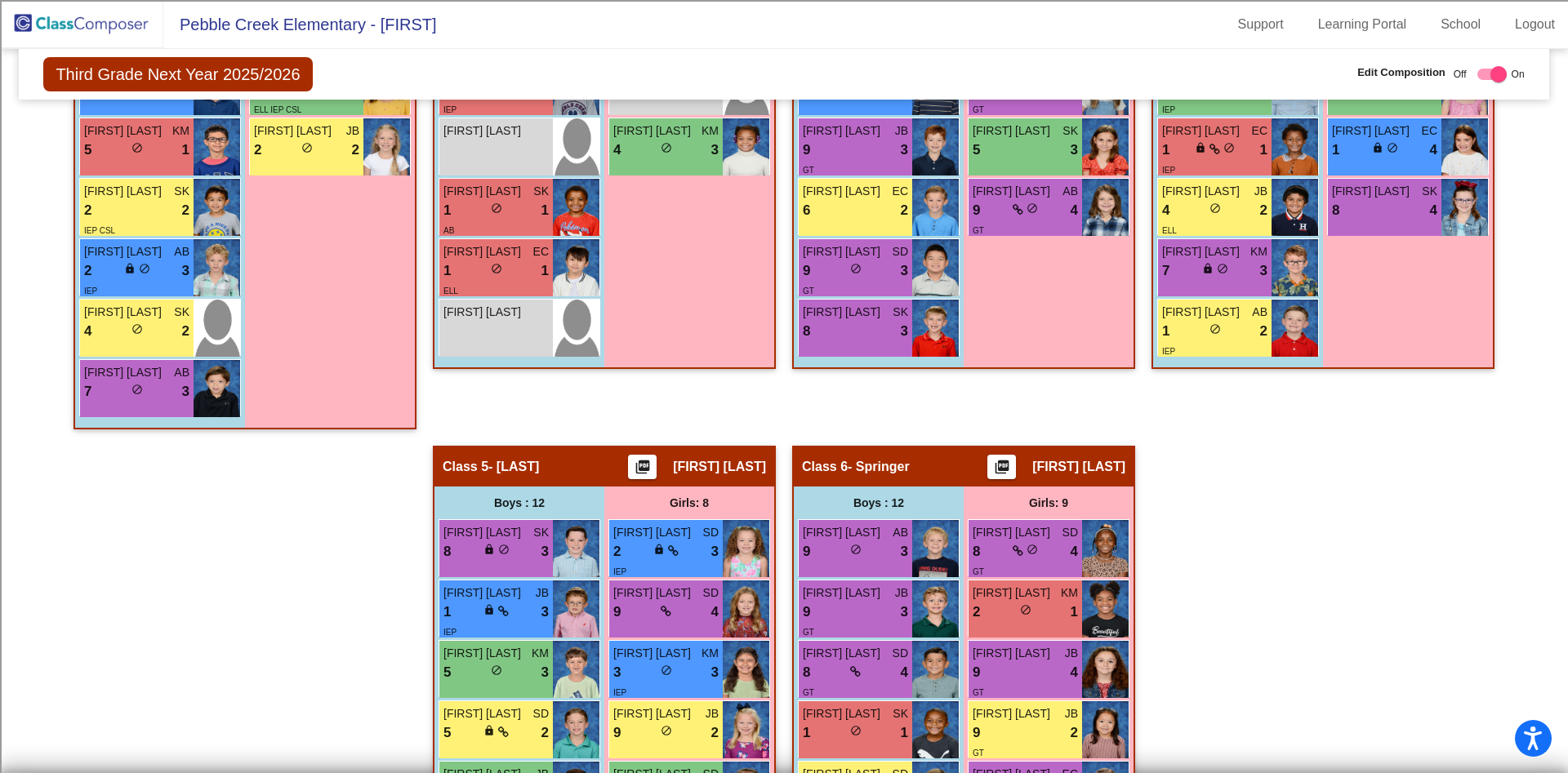 scroll, scrollTop: 883, scrollLeft: 0, axis: vertical 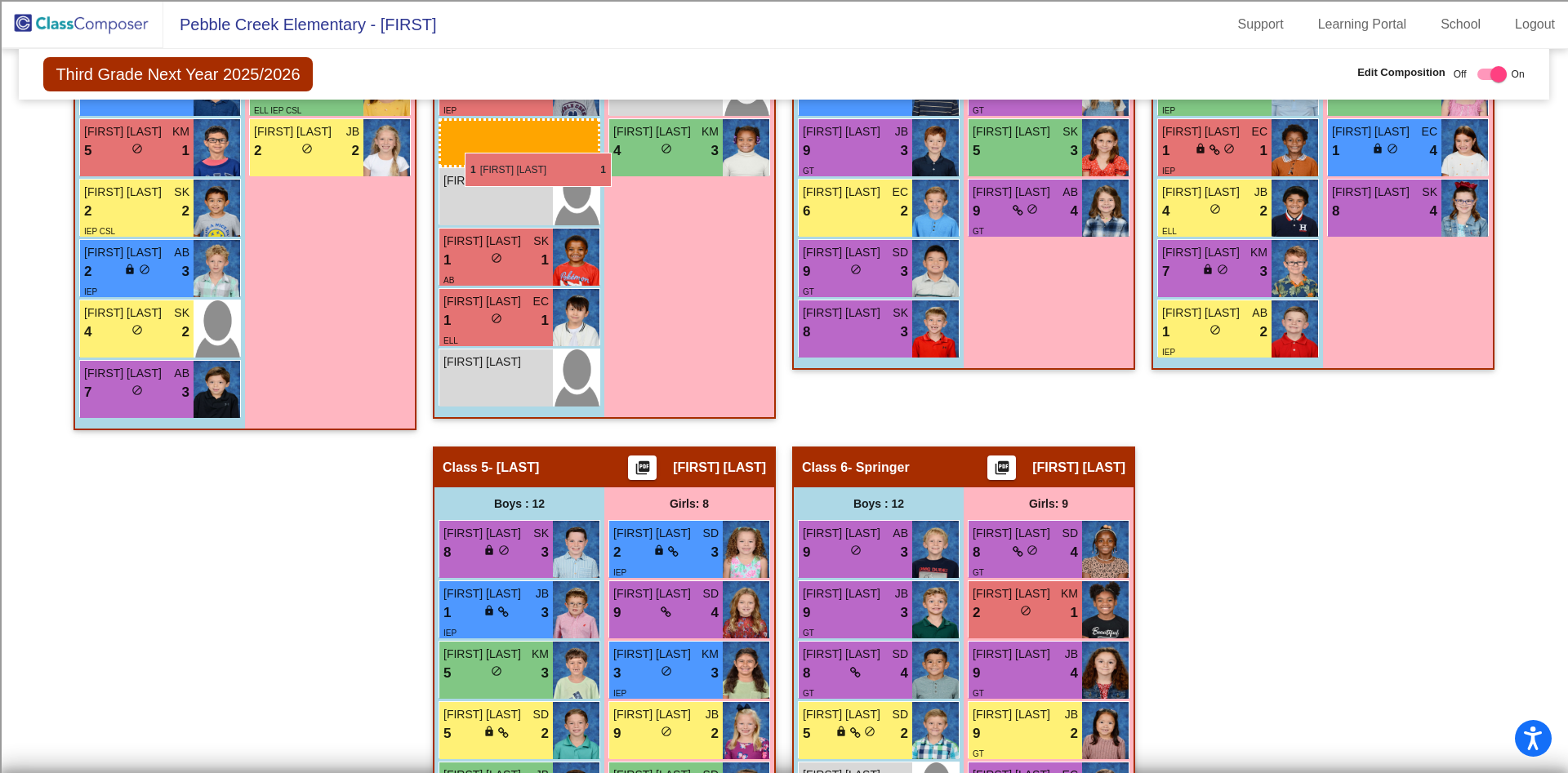 drag, startPoint x: 858, startPoint y: 727, endPoint x: 465, endPoint y: 153, distance: 695.64718 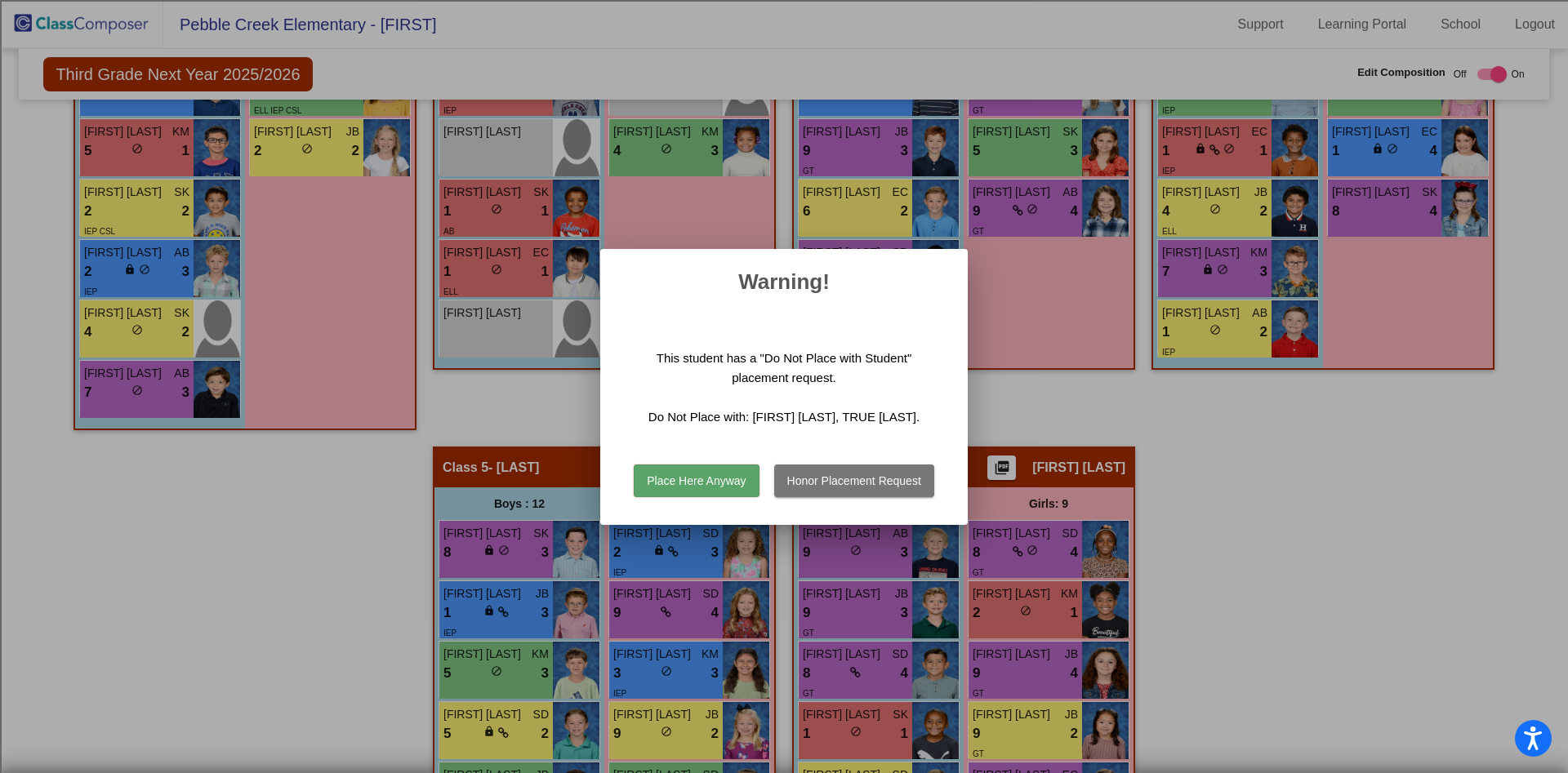 click on "Honor Placement Request" at bounding box center (854, 481) 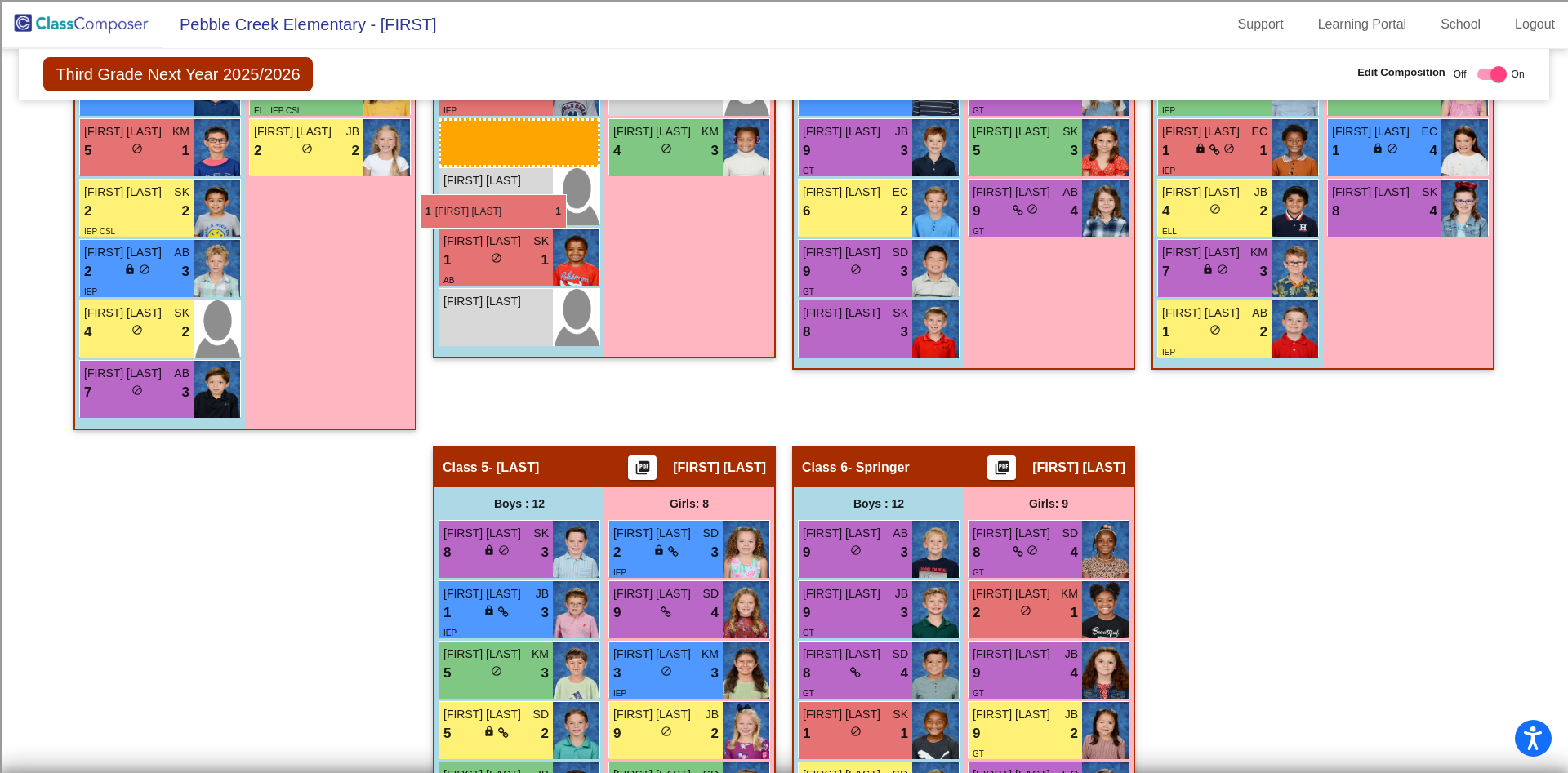 drag, startPoint x: 493, startPoint y: 276, endPoint x: 420, endPoint y: 194, distance: 109.78616 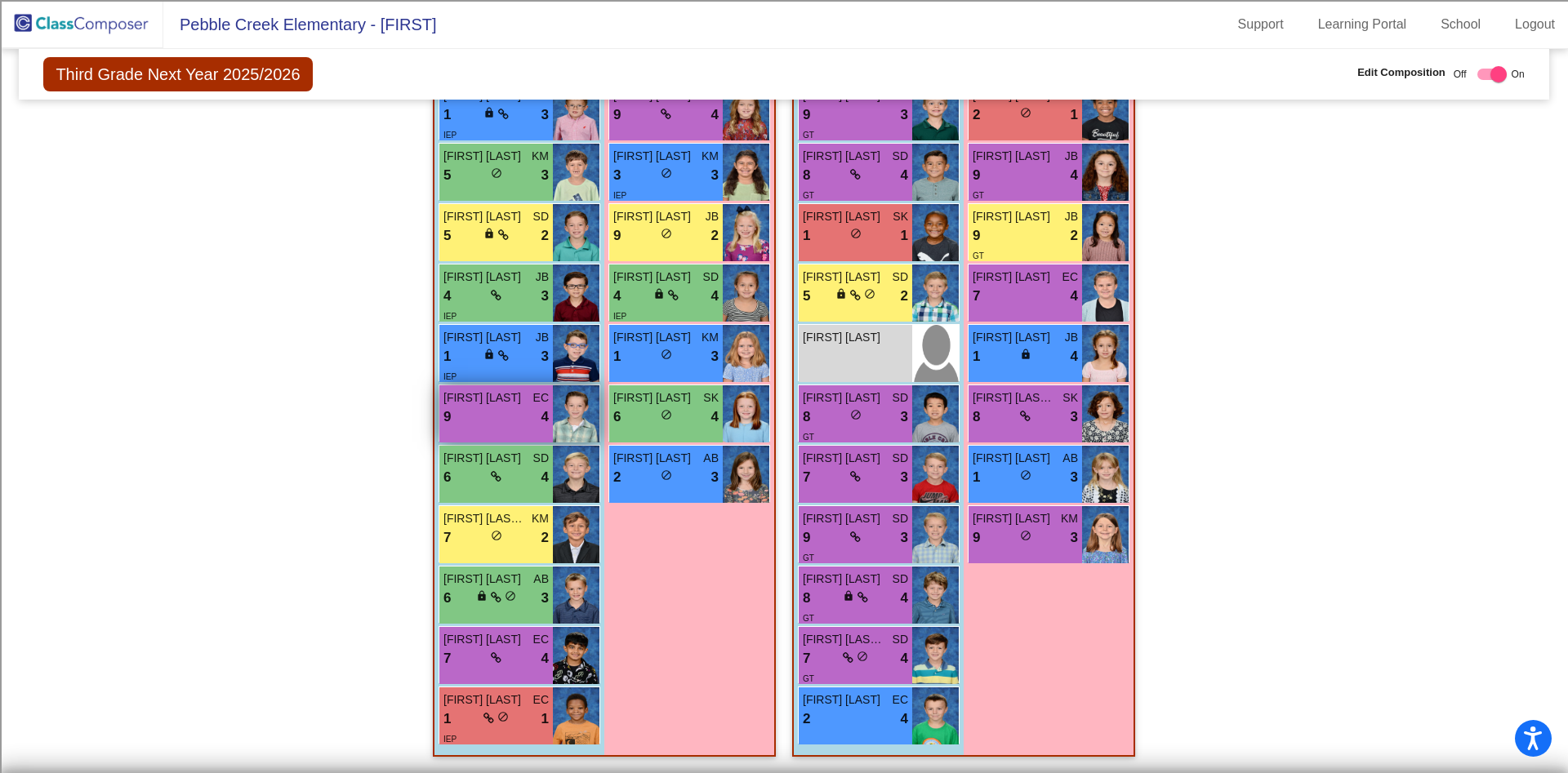 scroll, scrollTop: 524, scrollLeft: 0, axis: vertical 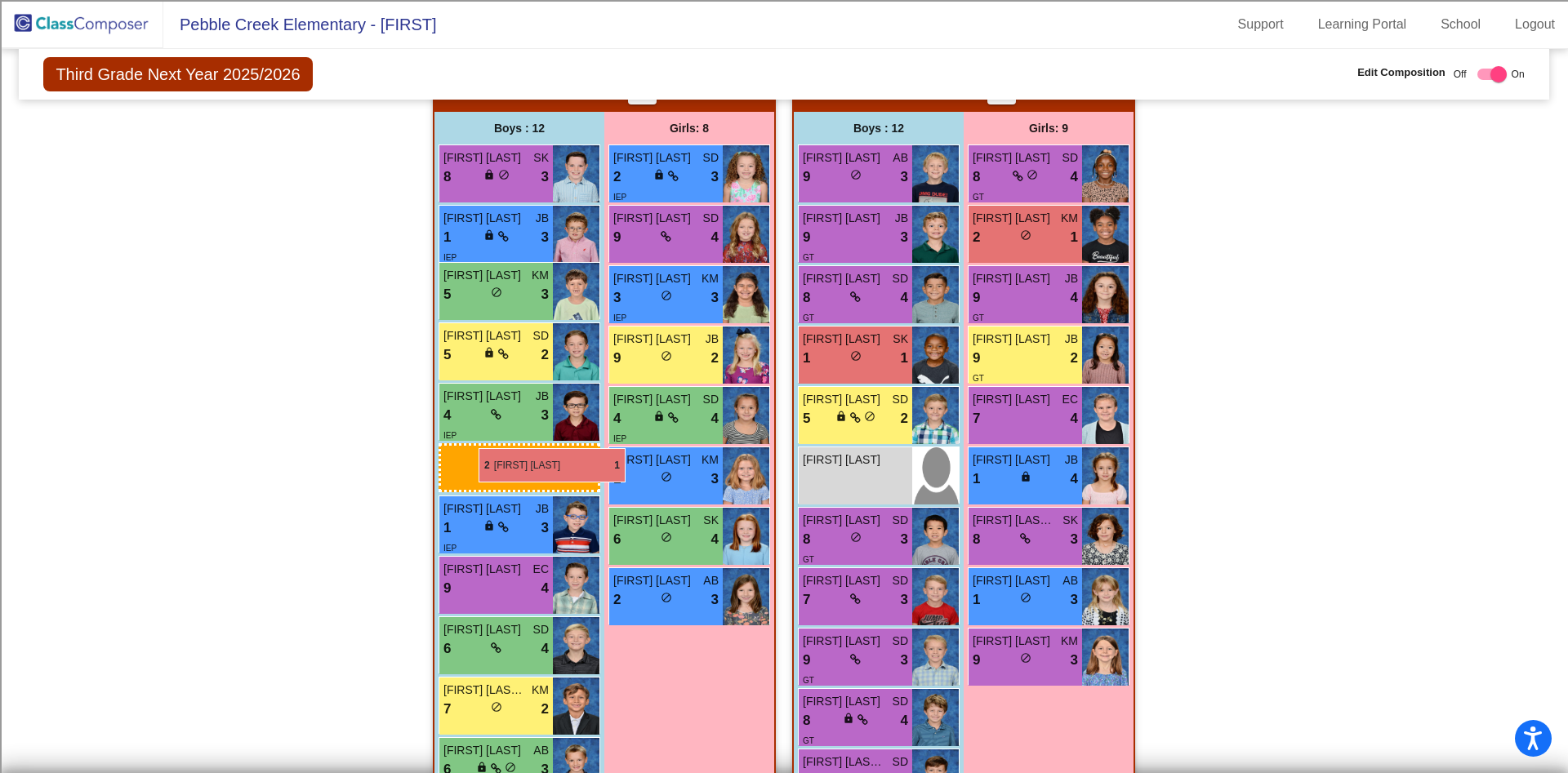 drag, startPoint x: 520, startPoint y: 432, endPoint x: 479, endPoint y: 449, distance: 44.384682 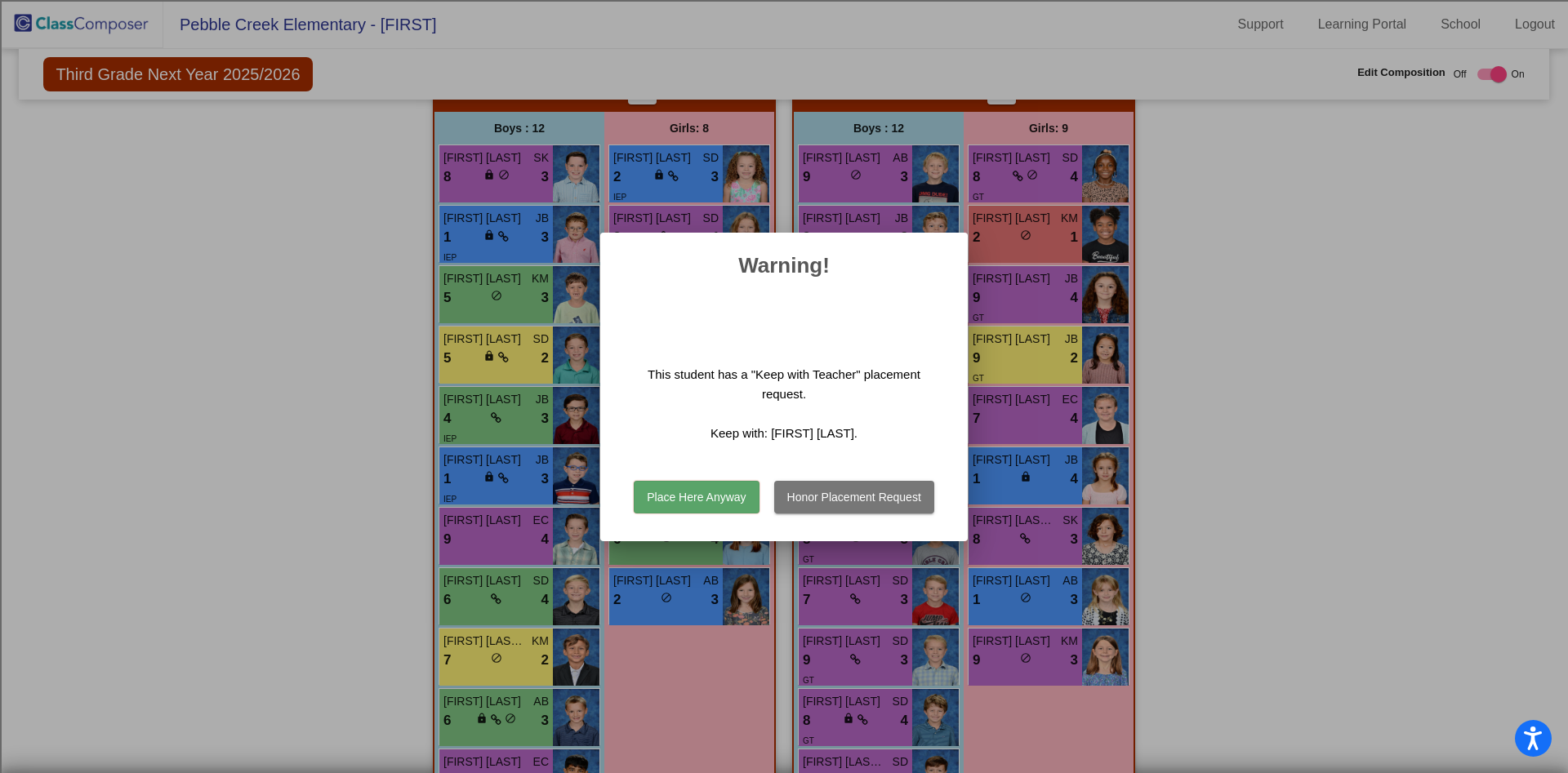 click on "Place Here Anyway" at bounding box center (696, 497) 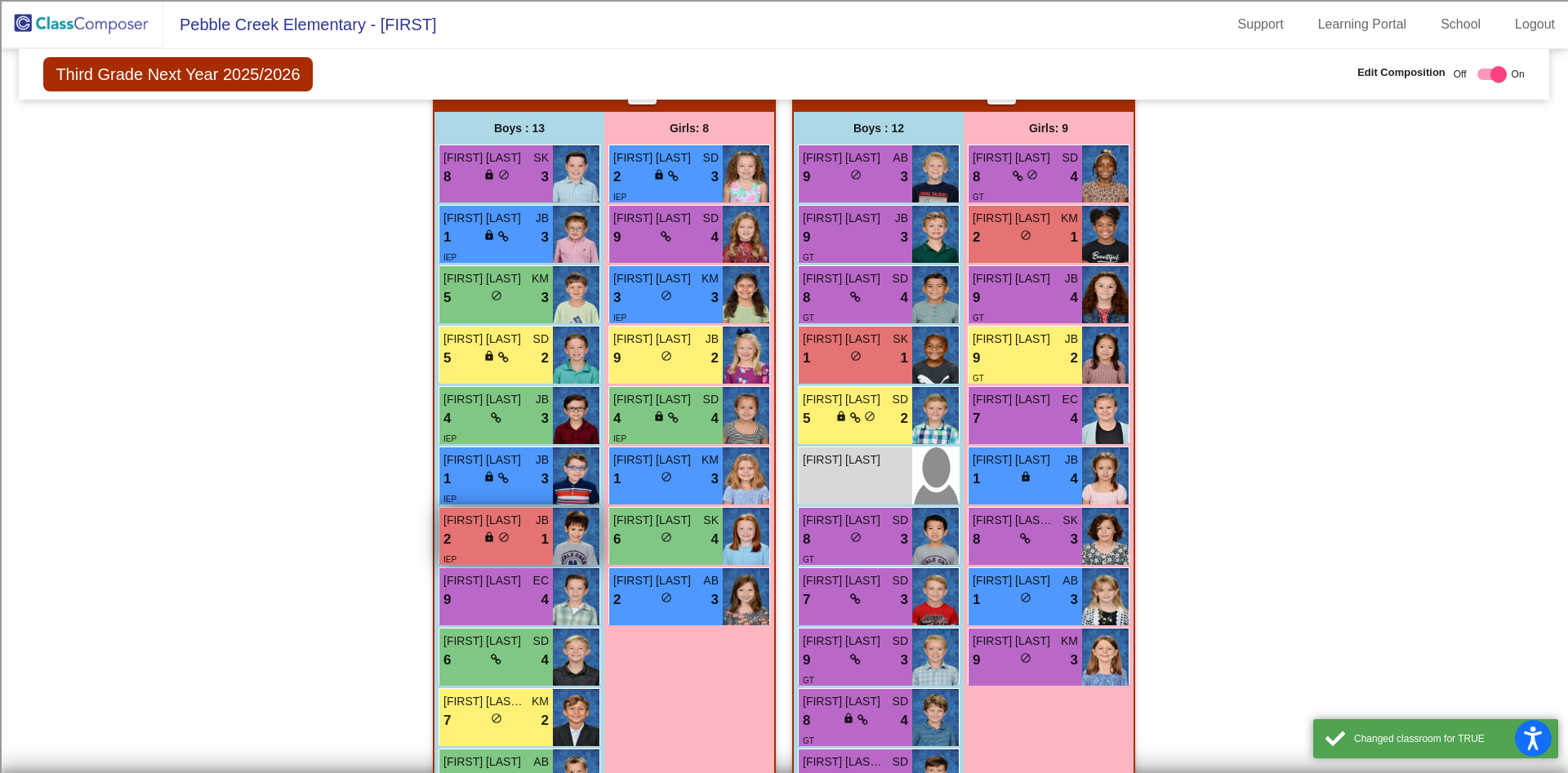 click on "2 lock do_not_disturb_alt 1" at bounding box center [496, 540] 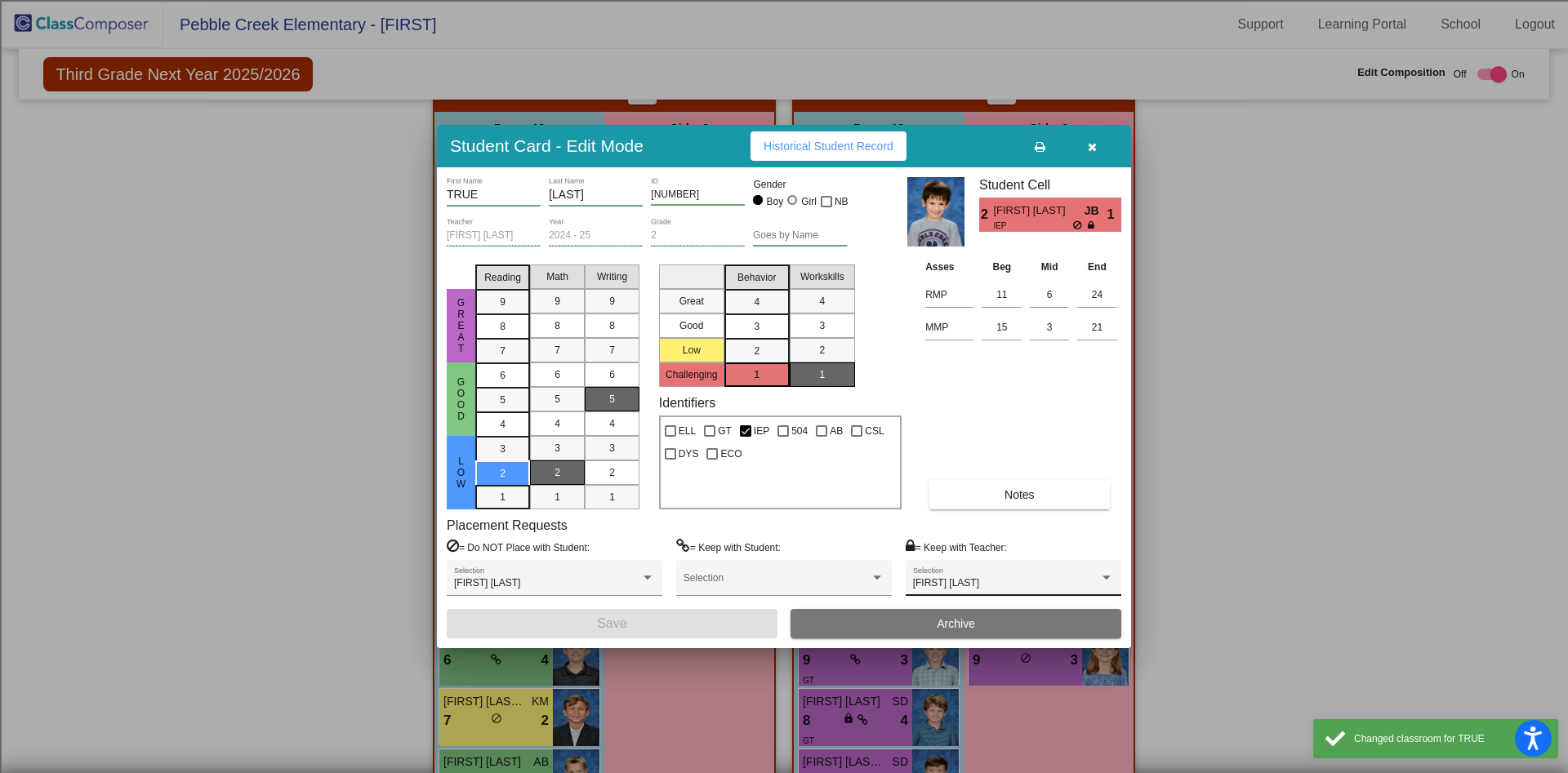 click on "[FIRST] [LAST] Selection" at bounding box center (1013, 582) 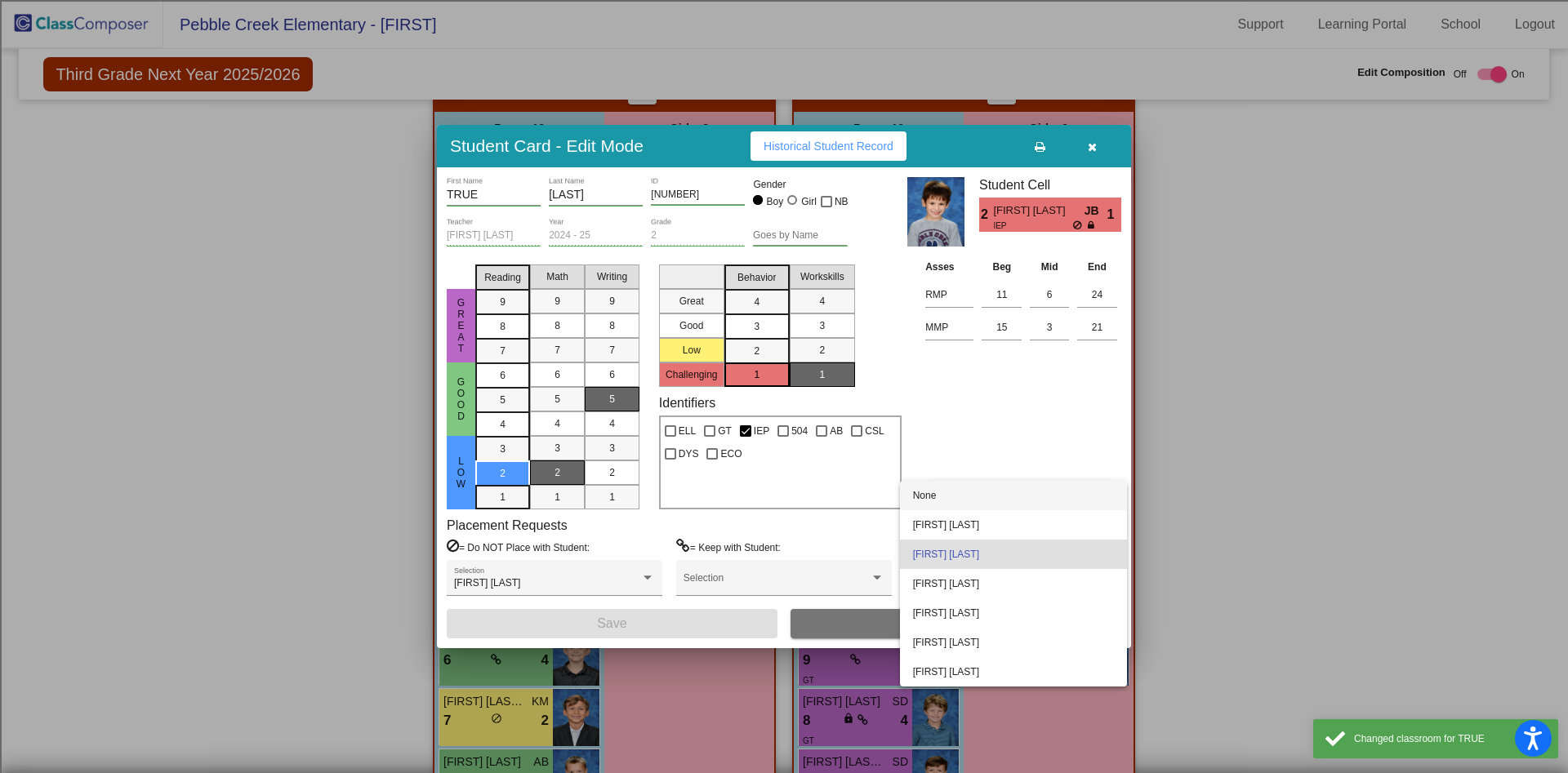 click on "None" at bounding box center (1013, 495) 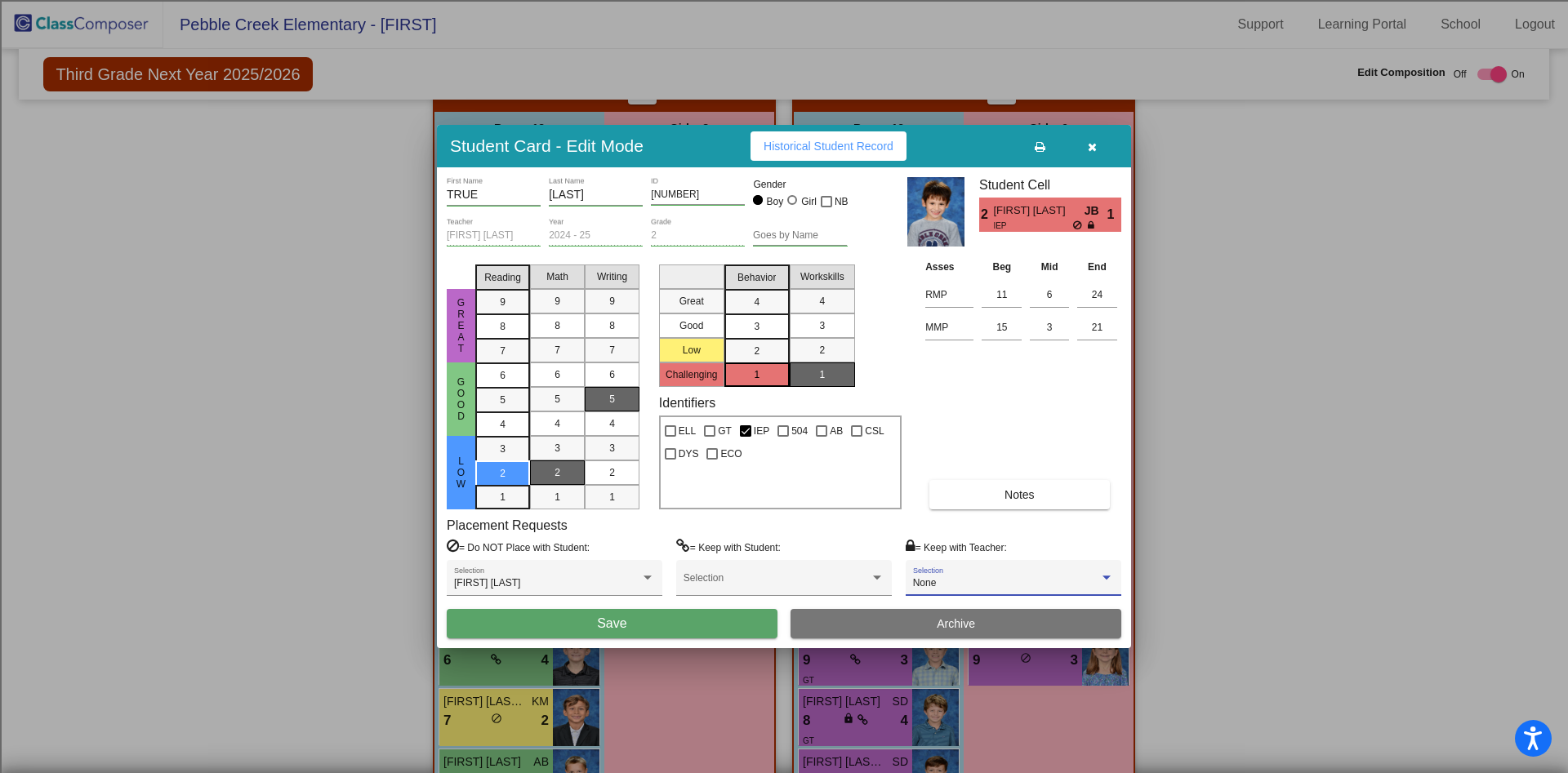 click on "Save" at bounding box center (612, 624) 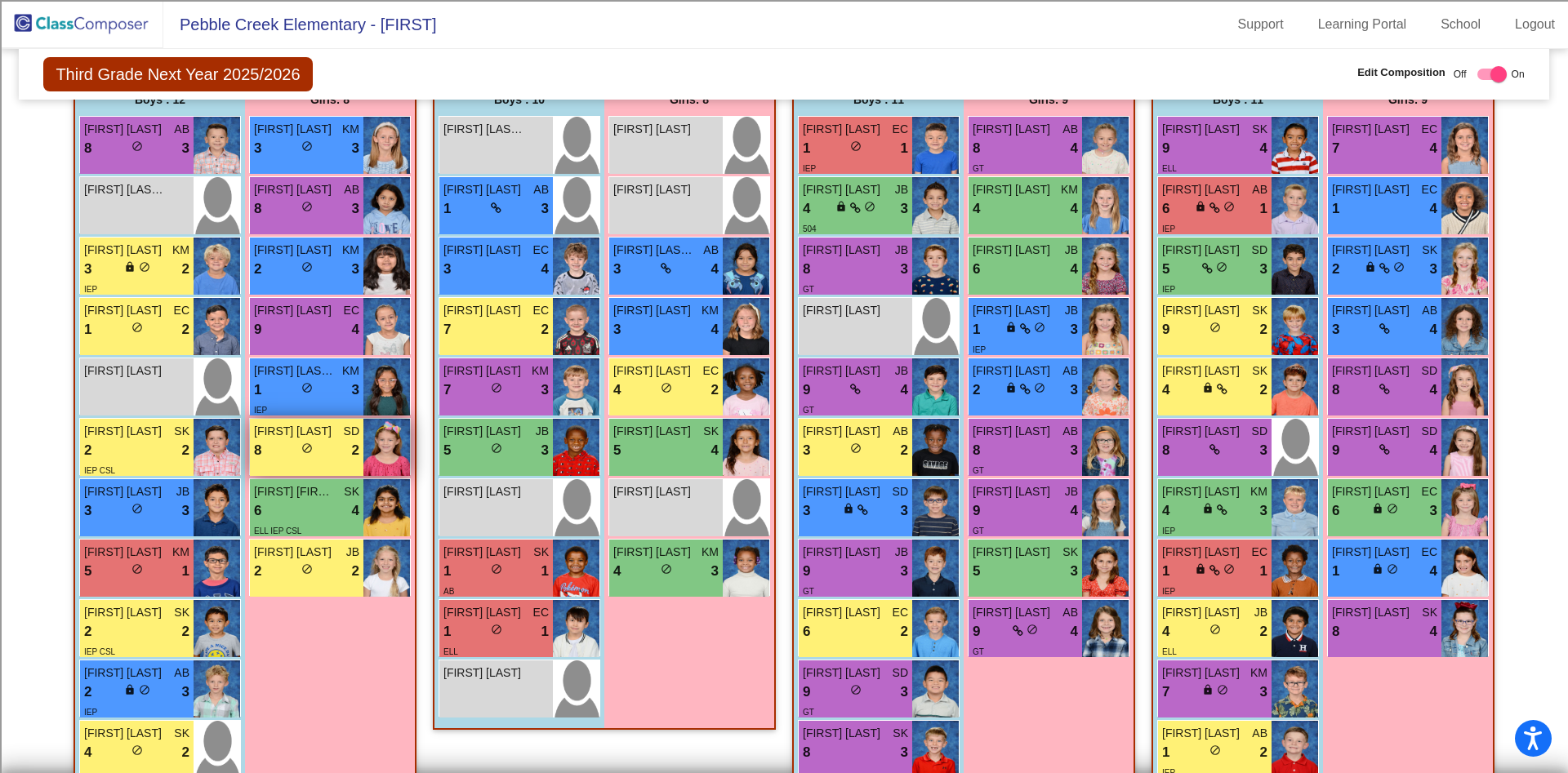 scroll, scrollTop: 490, scrollLeft: 0, axis: vertical 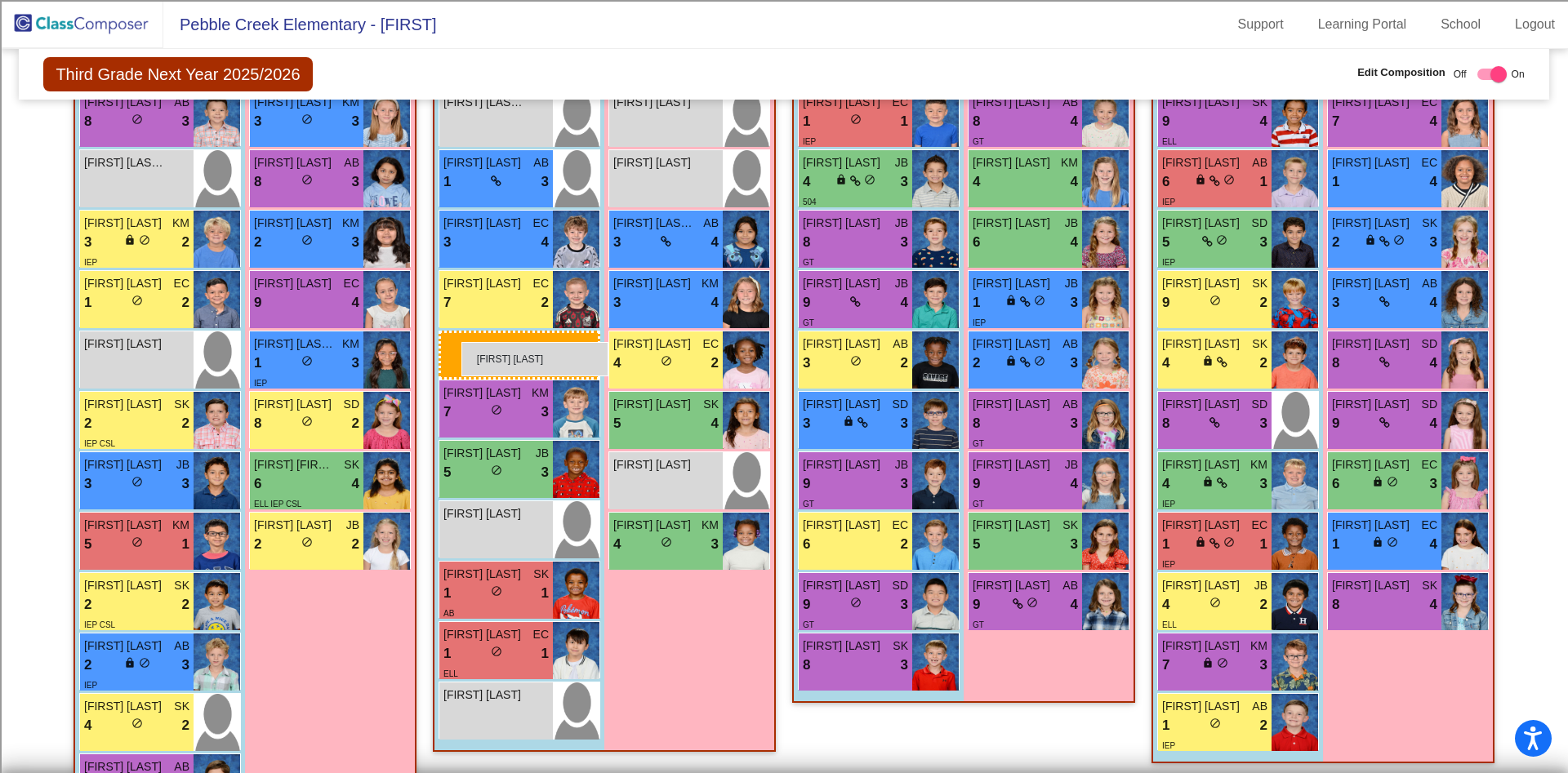 drag, startPoint x: 903, startPoint y: 299, endPoint x: 461, endPoint y: 342, distance: 444.0867 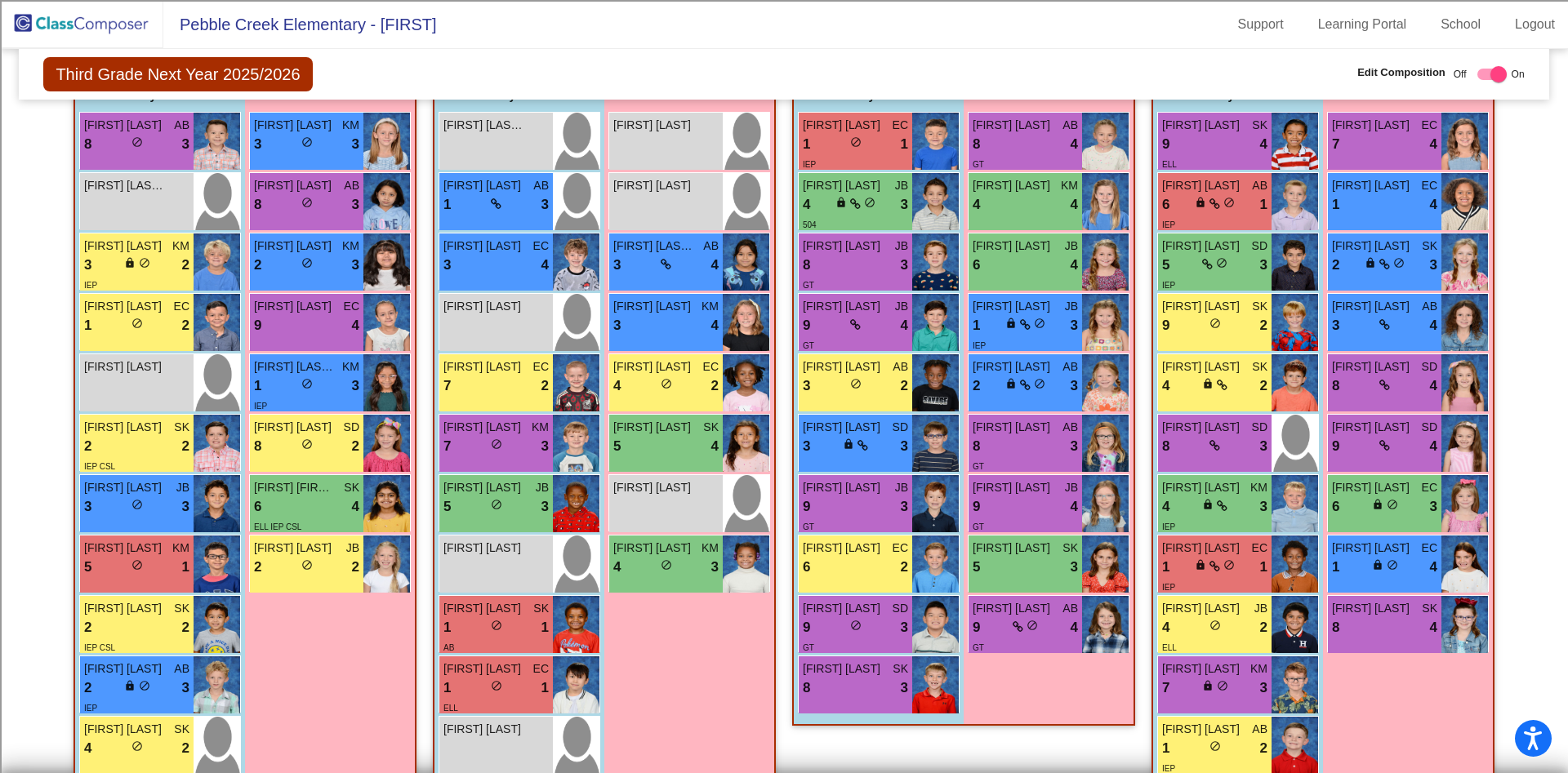 scroll, scrollTop: 490, scrollLeft: 0, axis: vertical 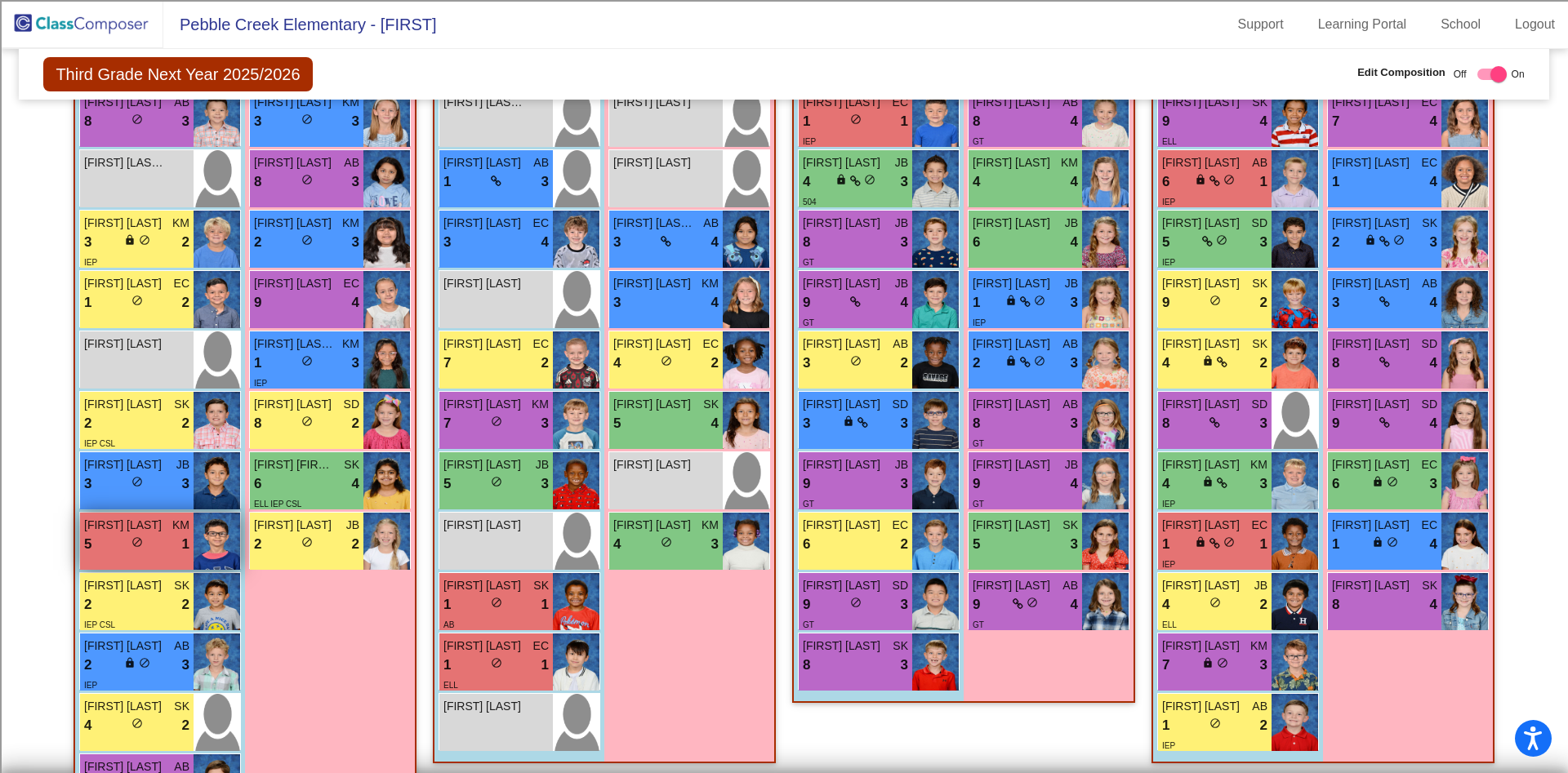 click on "5 lock do_not_disturb_alt 1" at bounding box center (136, 544) 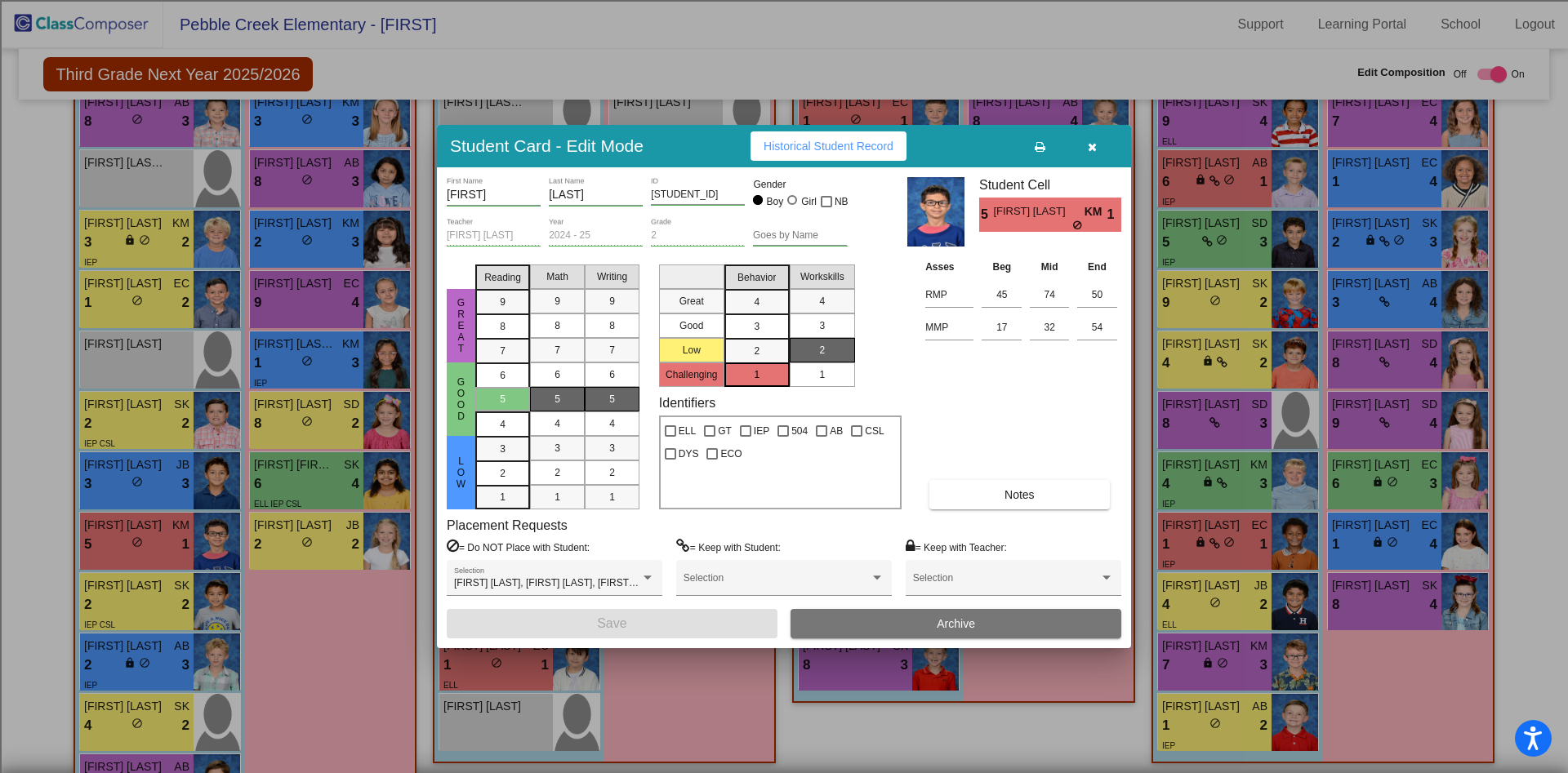 click at bounding box center [1092, 146] 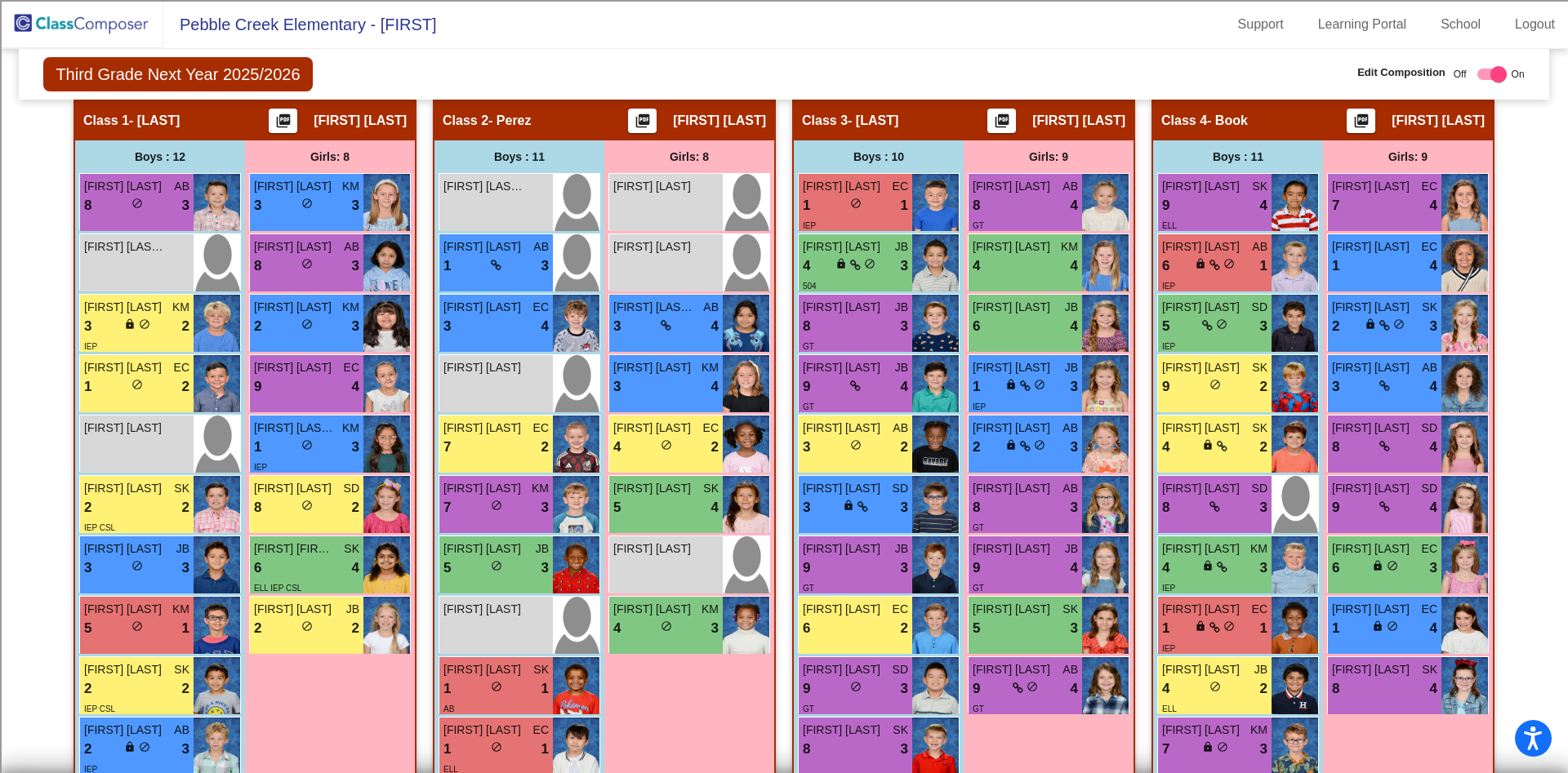 scroll, scrollTop: 404, scrollLeft: 0, axis: vertical 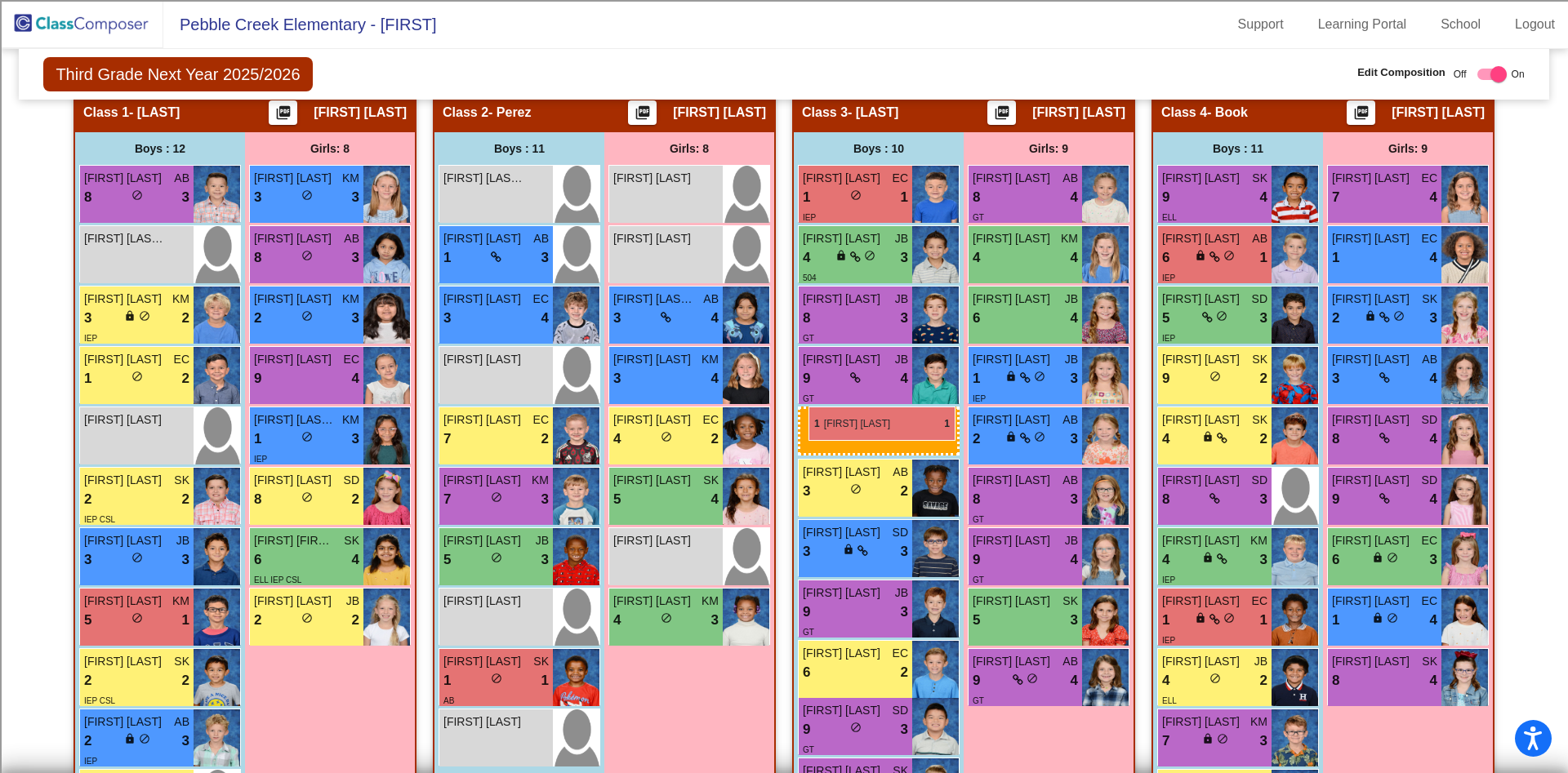 drag, startPoint x: 499, startPoint y: 743, endPoint x: 808, endPoint y: 406, distance: 457.22 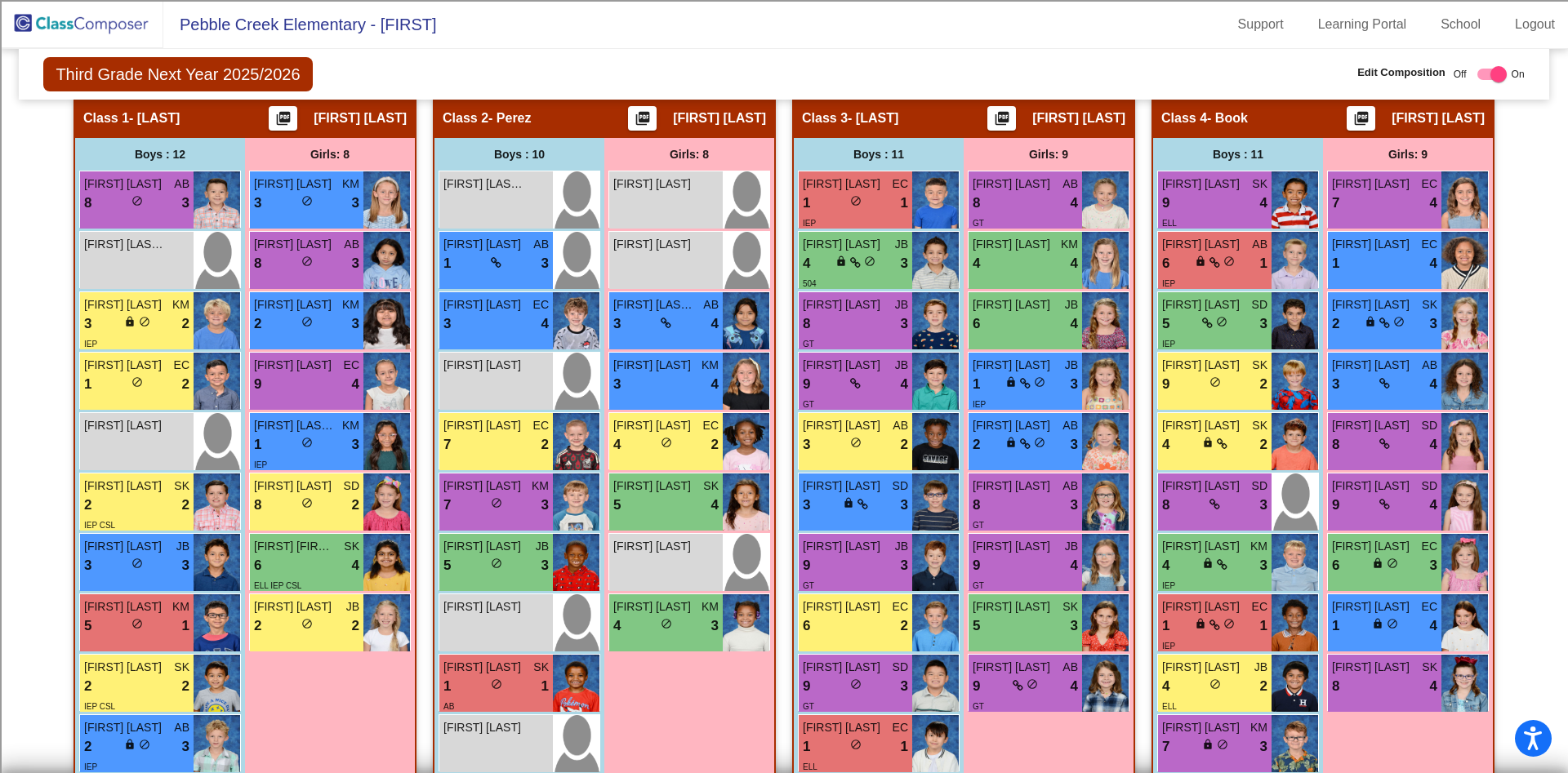 scroll, scrollTop: 404, scrollLeft: 0, axis: vertical 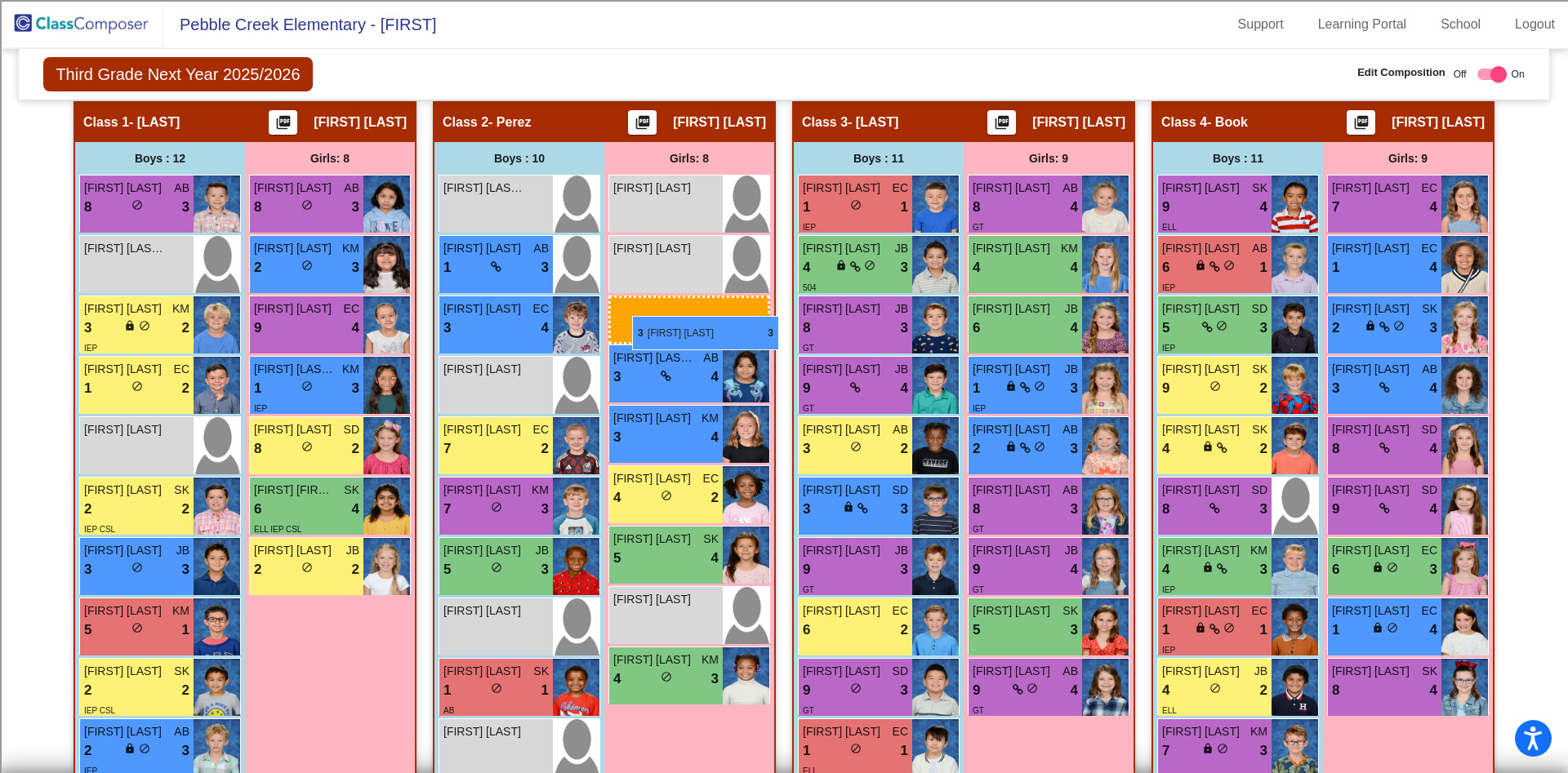 drag, startPoint x: 366, startPoint y: 192, endPoint x: 632, endPoint y: 316, distance: 293.4825 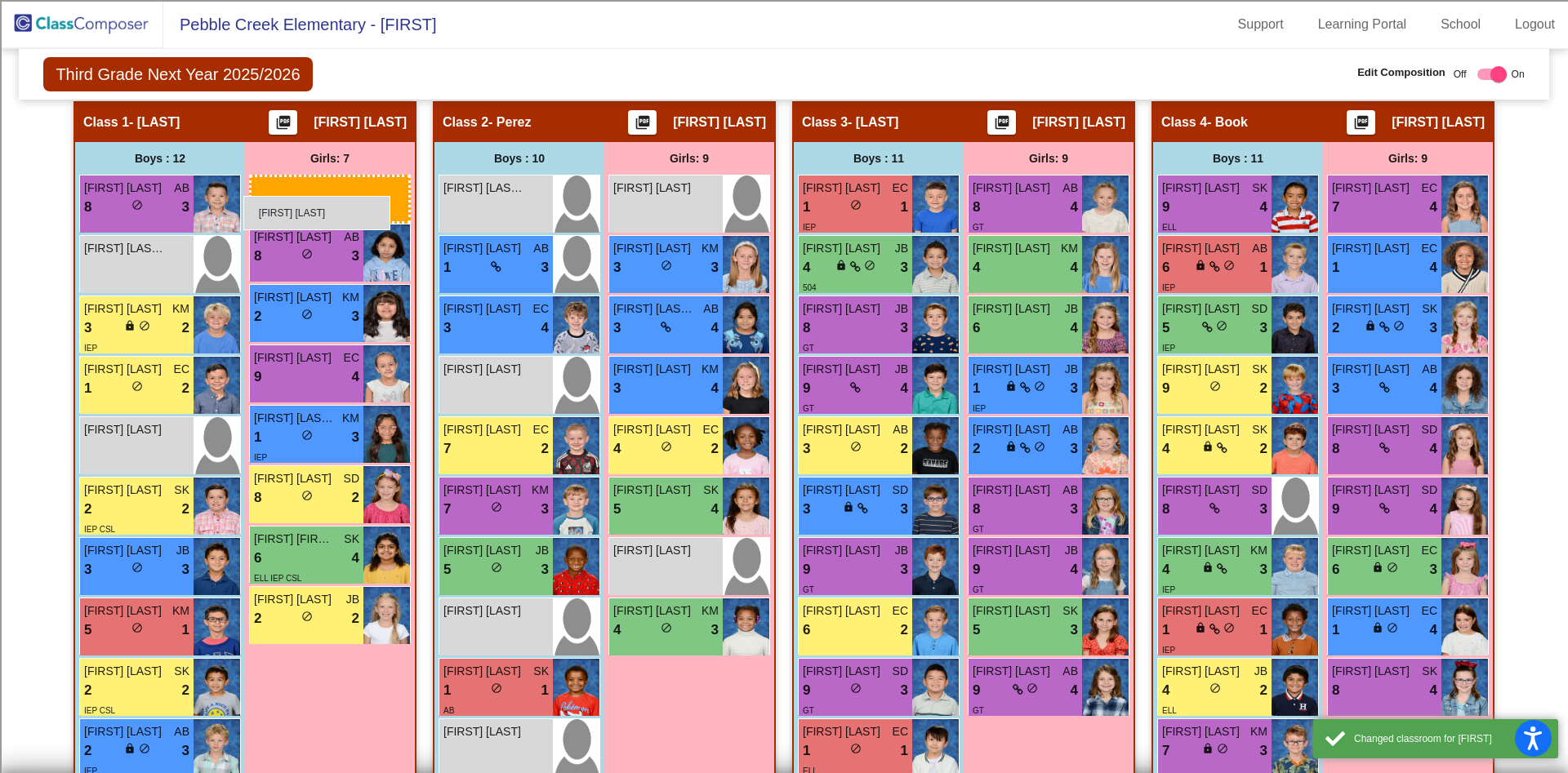 drag, startPoint x: 639, startPoint y: 202, endPoint x: 243, endPoint y: 196, distance: 396.0455 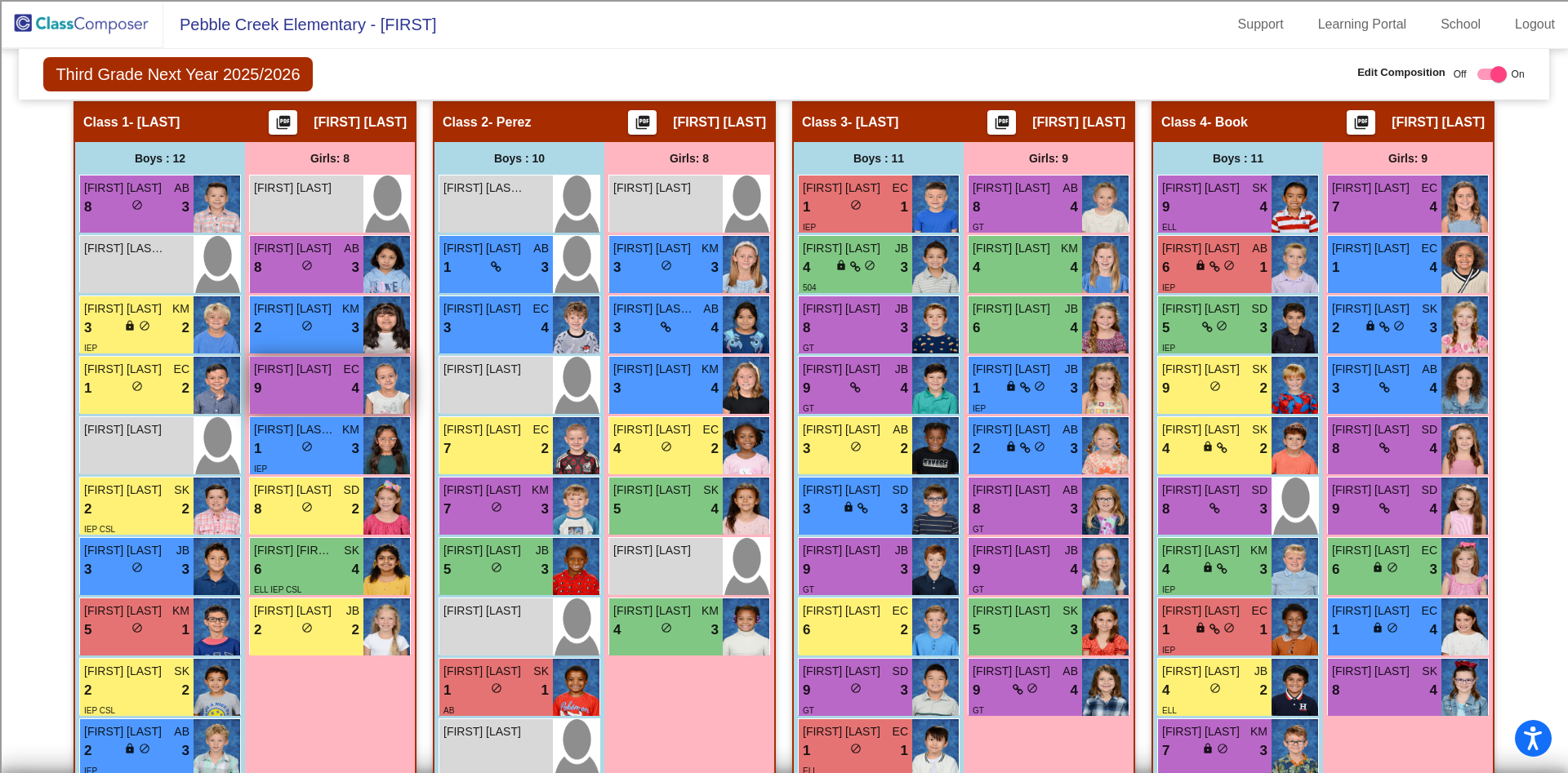 click on "9 lock do_not_disturb_alt 4" at bounding box center [306, 389] 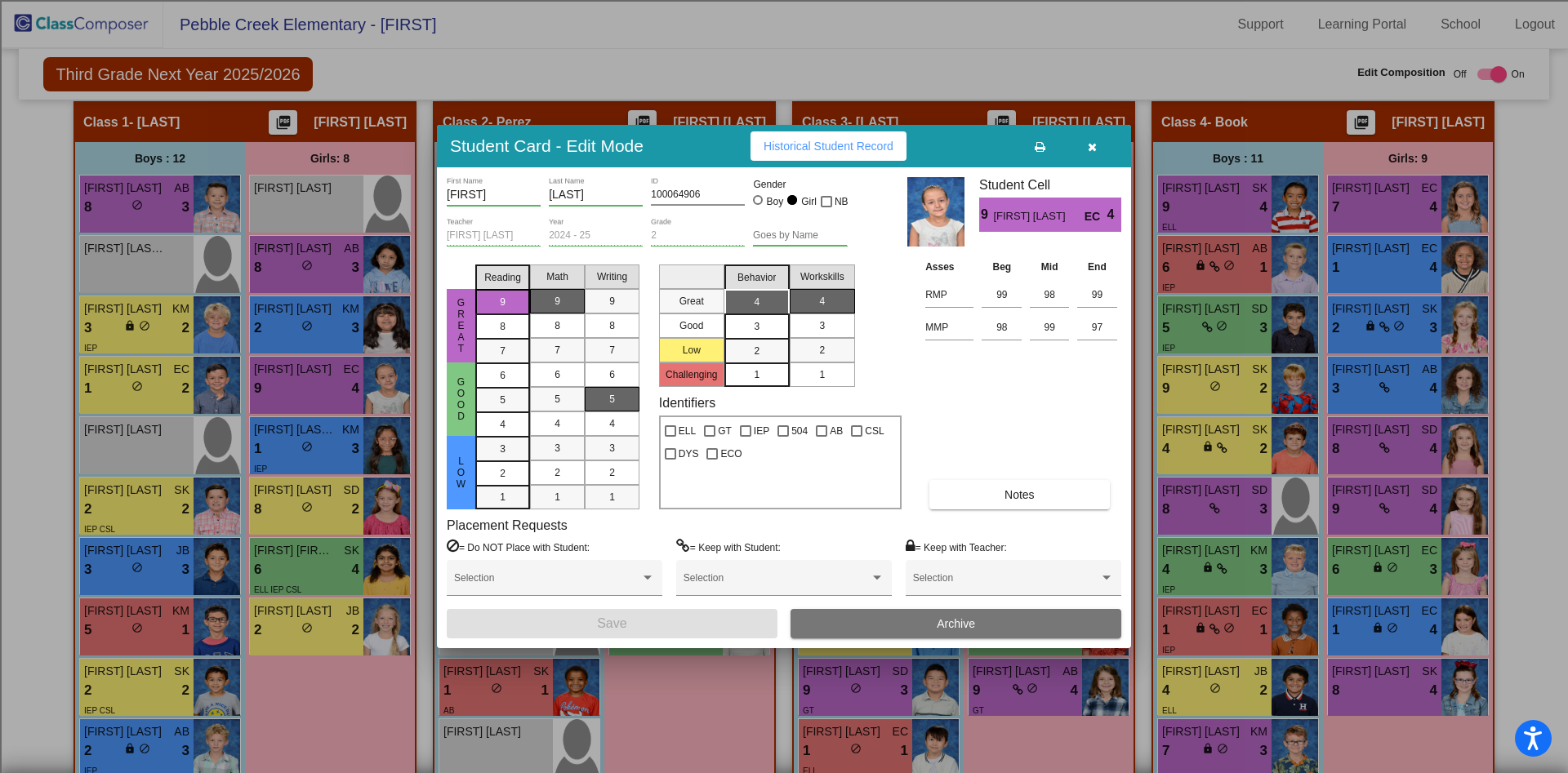 click at bounding box center (1092, 146) 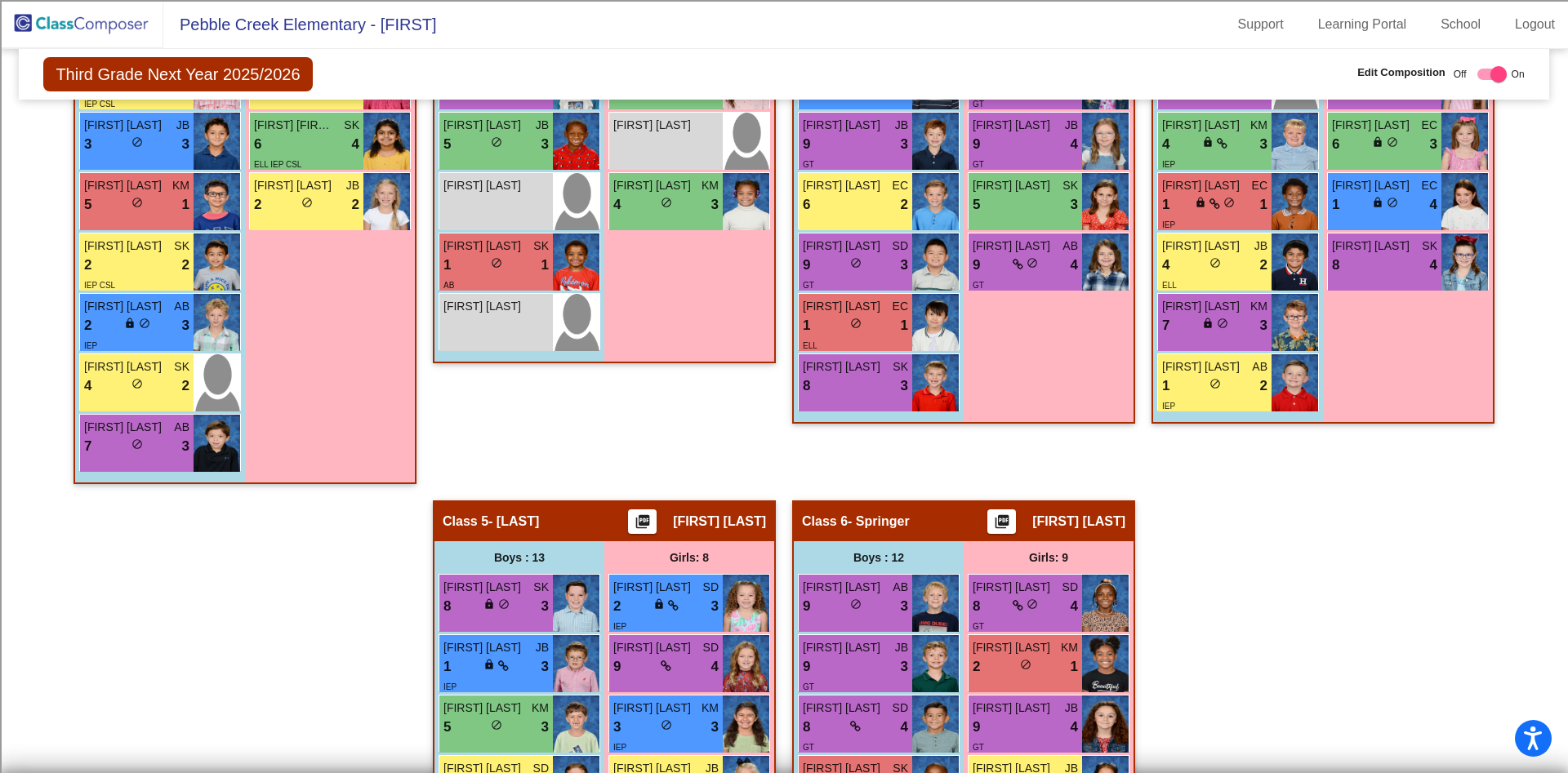 scroll, scrollTop: 462, scrollLeft: 0, axis: vertical 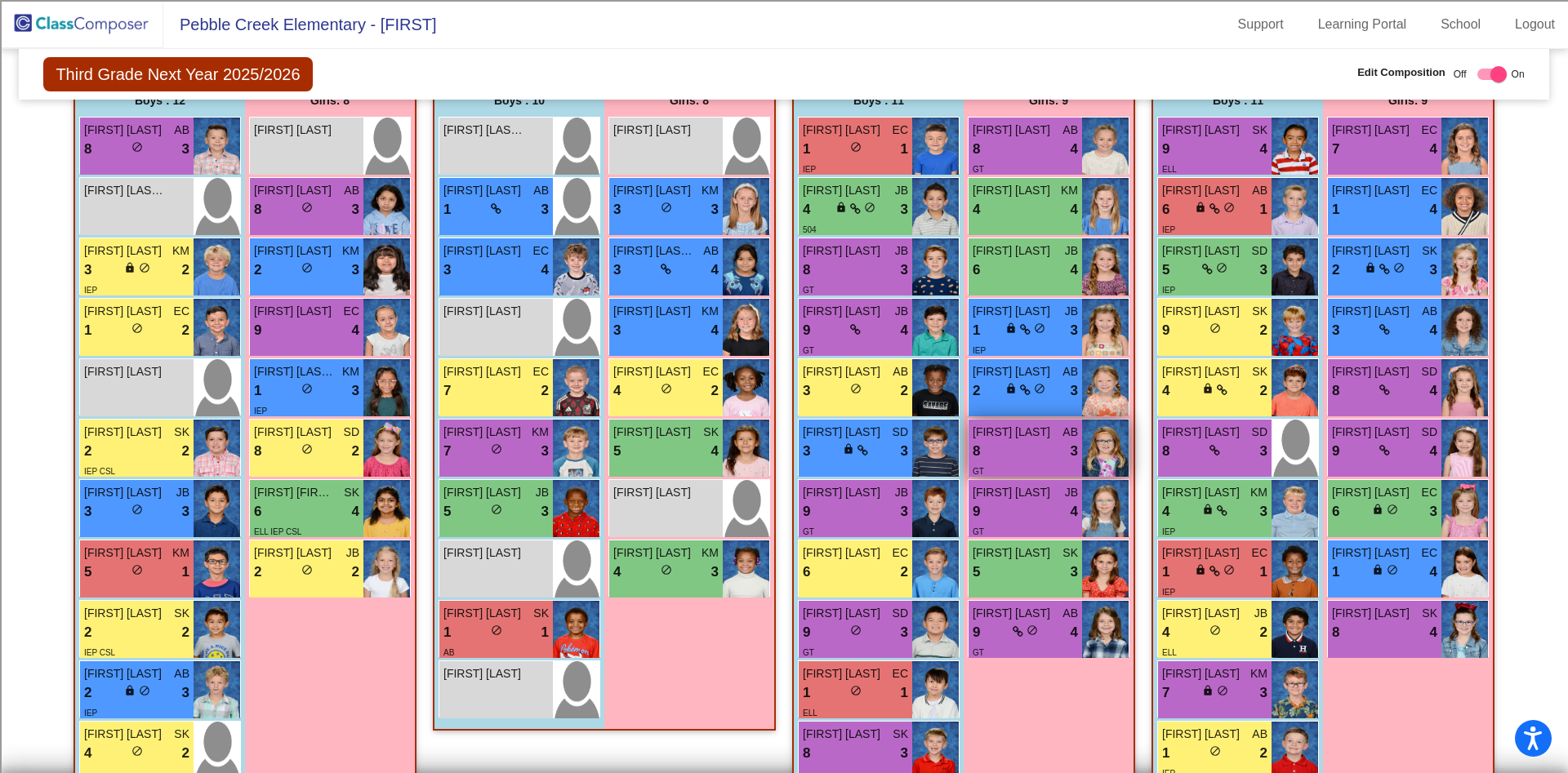 click on "8 lock do_not_disturb_alt 3" at bounding box center [1025, 451] 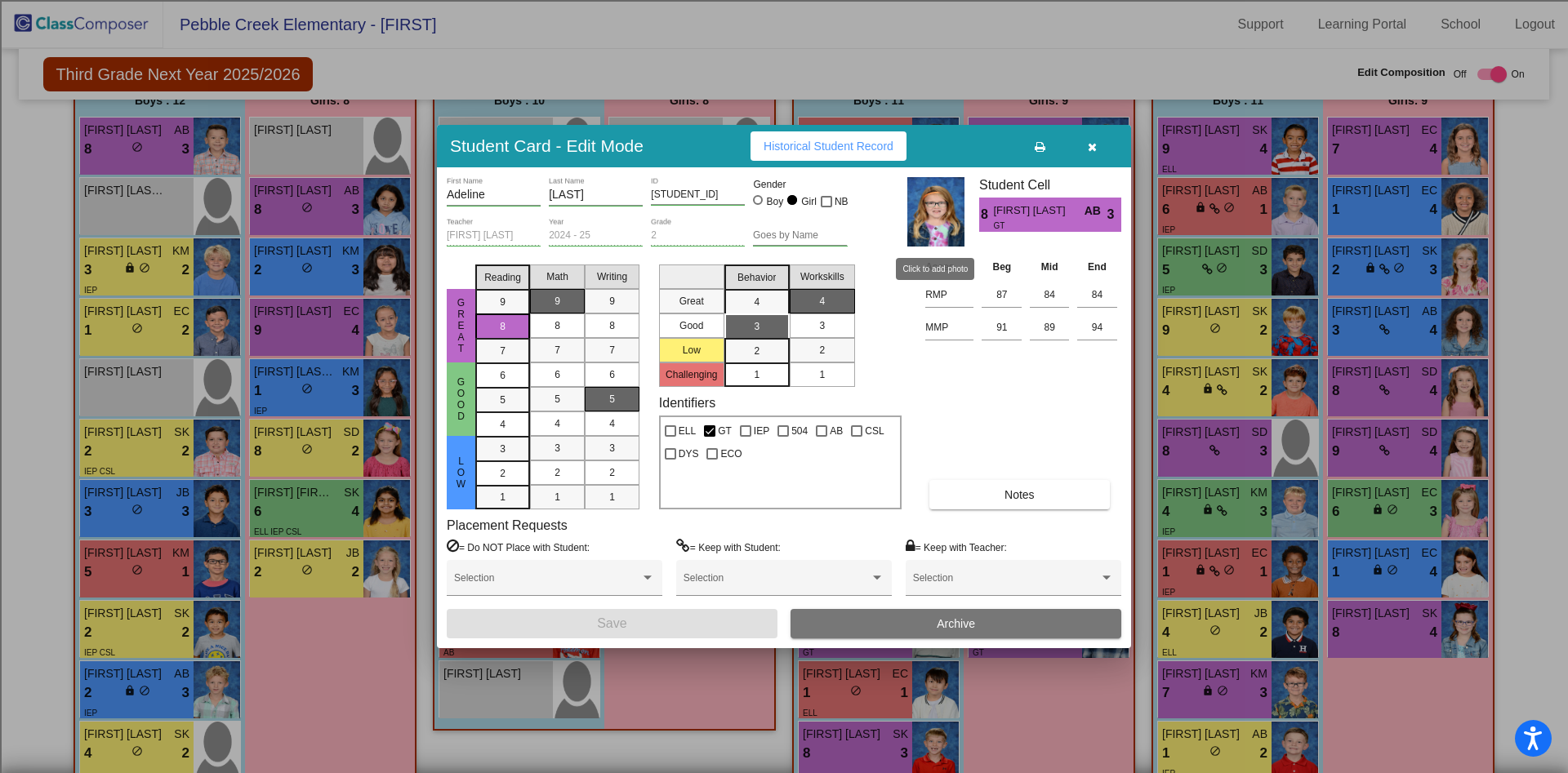 click at bounding box center [936, 211] 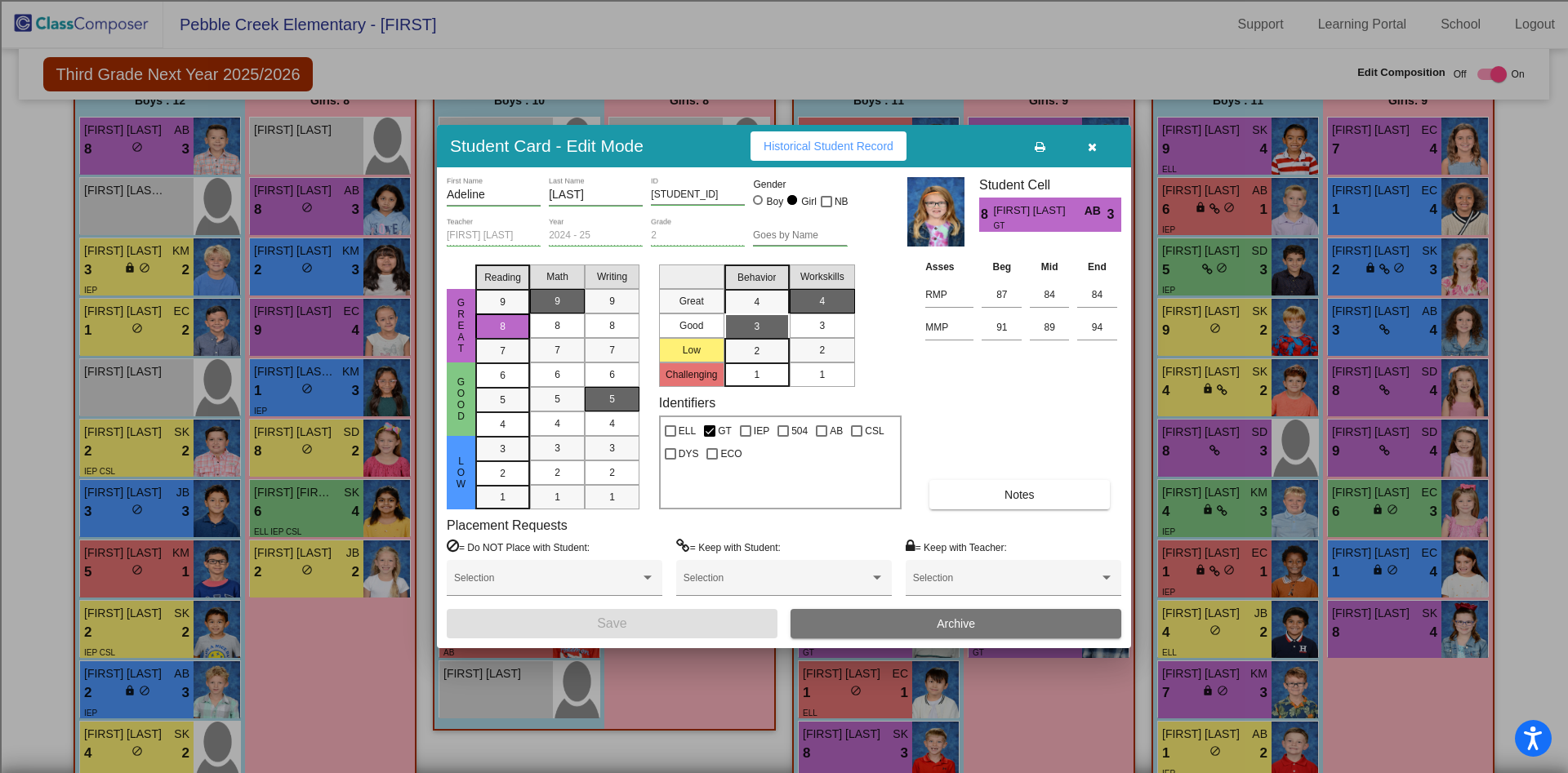 click at bounding box center (1092, 147) 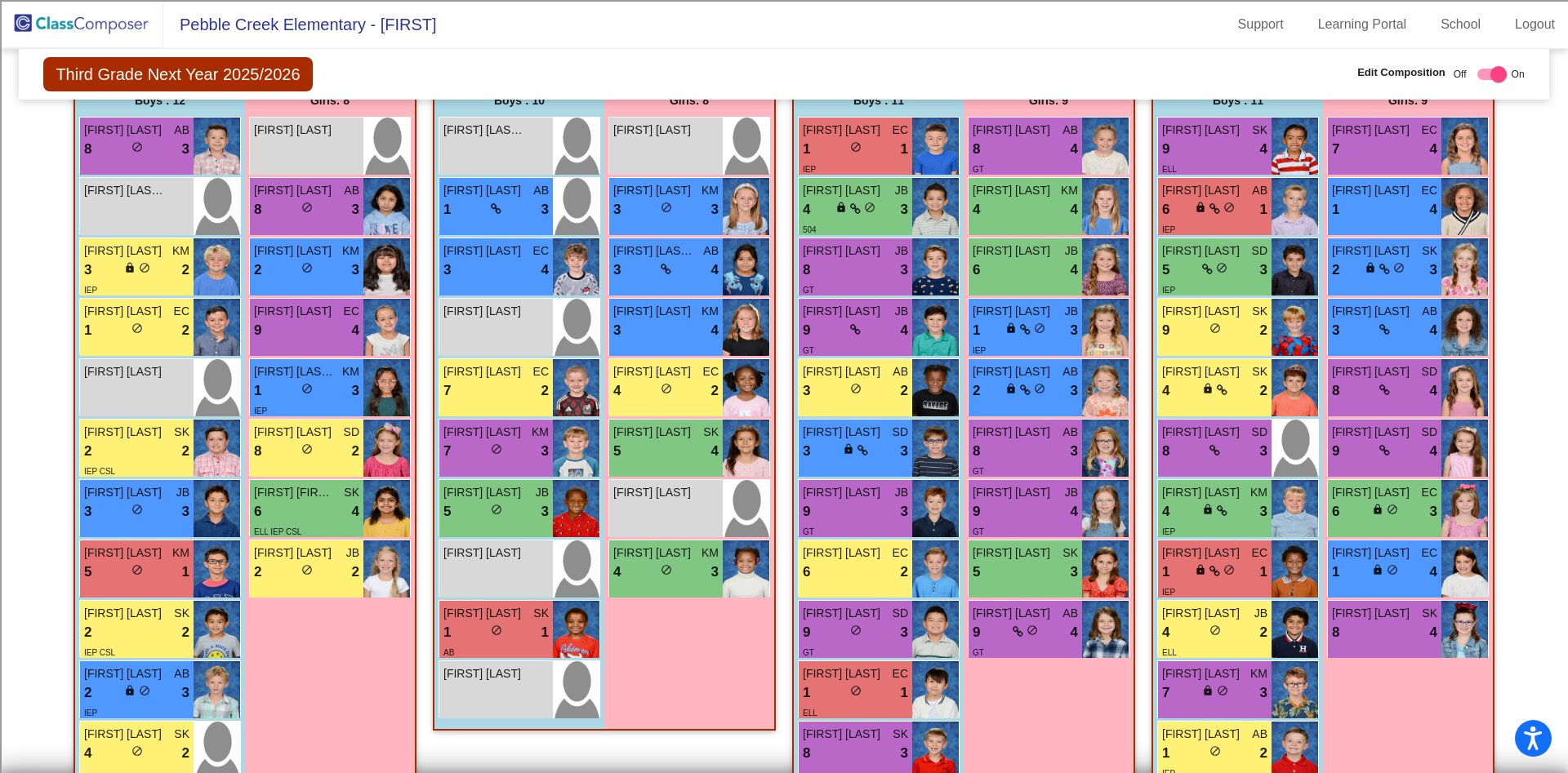 scroll, scrollTop: 217, scrollLeft: 0, axis: vertical 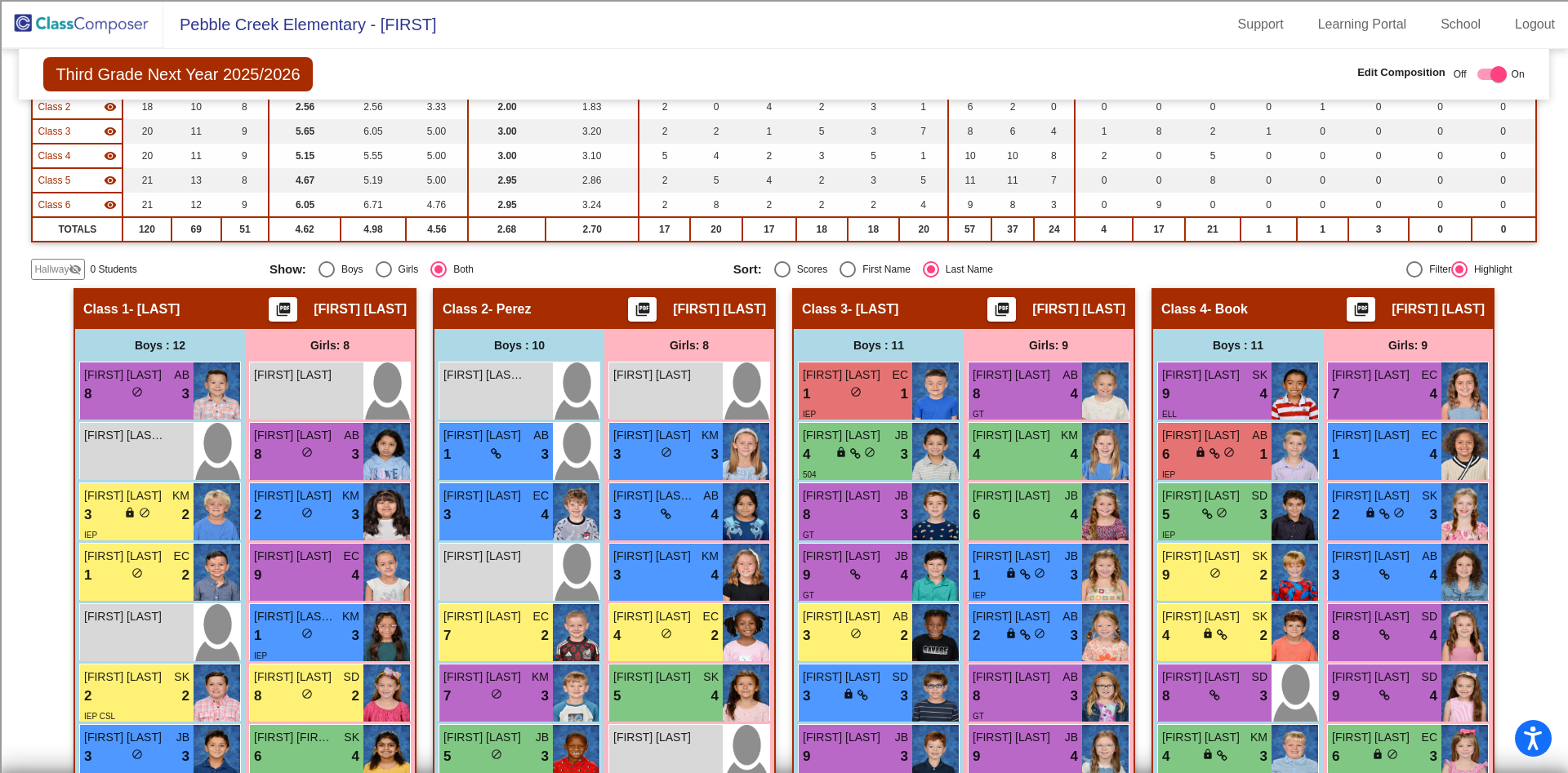 click 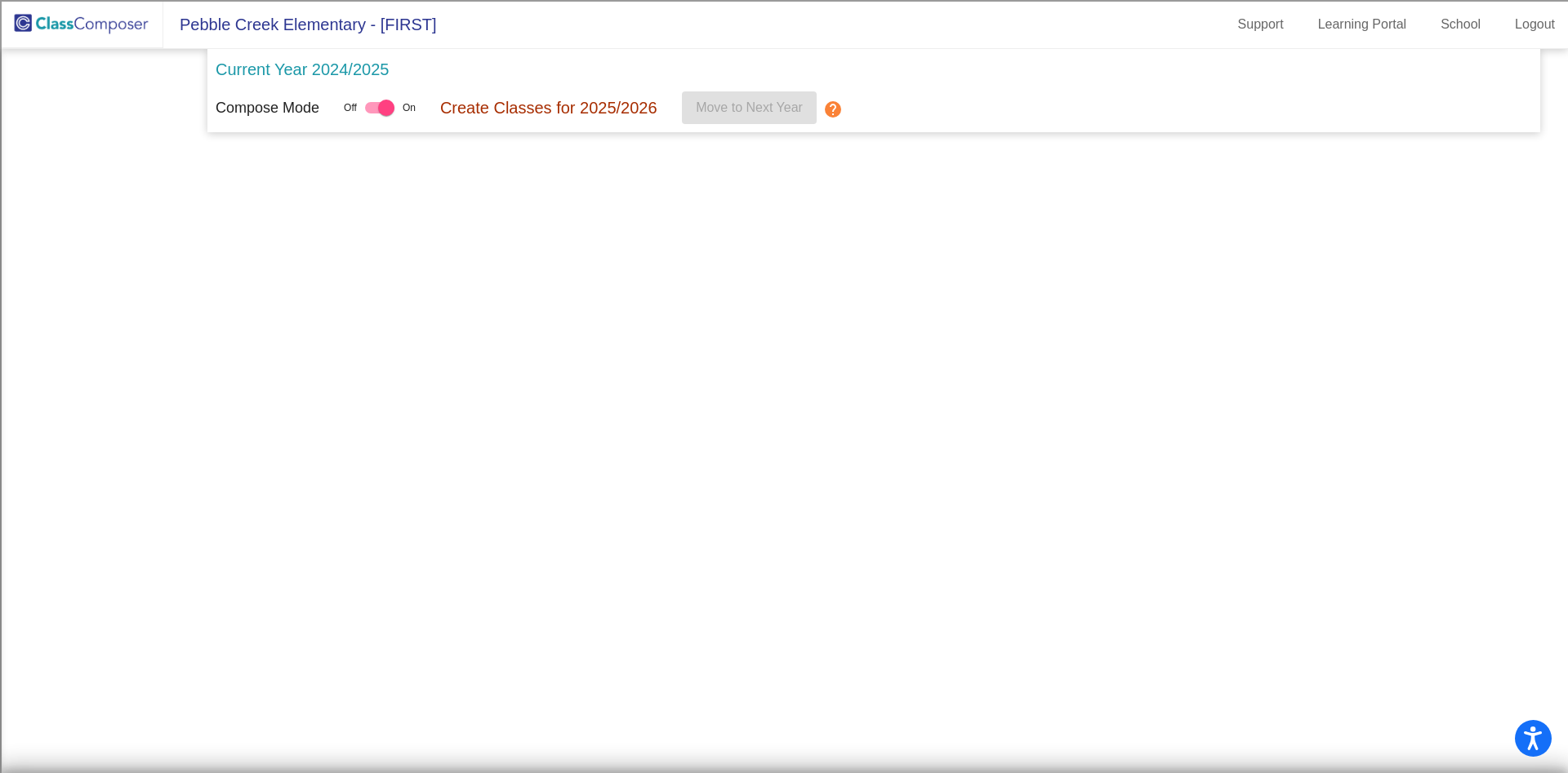 scroll, scrollTop: 0, scrollLeft: 0, axis: both 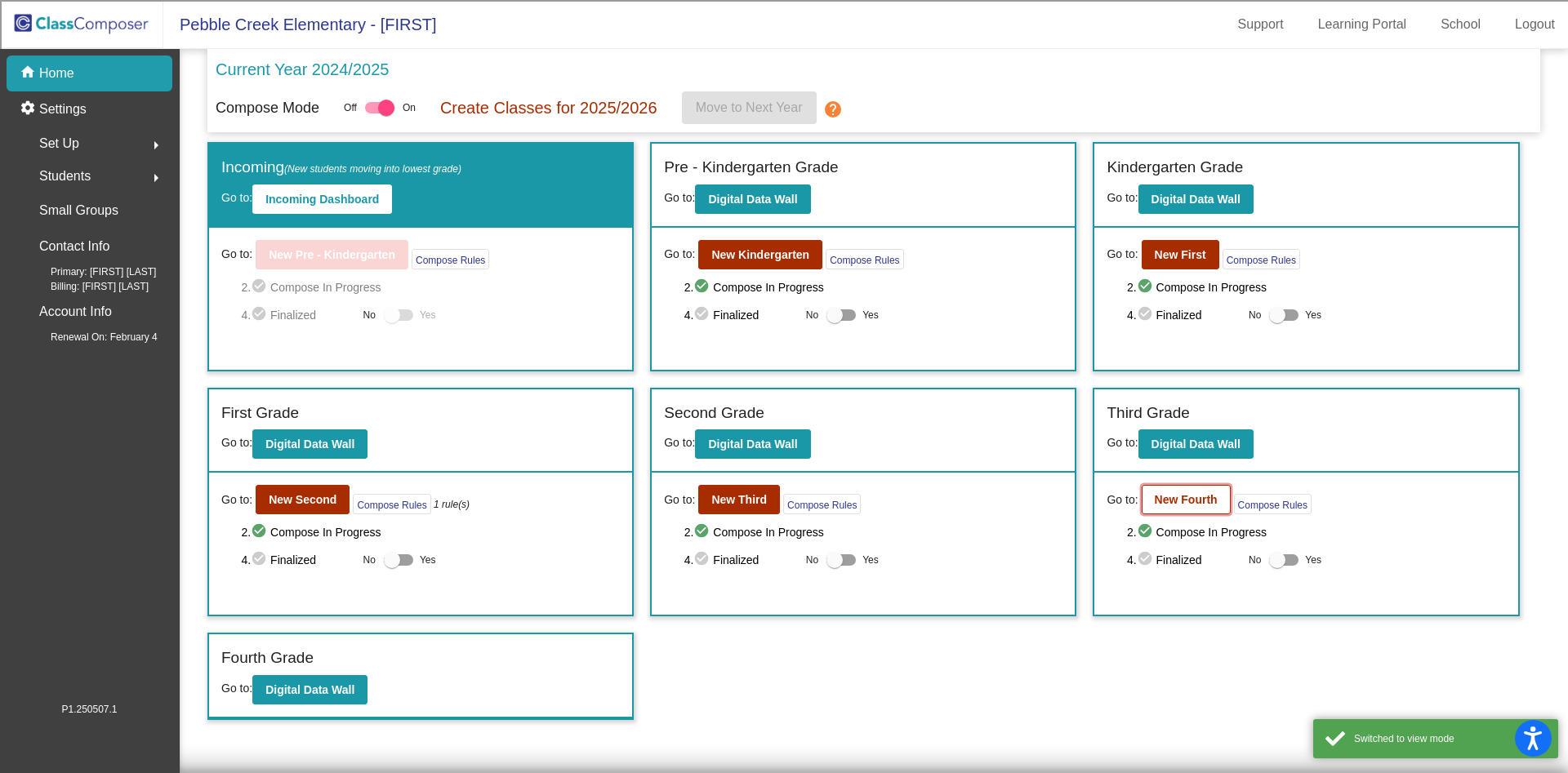 click on "New Fourth" 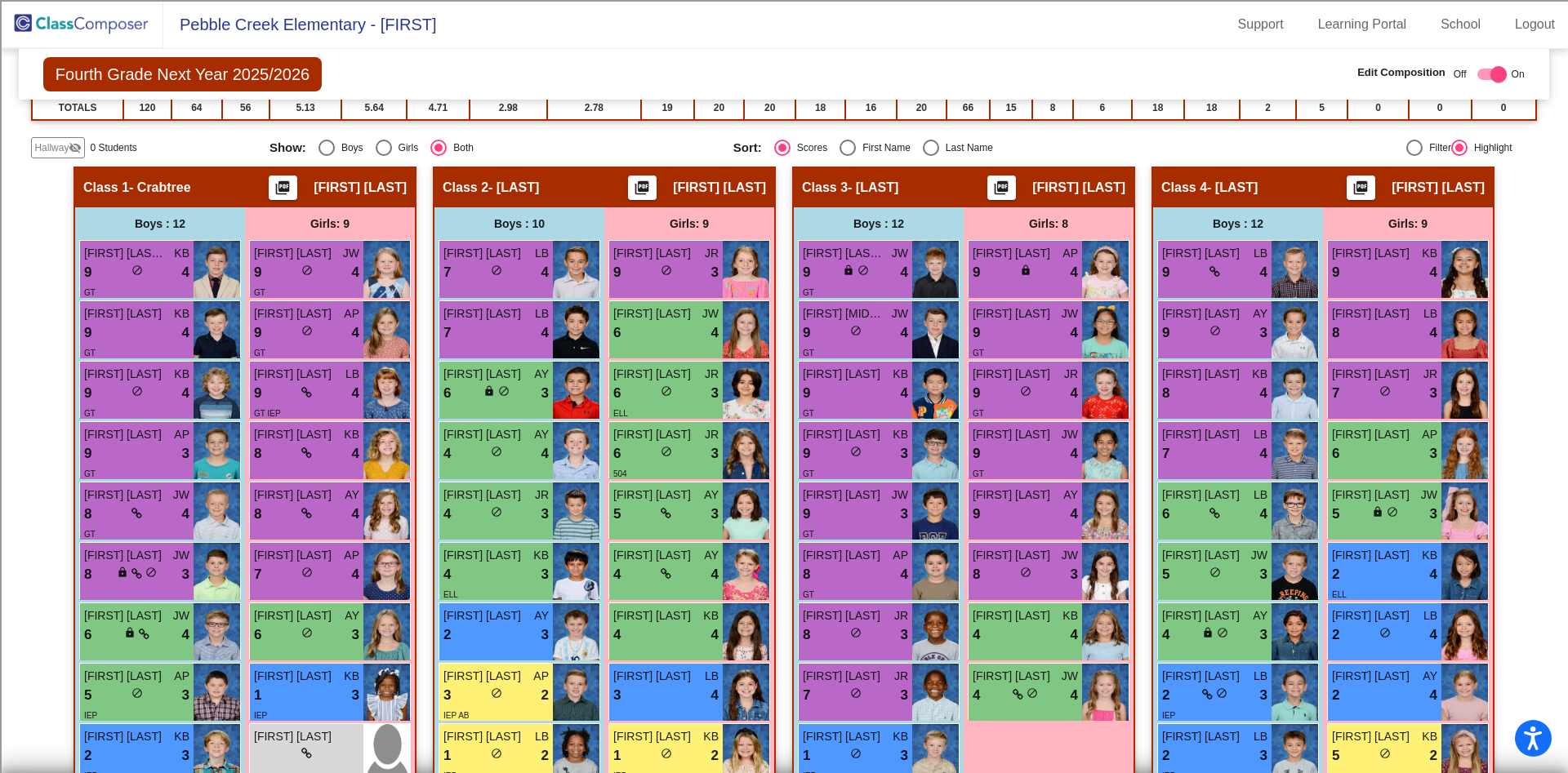 scroll, scrollTop: 367, scrollLeft: 0, axis: vertical 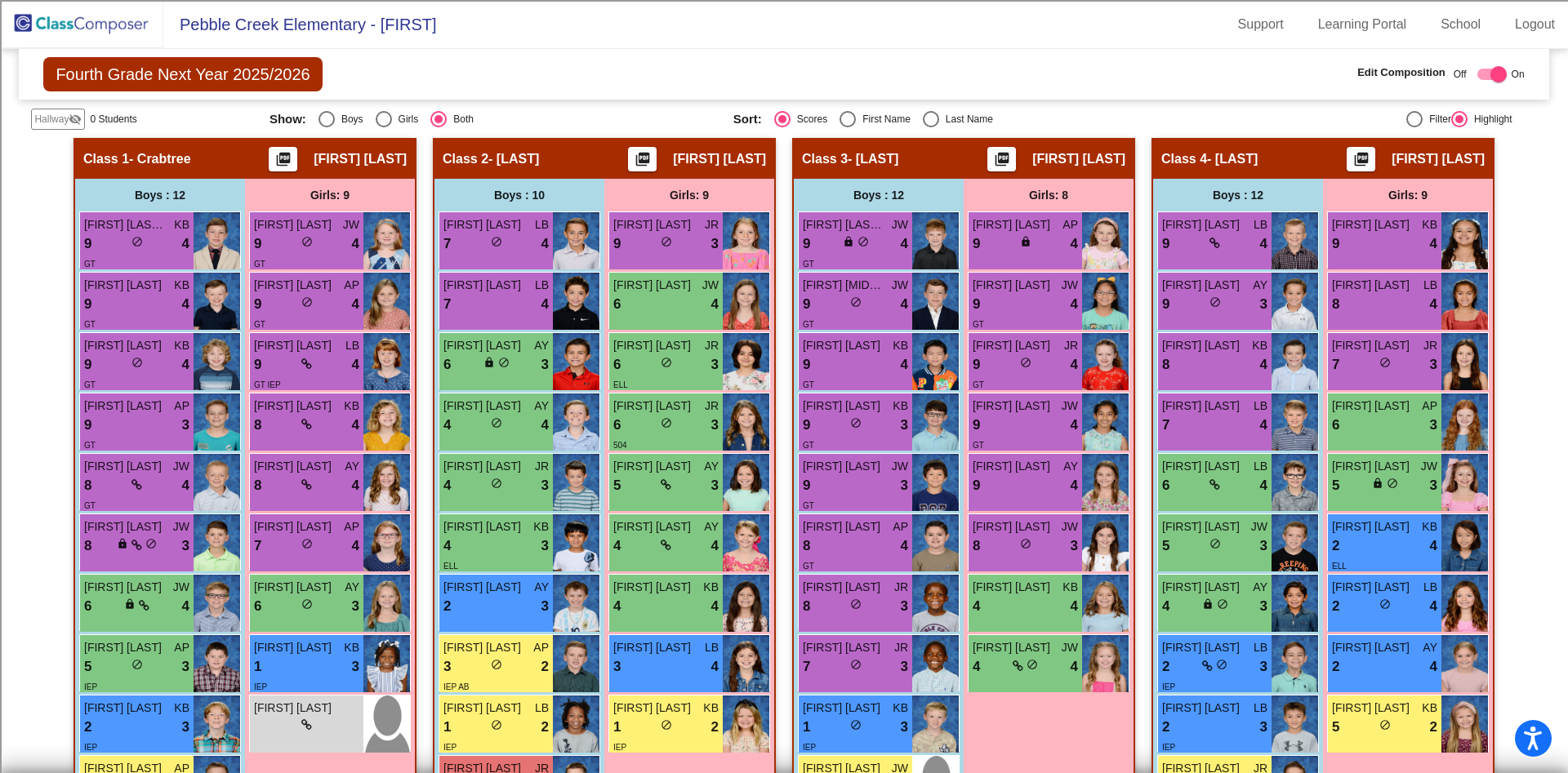 click on "Last Name" at bounding box center (966, 119) 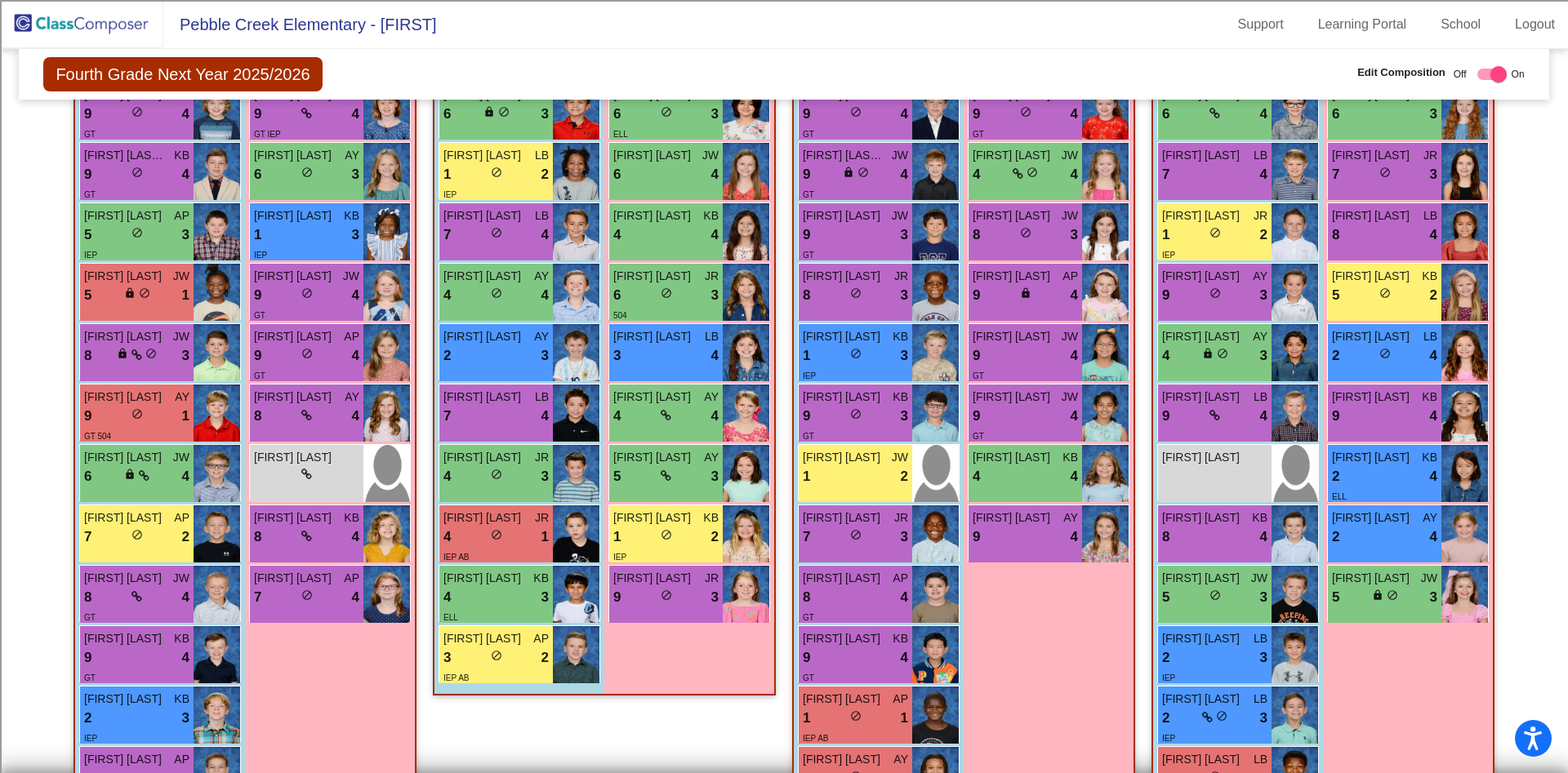 scroll, scrollTop: 509, scrollLeft: 0, axis: vertical 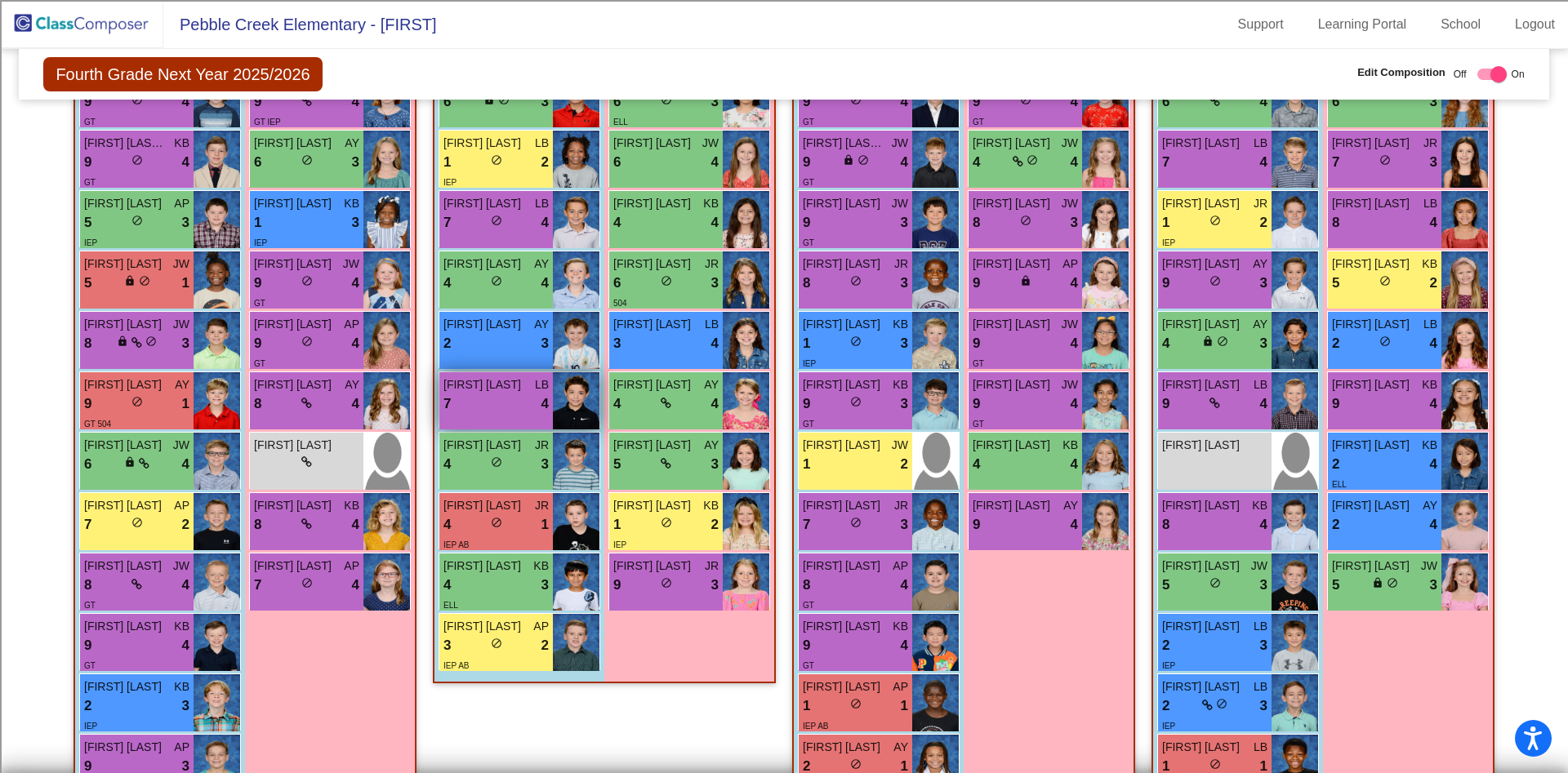 click on "7 lock do_not_disturb_alt 4" at bounding box center [496, 404] 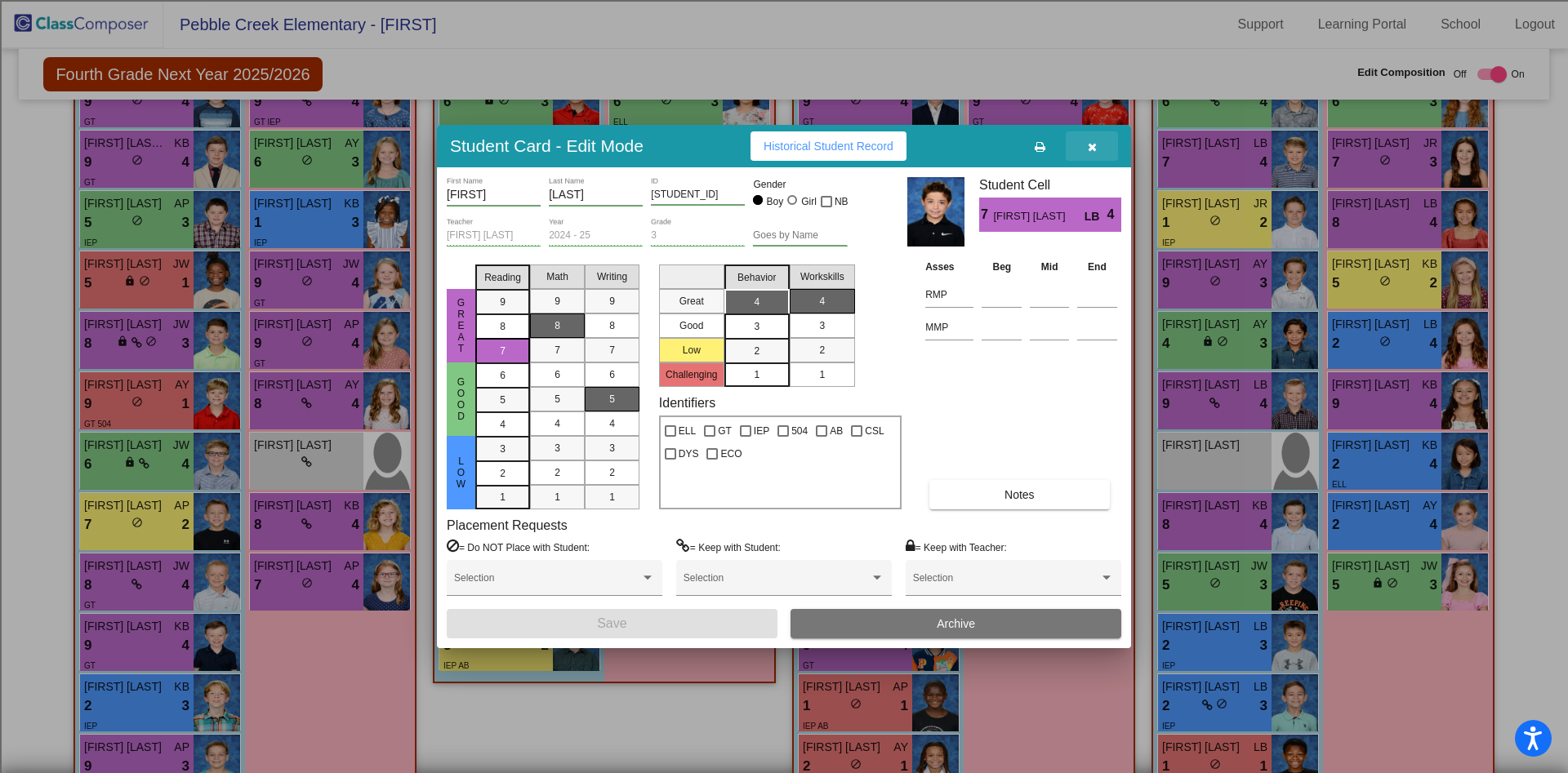click at bounding box center [1092, 147] 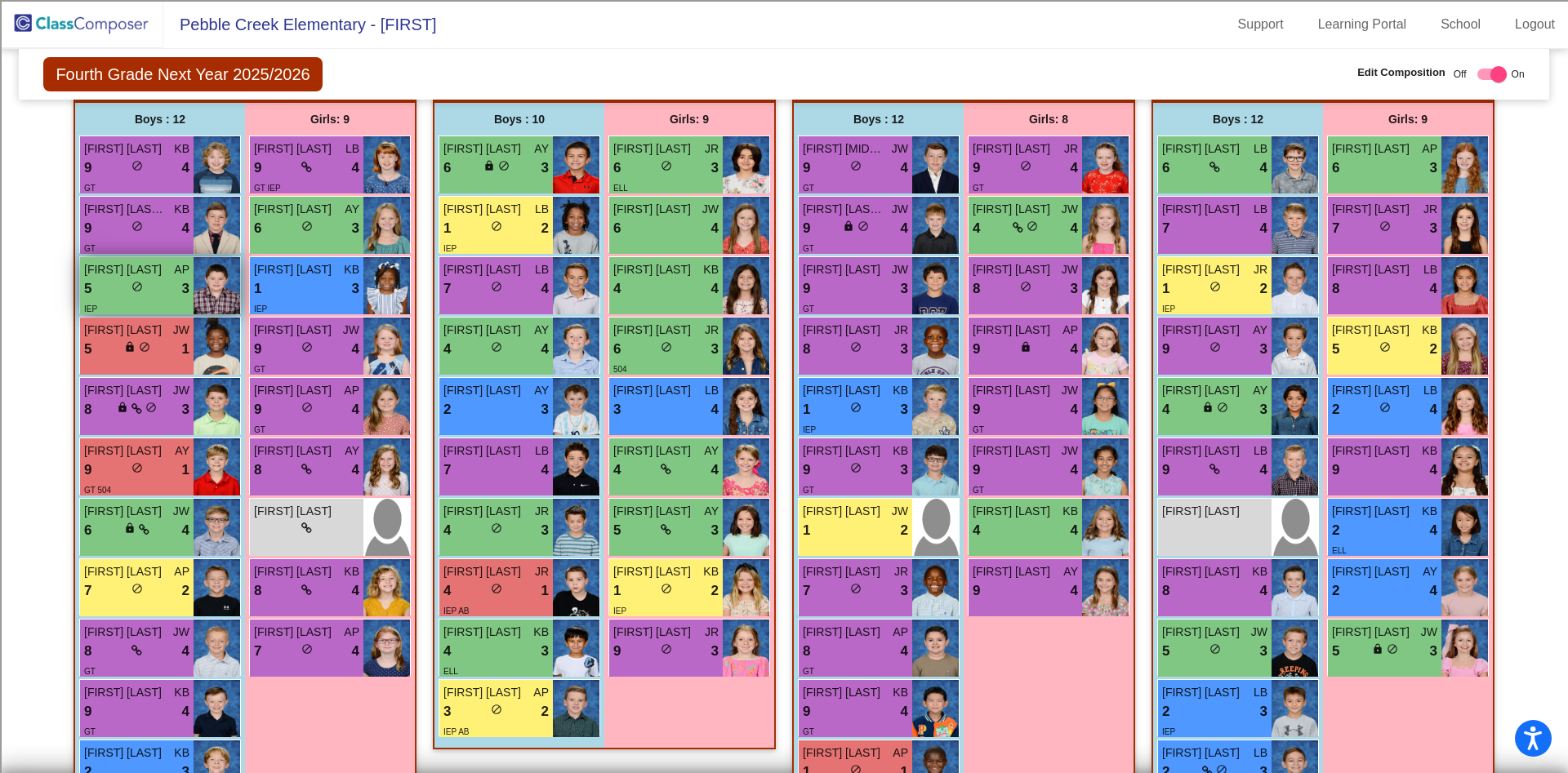 scroll, scrollTop: 442, scrollLeft: 0, axis: vertical 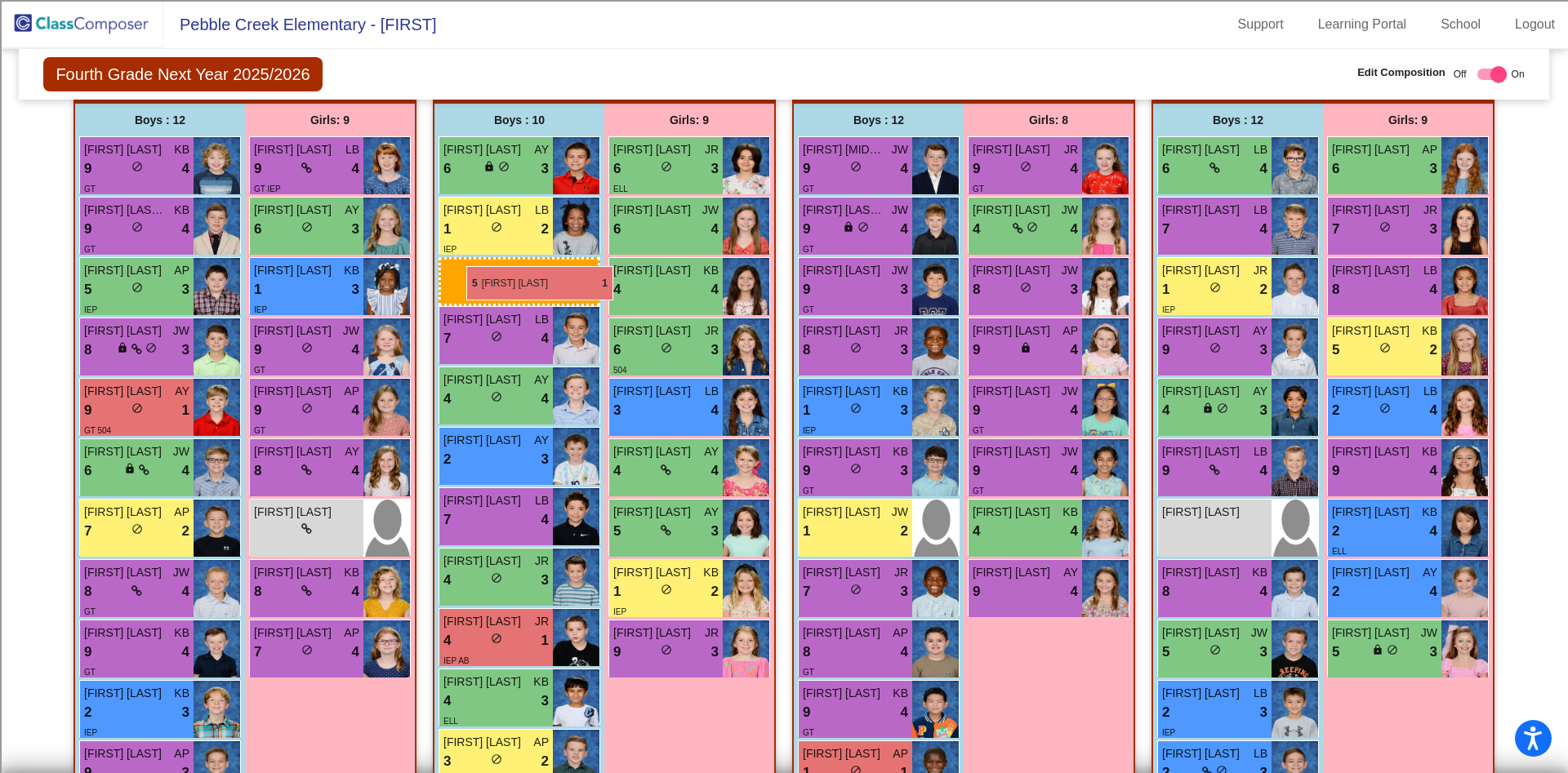 drag, startPoint x: 129, startPoint y: 350, endPoint x: 466, endPoint y: 264, distance: 347.80023 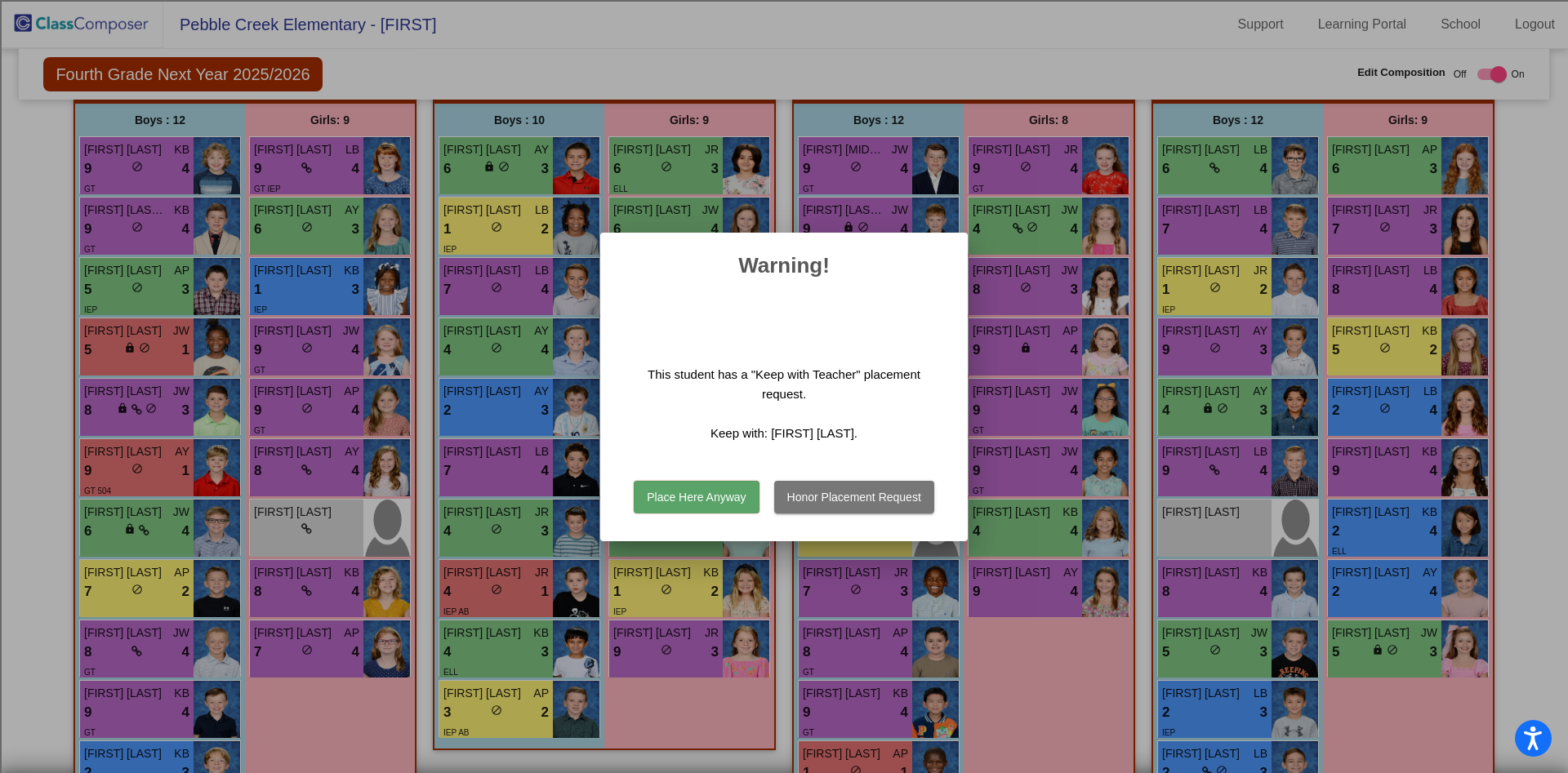 click on "Place Here Anyway" at bounding box center [696, 497] 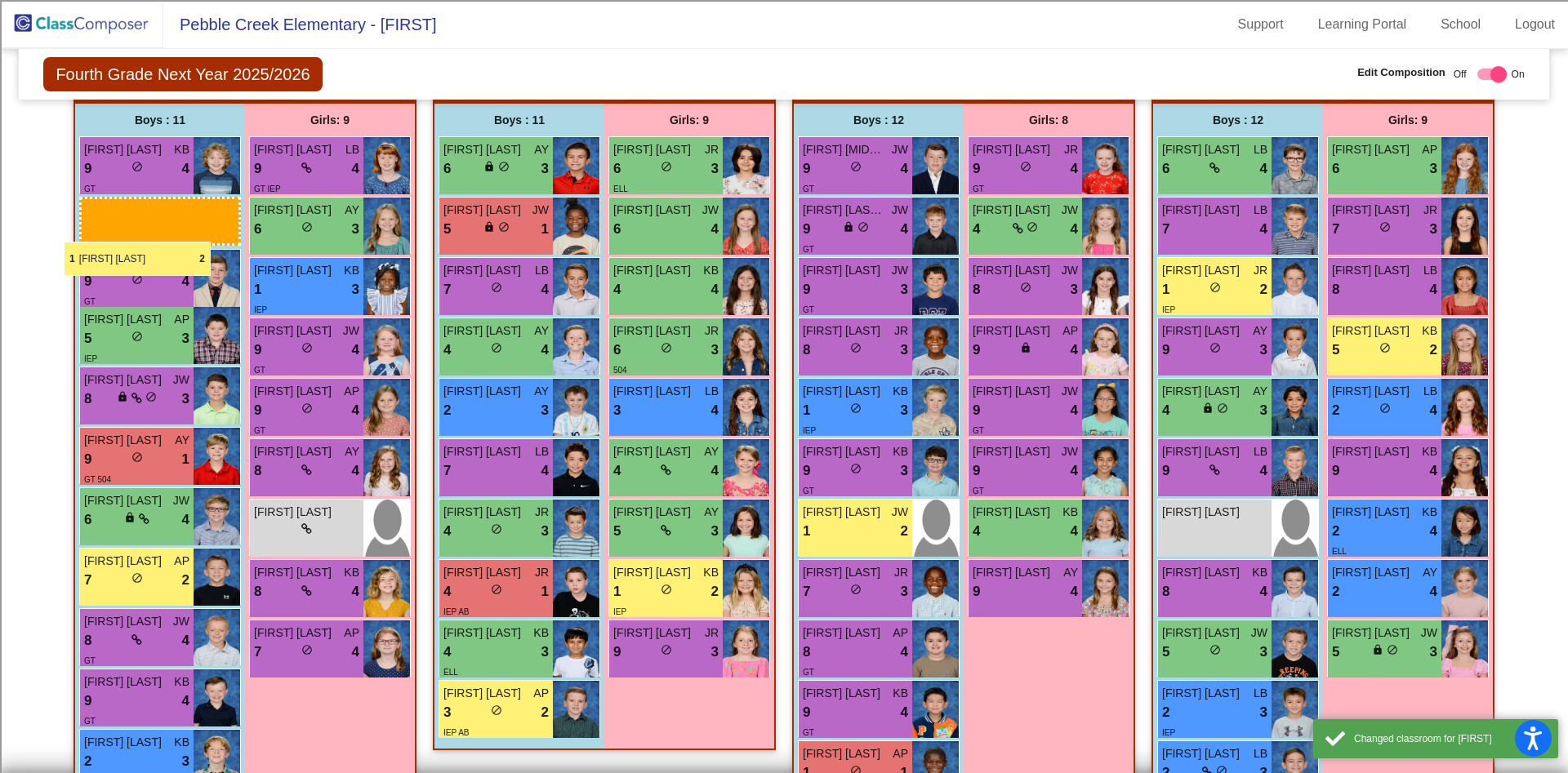 drag, startPoint x: 530, startPoint y: 287, endPoint x: 64, endPoint y: 242, distance: 468.1677 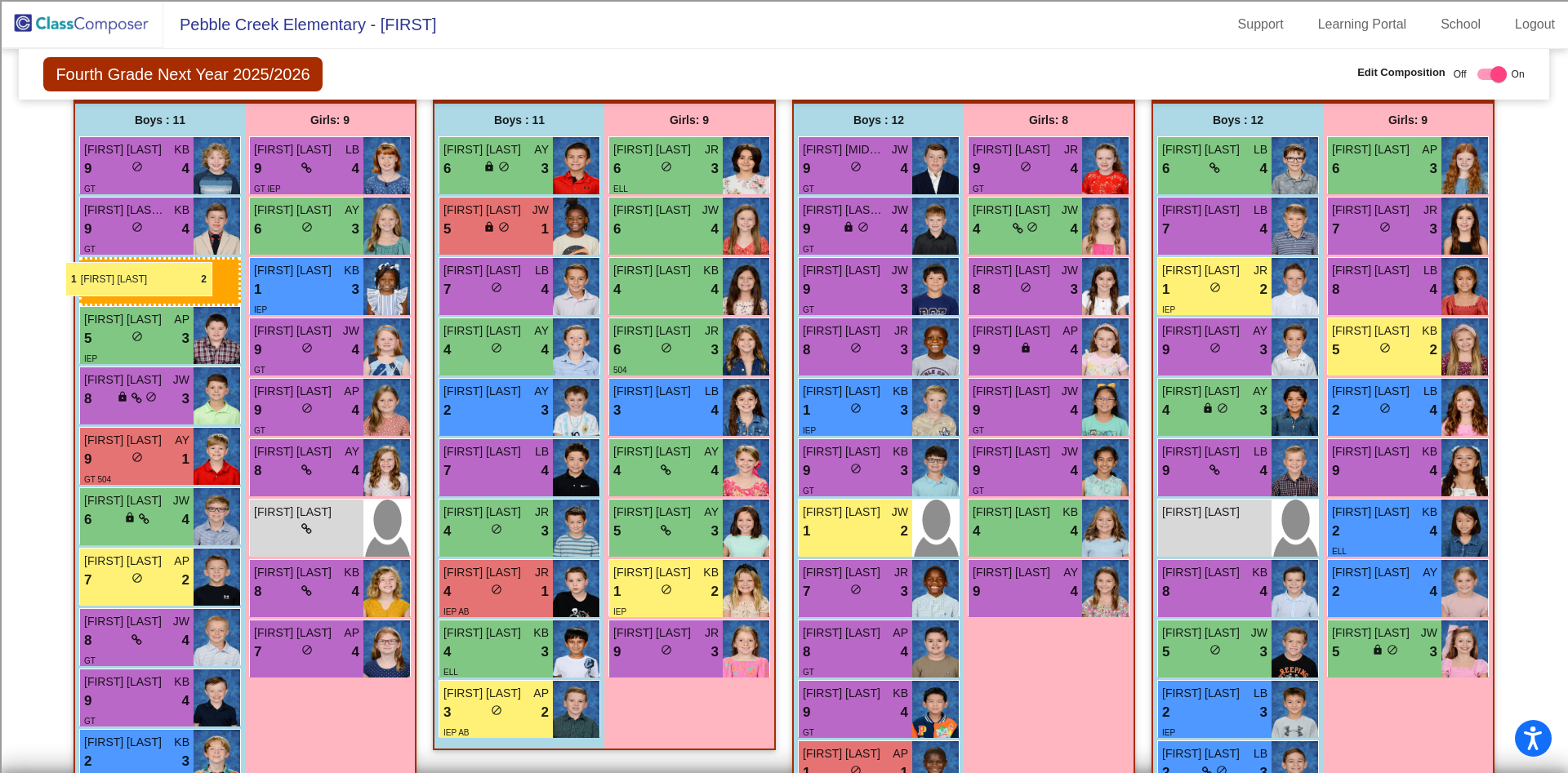 drag, startPoint x: 483, startPoint y: 288, endPoint x: 65, endPoint y: 262, distance: 418.808 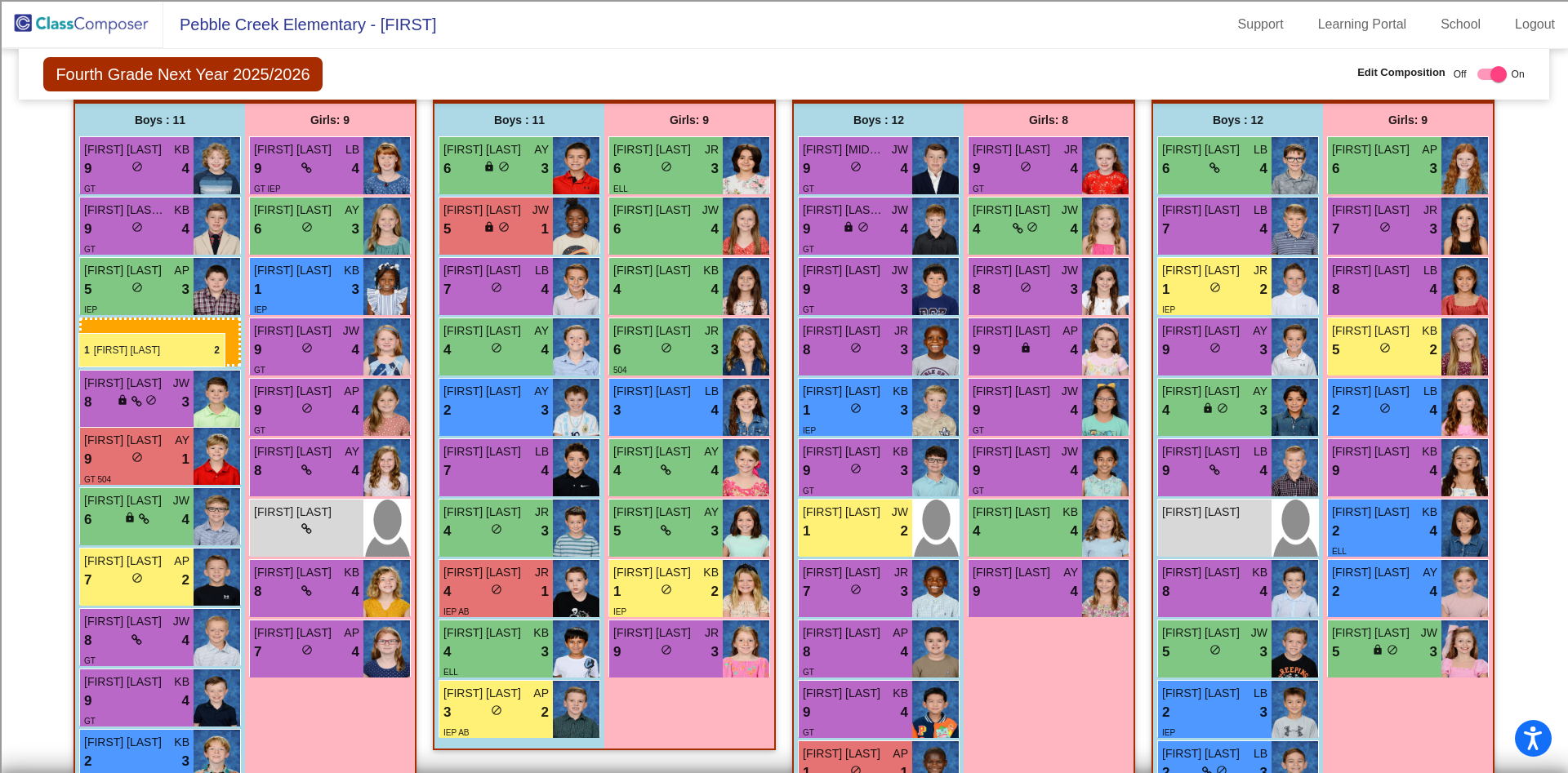 drag, startPoint x: 488, startPoint y: 309, endPoint x: 78, endPoint y: 333, distance: 410.7018 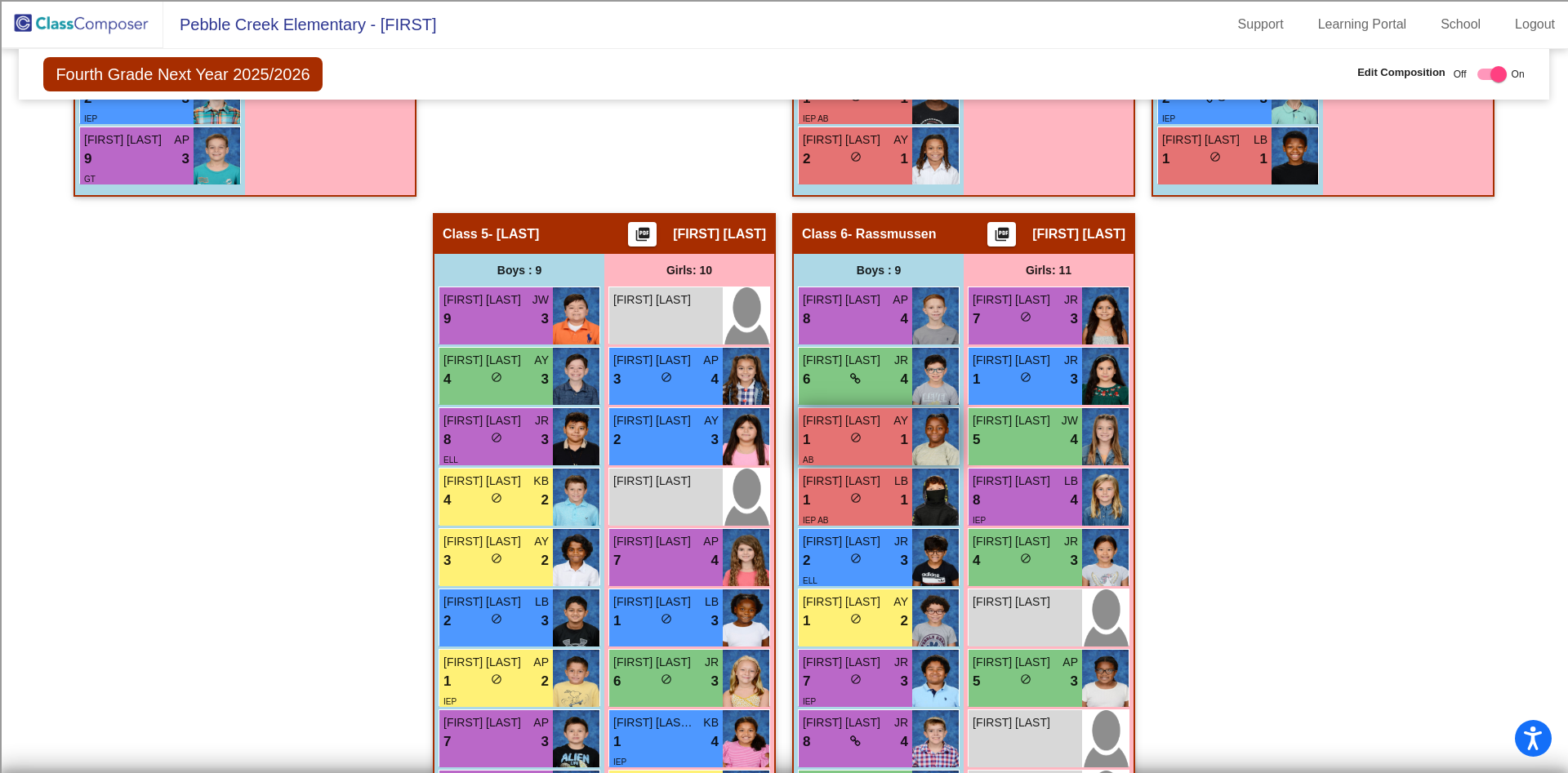 scroll, scrollTop: 1321, scrollLeft: 0, axis: vertical 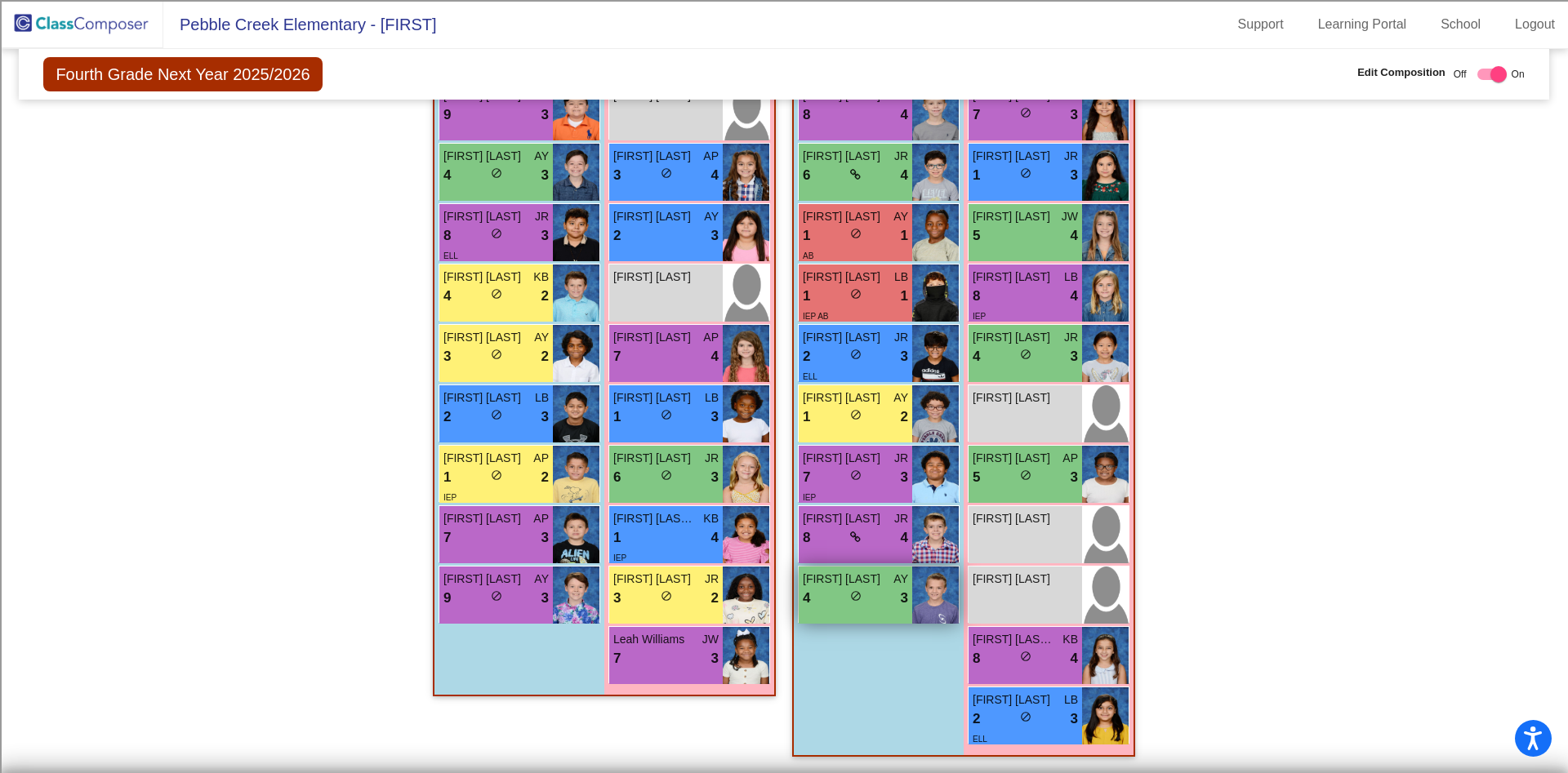 click on "do_not_disturb_alt" at bounding box center (856, 596) 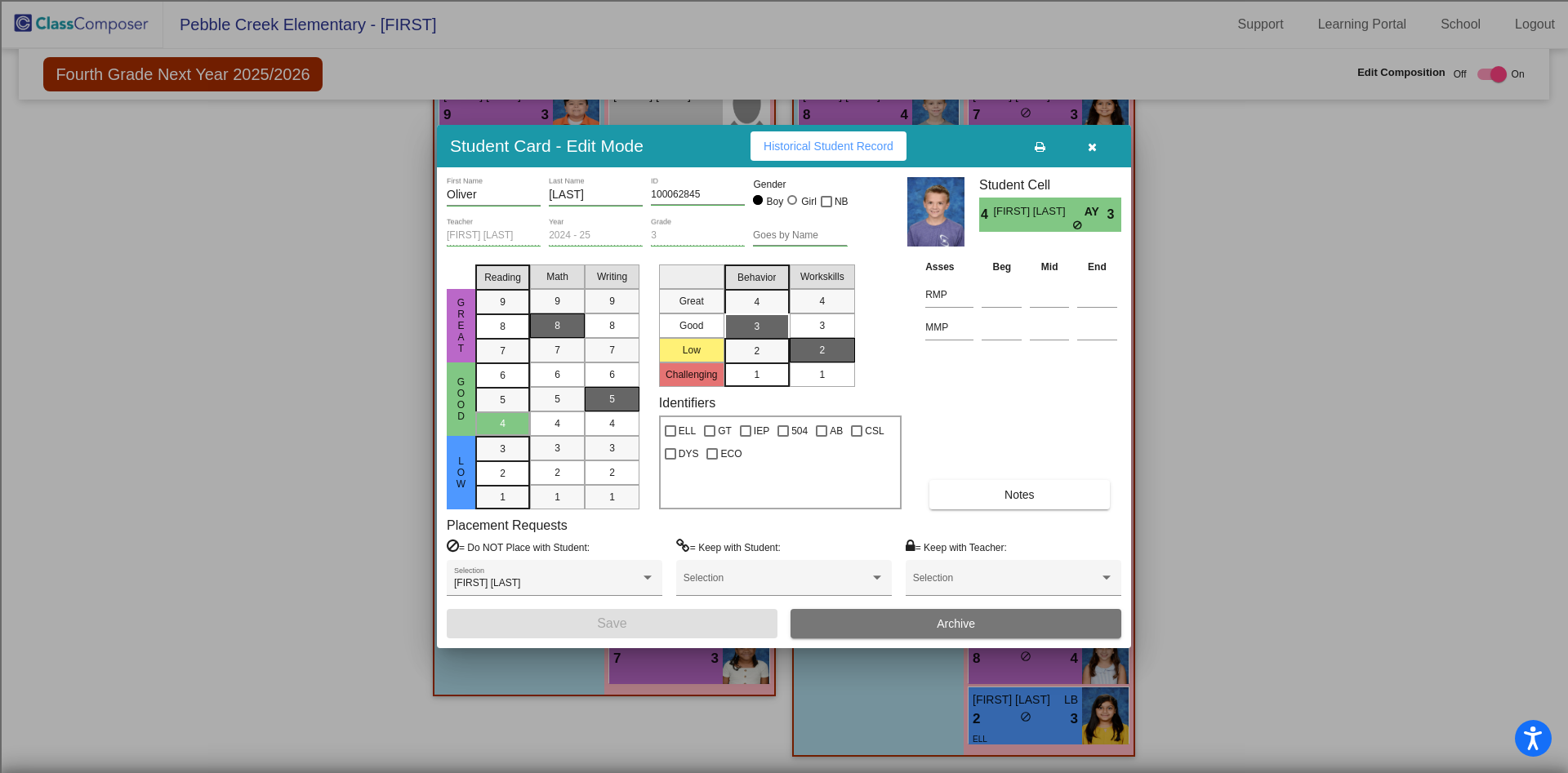 click at bounding box center [1092, 146] 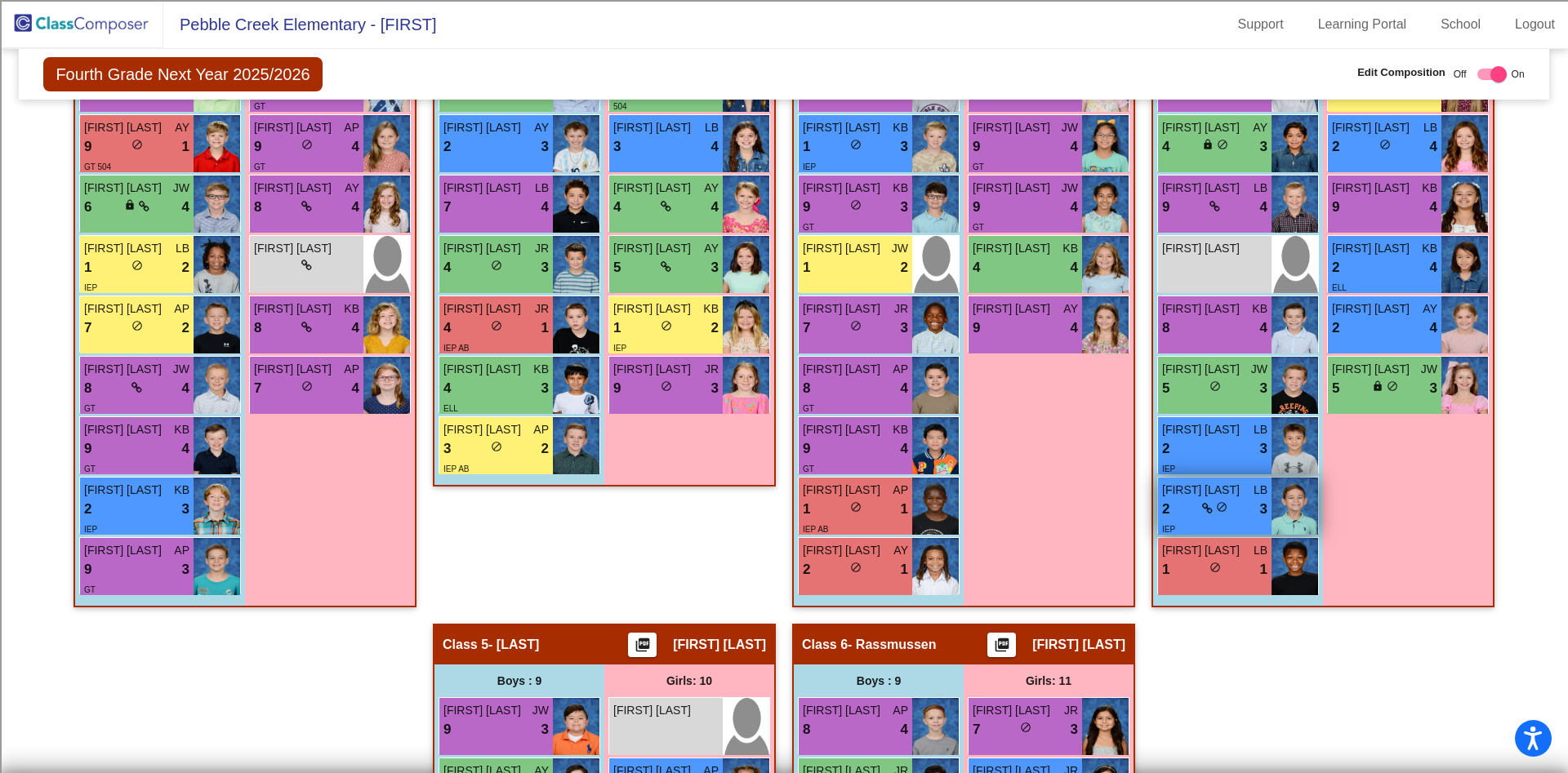 scroll, scrollTop: 586, scrollLeft: 0, axis: vertical 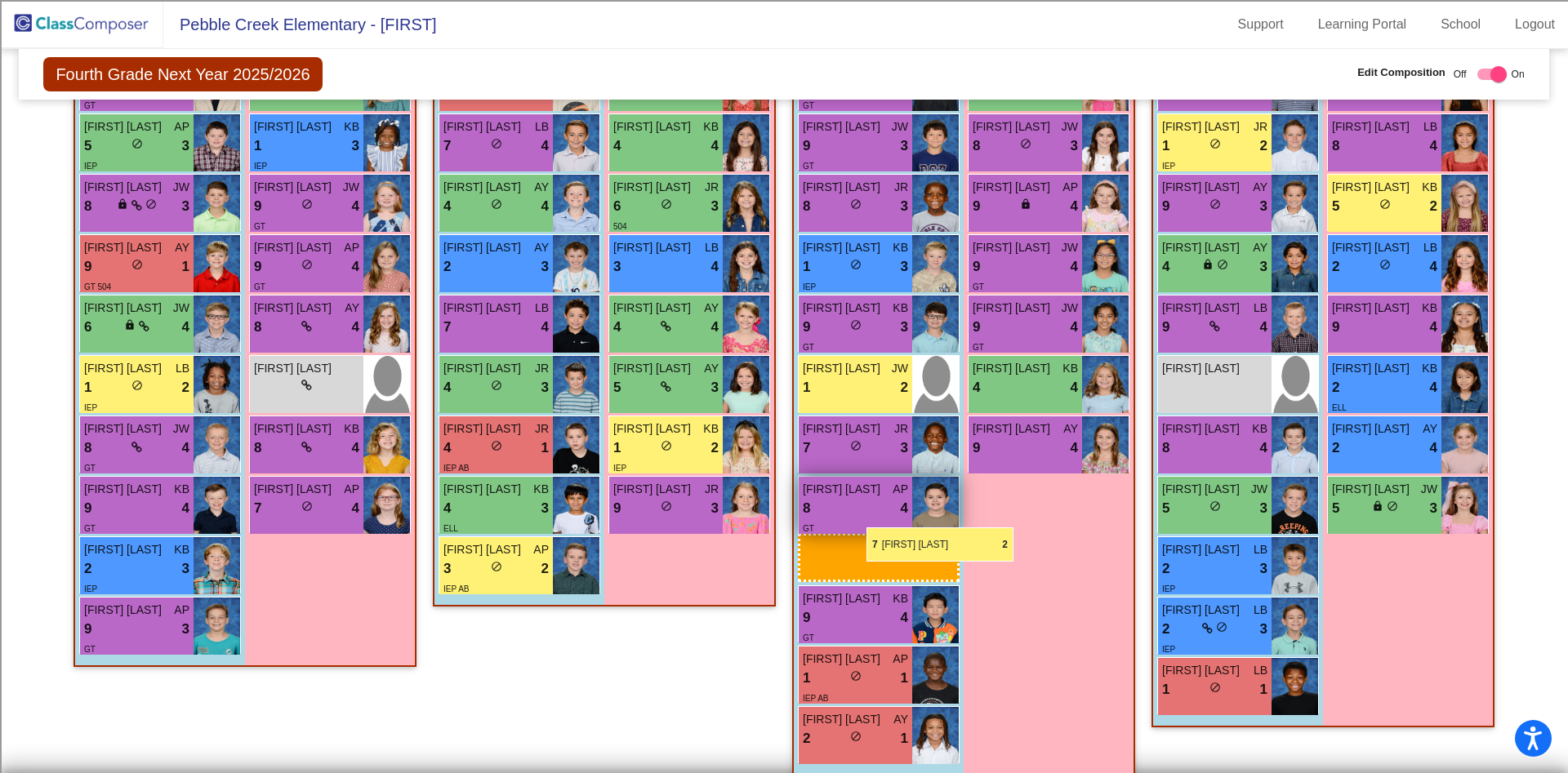 drag, startPoint x: 136, startPoint y: 442, endPoint x: 866, endPoint y: 527, distance: 734.932 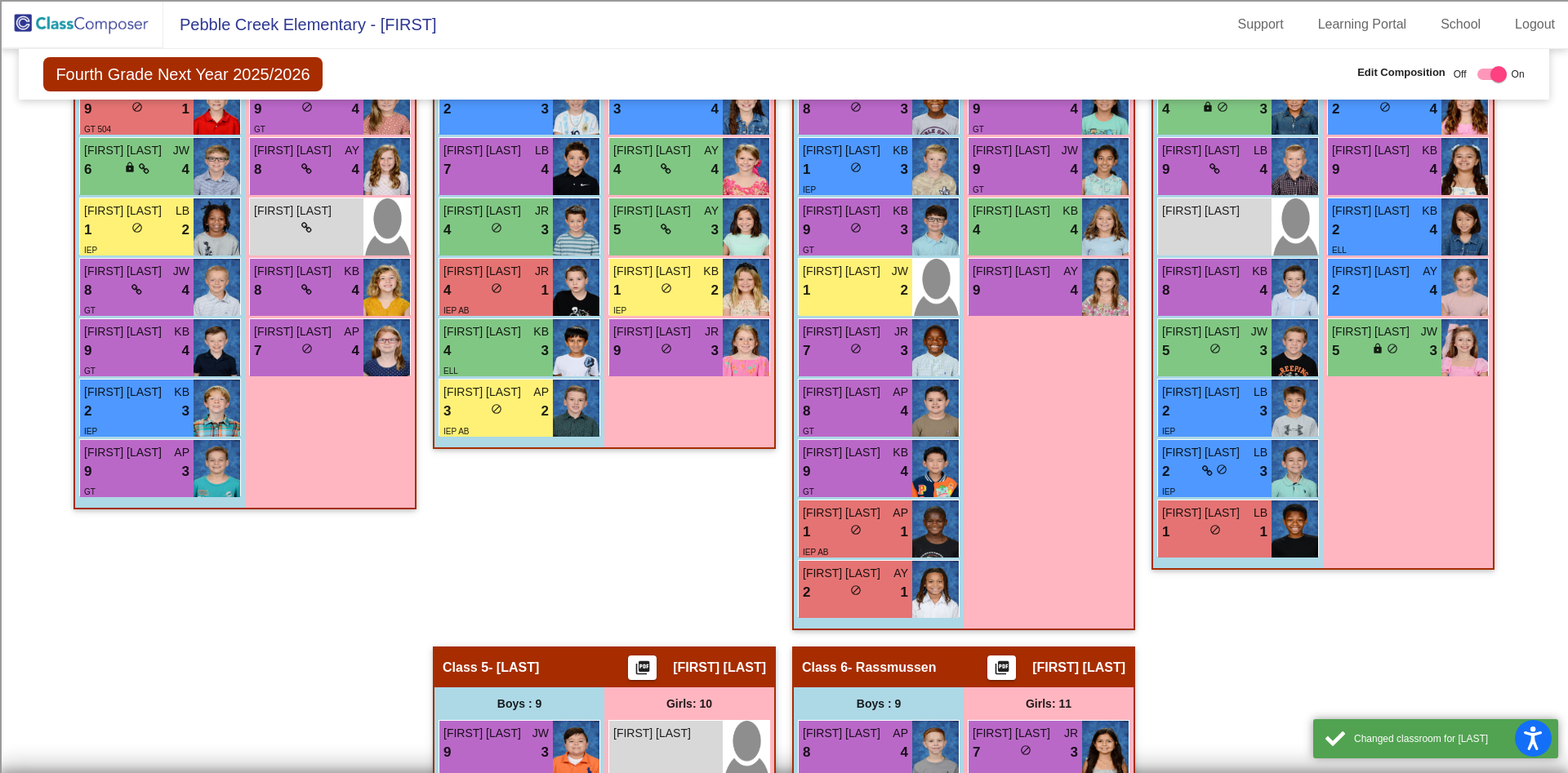 scroll, scrollTop: 831, scrollLeft: 0, axis: vertical 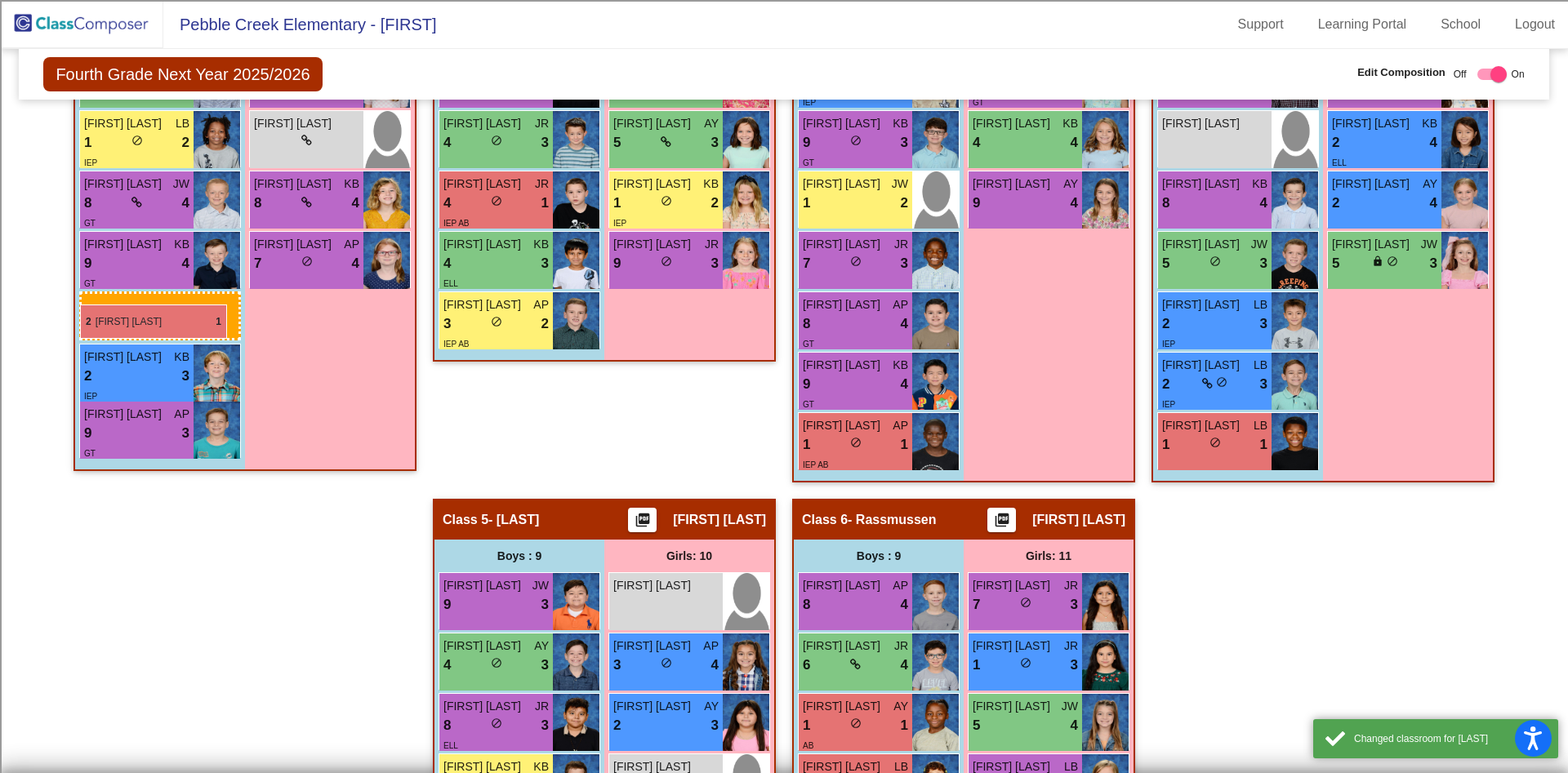 drag, startPoint x: 871, startPoint y: 498, endPoint x: 80, endPoint y: 304, distance: 814.443 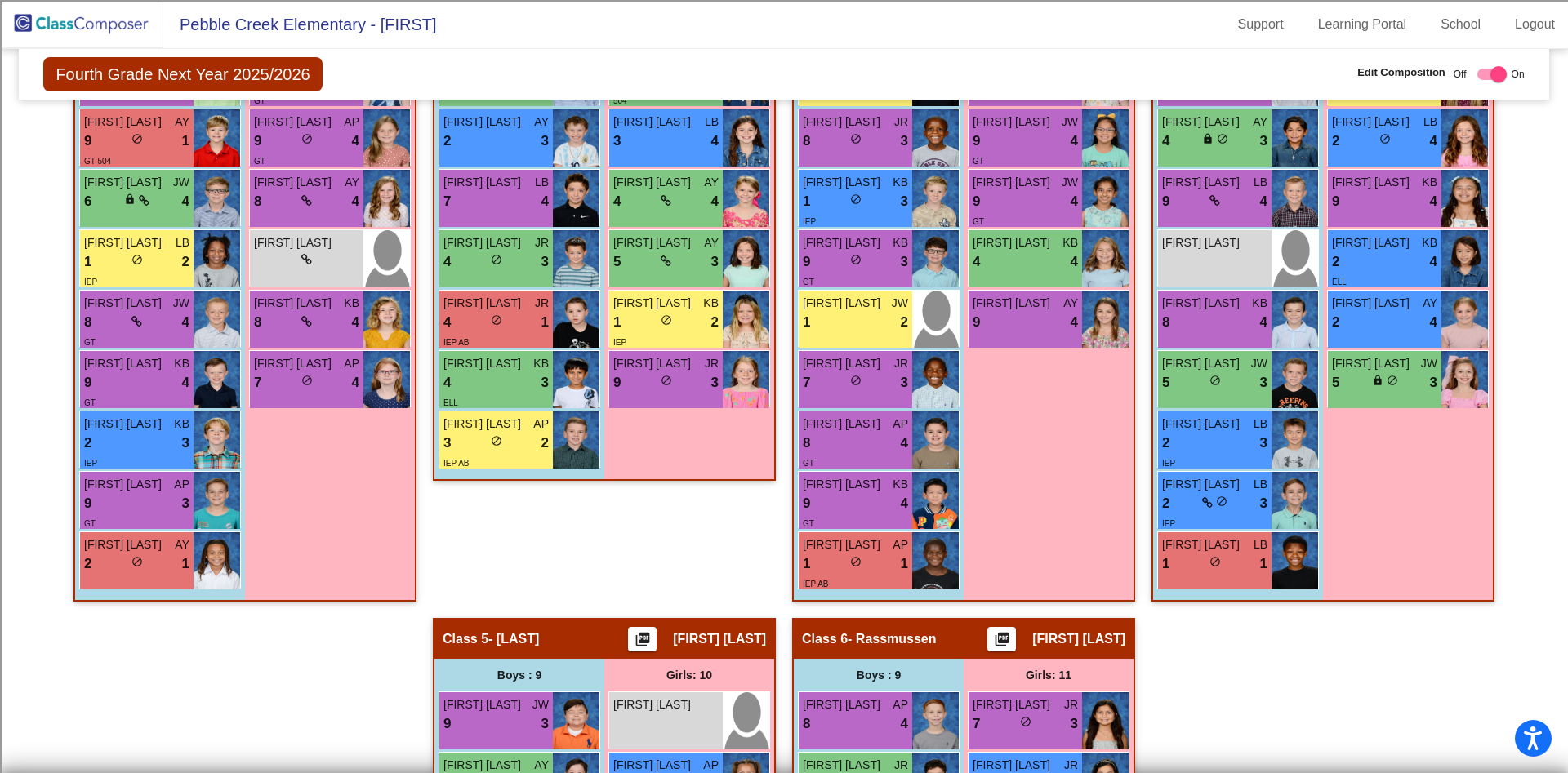 scroll, scrollTop: 735, scrollLeft: 0, axis: vertical 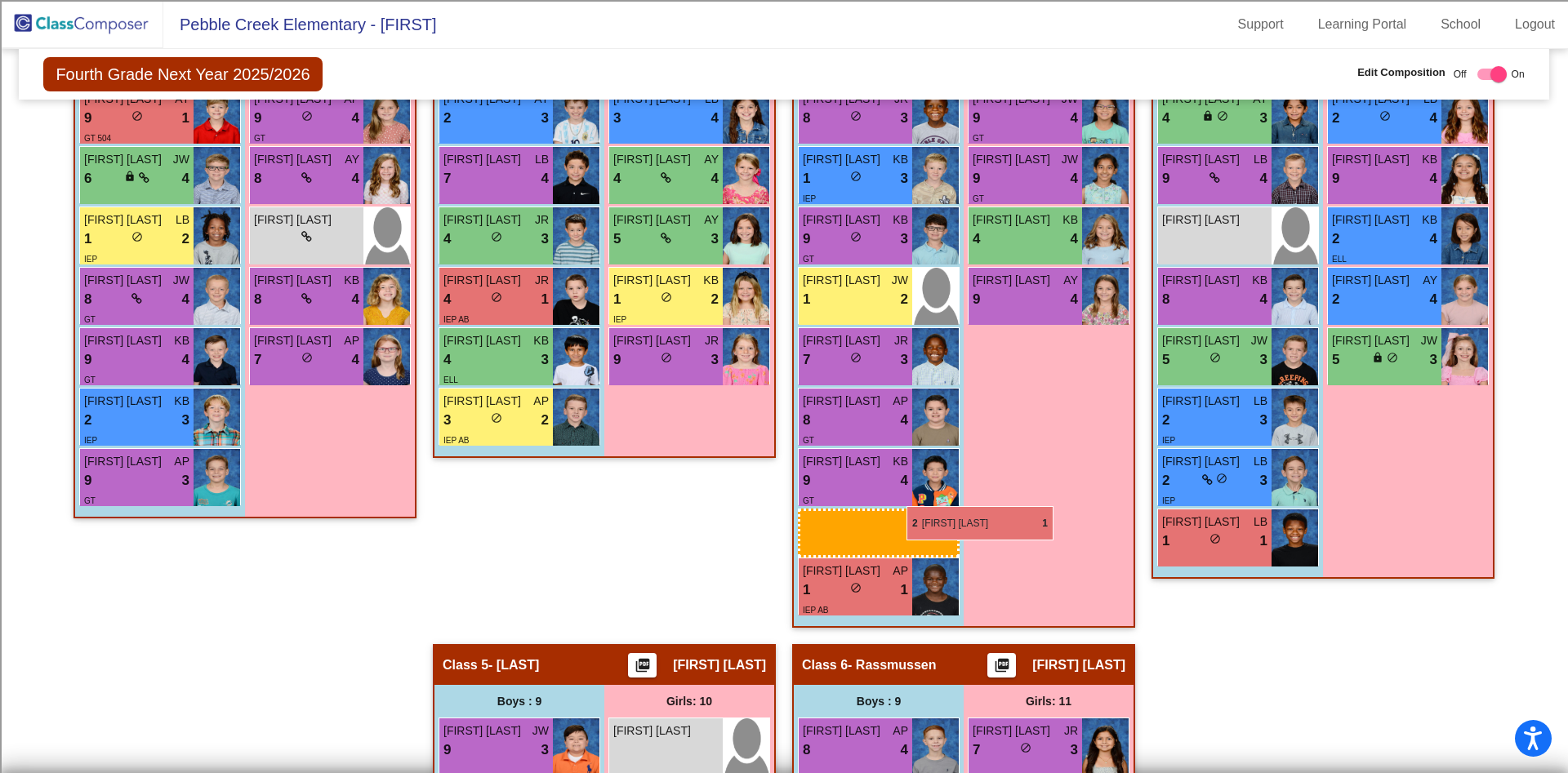 drag, startPoint x: 153, startPoint y: 536, endPoint x: 905, endPoint y: 509, distance: 752.4846 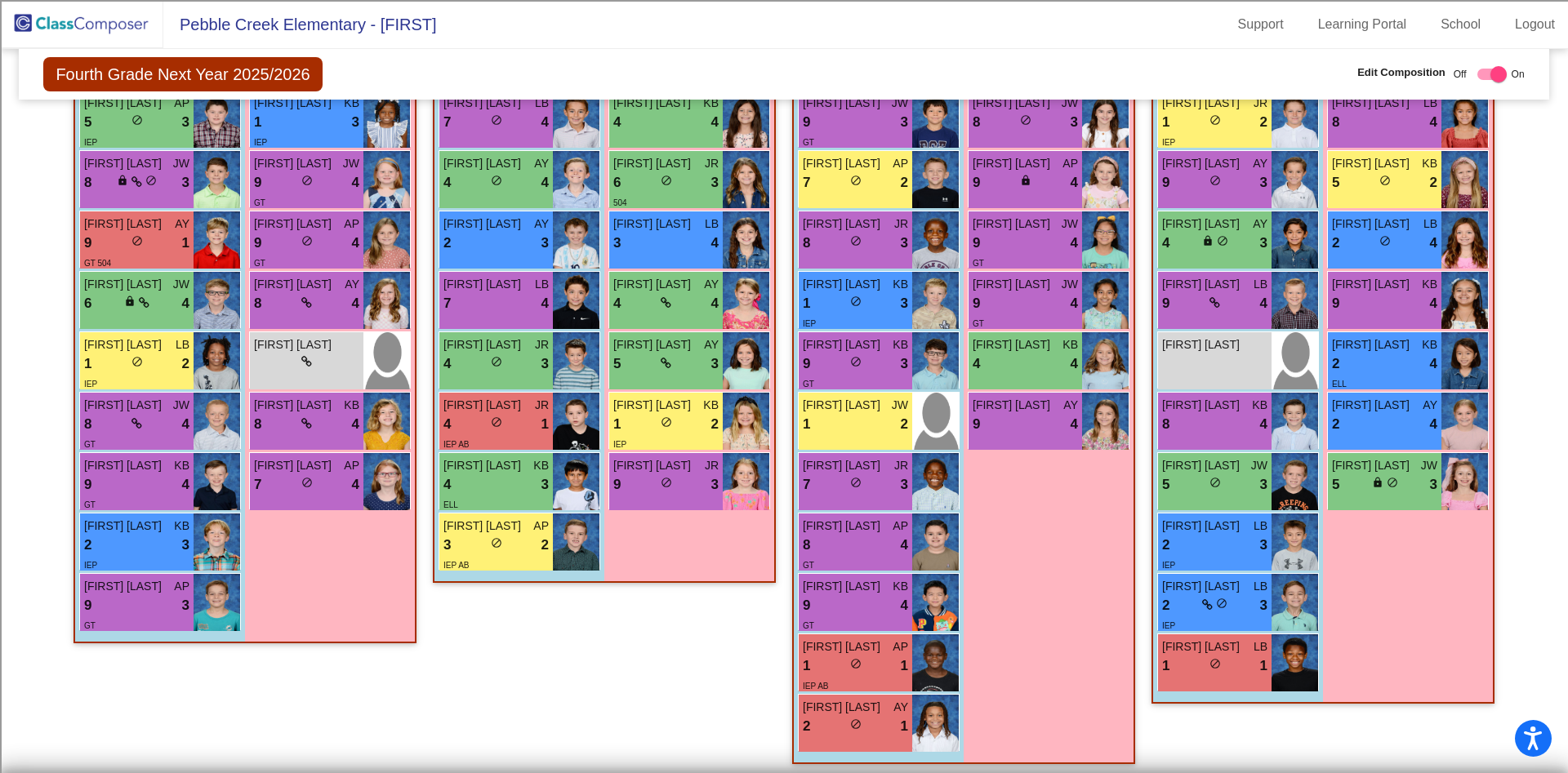scroll, scrollTop: 612, scrollLeft: 0, axis: vertical 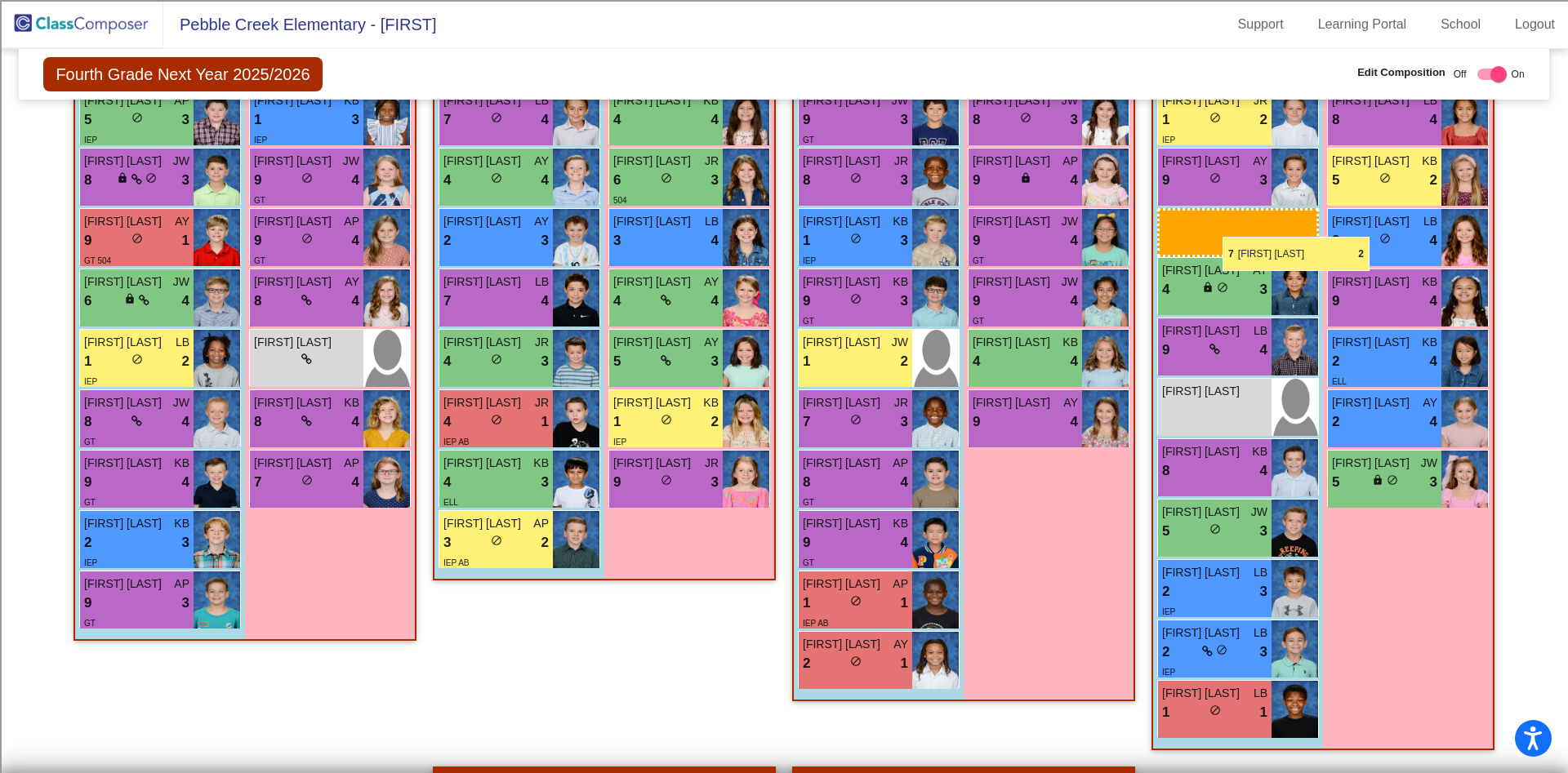 drag, startPoint x: 844, startPoint y: 161, endPoint x: 1223, endPoint y: 237, distance: 386.54495 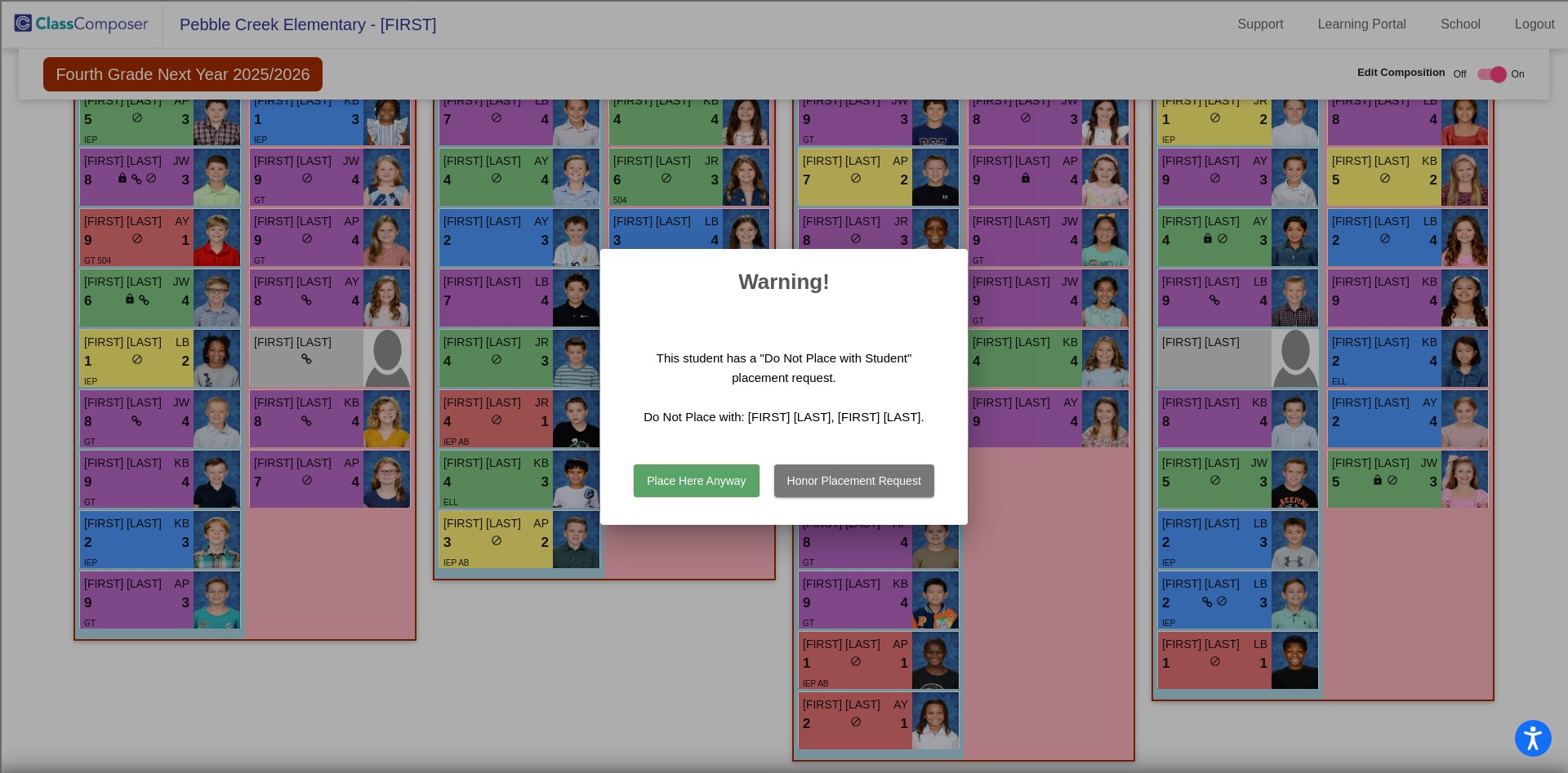click on "Honor Placement Request" at bounding box center (854, 481) 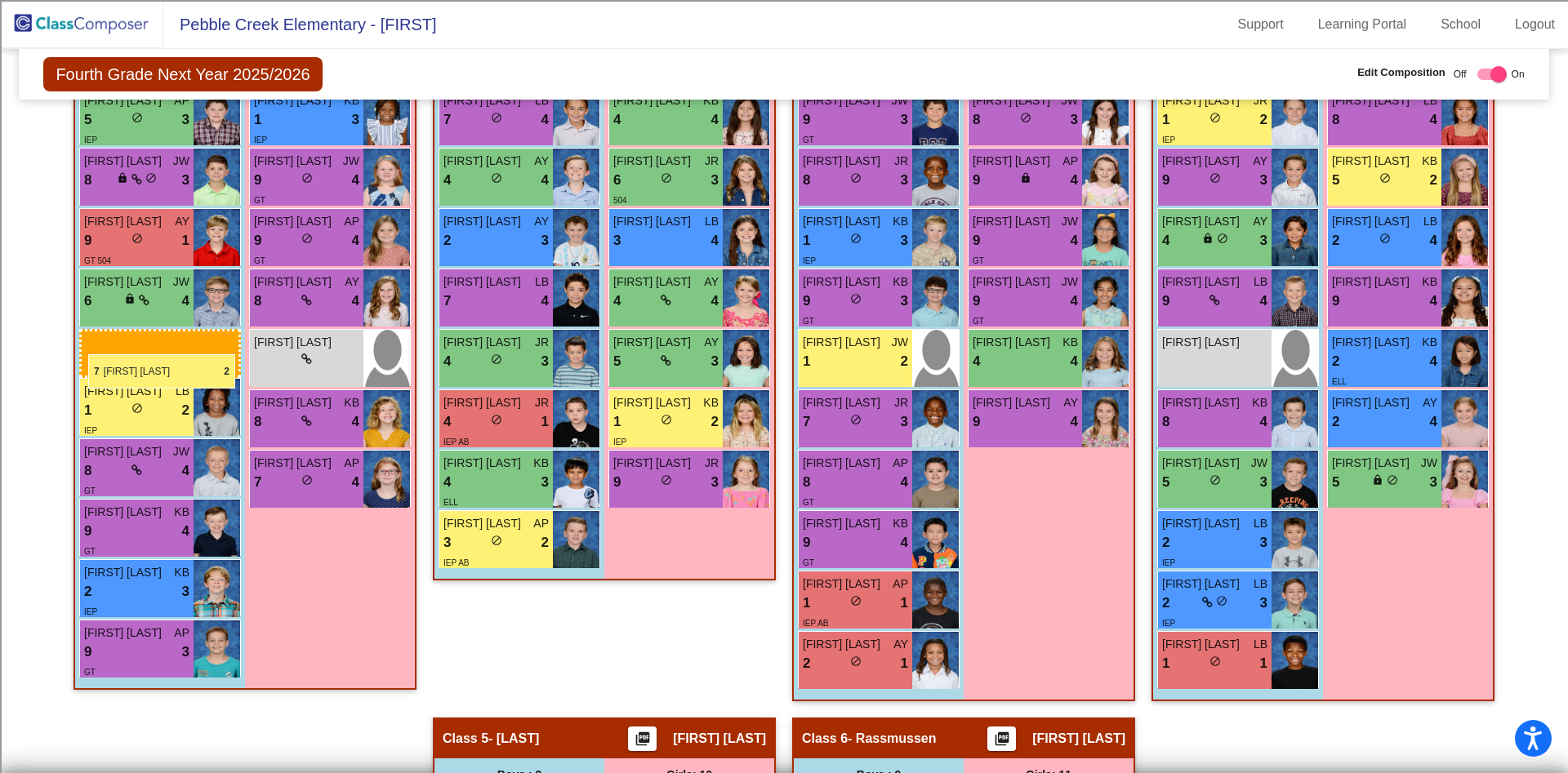 drag, startPoint x: 853, startPoint y: 178, endPoint x: 88, endPoint y: 354, distance: 784.9847 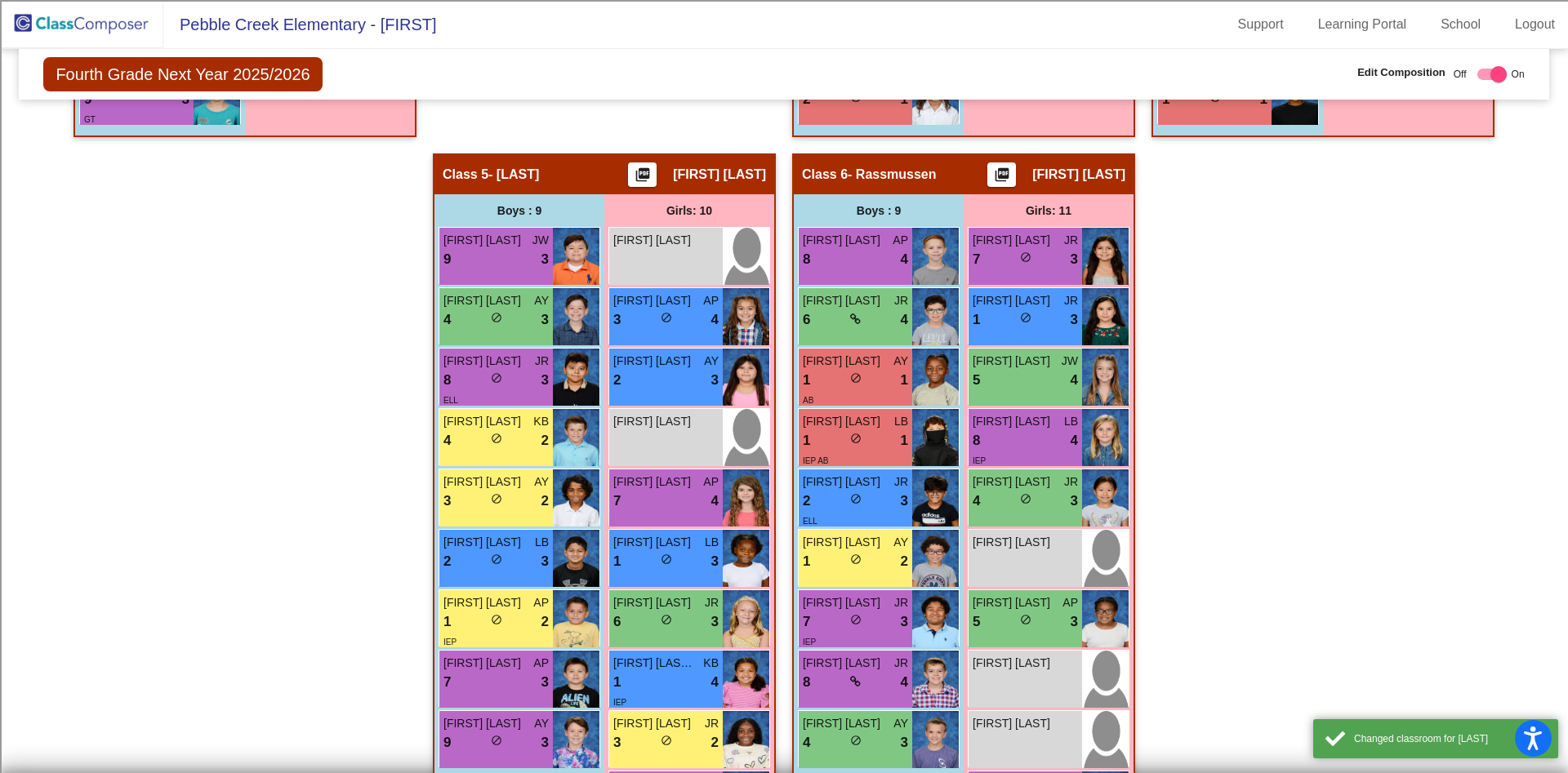 scroll, scrollTop: 831, scrollLeft: 0, axis: vertical 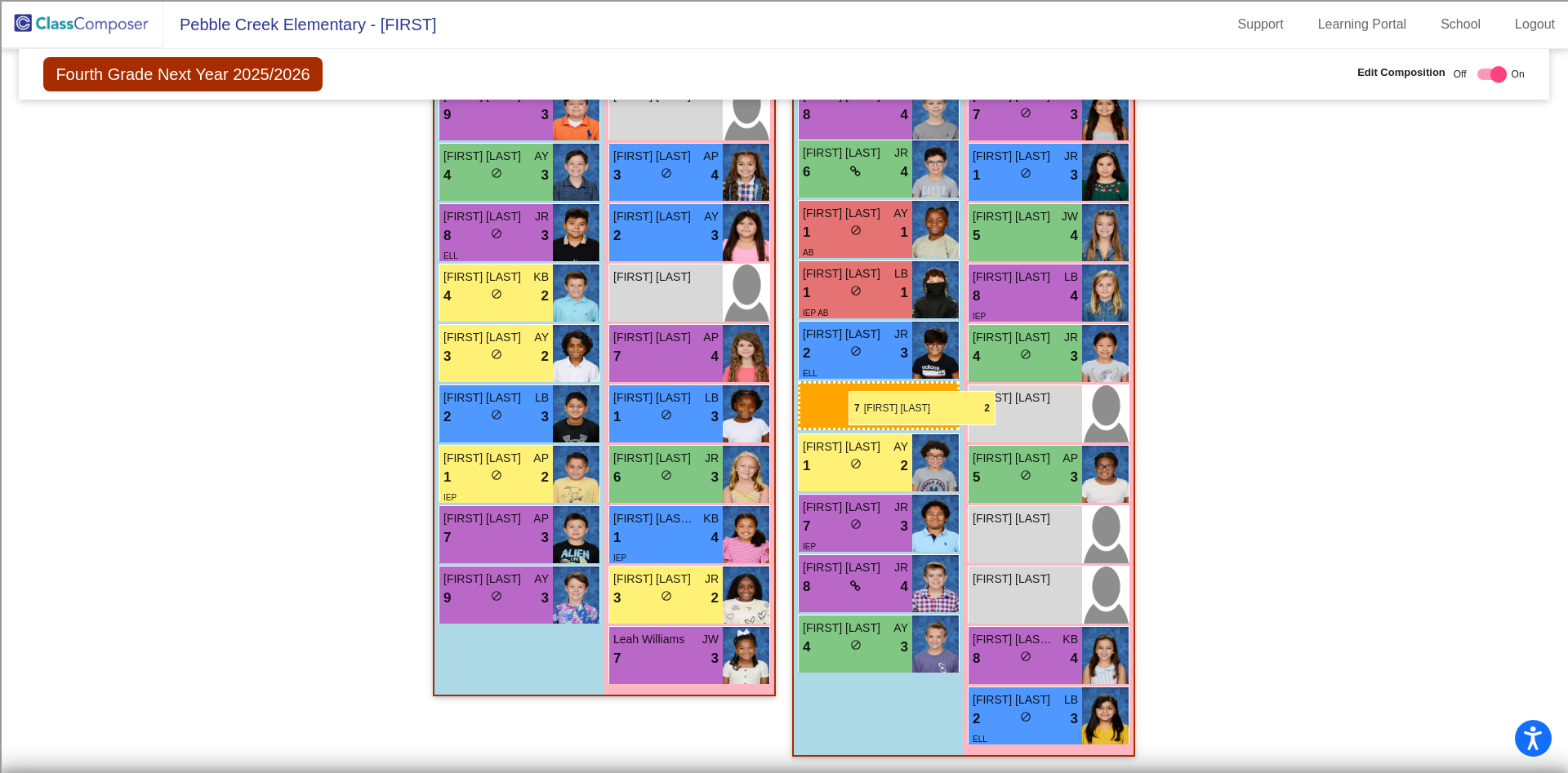 drag, startPoint x: 136, startPoint y: 195, endPoint x: 849, endPoint y: 391, distance: 739.4491 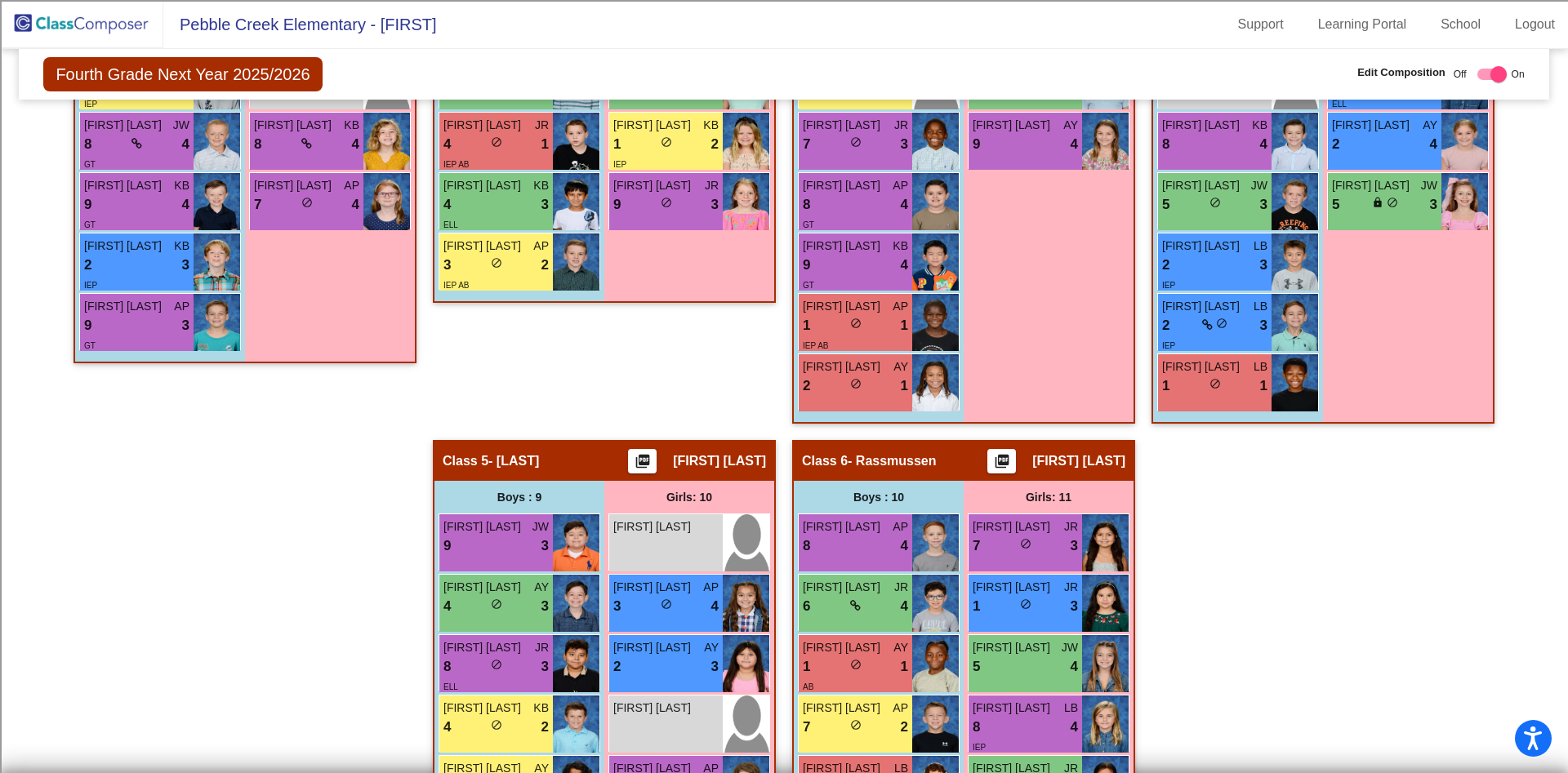 scroll, scrollTop: 1159, scrollLeft: 0, axis: vertical 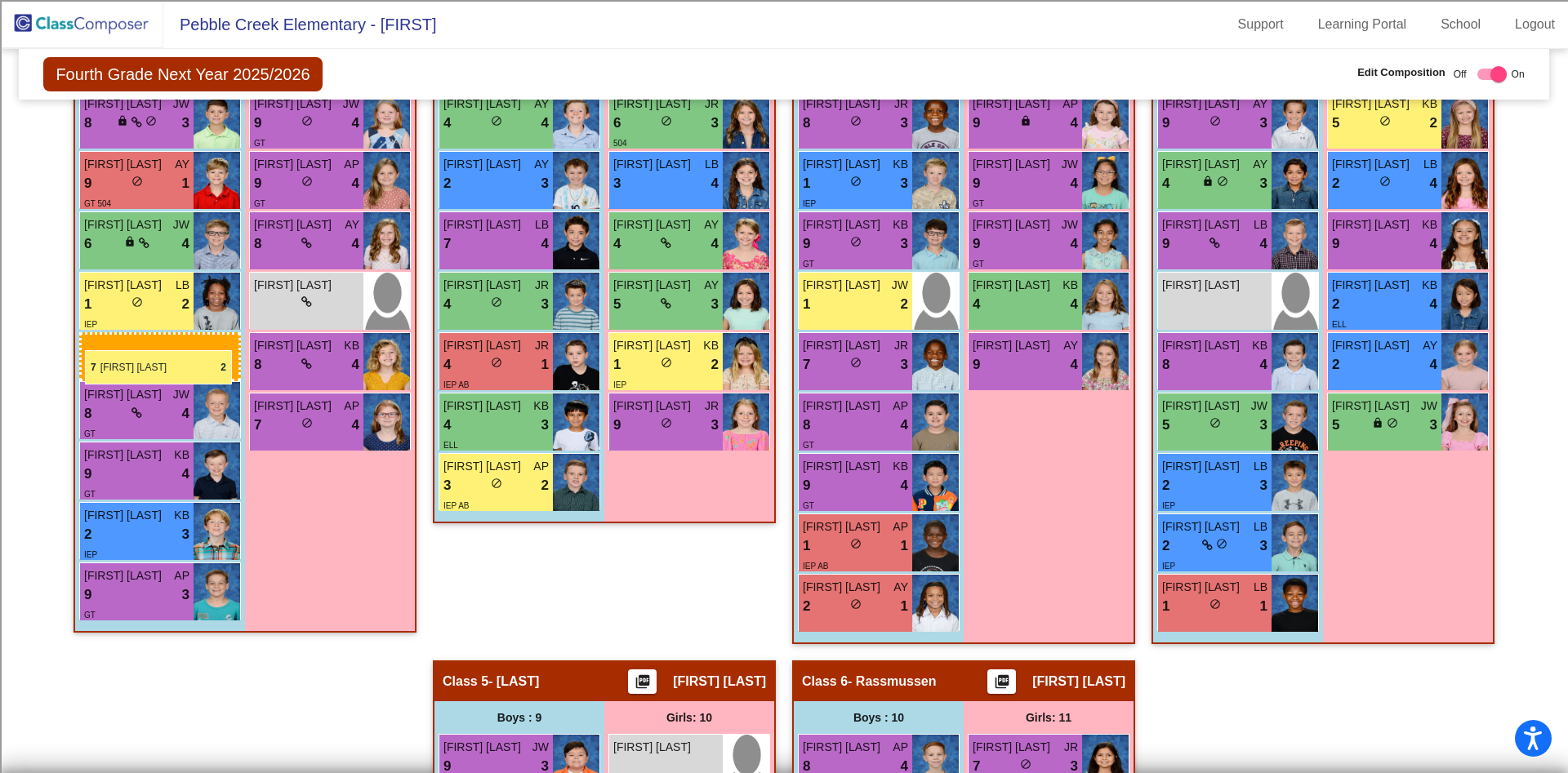 drag, startPoint x: 864, startPoint y: 467, endPoint x: 85, endPoint y: 350, distance: 787.73727 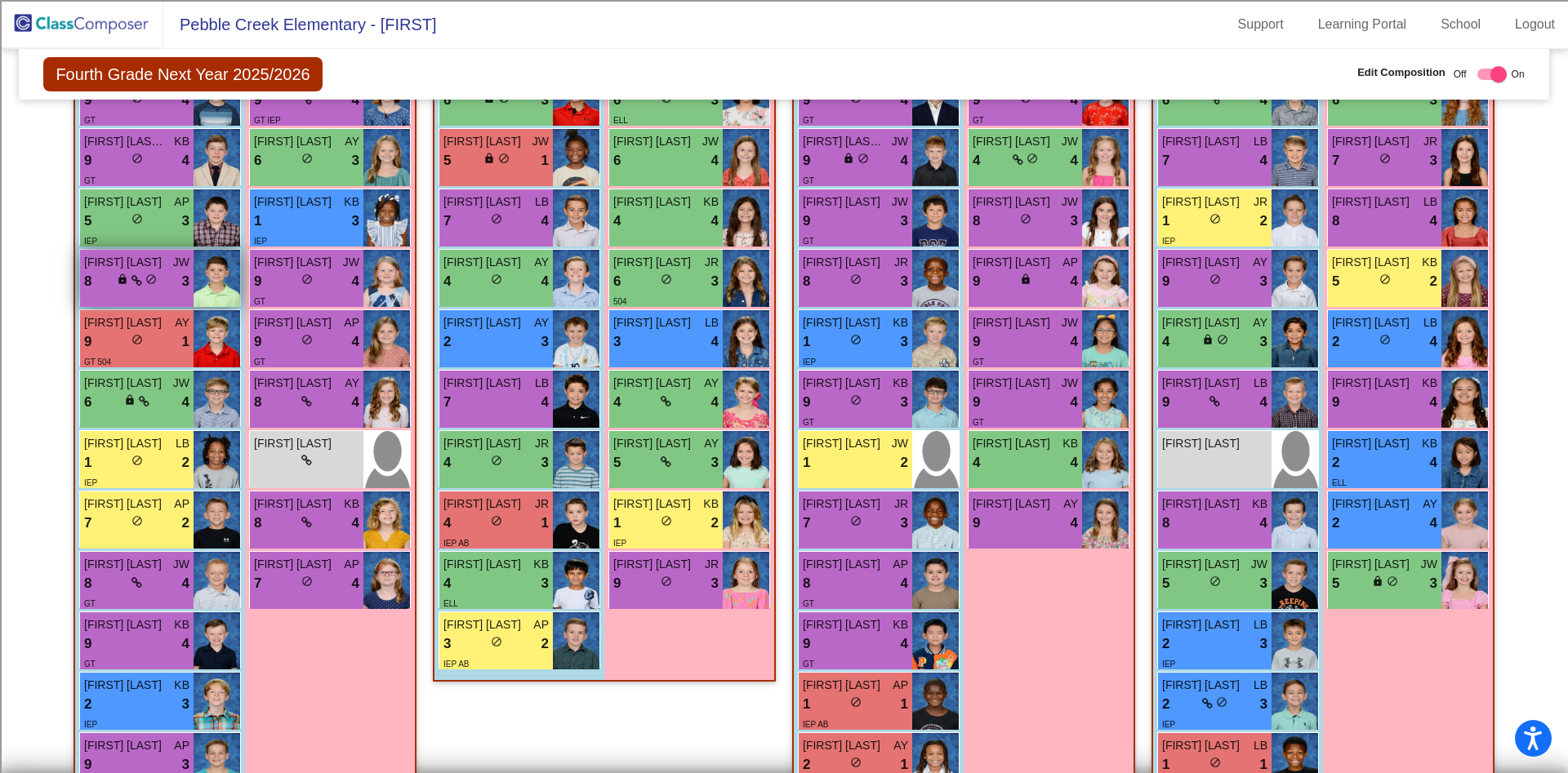scroll, scrollTop: 302, scrollLeft: 0, axis: vertical 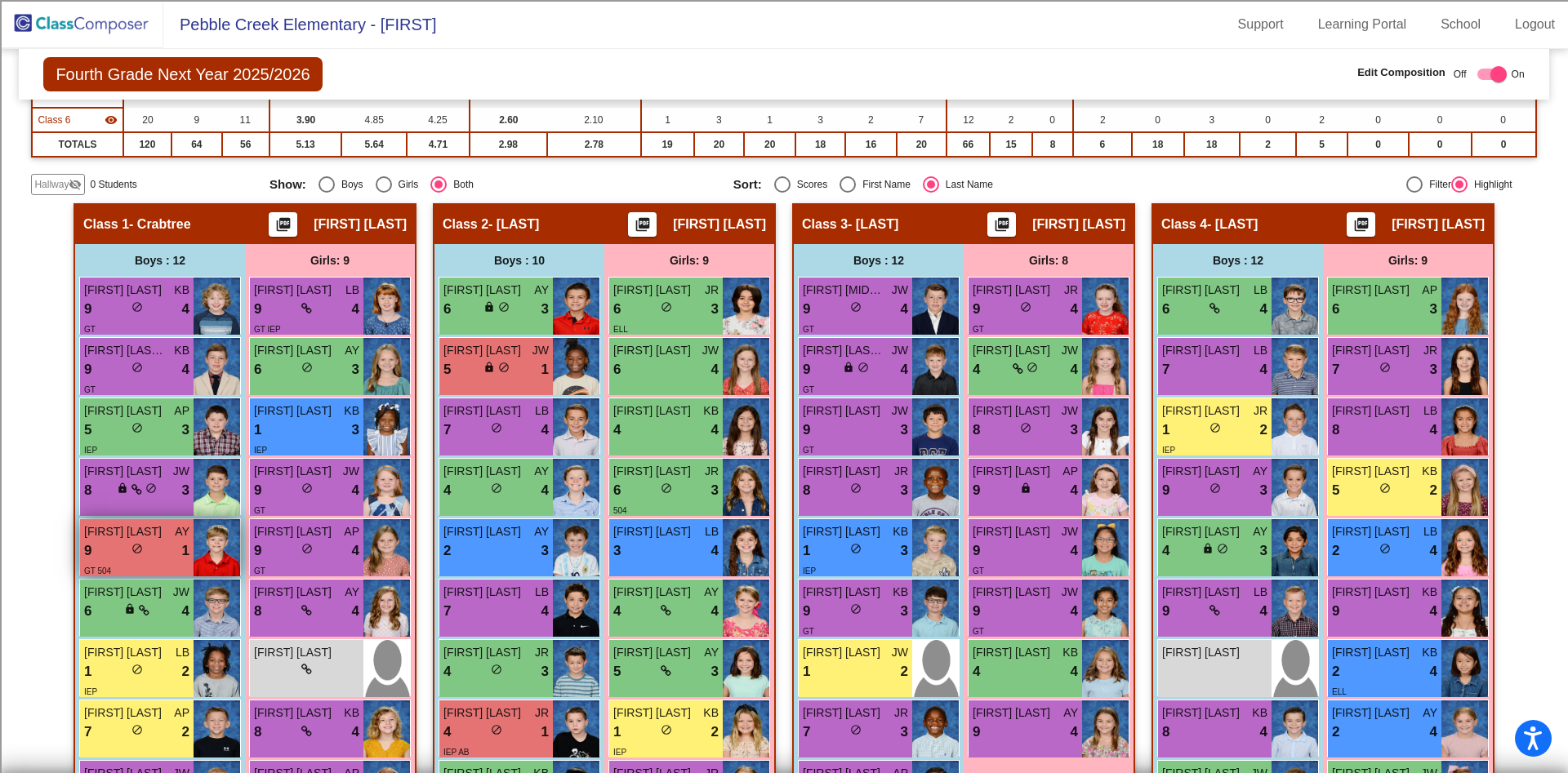 click on "do_not_disturb_alt" at bounding box center [137, 549] 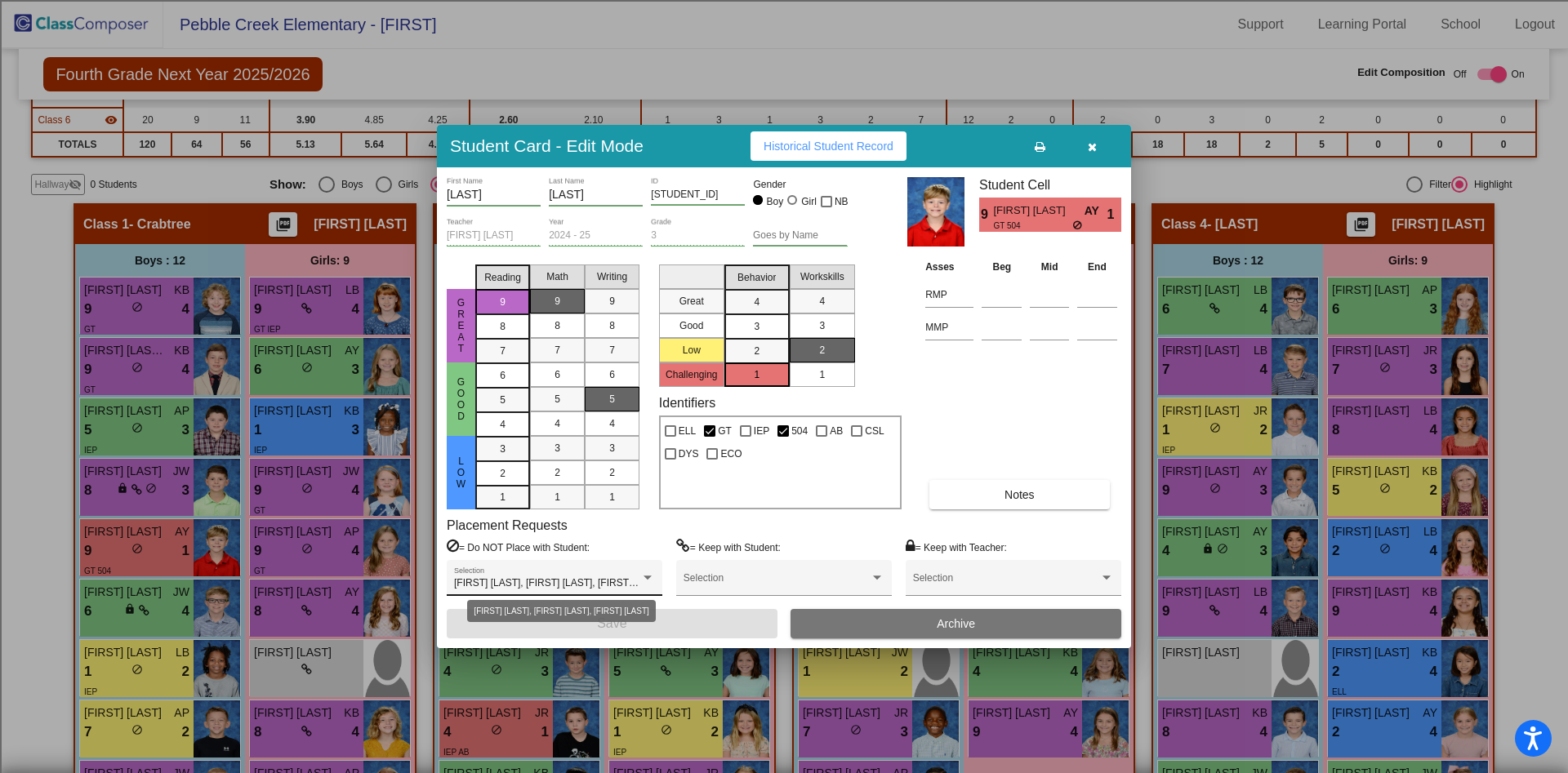click at bounding box center (648, 577) 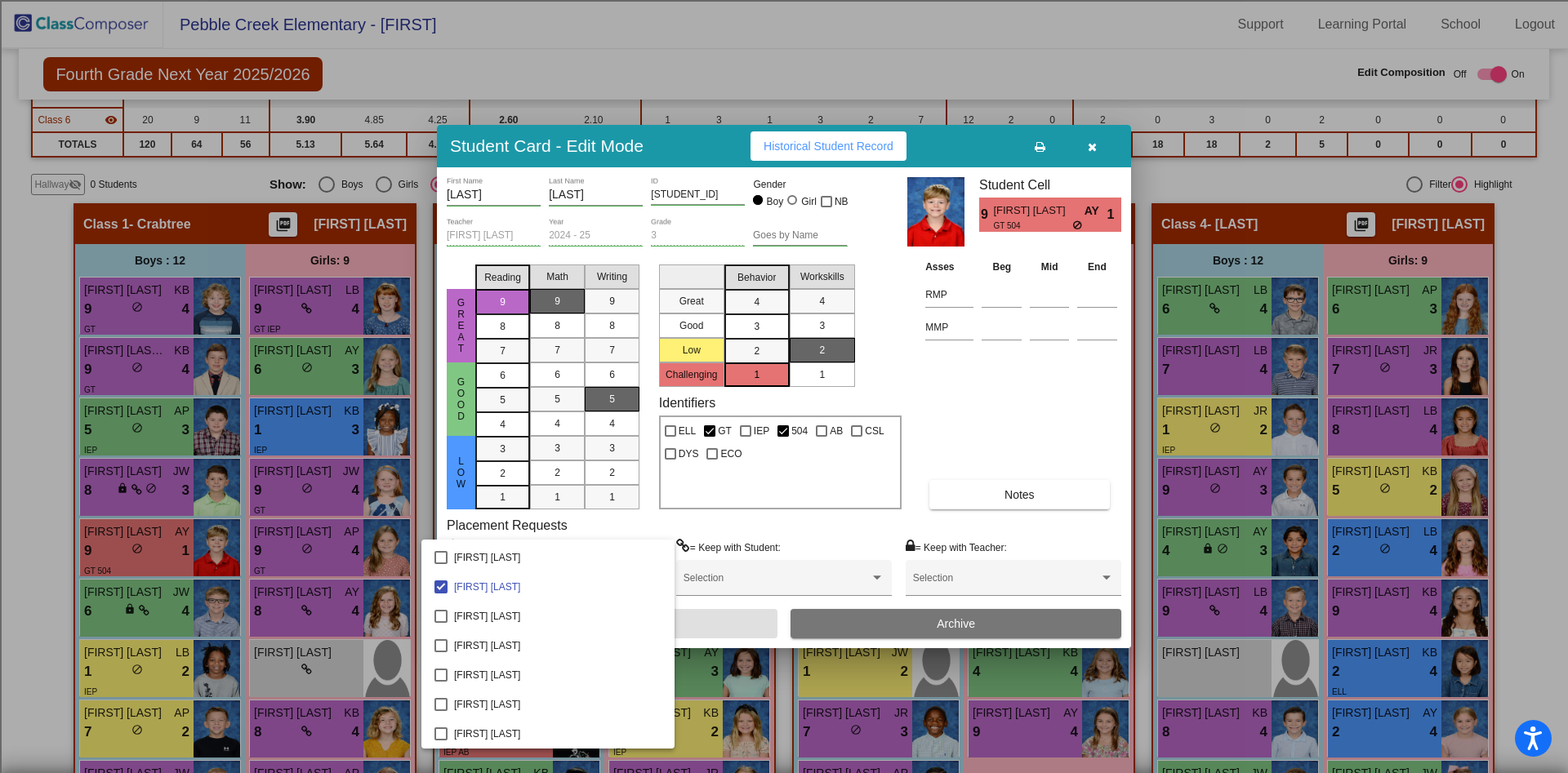 scroll, scrollTop: 2553, scrollLeft: 0, axis: vertical 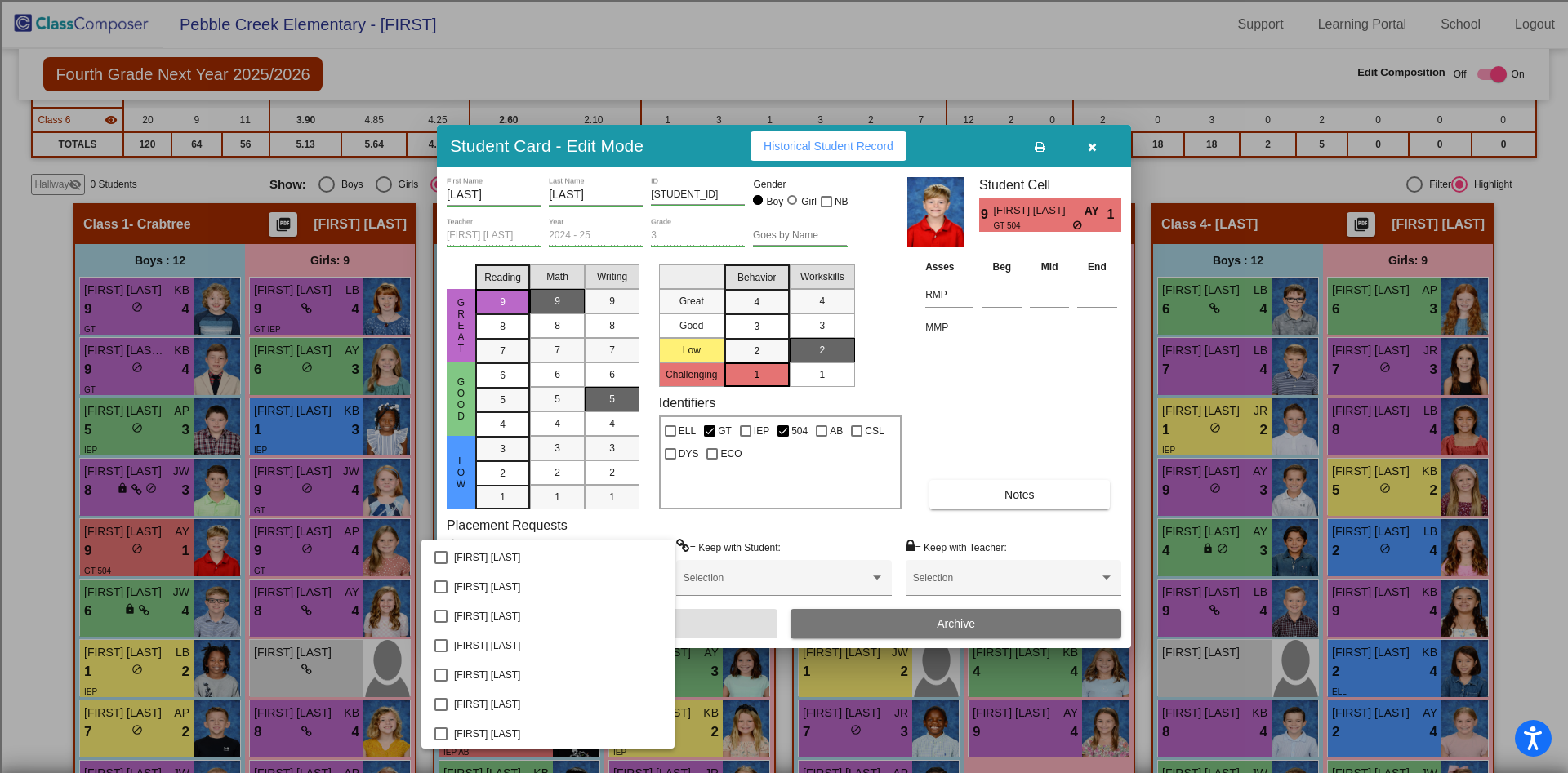 click at bounding box center [784, 386] 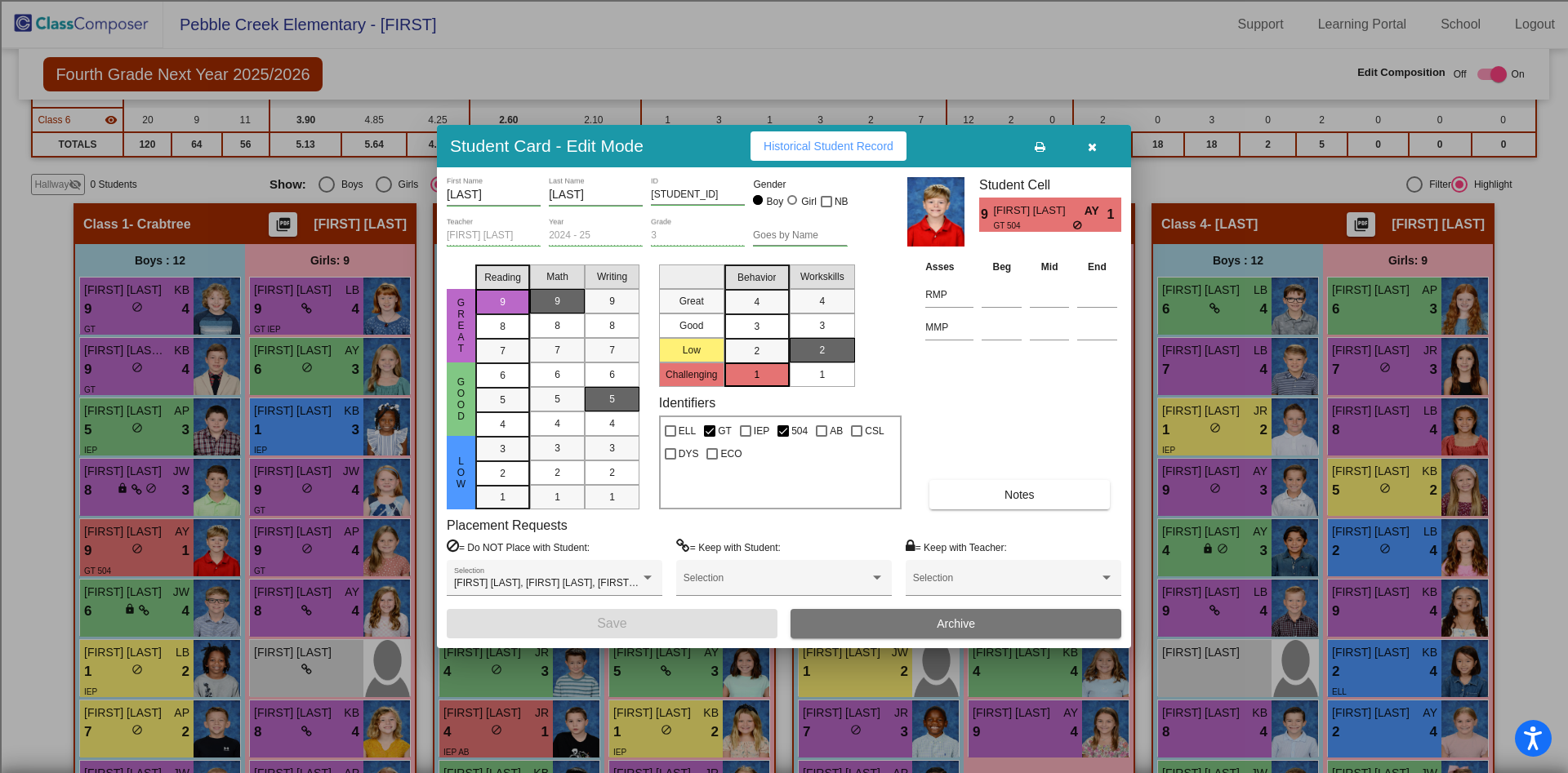 click at bounding box center (1092, 147) 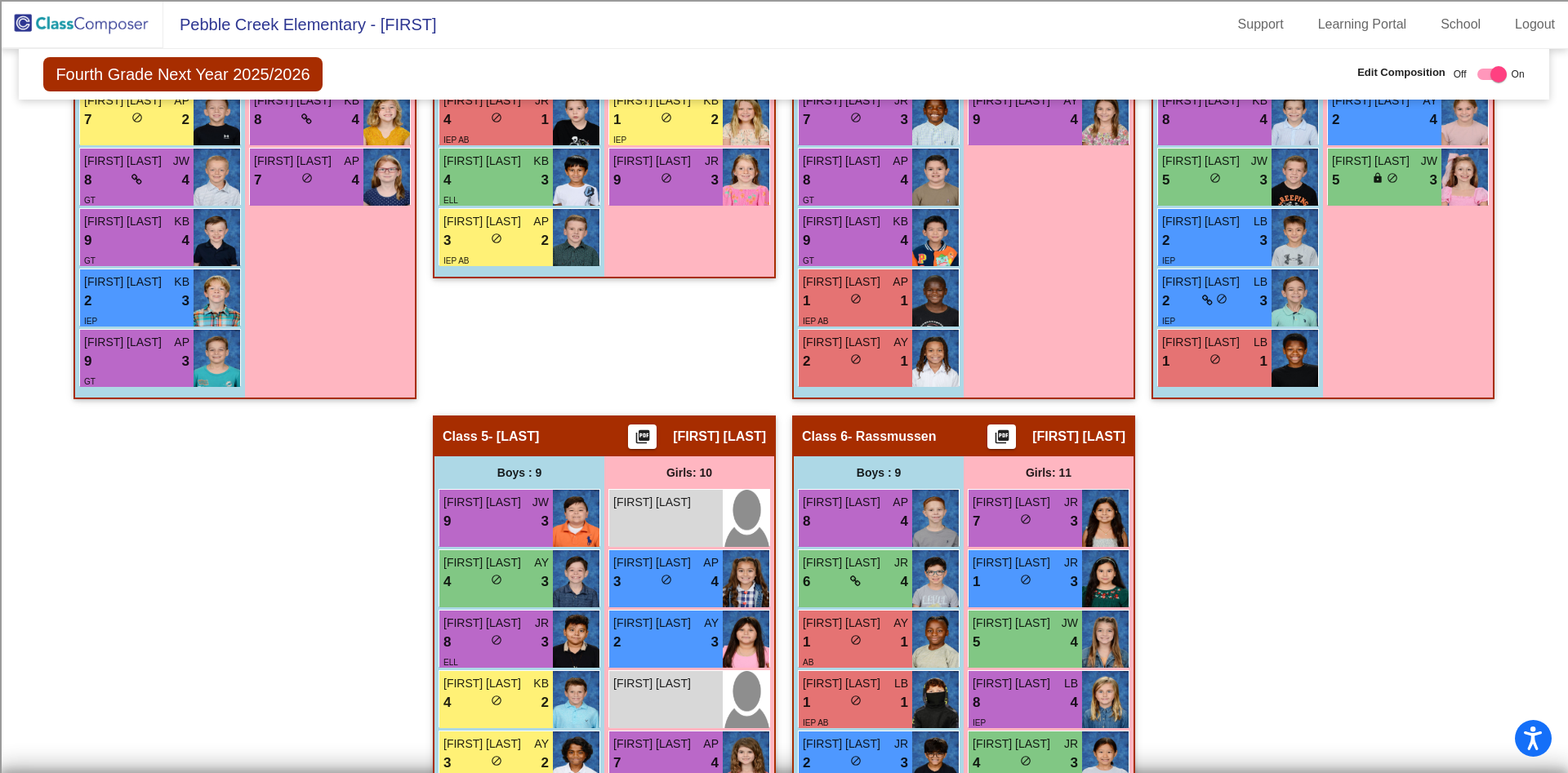 scroll, scrollTop: 1321, scrollLeft: 0, axis: vertical 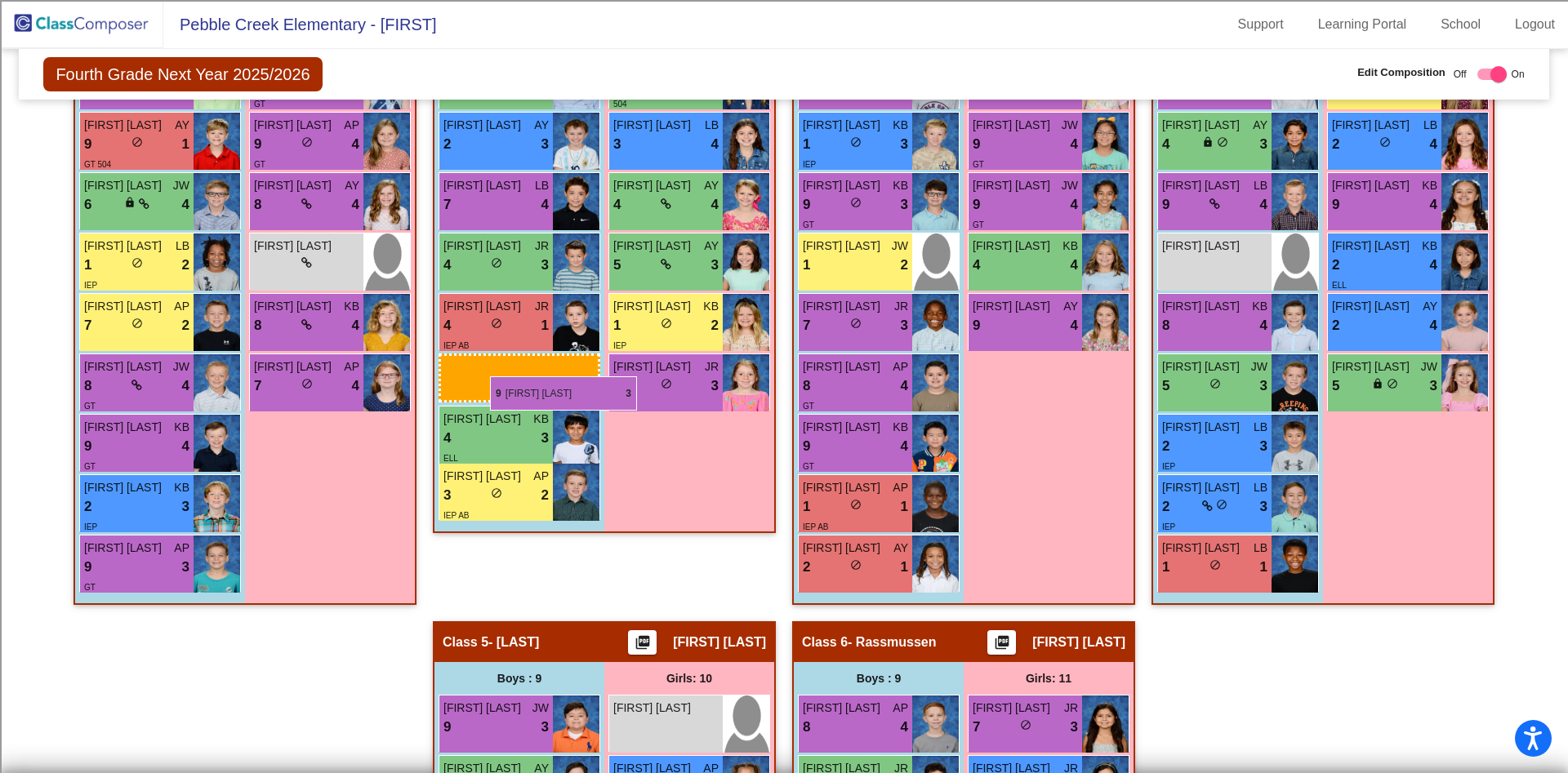 drag, startPoint x: 495, startPoint y: 584, endPoint x: 490, endPoint y: 376, distance: 208.06009 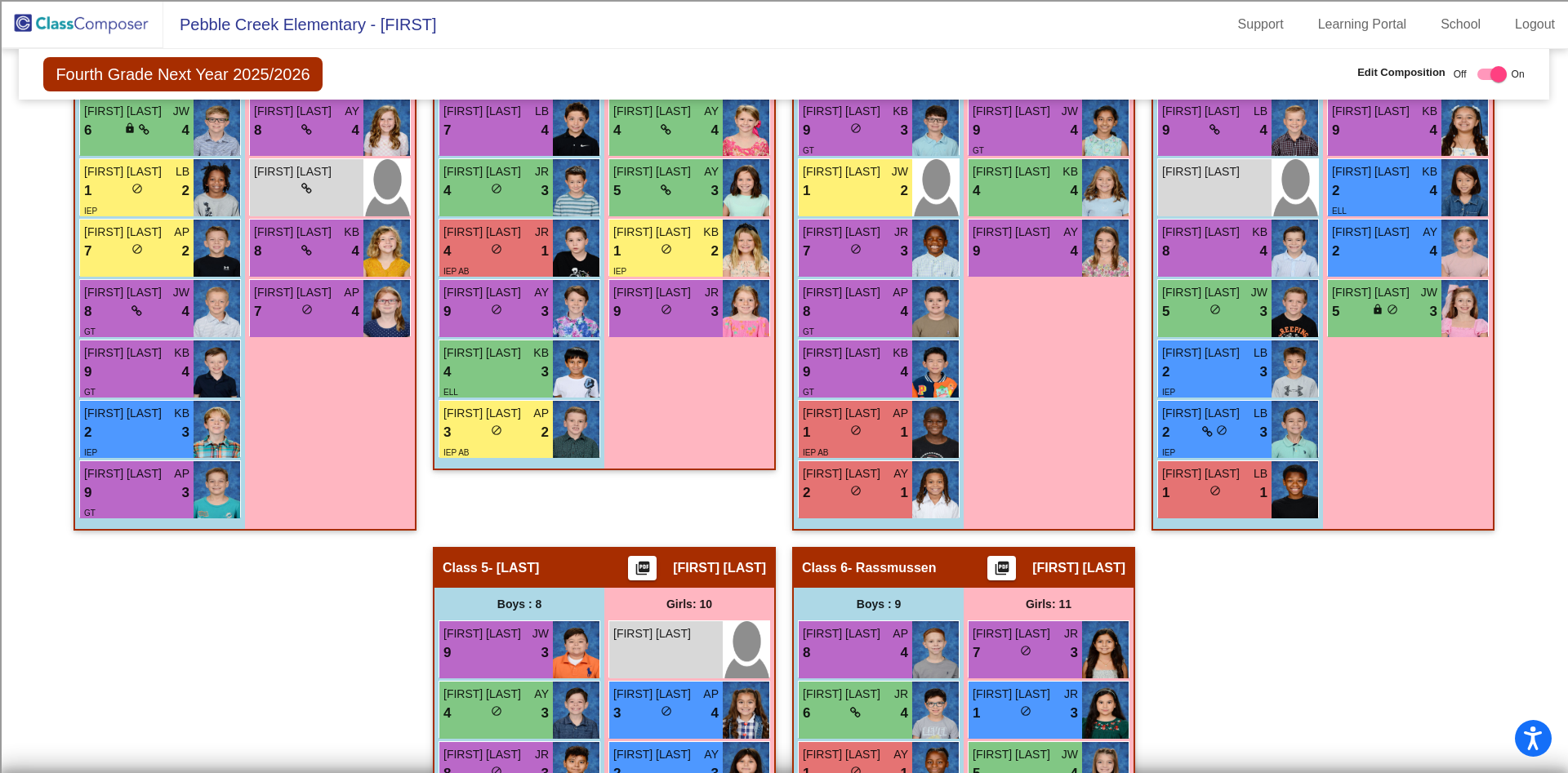 scroll, scrollTop: 709, scrollLeft: 0, axis: vertical 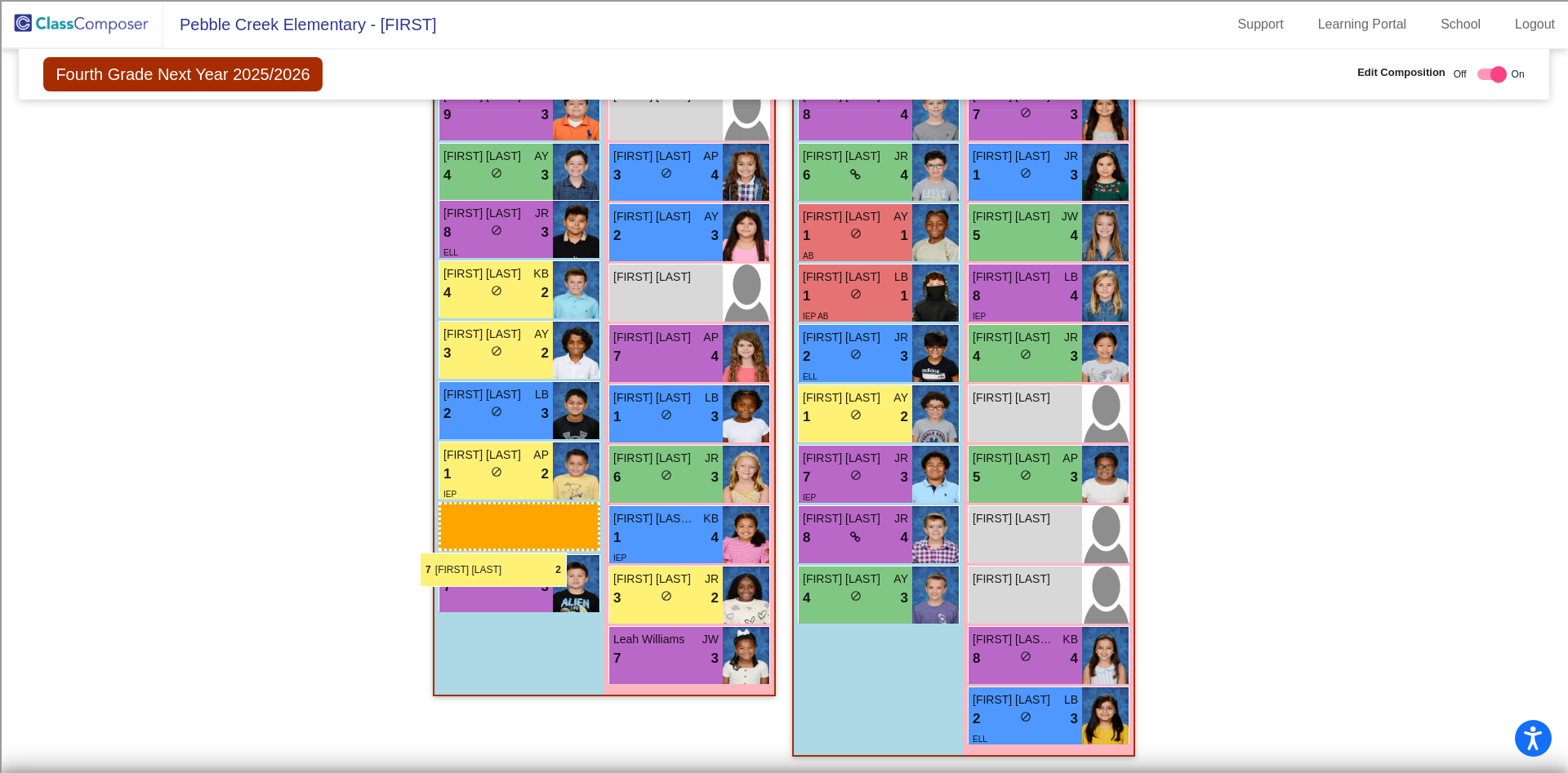 drag, startPoint x: 177, startPoint y: 324, endPoint x: 420, endPoint y: 553, distance: 333.90118 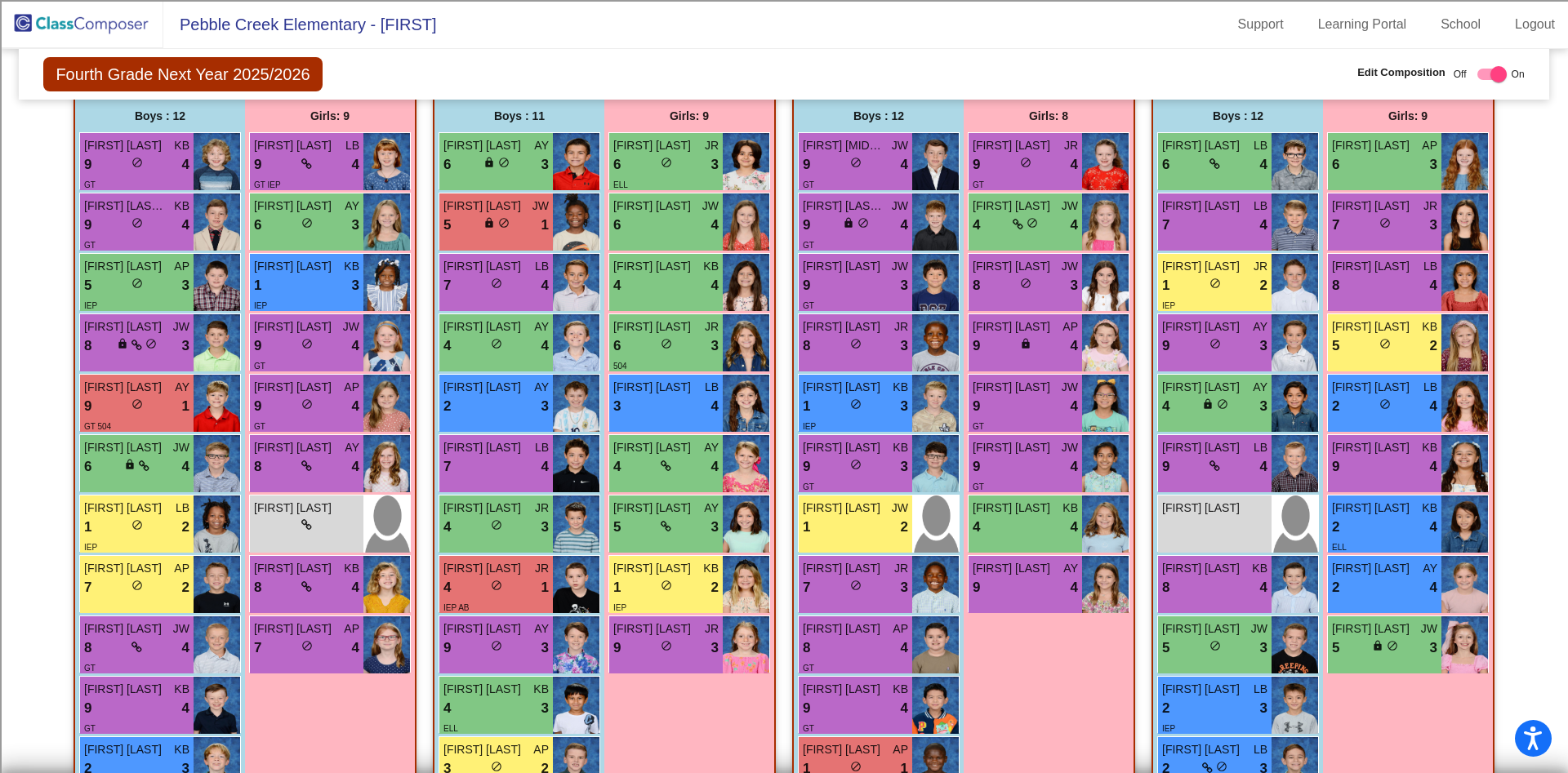 scroll, scrollTop: 448, scrollLeft: 0, axis: vertical 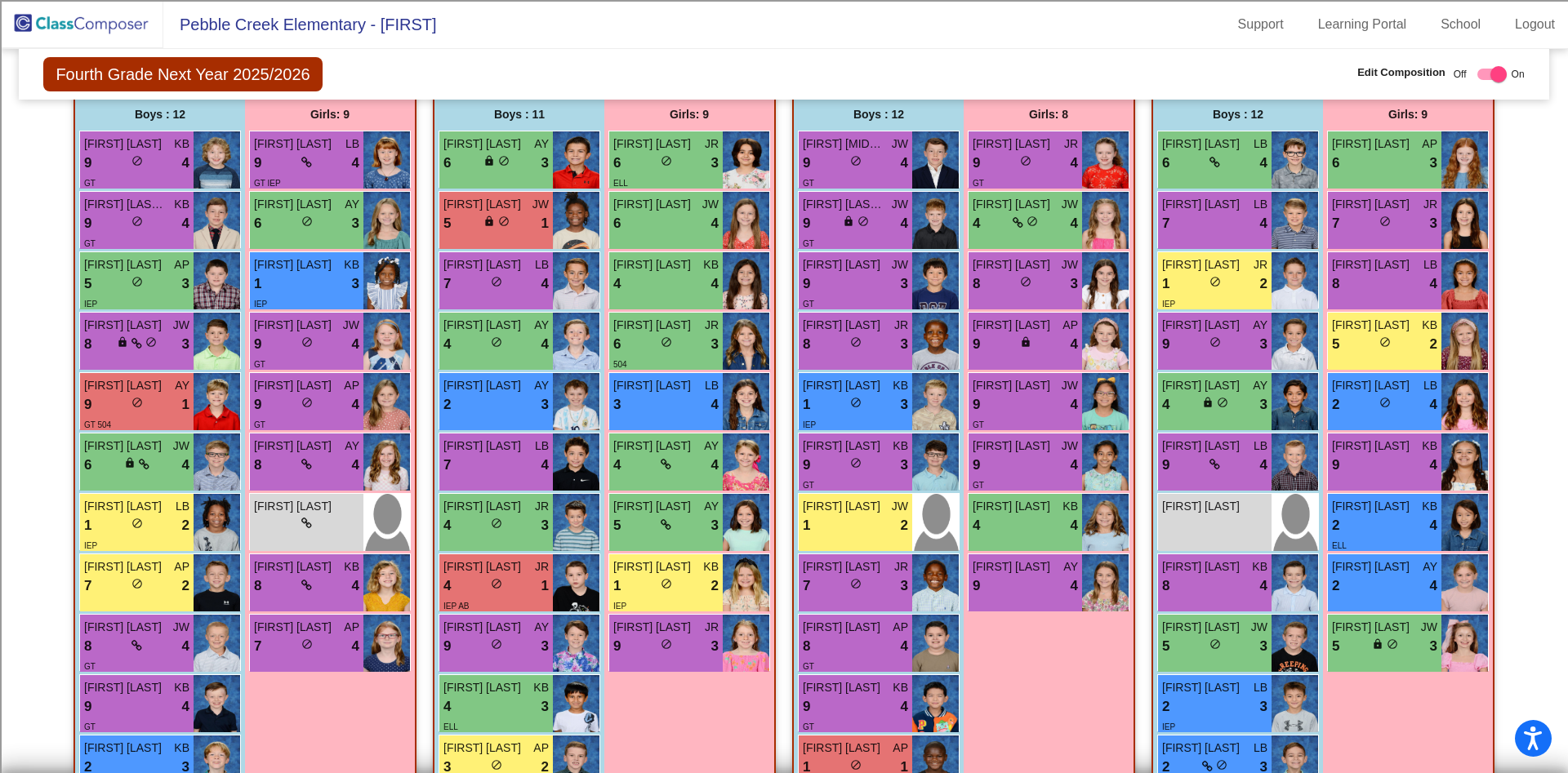 click on "Fourth Grade Next Year 2025/2026  Edit Composition Off   On  Incoming   Digital Data Wall    Display Scores for Years:  2023 - 2024  2024 - 2025  Grade/Archive Students in Table View   Download   New Small Group   Saved Small Group   Compose   Start Over   Submit Classes  Compose has been submitted  Check for Incomplete Scores  View Compose Rules   View Placement Violations  Notes   Download Class List   Import Students   Grade/Archive Students in Table View   New Small Group   Saved Small Group  Display Scores for Years:  2023 - 2024  2024 - 2025 Display Assessments: RMP MMP Display Student Picture:    Yes     No  Students Academics Life Skills  Last Teacher  Placement  Identified  Total Boys Girls  Read.   Math   Writ.   Behav.   Work Sk.   JW   AY   KB   LB   AP   JR   ELL   GT   IEP   504   AB   CSL   DYS   ECO  Hallway  visibility_off  0 0 0                 0   0   0   0   0   0   0   0   0   0   0   0   0   0   0   0   0  Class 1  visibility  21 12 9  6.62   7.00   4.76   3.19   3.05   4  20" 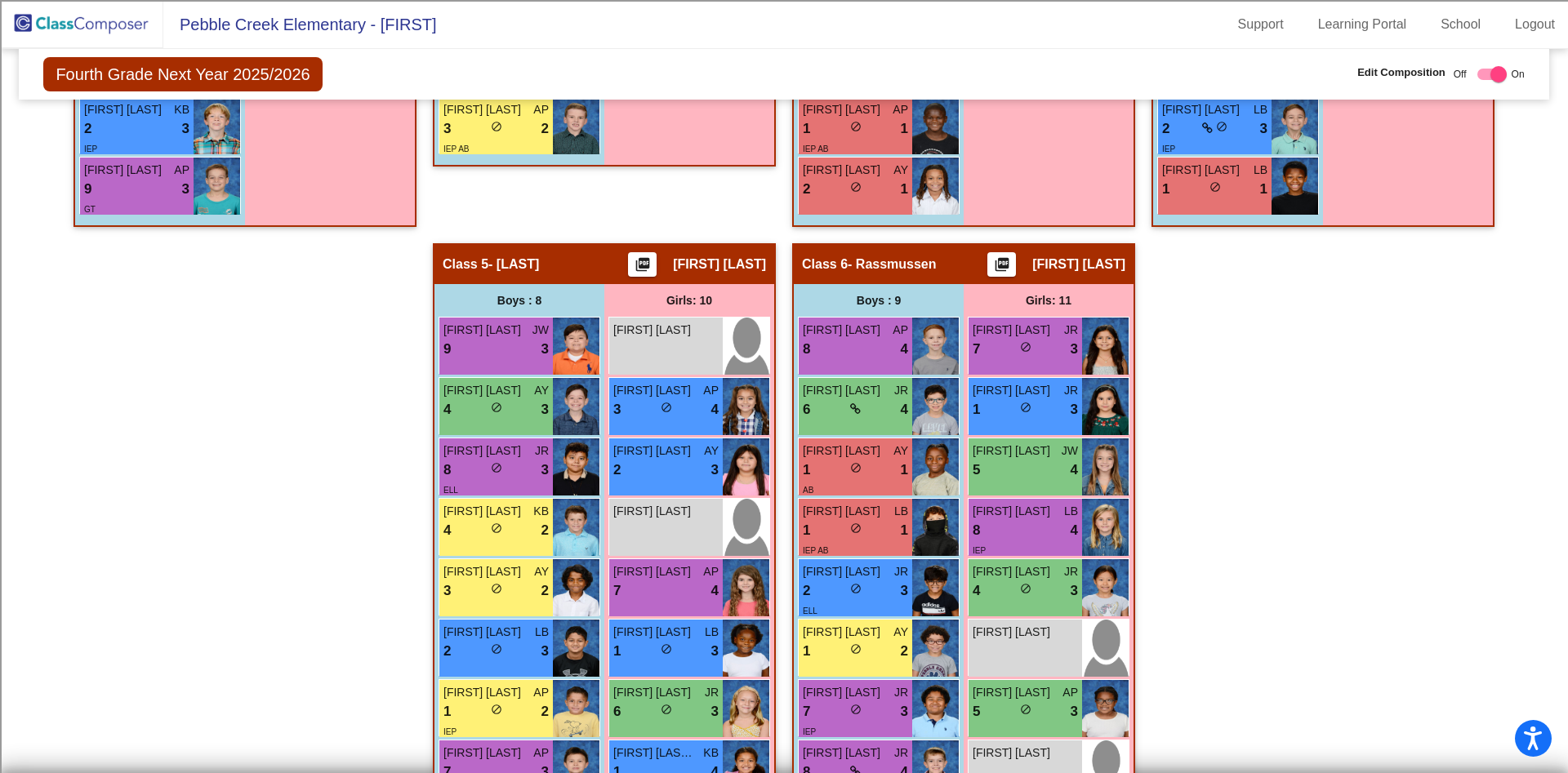scroll, scrollTop: 1321, scrollLeft: 0, axis: vertical 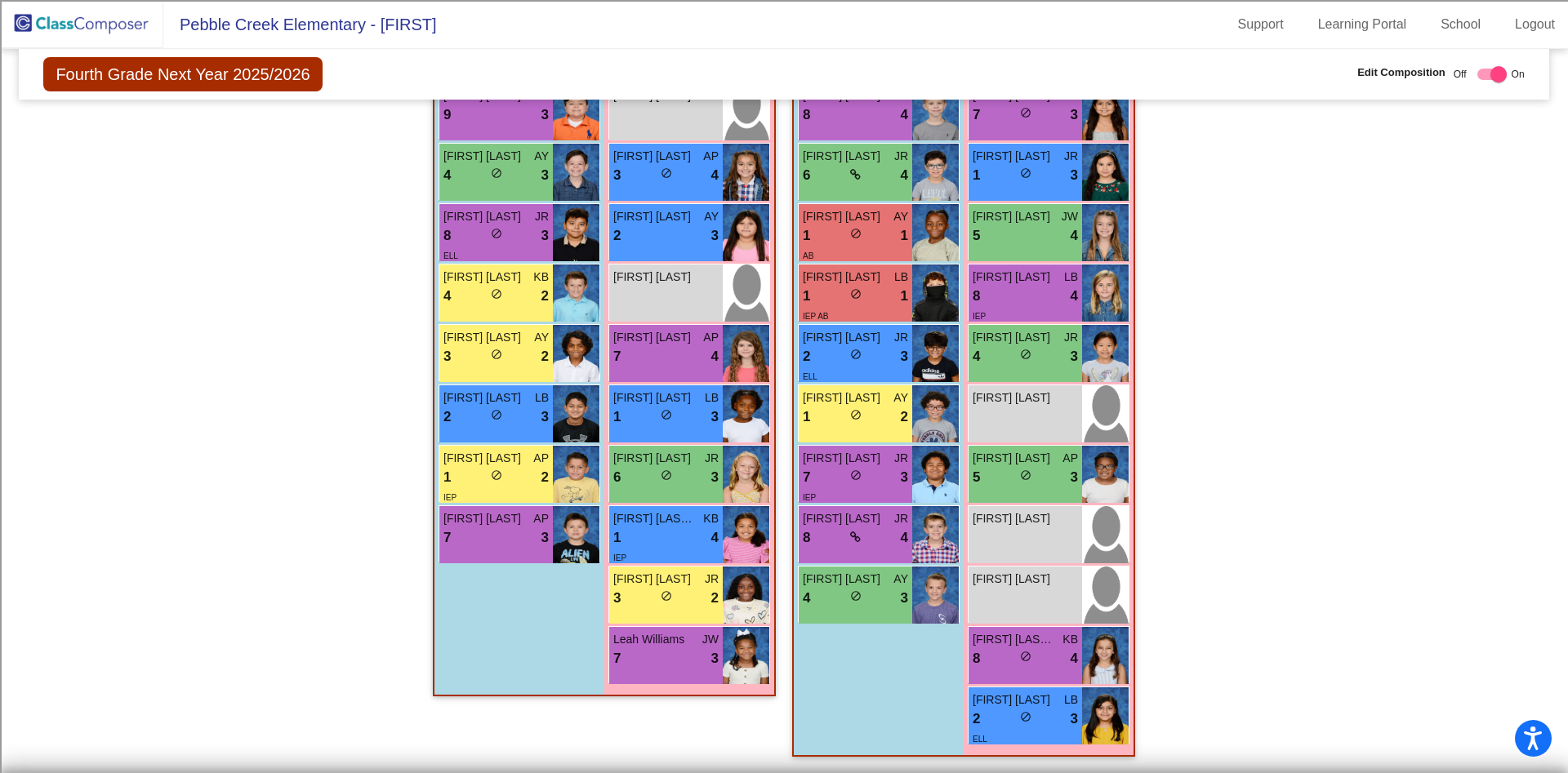 click on "Hallway   - Hallway Class  picture_as_pdf  Add Student  First Name Last Name Student Id  (Recommended)   Boy   Girl   Non Binary Add Close  Boys : 0    No Students   Girls: 0   No Students   Class 1   - [LAST]  picture_as_pdf [FIRST] [LAST]  Add Student  First Name Last Name Student Id  (Recommended)   Boy   Girl   Non Binary Add Close  Boys : 12  [FIRST] [LAST] KB 9 lock do_not_disturb_alt 4 GT [FIRST] [LAST] KB 9 lock do_not_disturb_alt 4 GT [FIRST] [LAST] AP 5 lock do_not_disturb_alt 3 IEP [FIRST] [LAST] JW 8 lock do_not_disturb_alt 3 [FIRST] [LAST] AY 9 lock do_not_disturb_alt 1 GT 504 [FIRST] [LAST] JW 6 lock do_not_disturb_alt 4 [FIRST] [LAST] LB 1 lock do_not_disturb_alt 2 IEP [FIRST] [LAST] AP 7 lock do_not_disturb_alt 2 [FIRST] [LAST] JW 8 lock do_not_disturb_alt 4 GT [FIRST] [LAST] KB 9 lock do_not_disturb_alt 4 GT [FIRST] [LAST] KB 2 lock do_not_disturb_alt 3 IEP [FIRST] [LAST] AP 9 lock do_not_disturb_alt 3 GT Girls: 9 [FIRST] [LAST] LB 9 lock do_not_disturb_alt 4 GT IEP [FIRST] [LAST] AY 6 lock 3 KB 1 3" 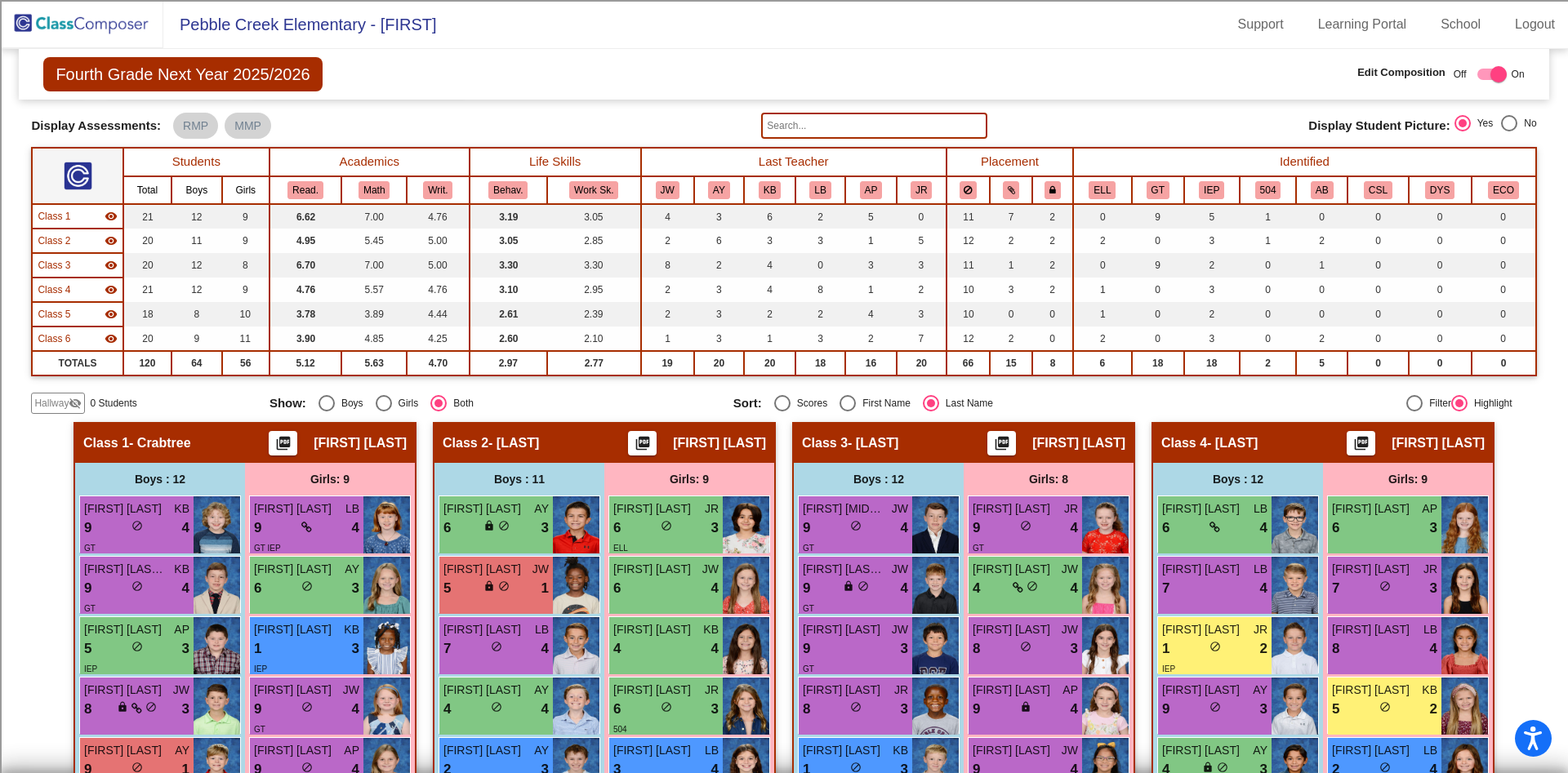 scroll, scrollTop: 0, scrollLeft: 0, axis: both 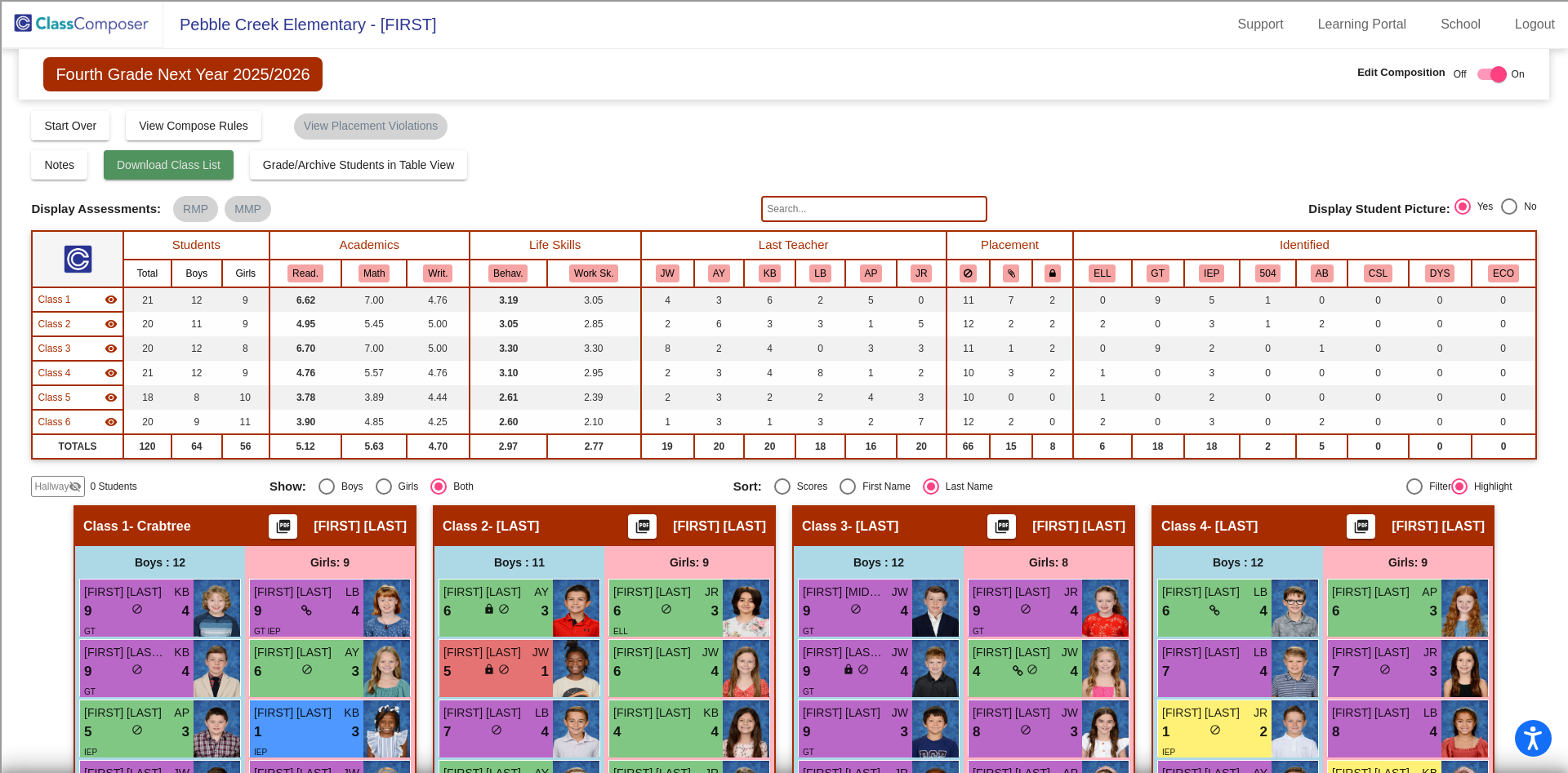 click on "Download Class List" 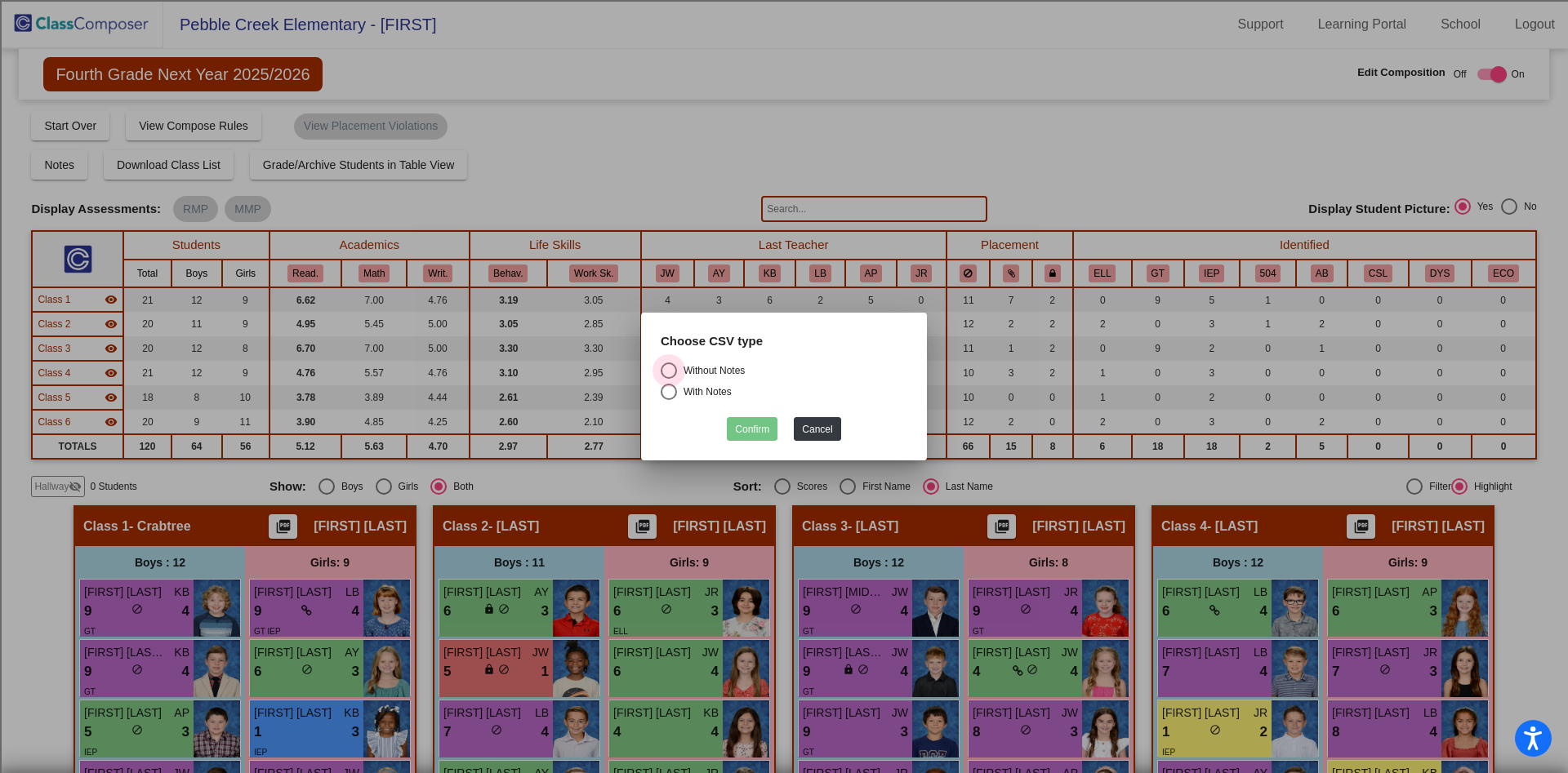 click on "Without Notes" at bounding box center (710, 371) 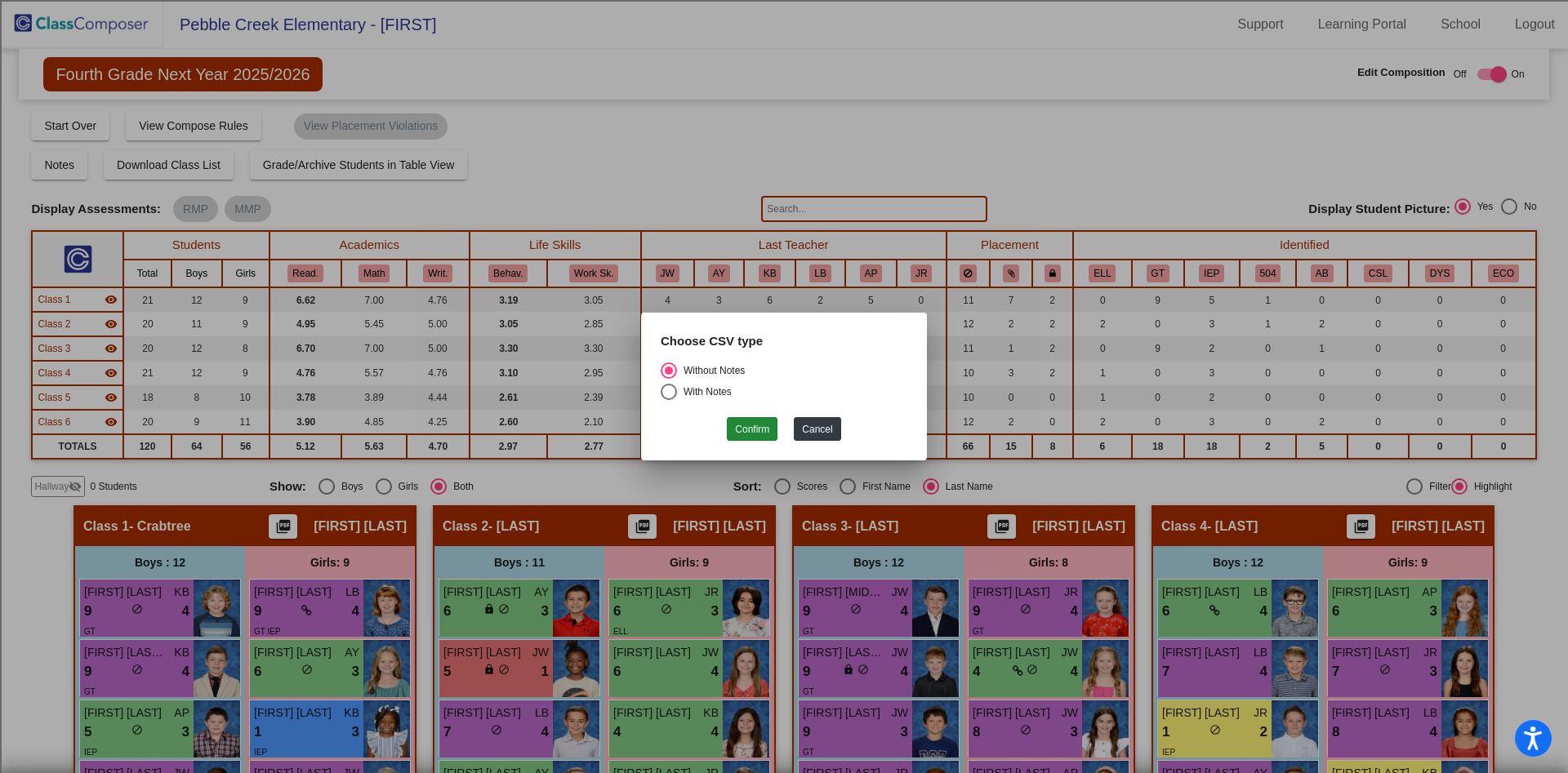 click on "Choose CSV type    Without Notes    With Notes Confirm Cancel" at bounding box center [784, 387] 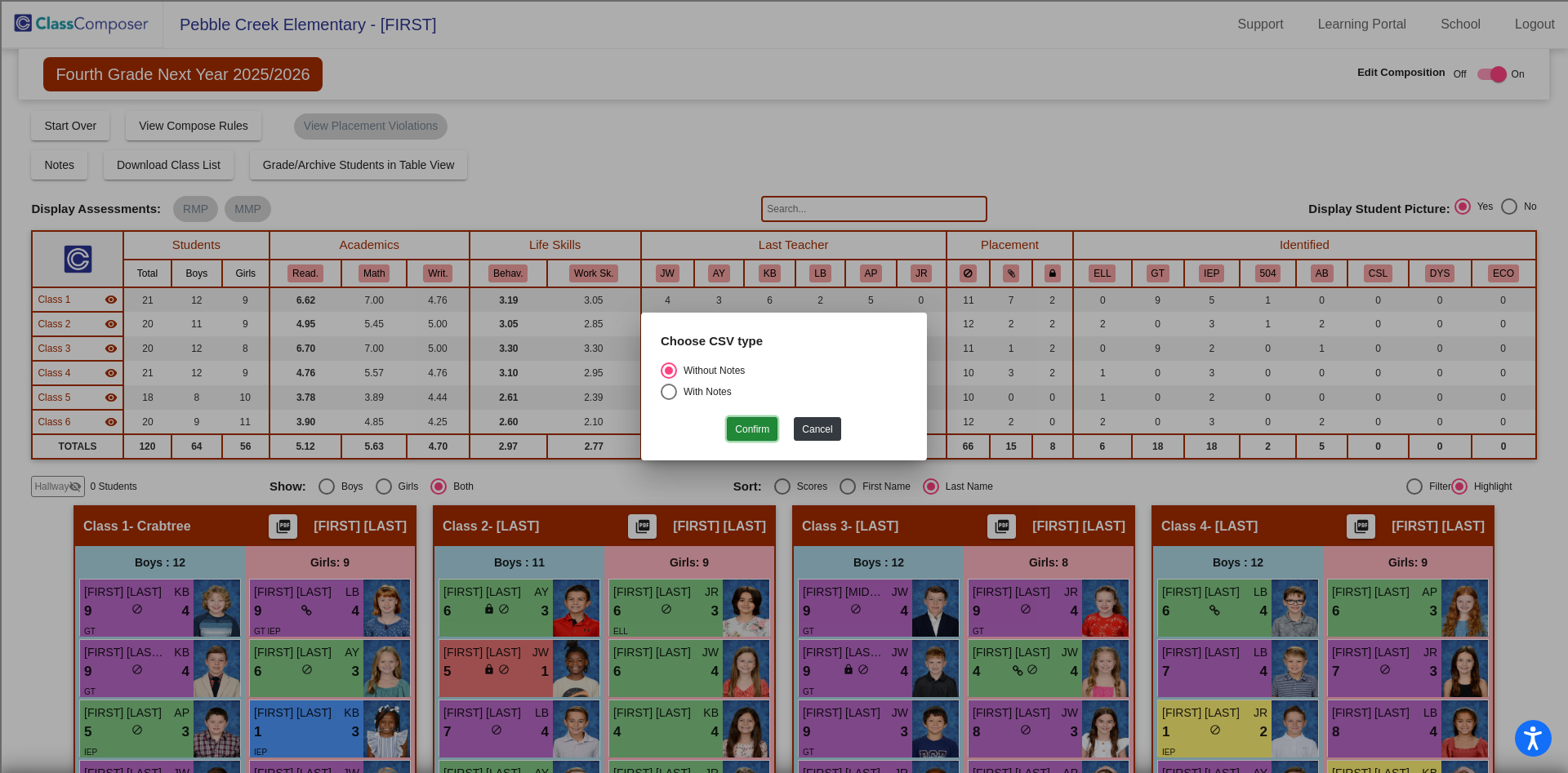 click on "Confirm" at bounding box center (752, 429) 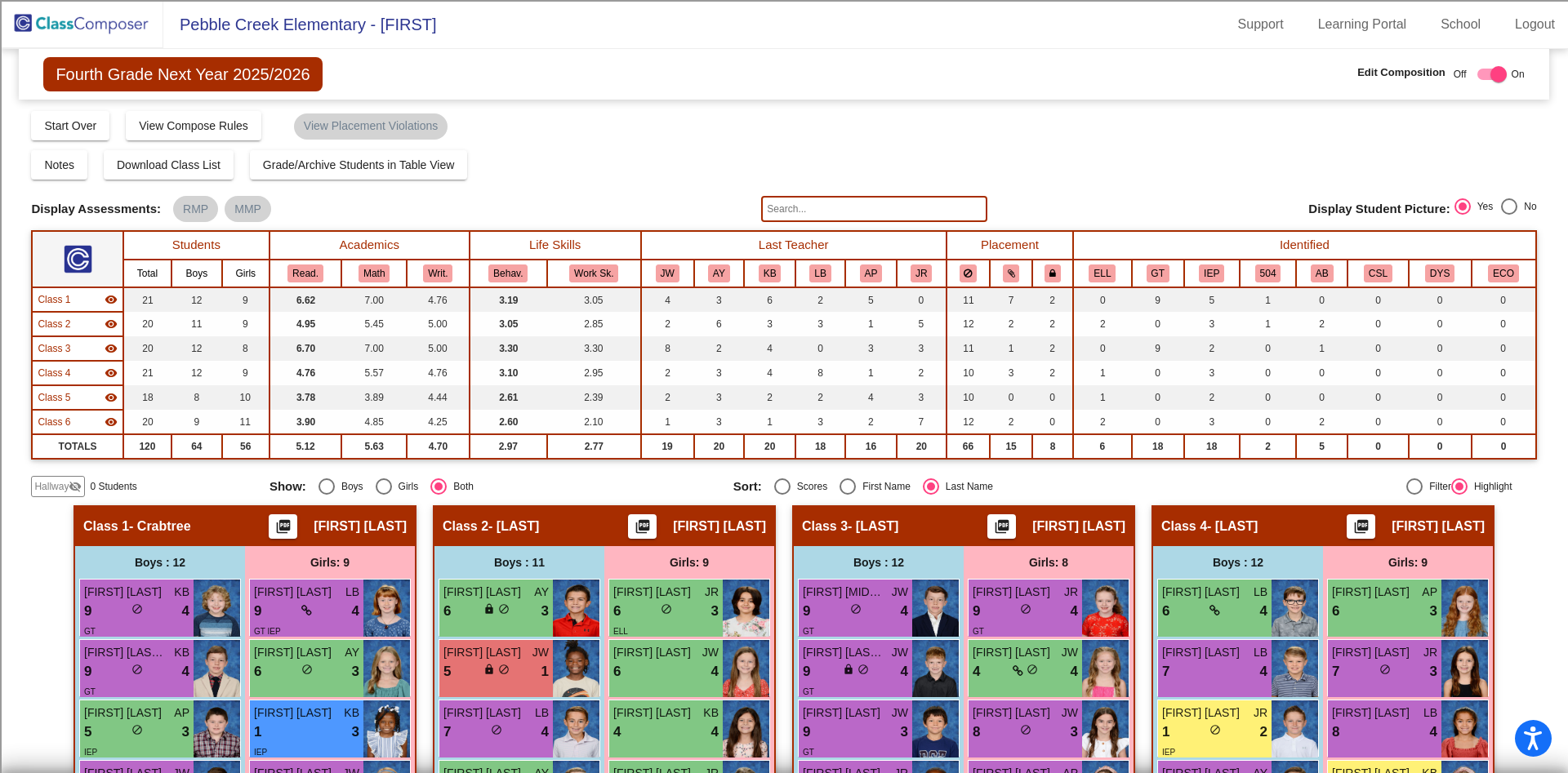 click 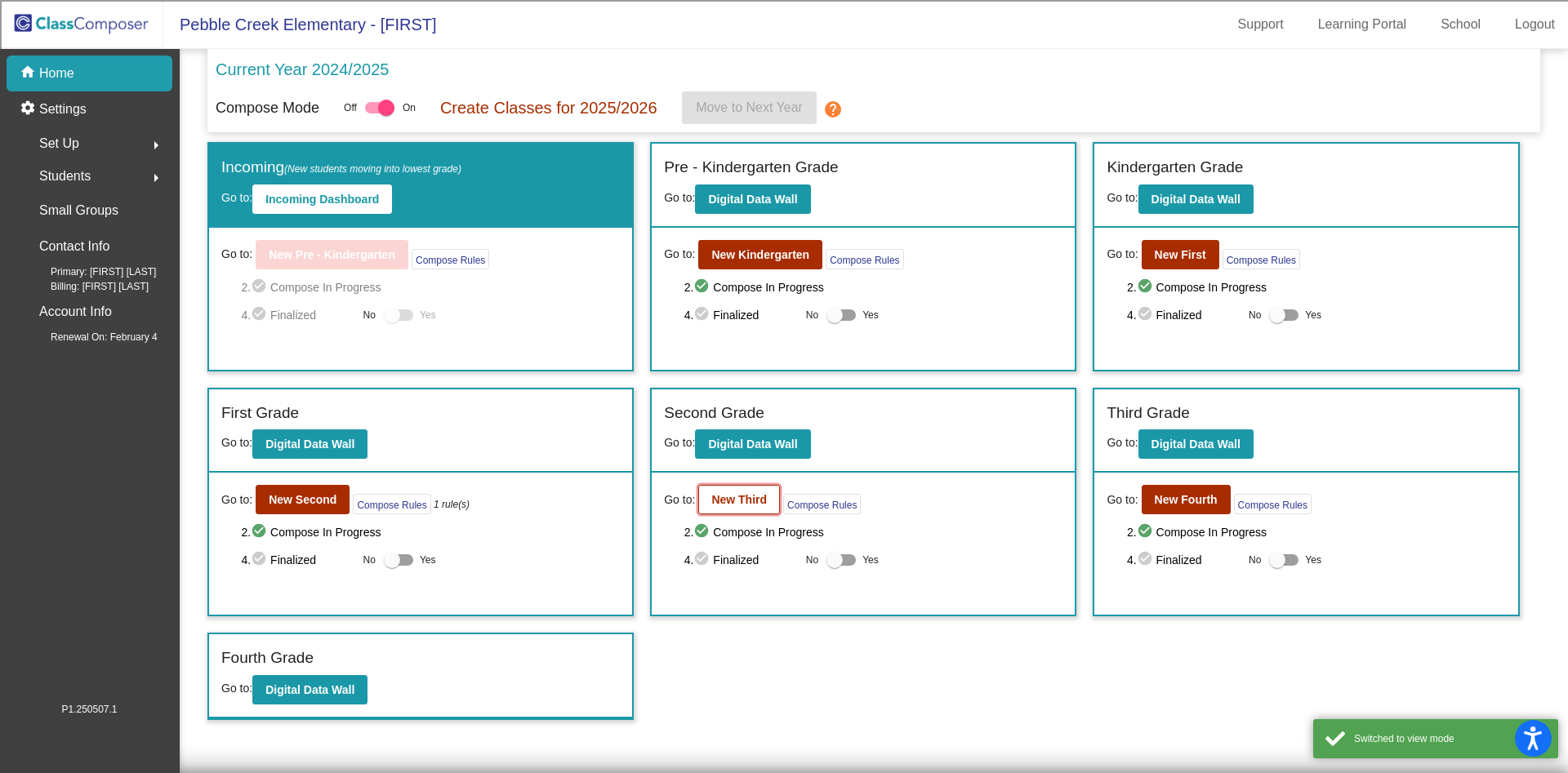 click on "New Third" 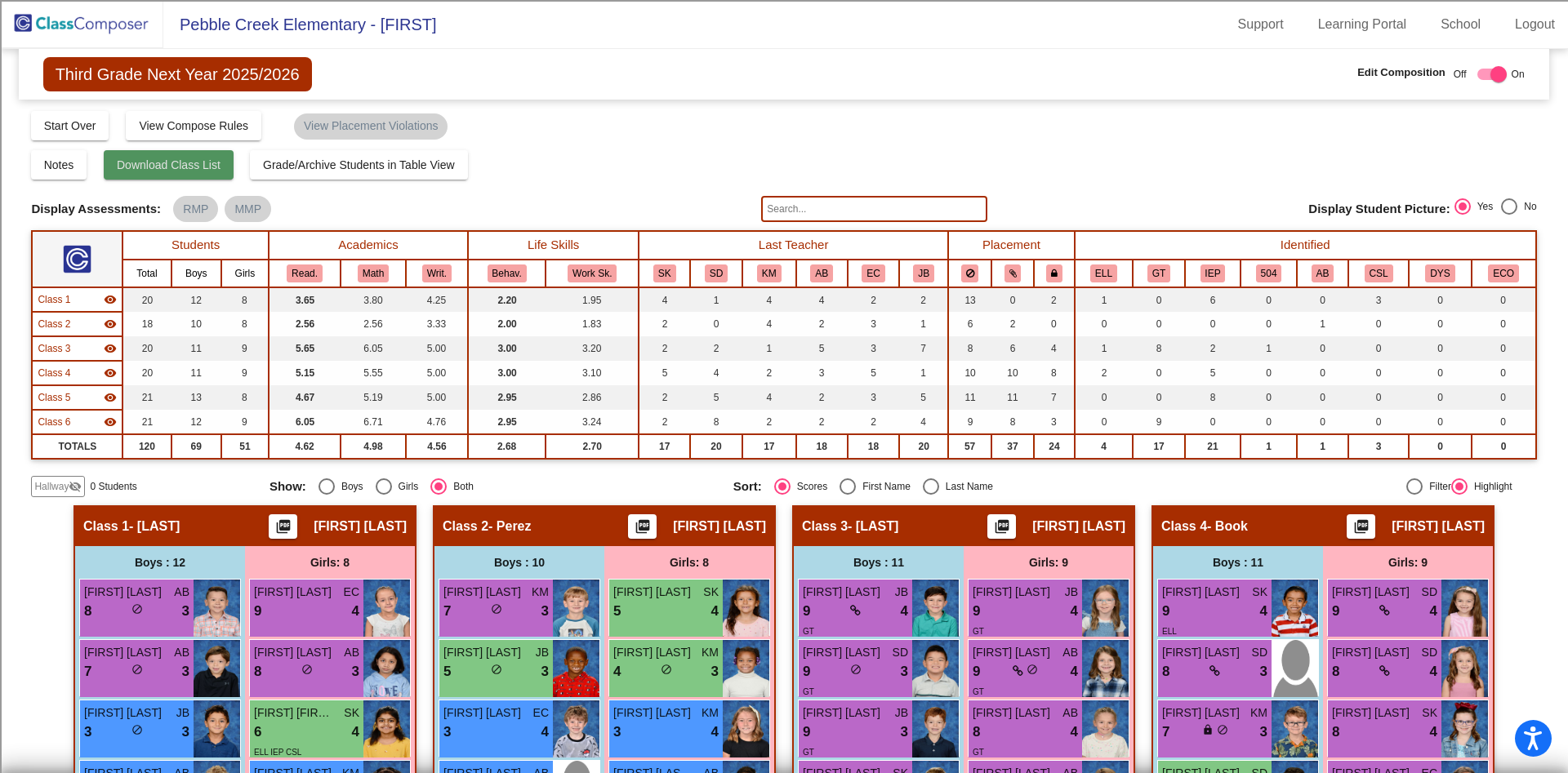 click on "Download Class List" 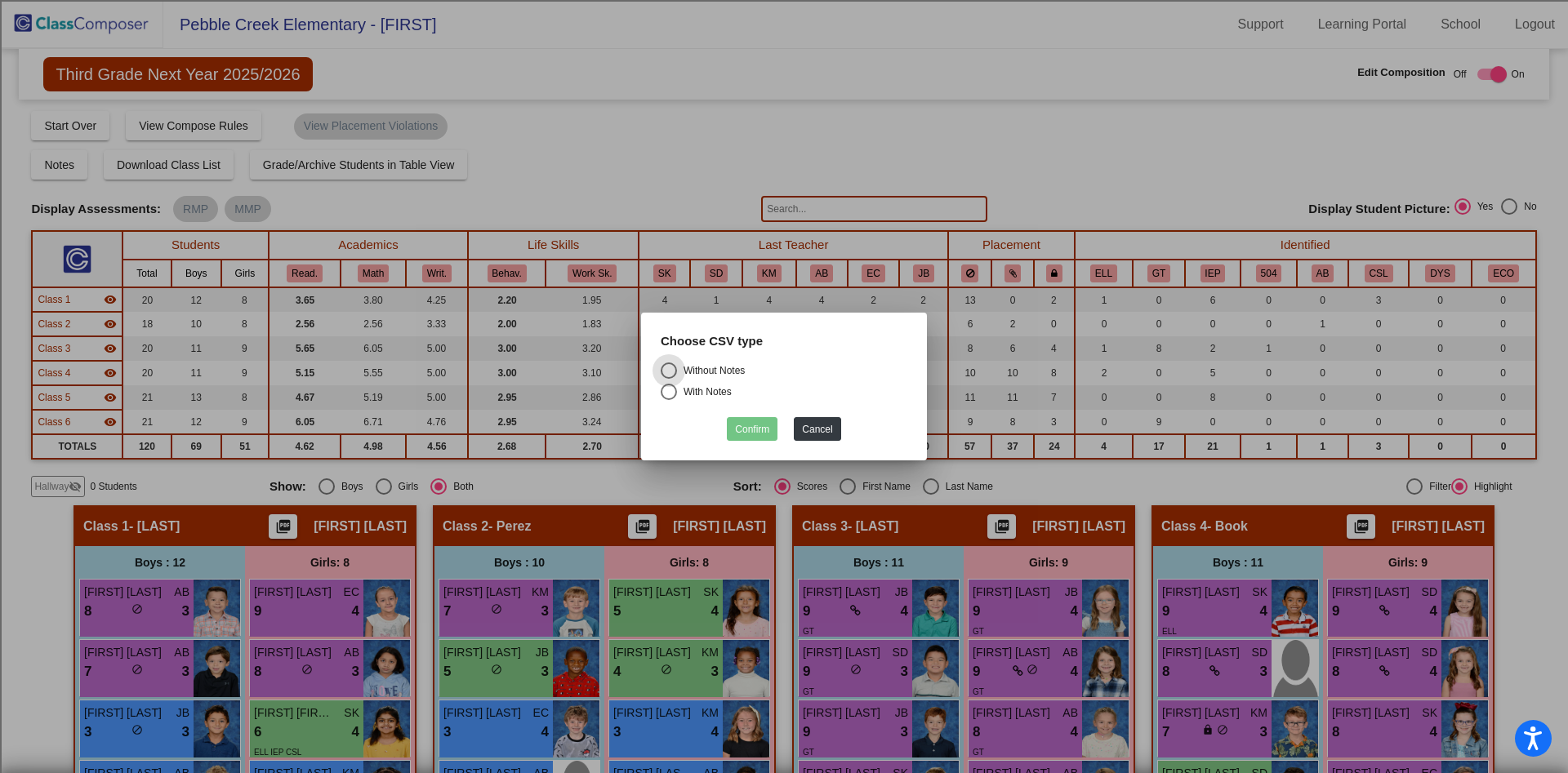 click on "Without Notes" at bounding box center [710, 371] 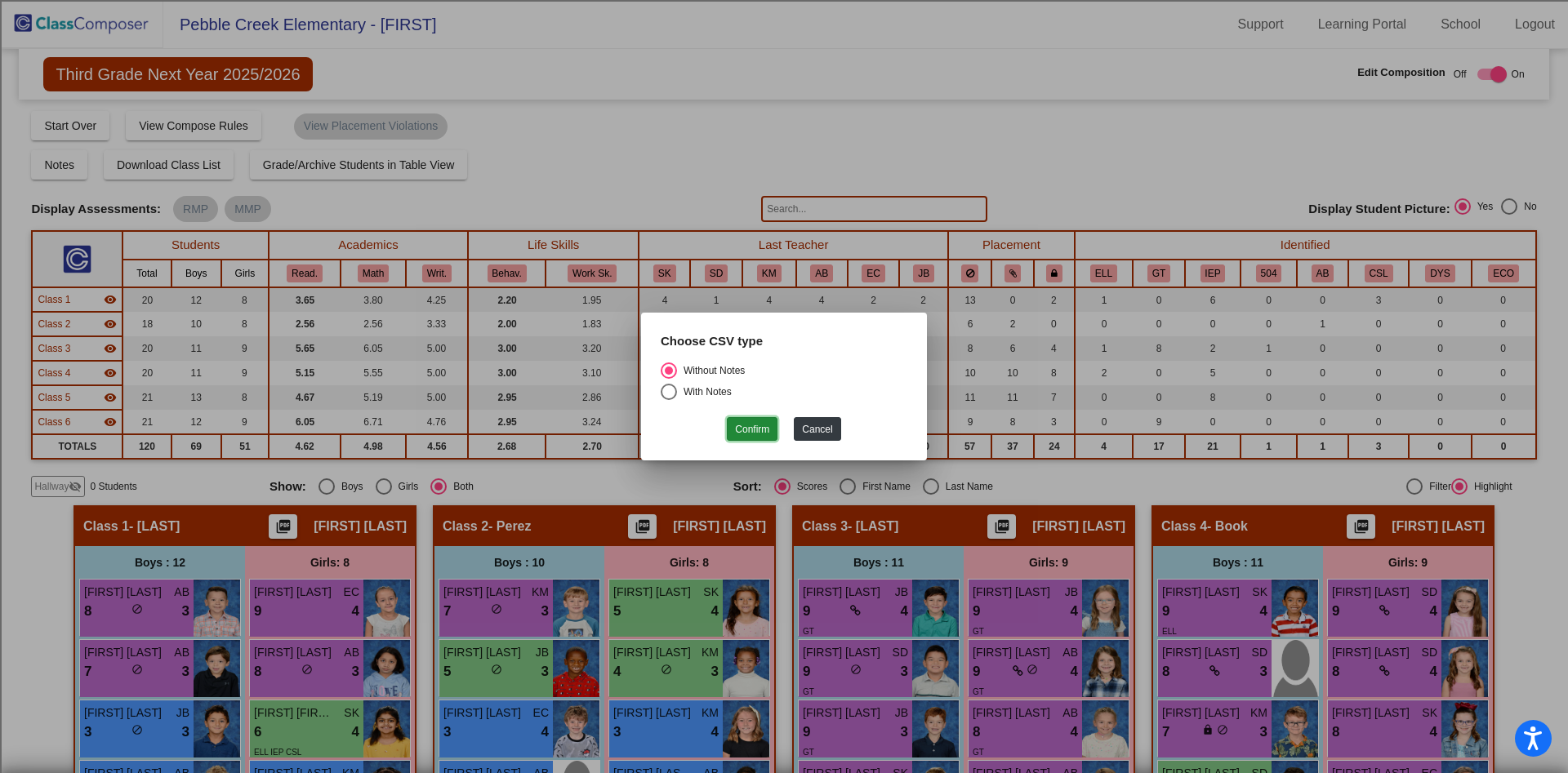 click on "Confirm" at bounding box center [752, 429] 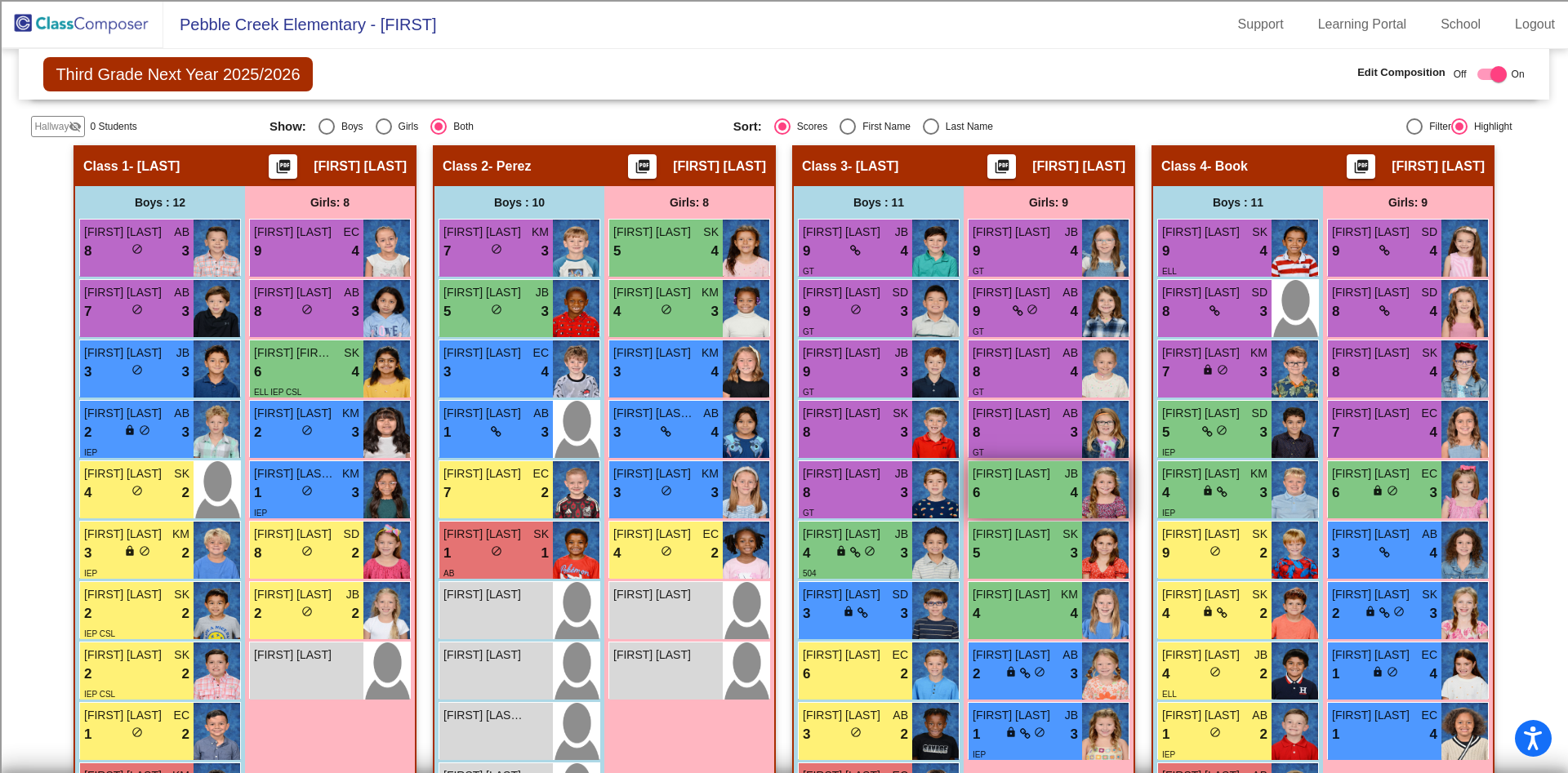 scroll, scrollTop: 367, scrollLeft: 0, axis: vertical 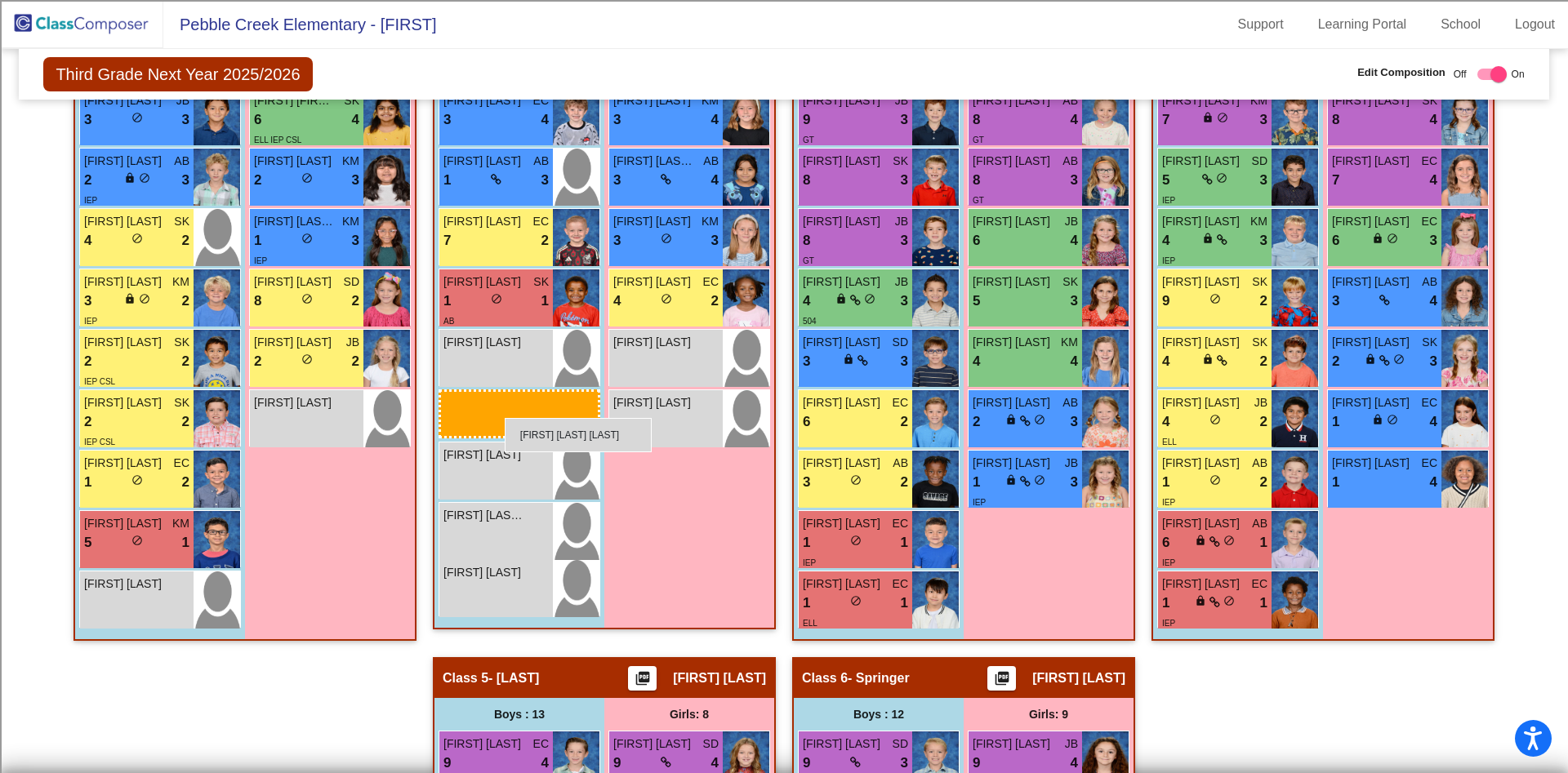 drag, startPoint x: 117, startPoint y: 673, endPoint x: 505, endPoint y: 418, distance: 464.2941 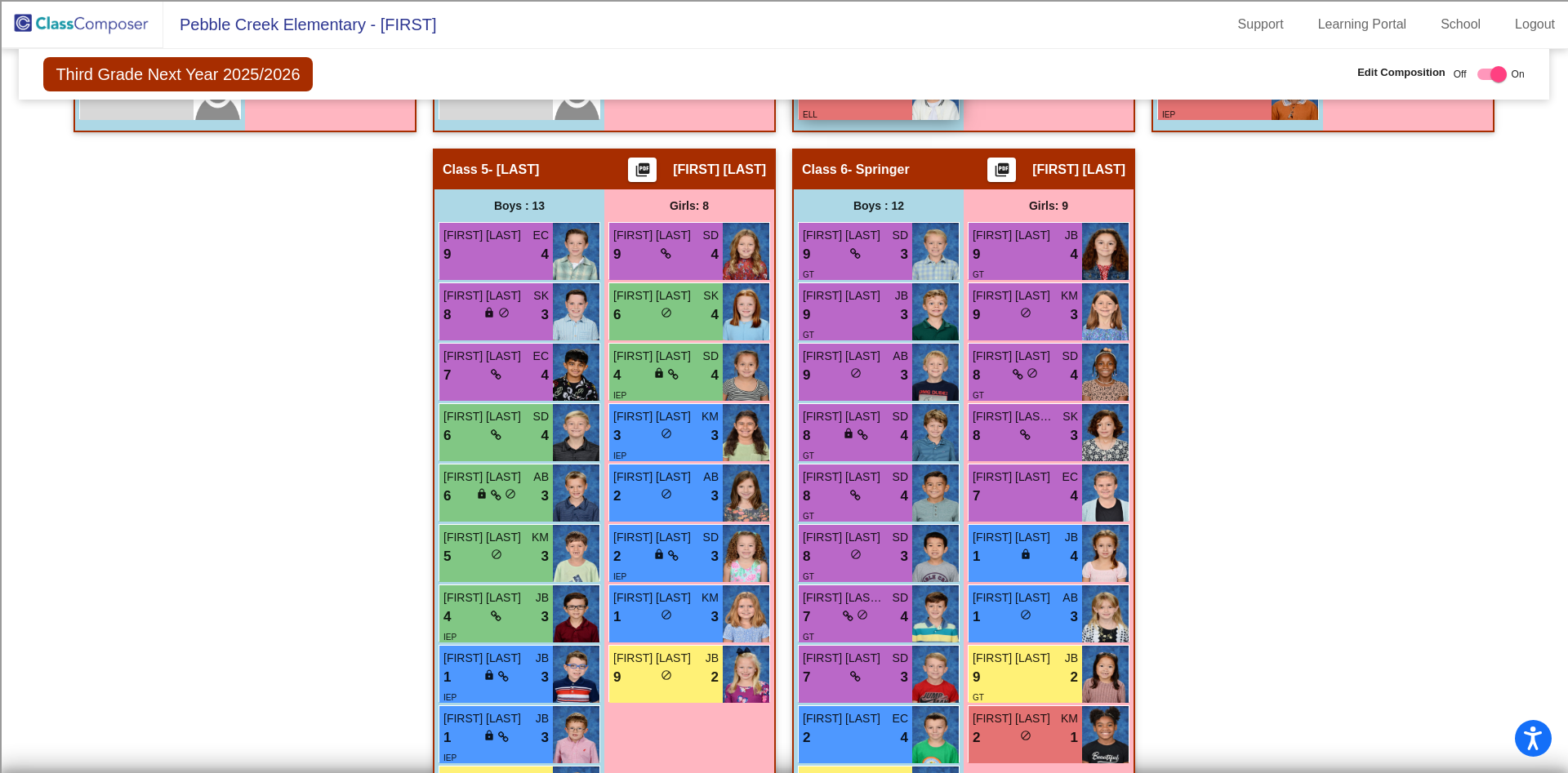 scroll, scrollTop: 1136, scrollLeft: 0, axis: vertical 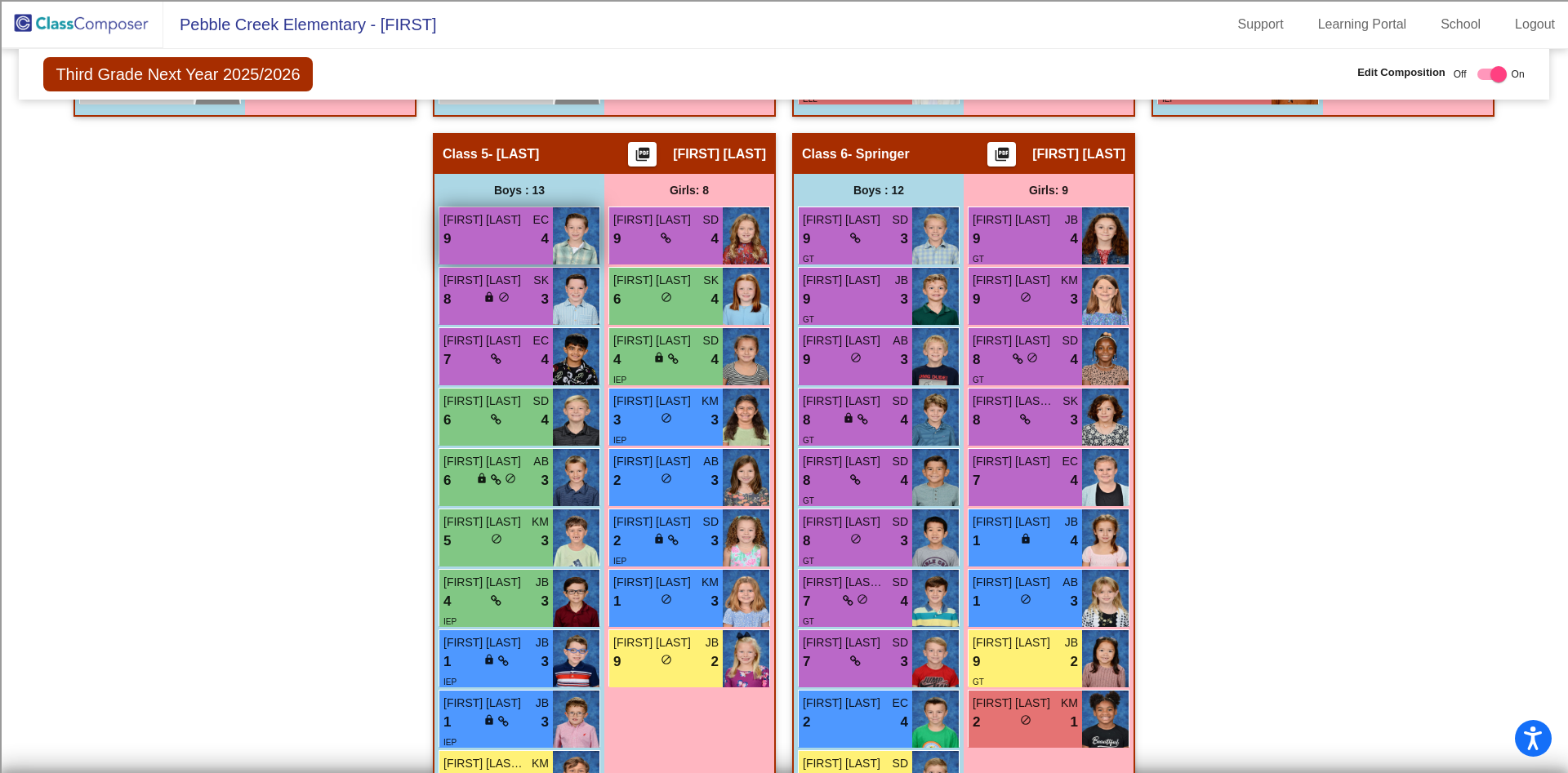 click on "[FIRST] [LAST]" at bounding box center (484, 220) 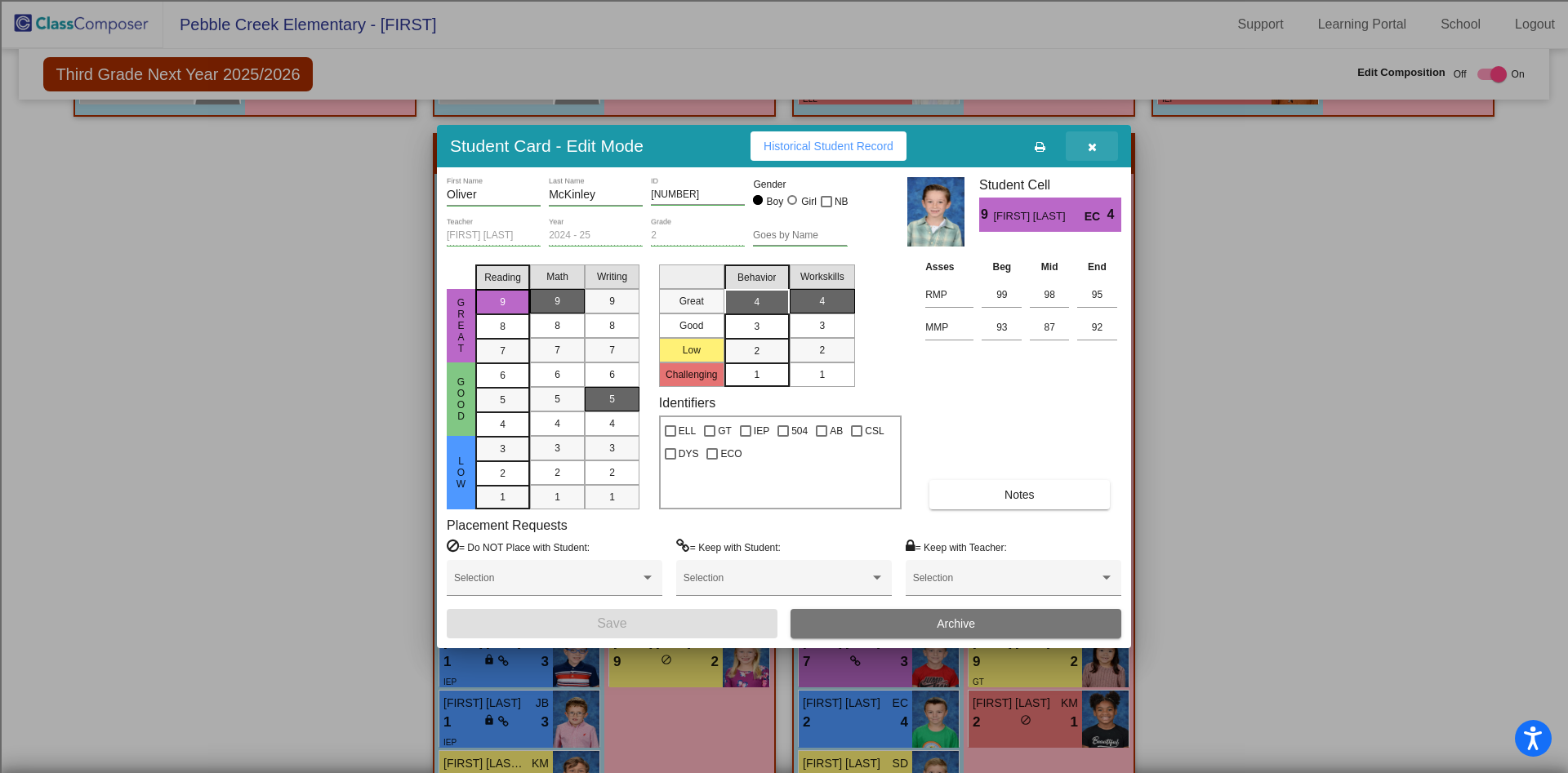 click at bounding box center (1092, 146) 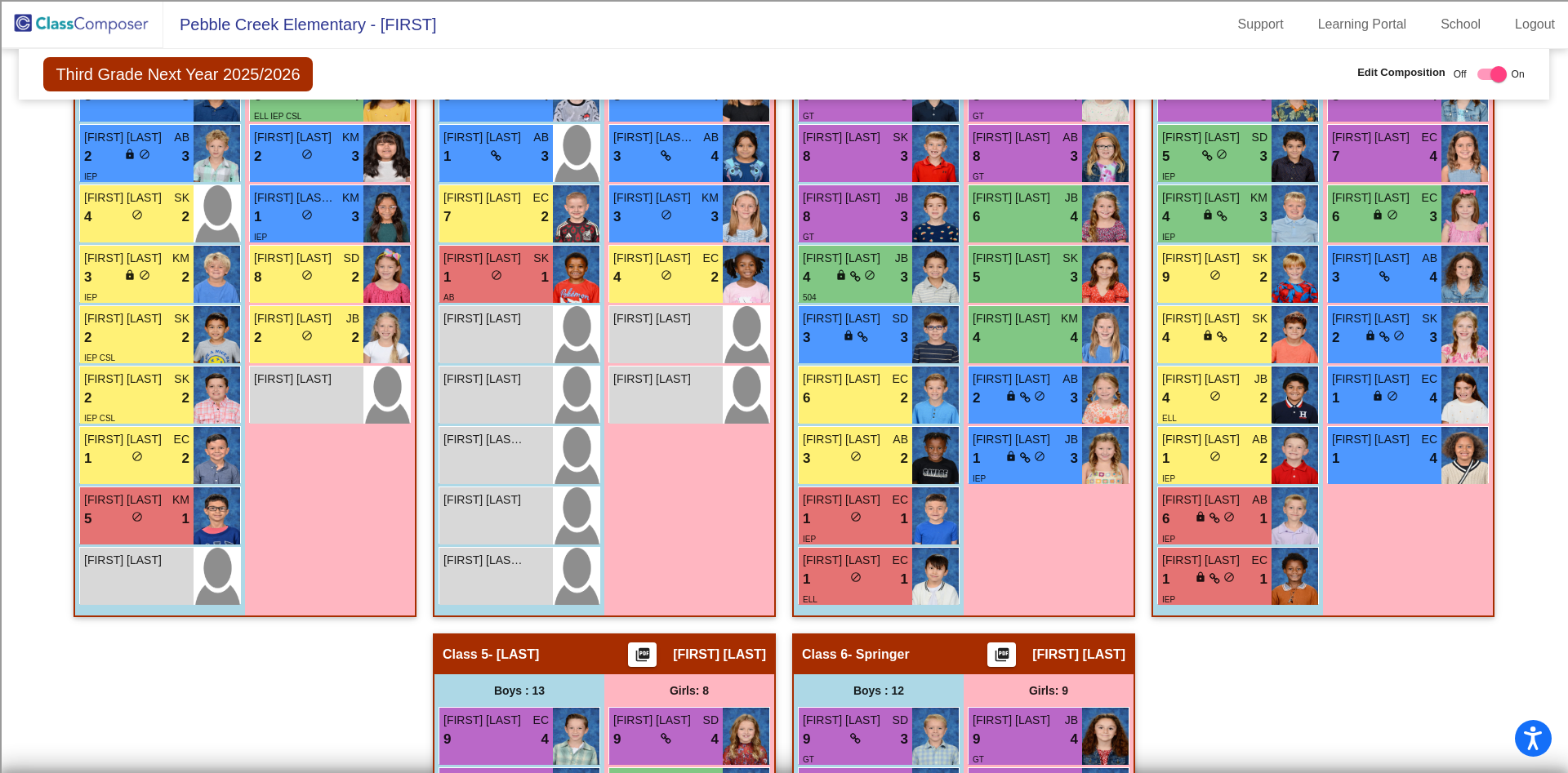 scroll, scrollTop: 402, scrollLeft: 0, axis: vertical 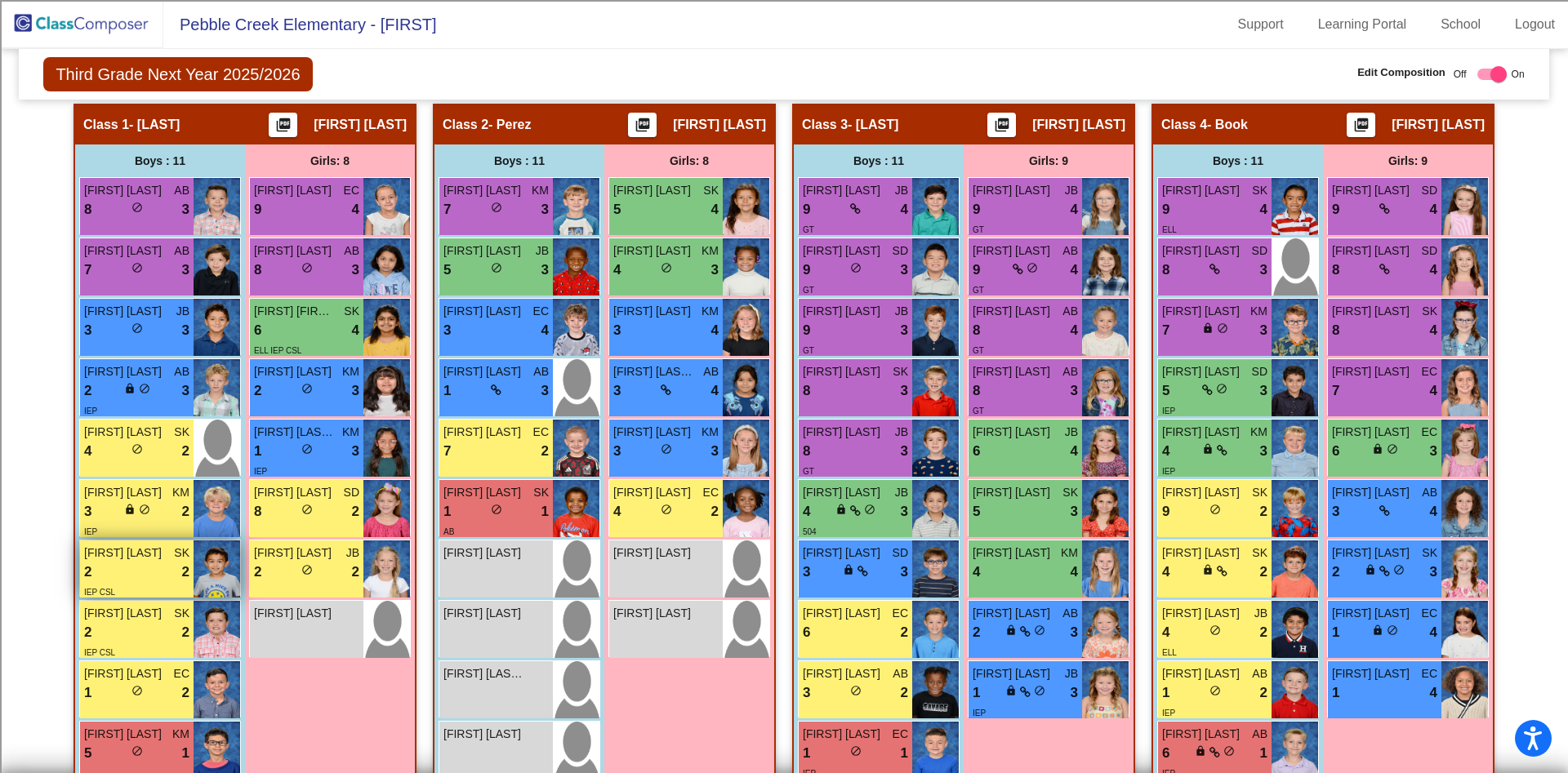 click on "2 lock do_not_disturb_alt 2" at bounding box center (136, 572) 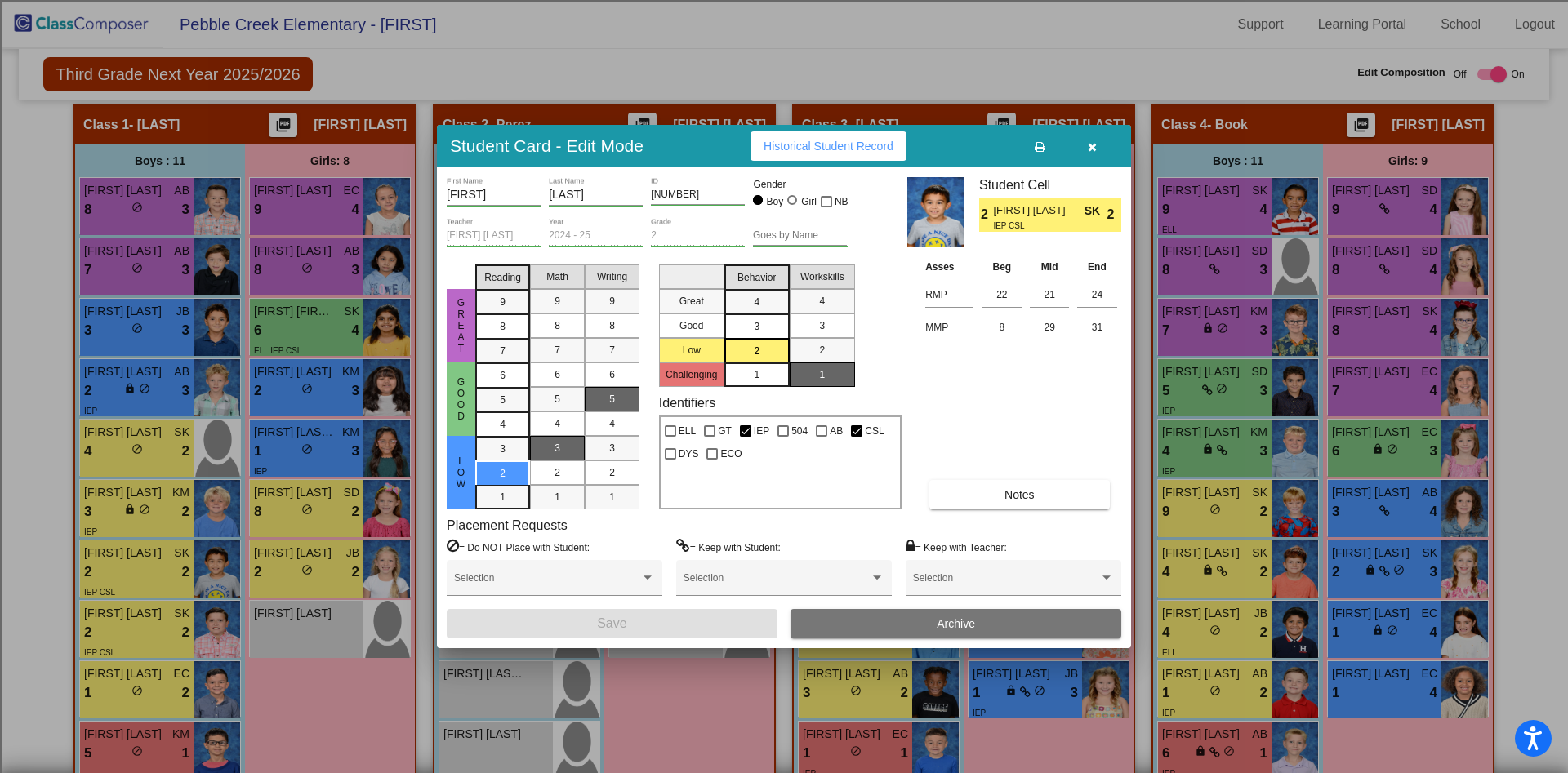 click on "3" at bounding box center (756, 302) 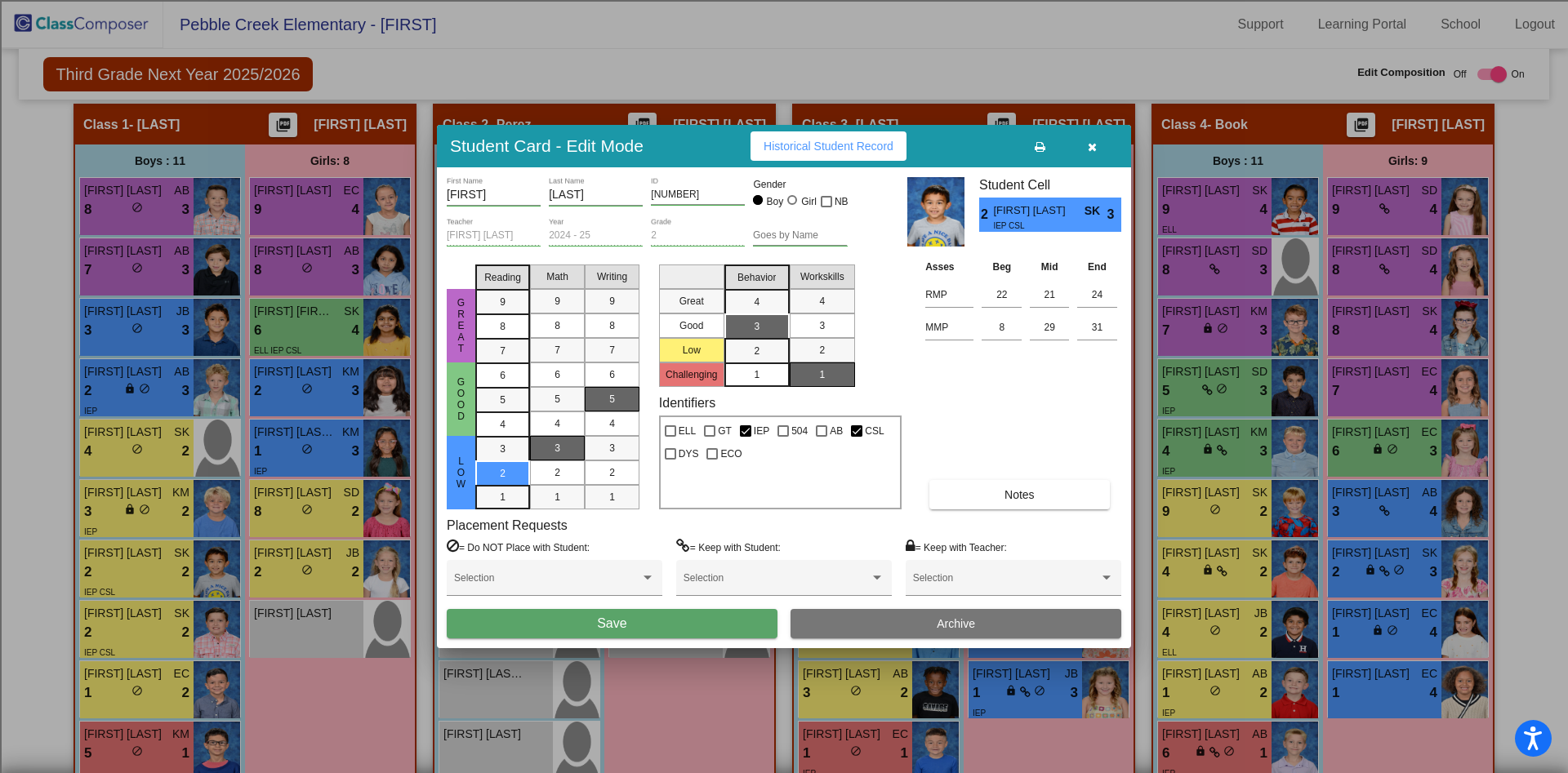 click on "Save" at bounding box center [612, 624] 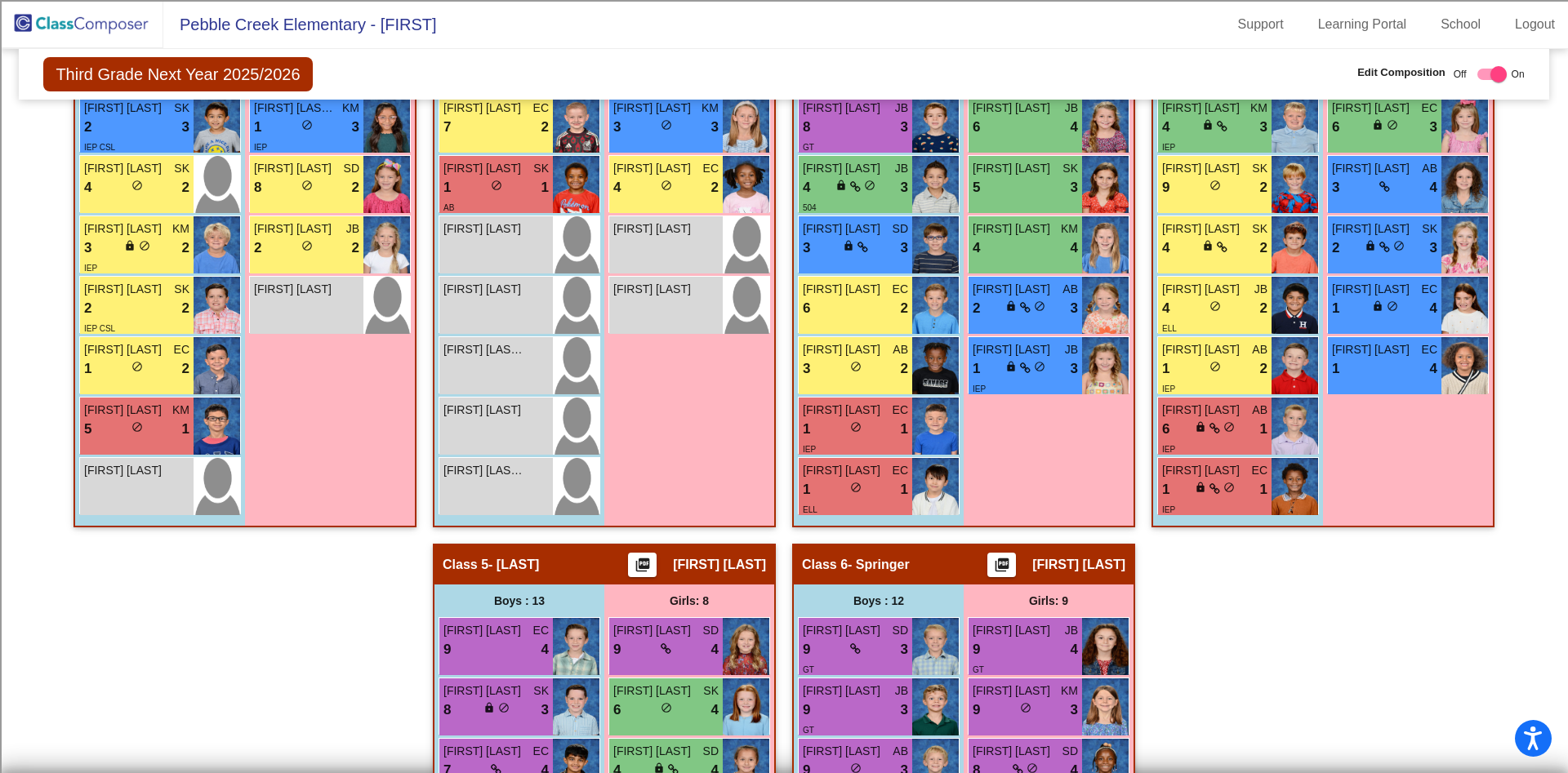 scroll, scrollTop: 279, scrollLeft: 0, axis: vertical 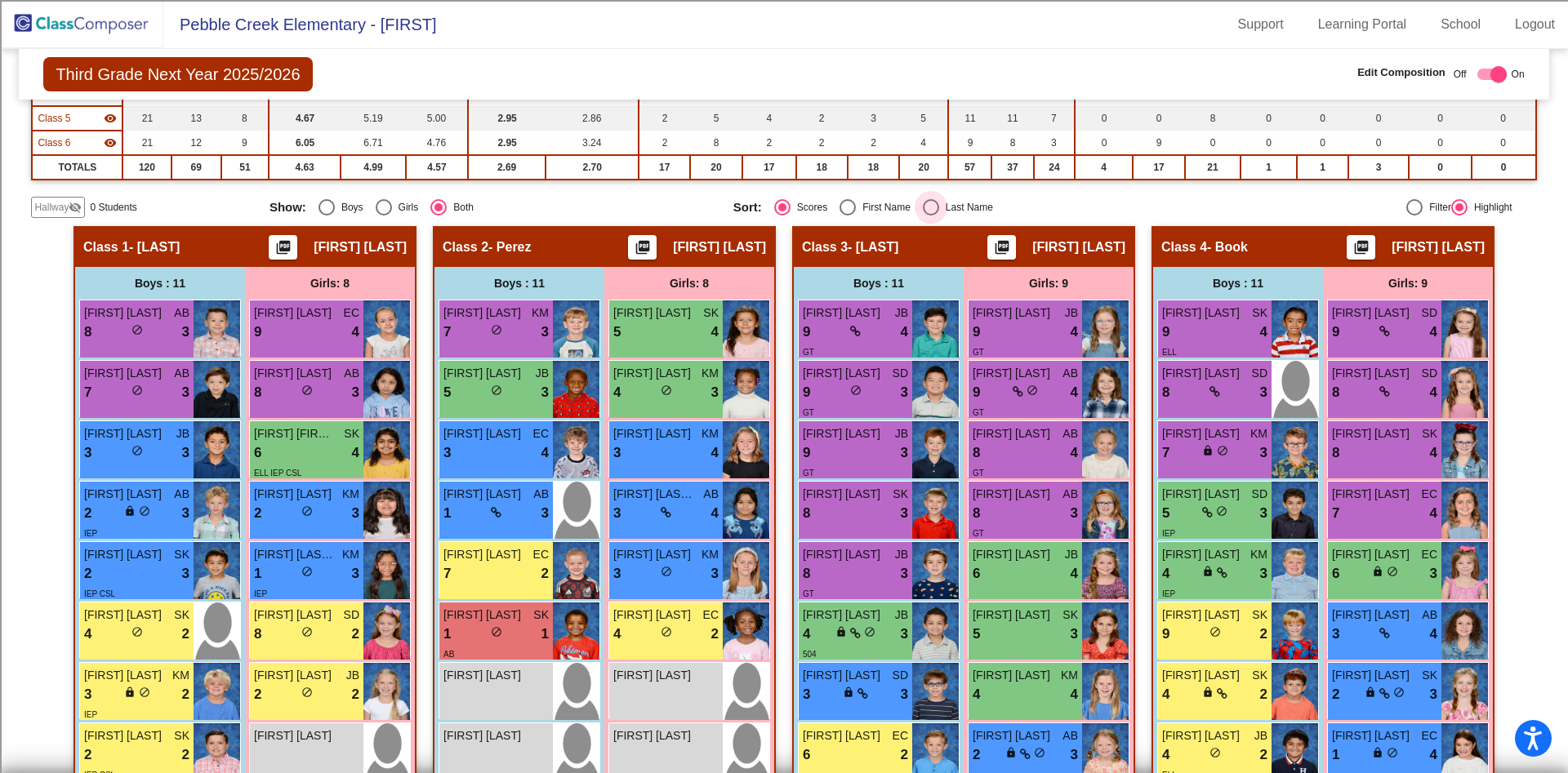 click at bounding box center [931, 207] 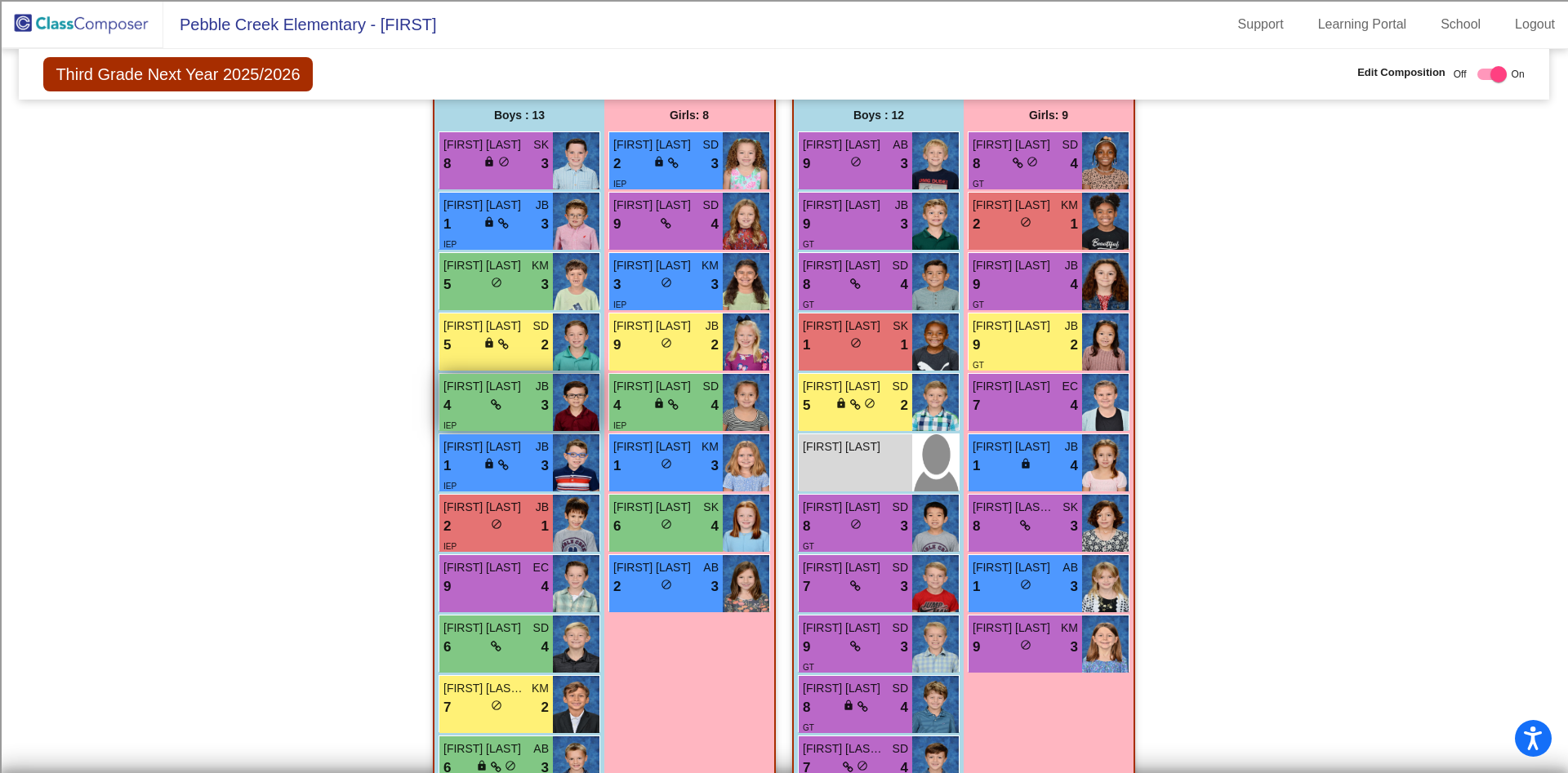 scroll, scrollTop: 1381, scrollLeft: 0, axis: vertical 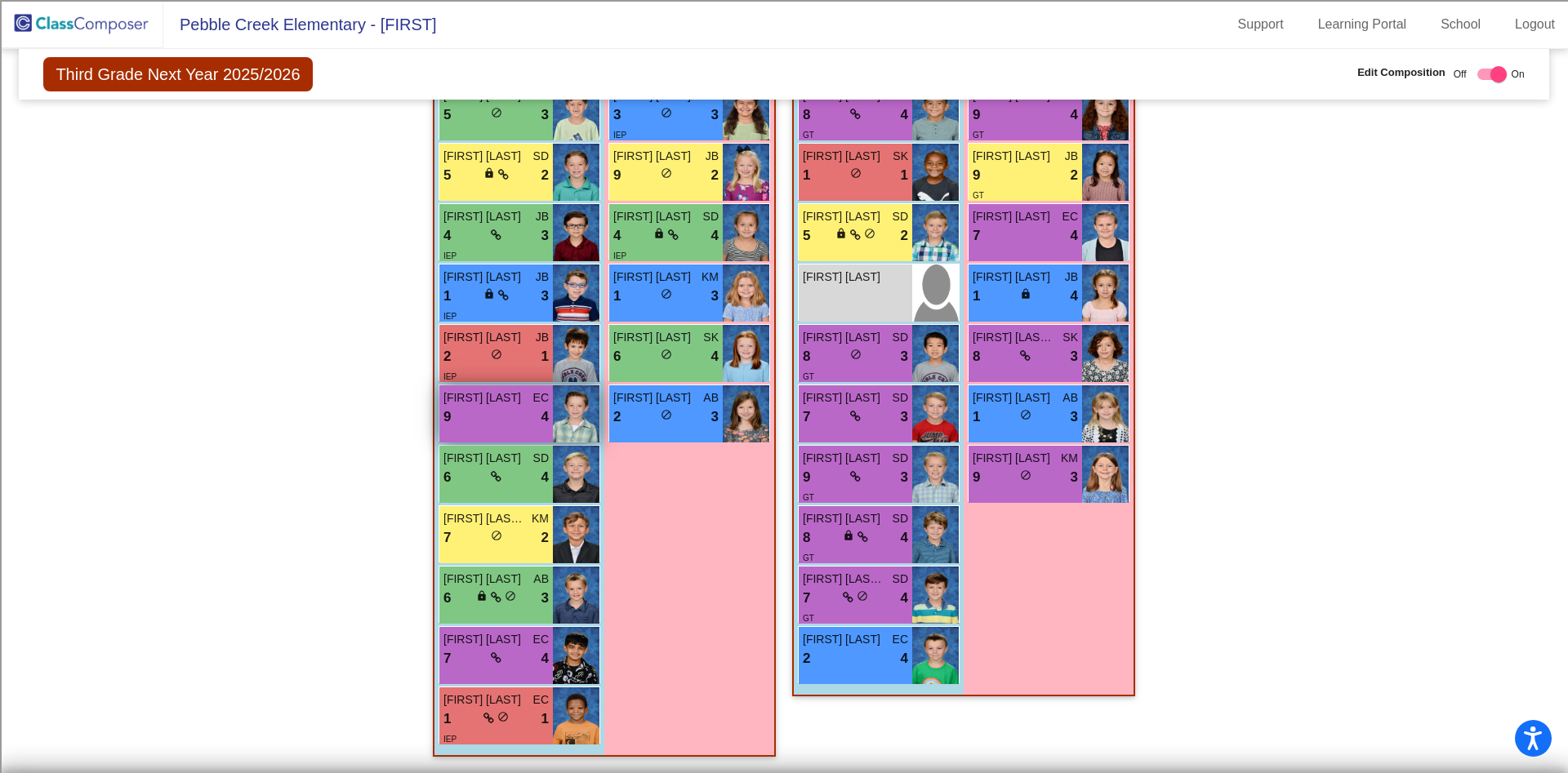 click on "9 lock do_not_disturb_alt 4" at bounding box center [496, 417] 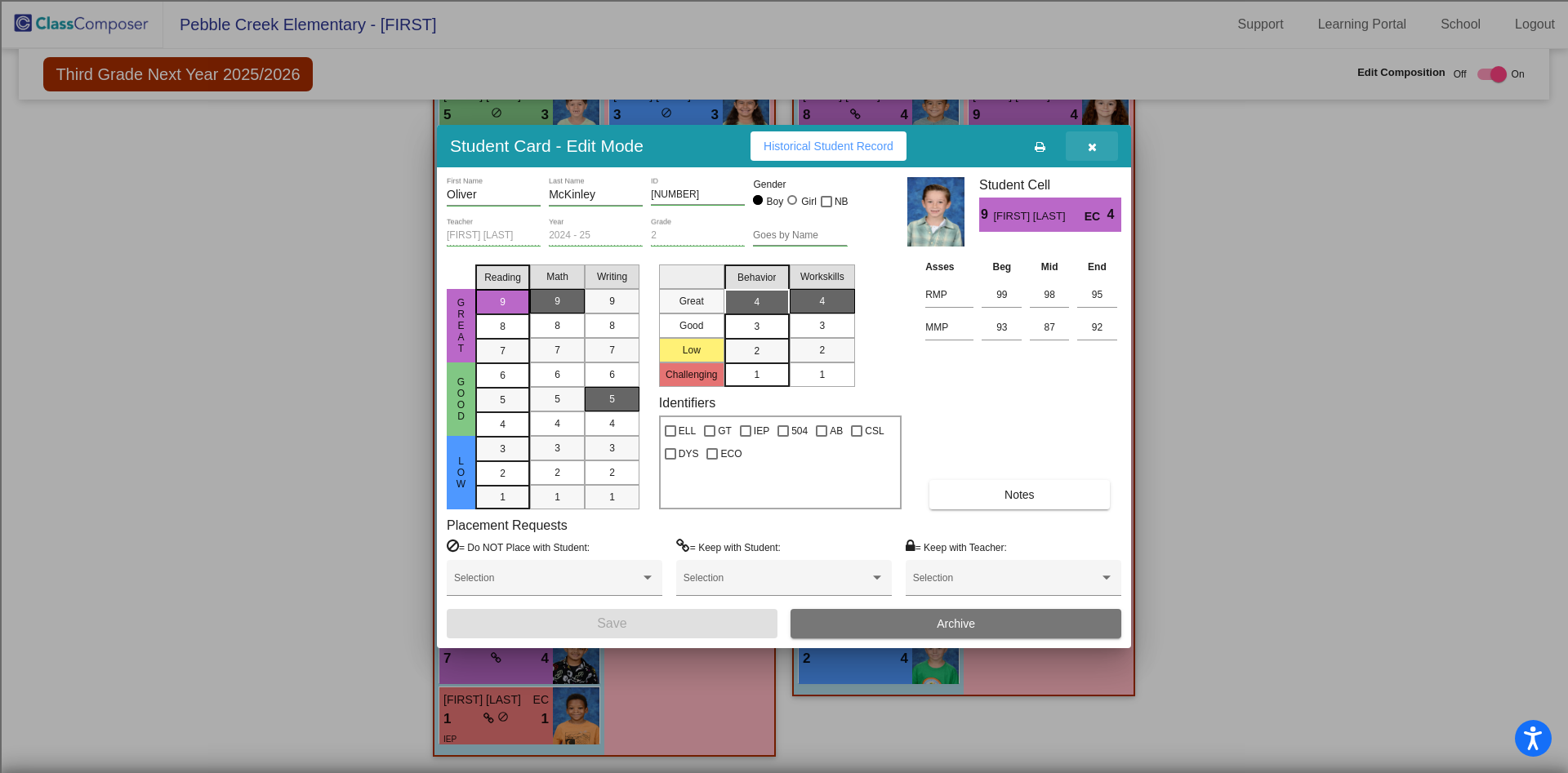click at bounding box center (1092, 146) 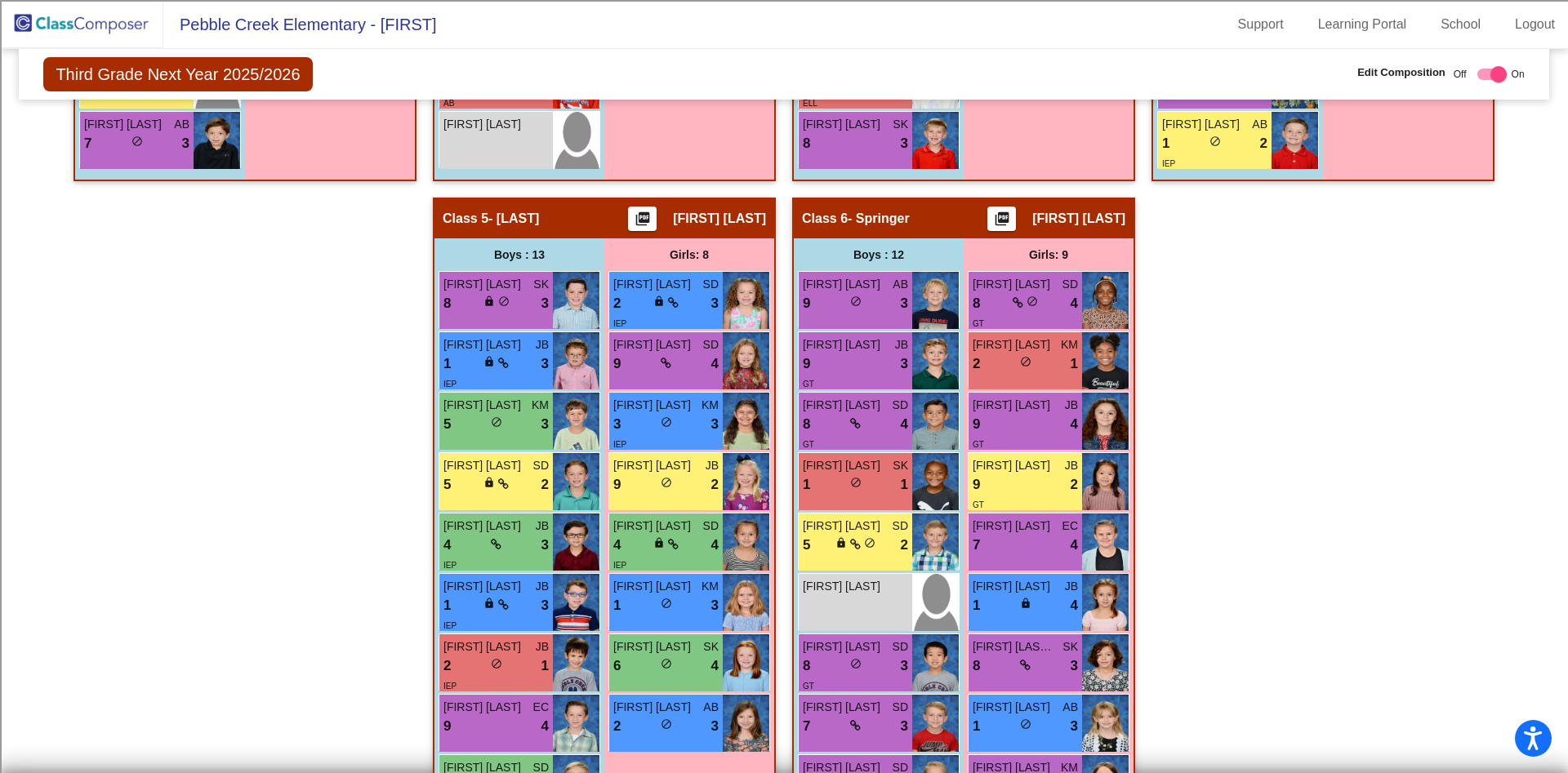 scroll, scrollTop: 1014, scrollLeft: 0, axis: vertical 